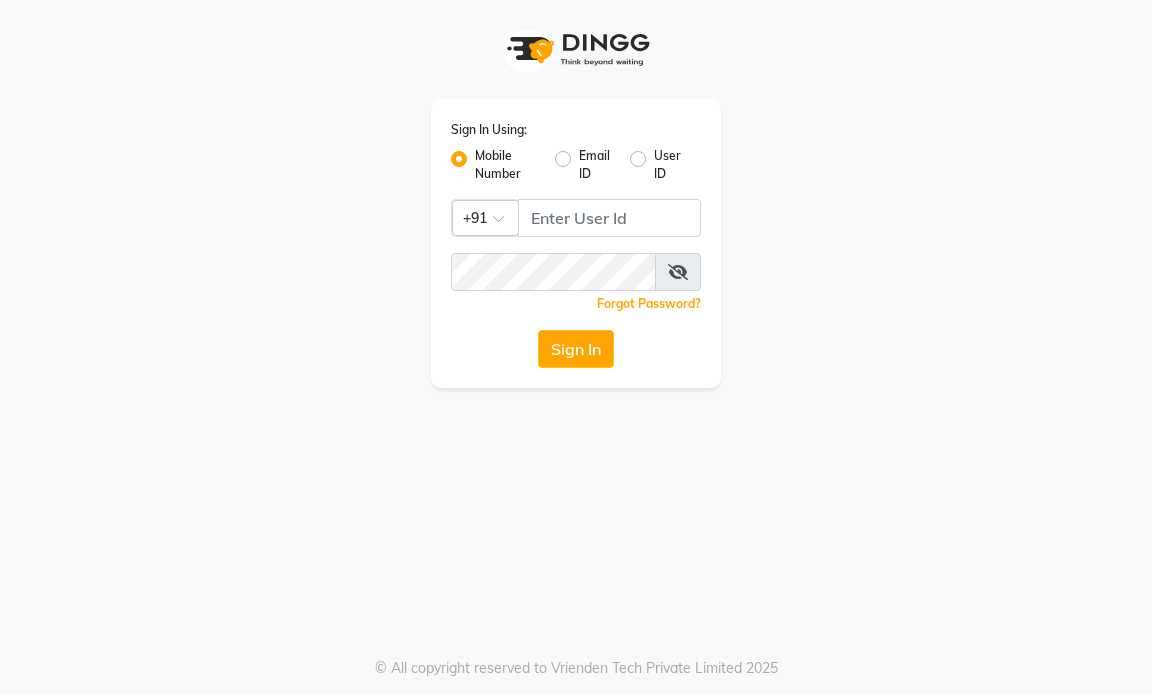 scroll, scrollTop: 0, scrollLeft: 0, axis: both 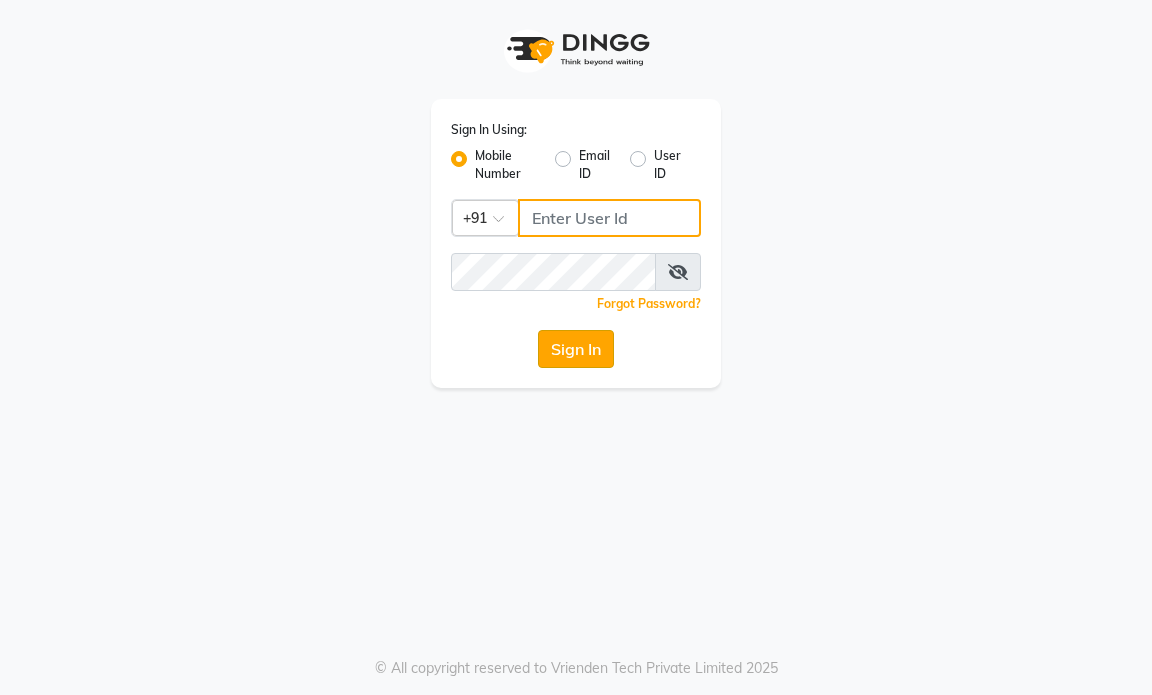 type on "9769153384" 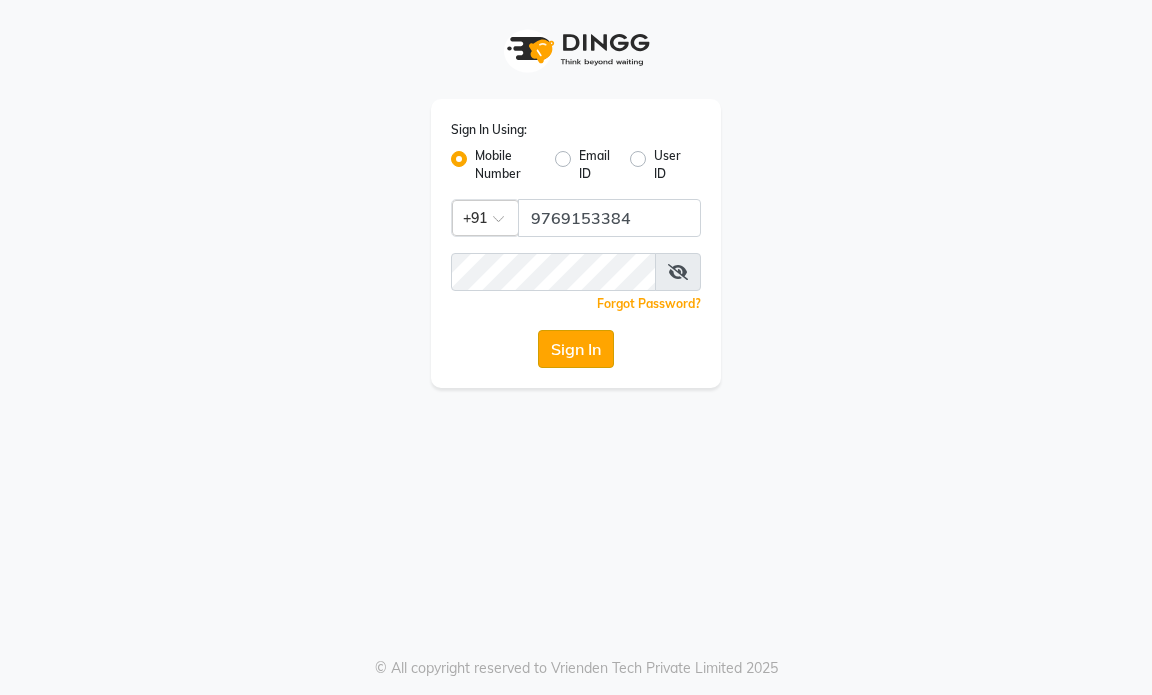 click on "Sign In" 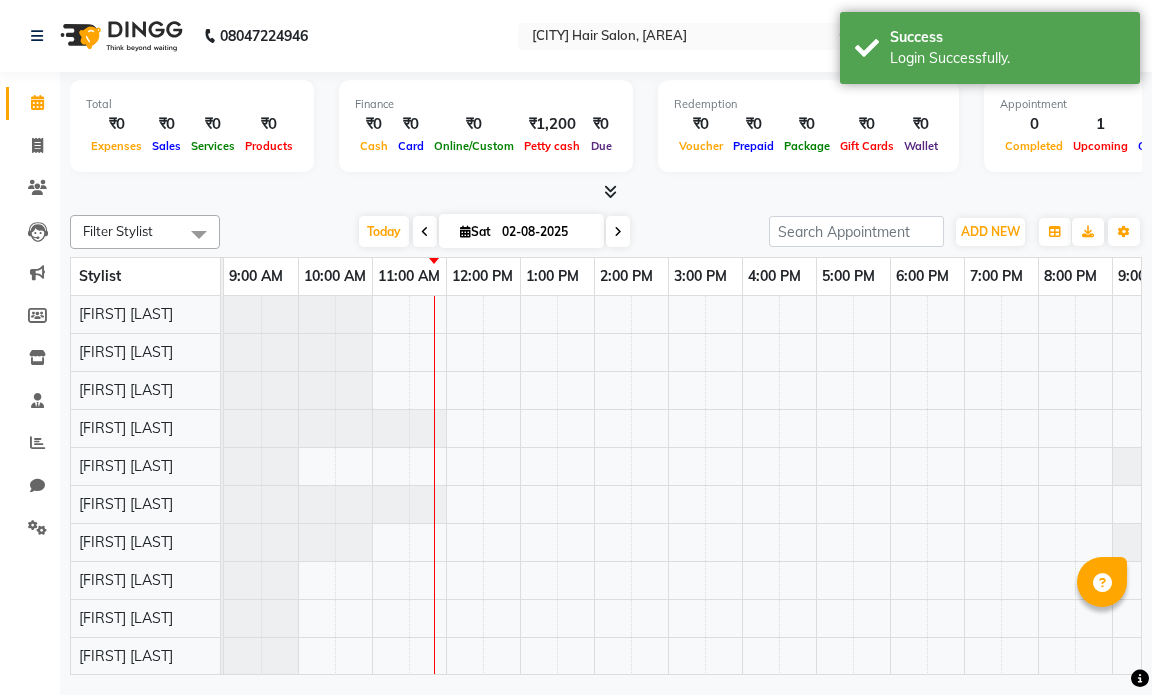 scroll, scrollTop: 0, scrollLeft: 0, axis: both 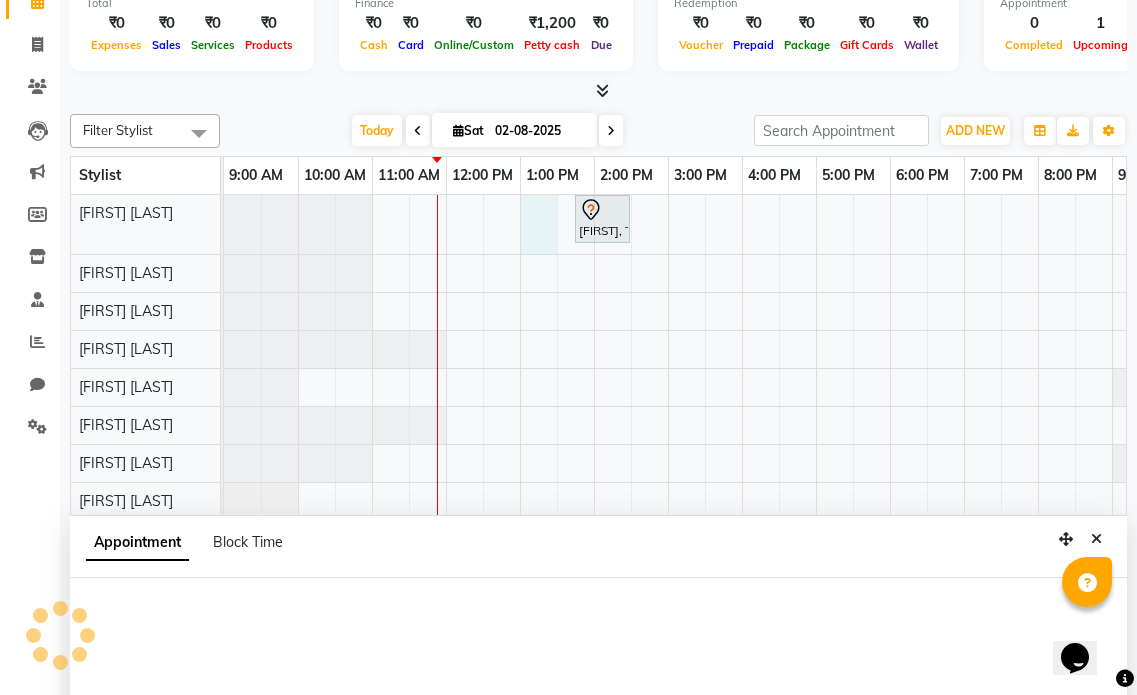 select on "66010" 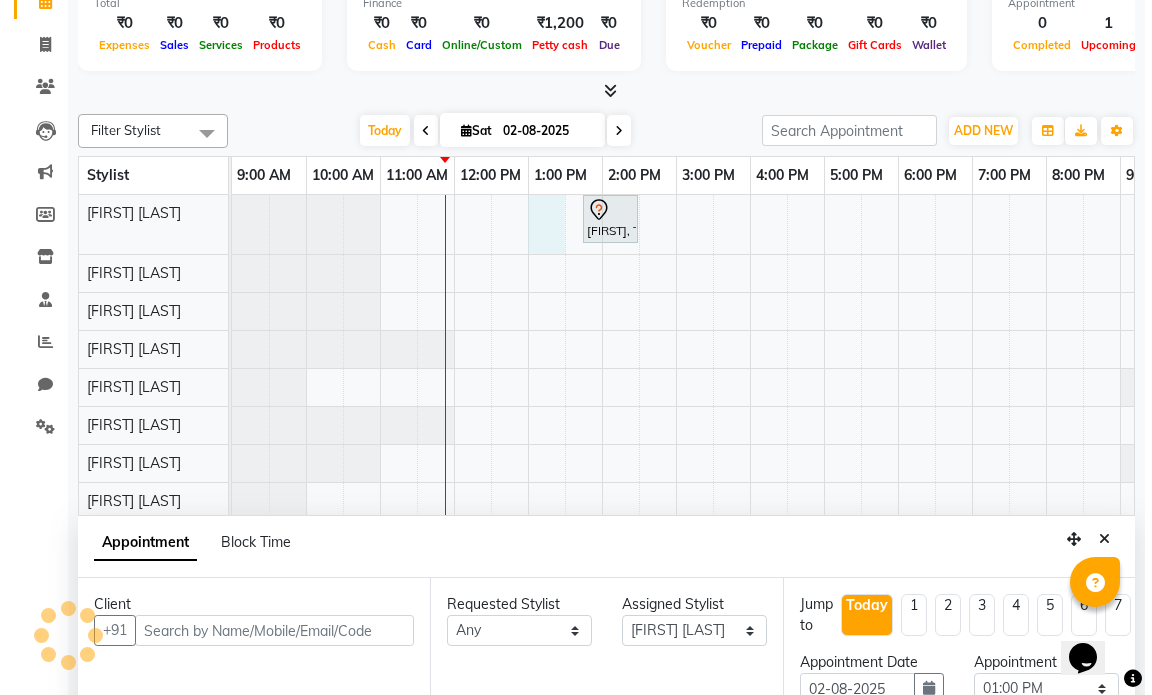 scroll, scrollTop: 377, scrollLeft: 0, axis: vertical 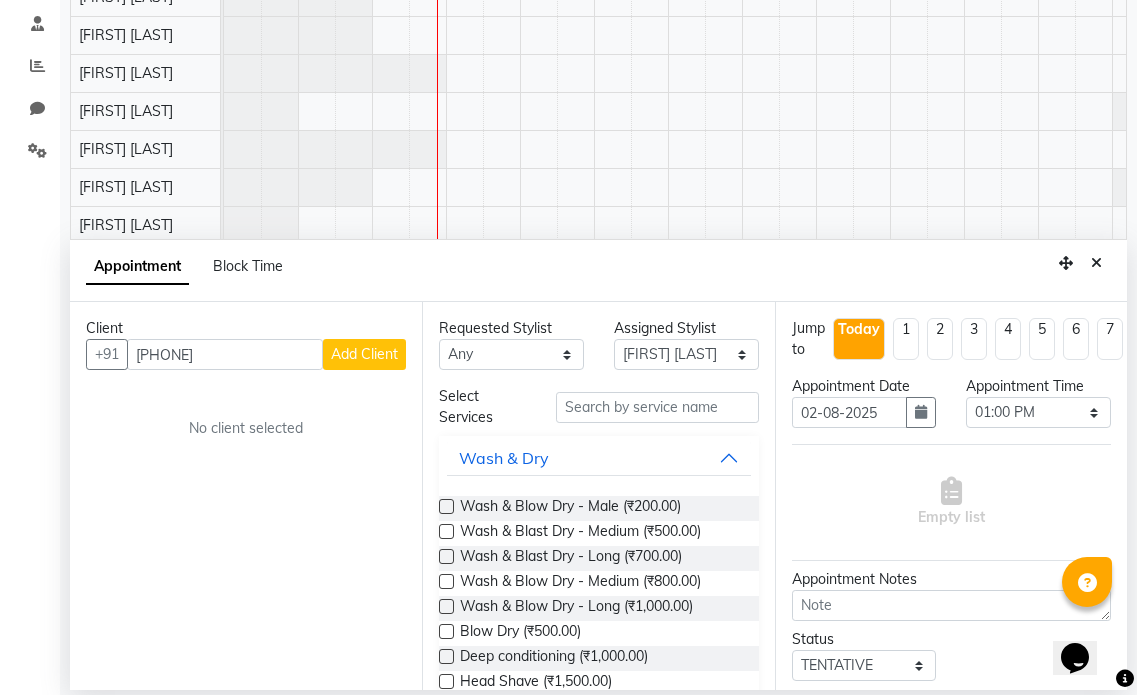 type on "[PHONE]" 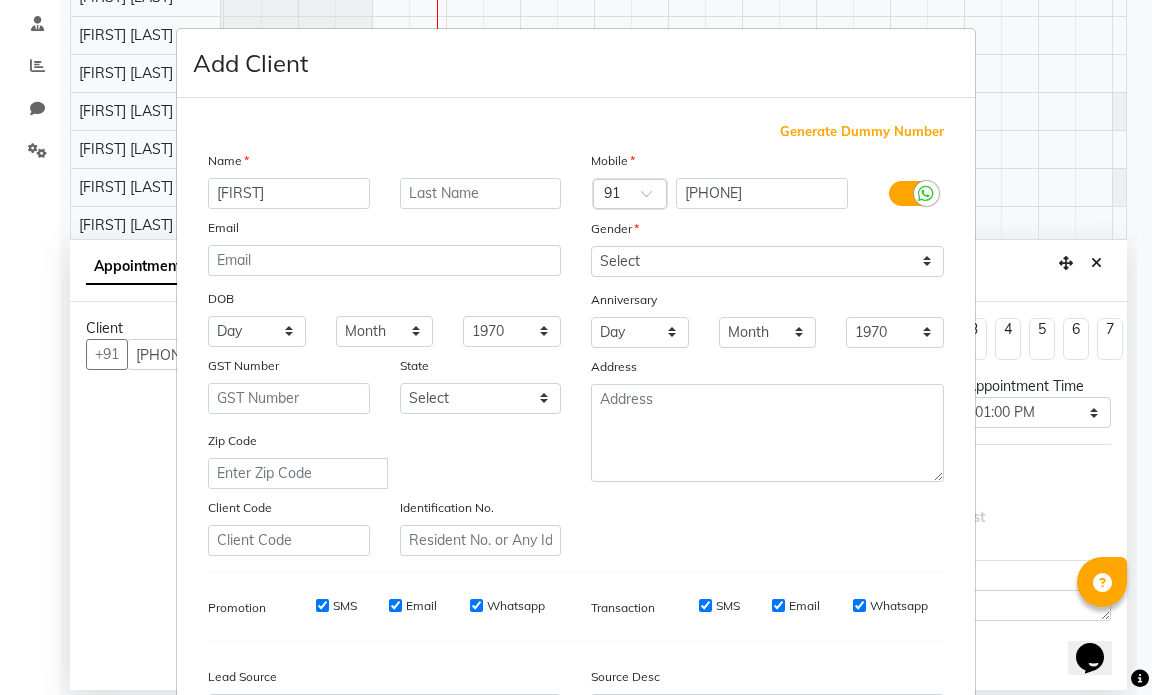 type on "[FIRST]" 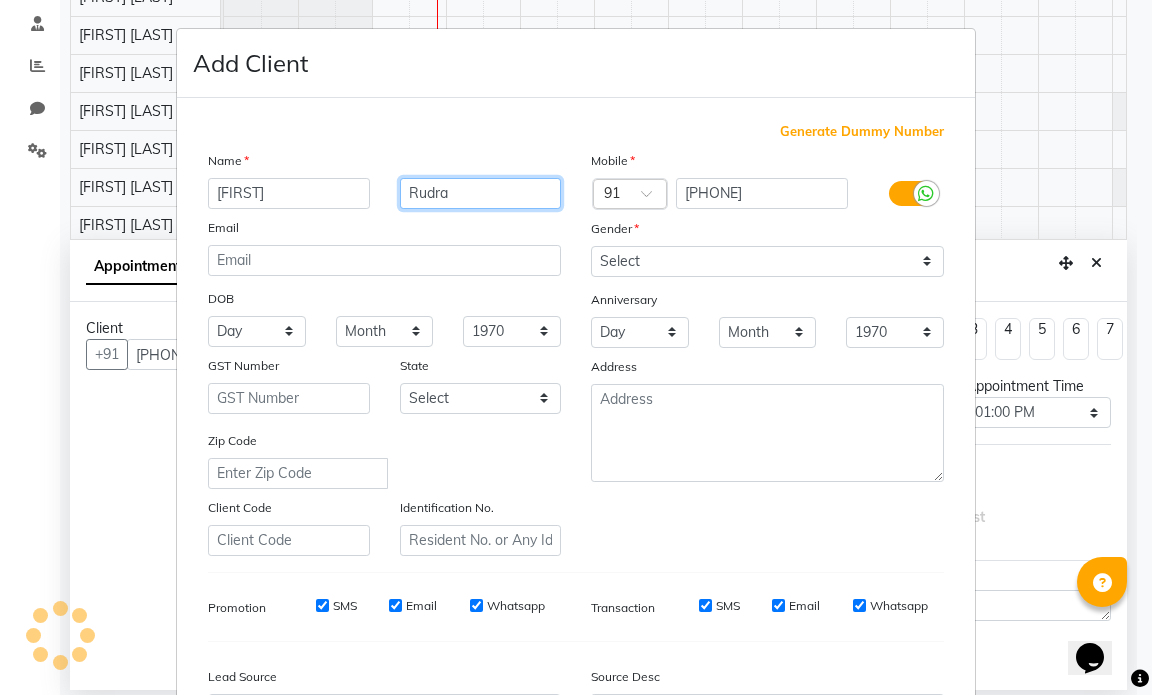 type on "Rudra" 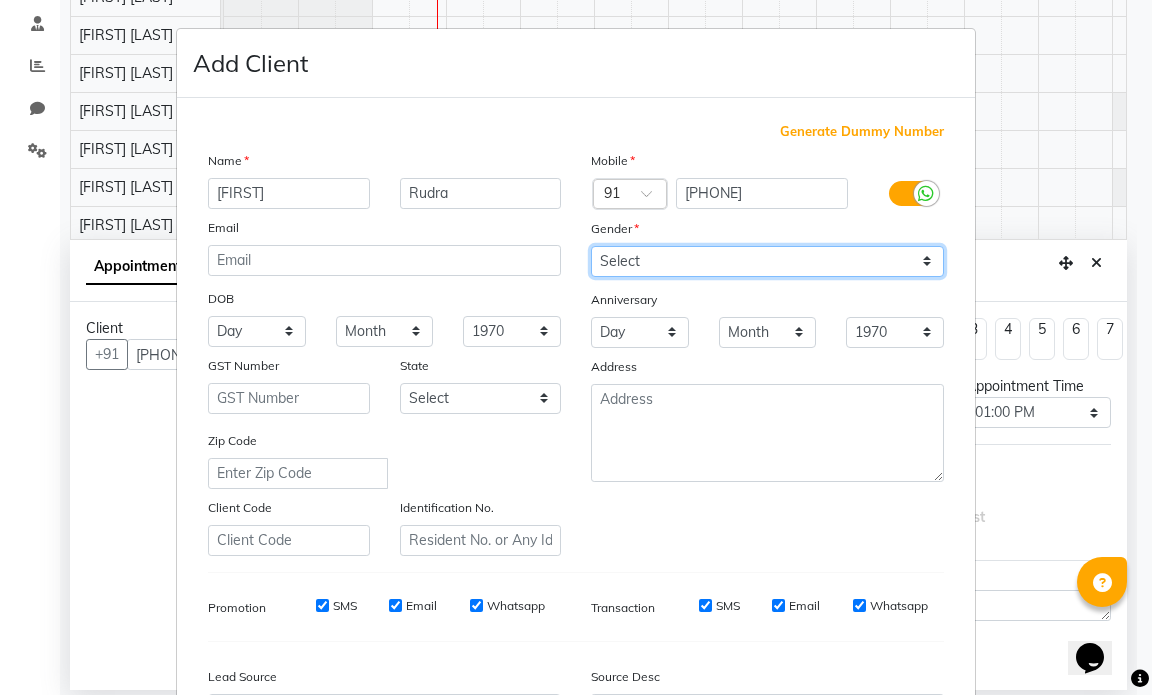 click on "Select Male Female Other Prefer Not To Say" at bounding box center [767, 261] 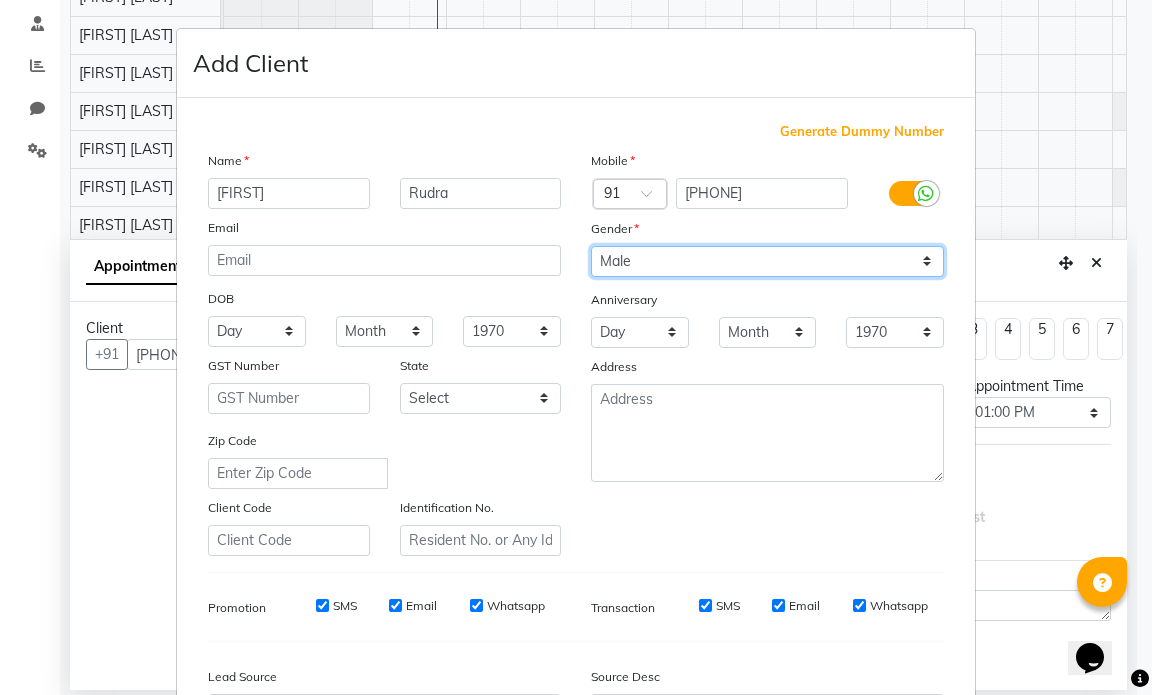 click on "Select Male Female Other Prefer Not To Say" at bounding box center [767, 261] 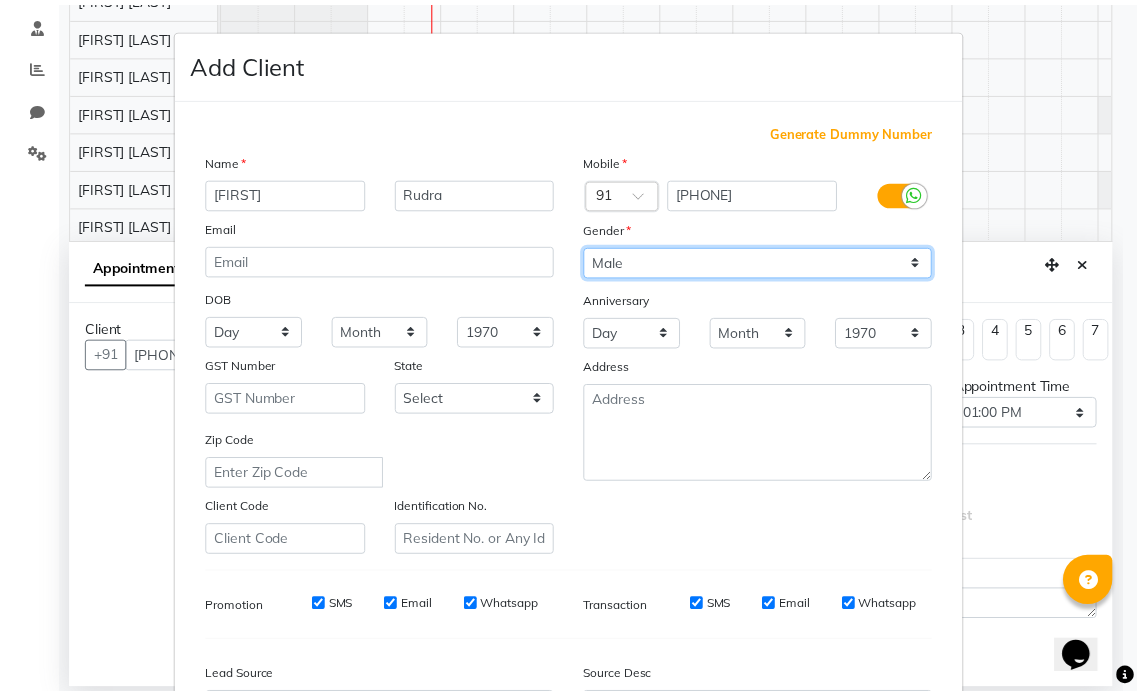 scroll, scrollTop: 200, scrollLeft: 0, axis: vertical 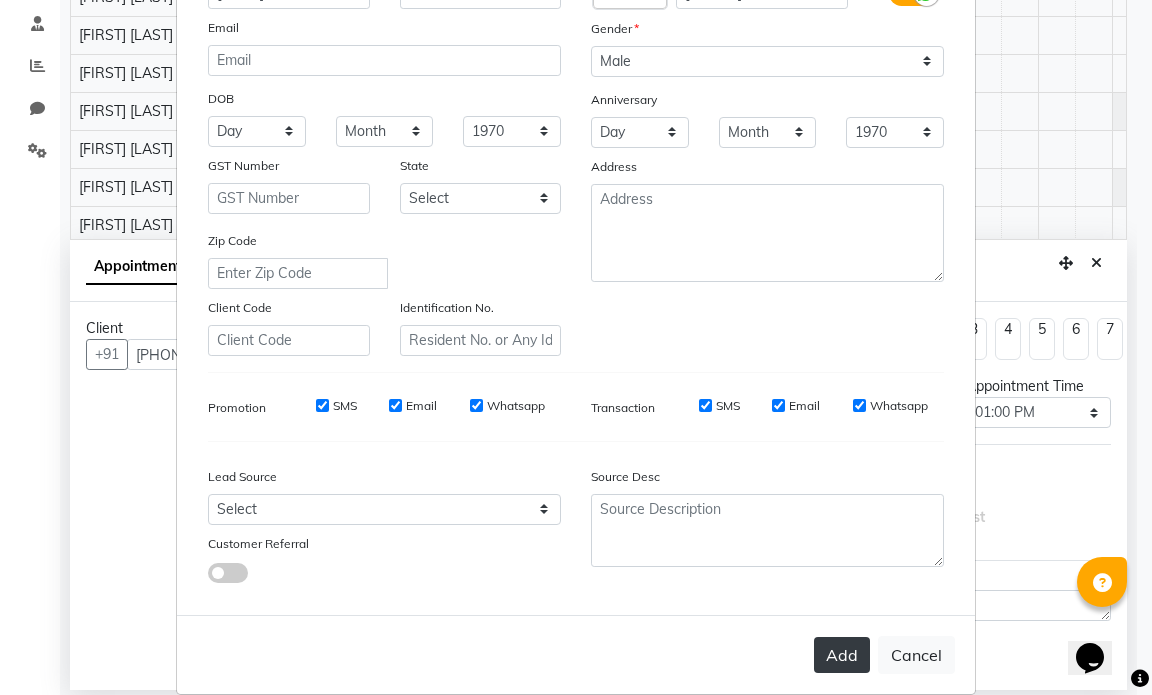 click on "Add" at bounding box center (842, 655) 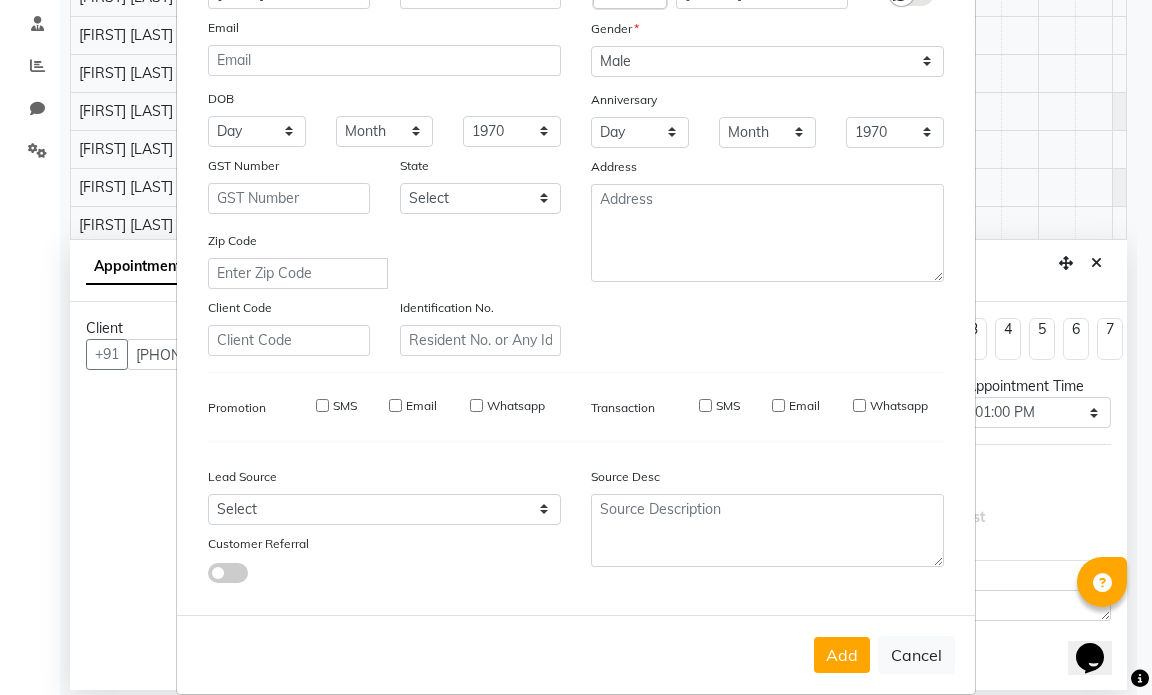 type 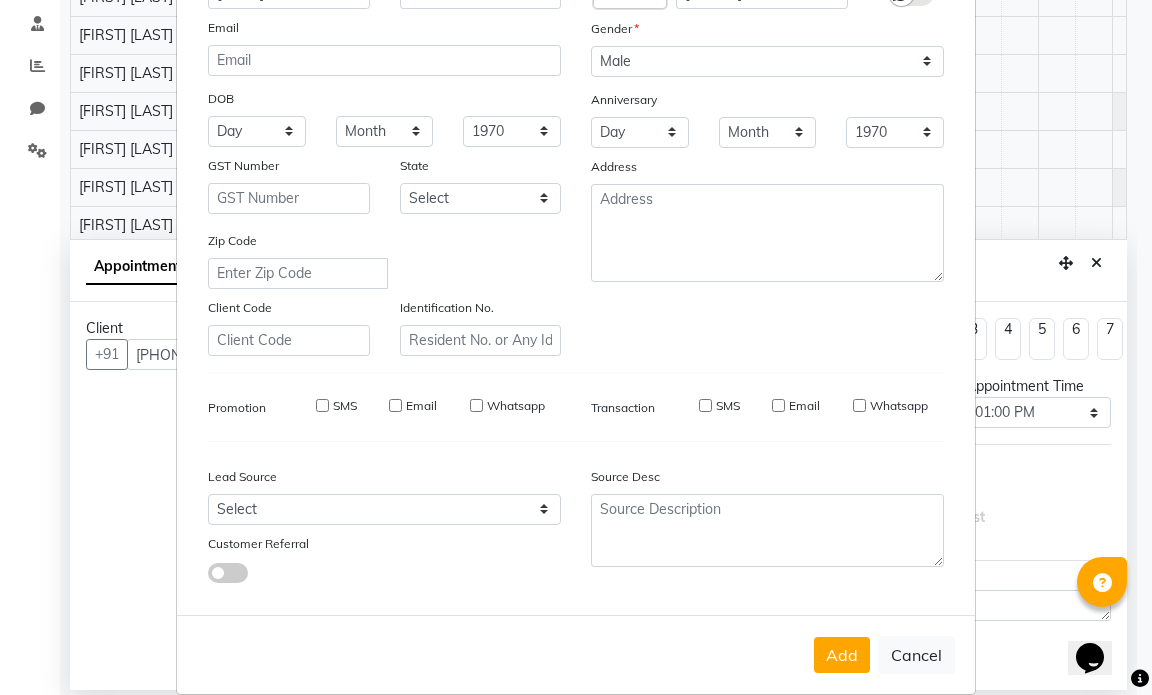 type 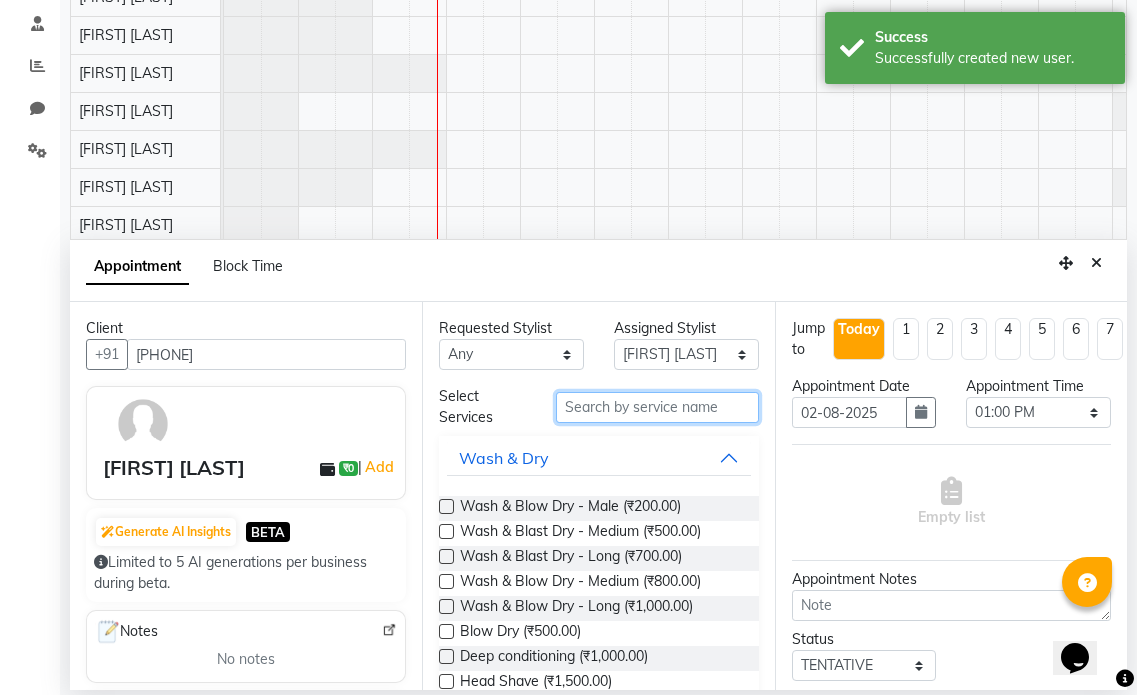click at bounding box center [657, 407] 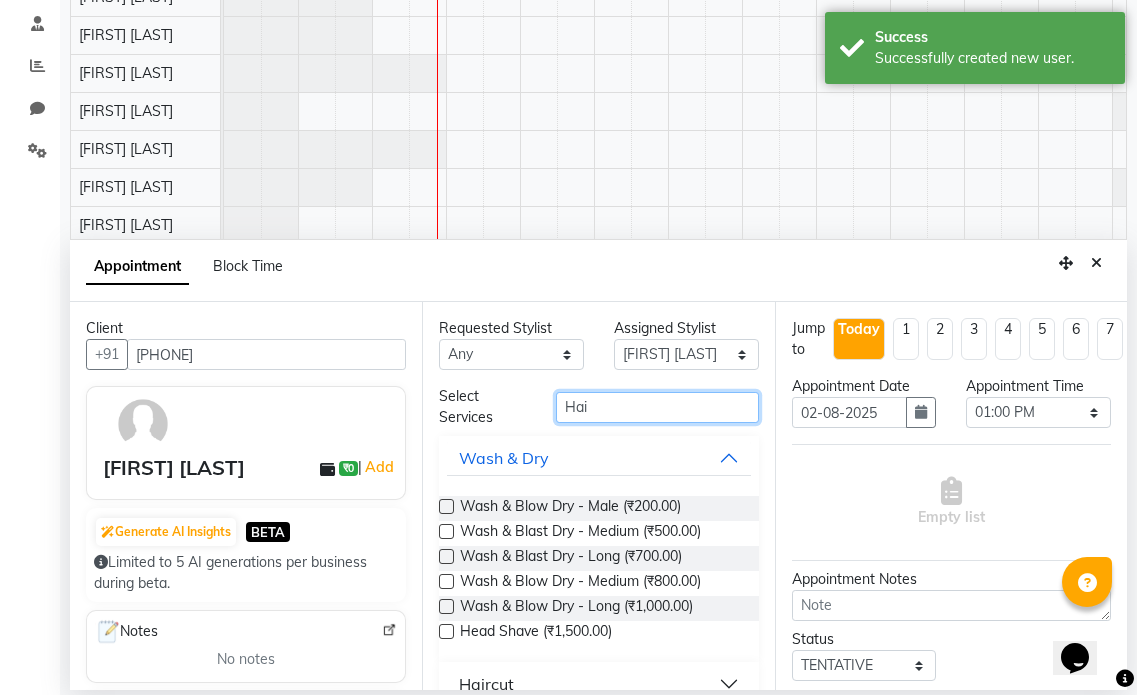 type on "Hair" 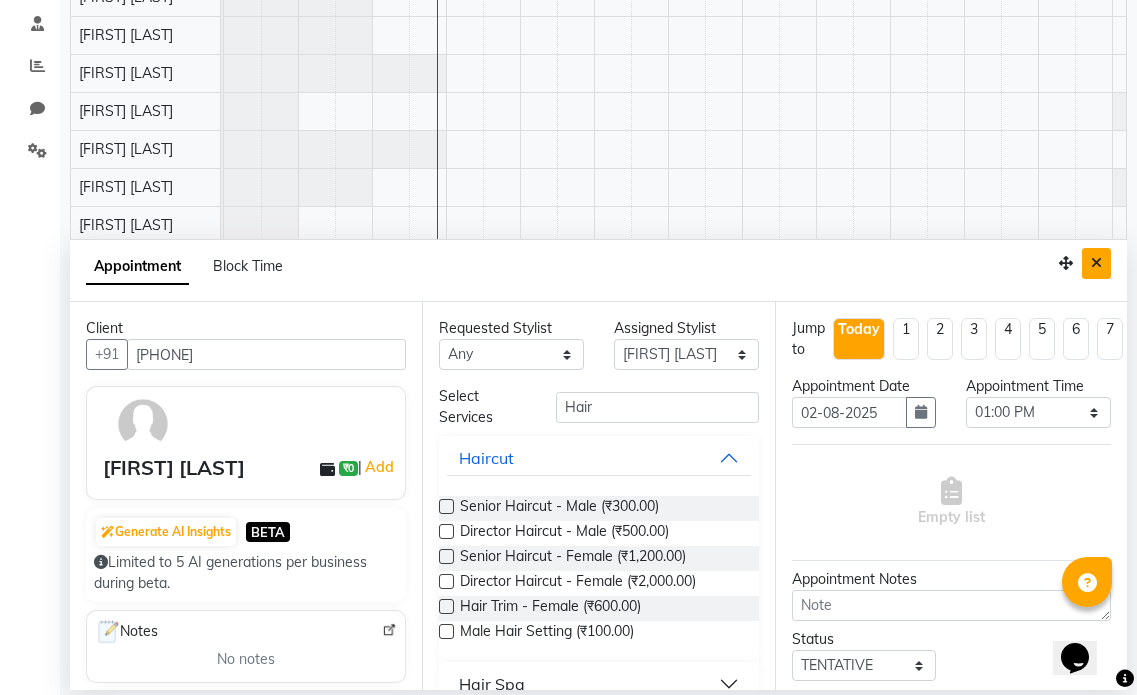 click at bounding box center [1096, 263] 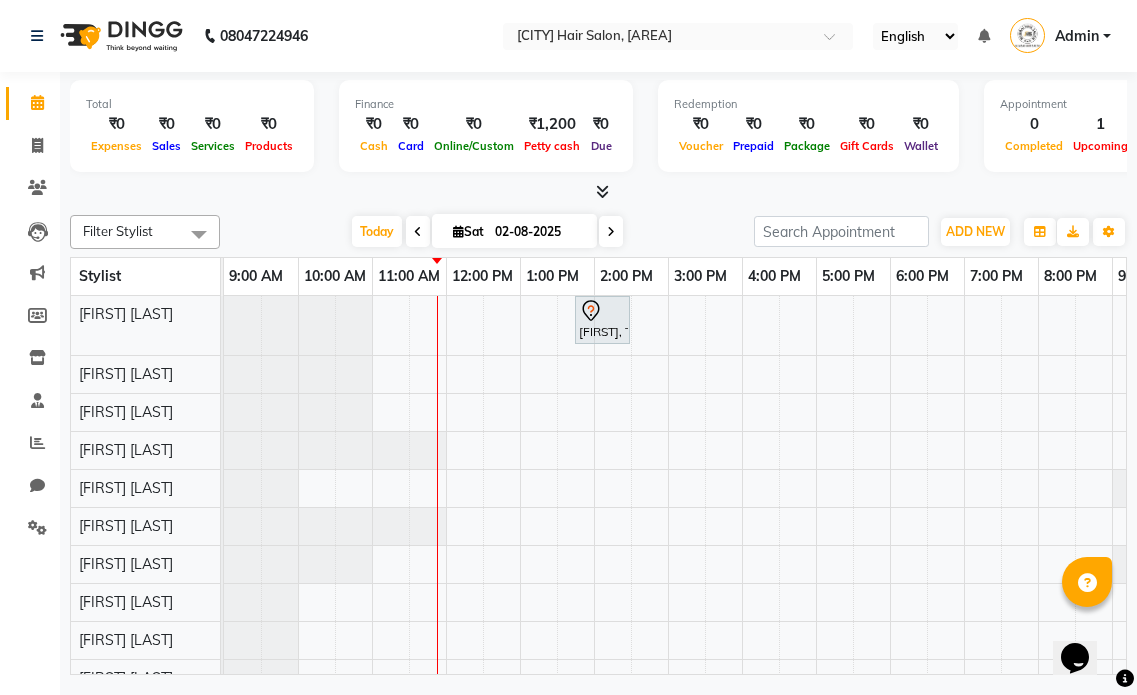 scroll, scrollTop: 0, scrollLeft: 0, axis: both 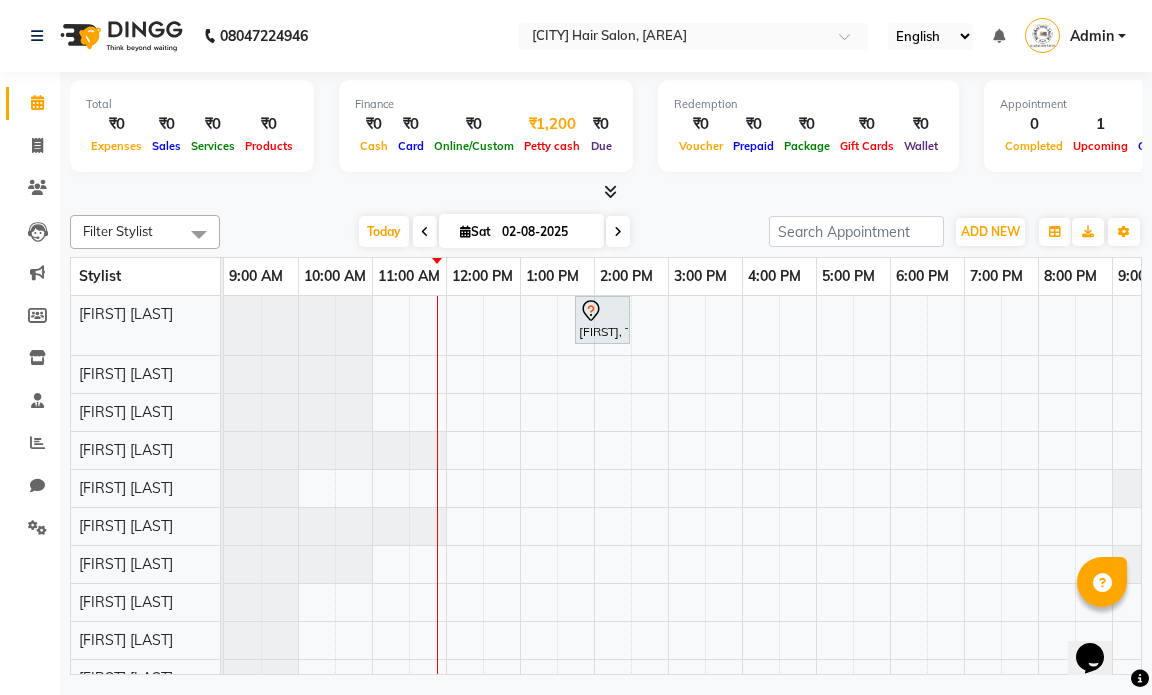 click on "Petty cash" at bounding box center [552, 146] 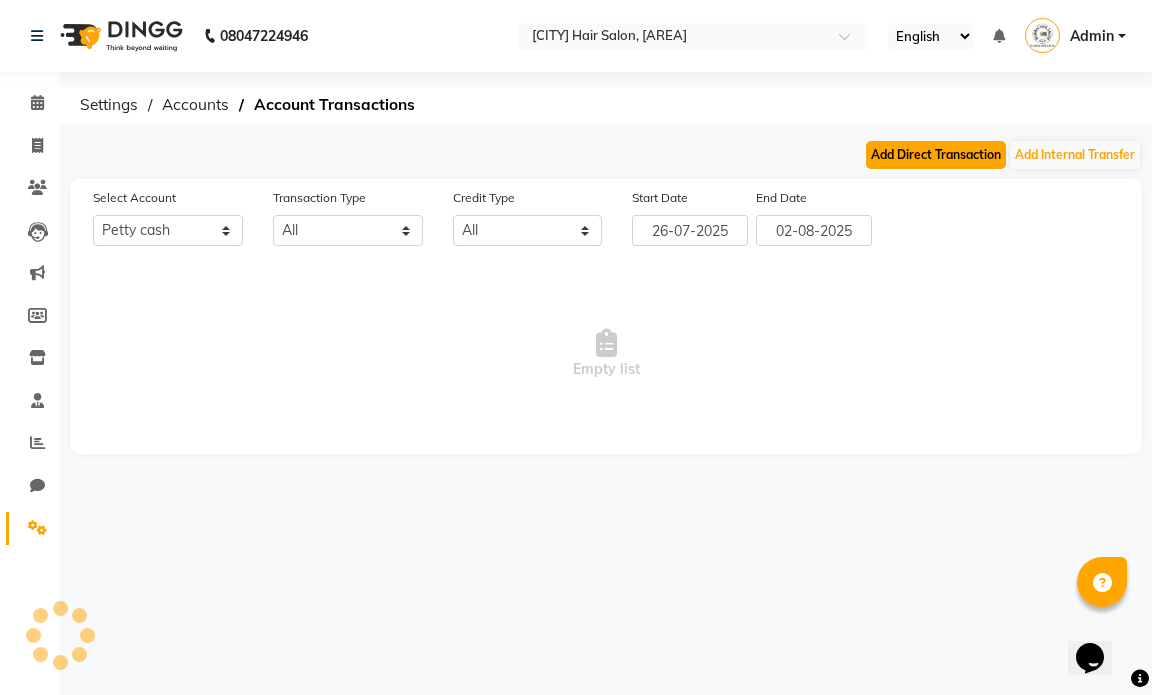 click on "Add Direct Transaction" 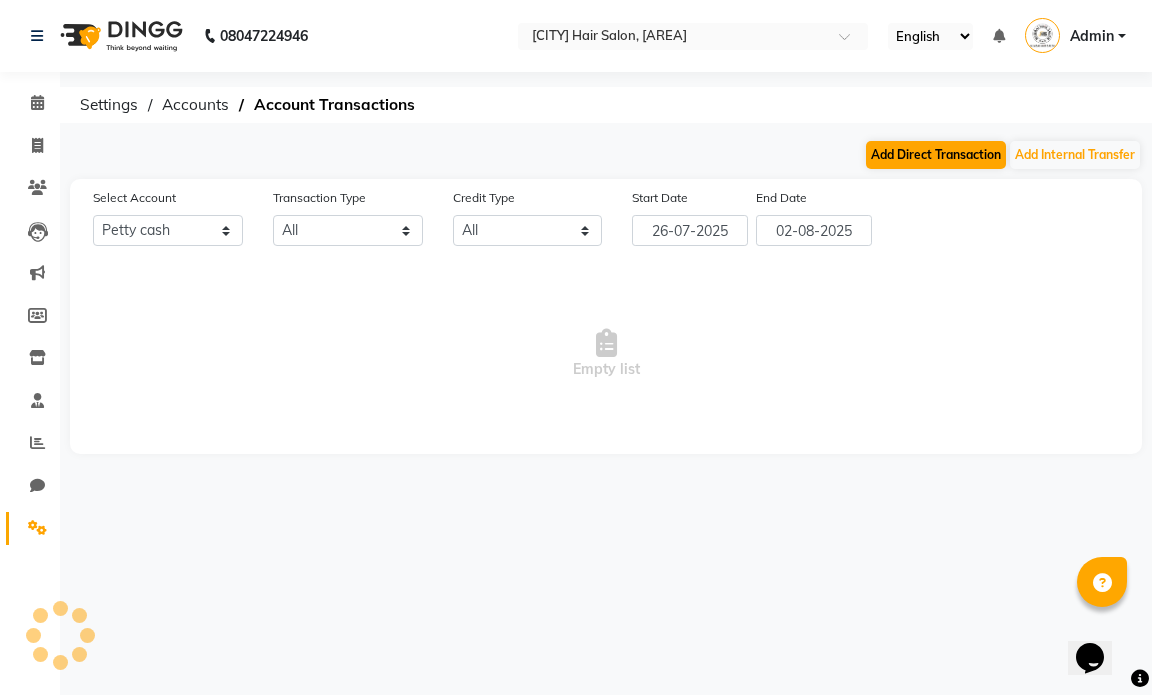 select on "direct" 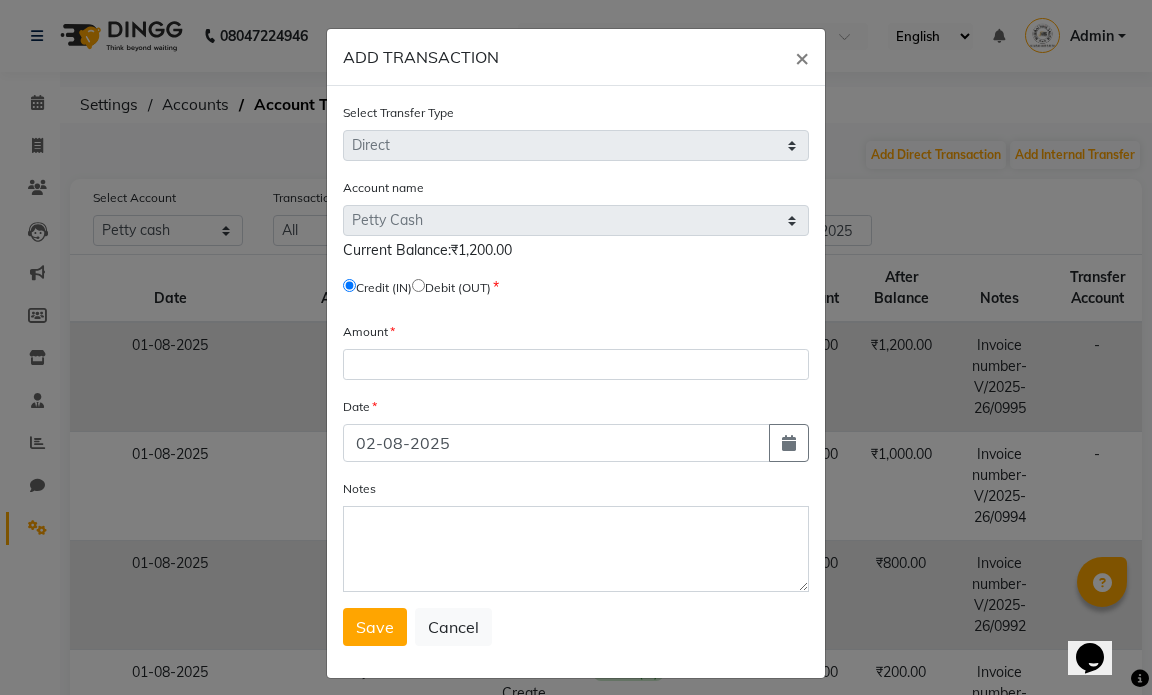 click on "Debit (OUT)" 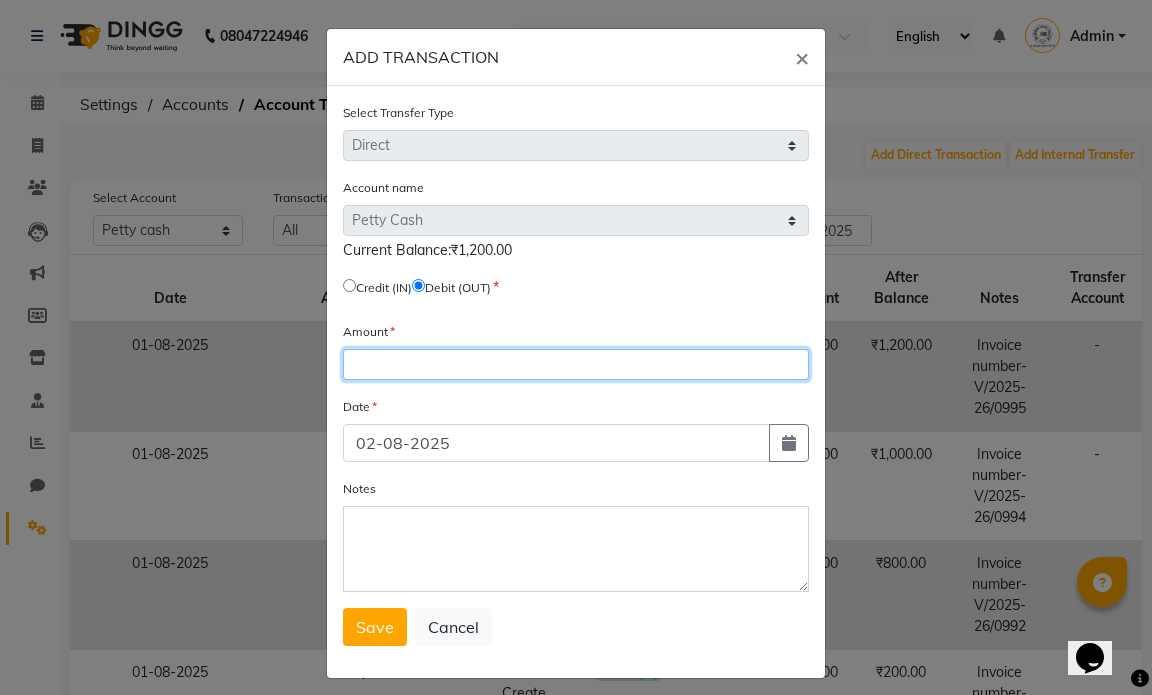 click 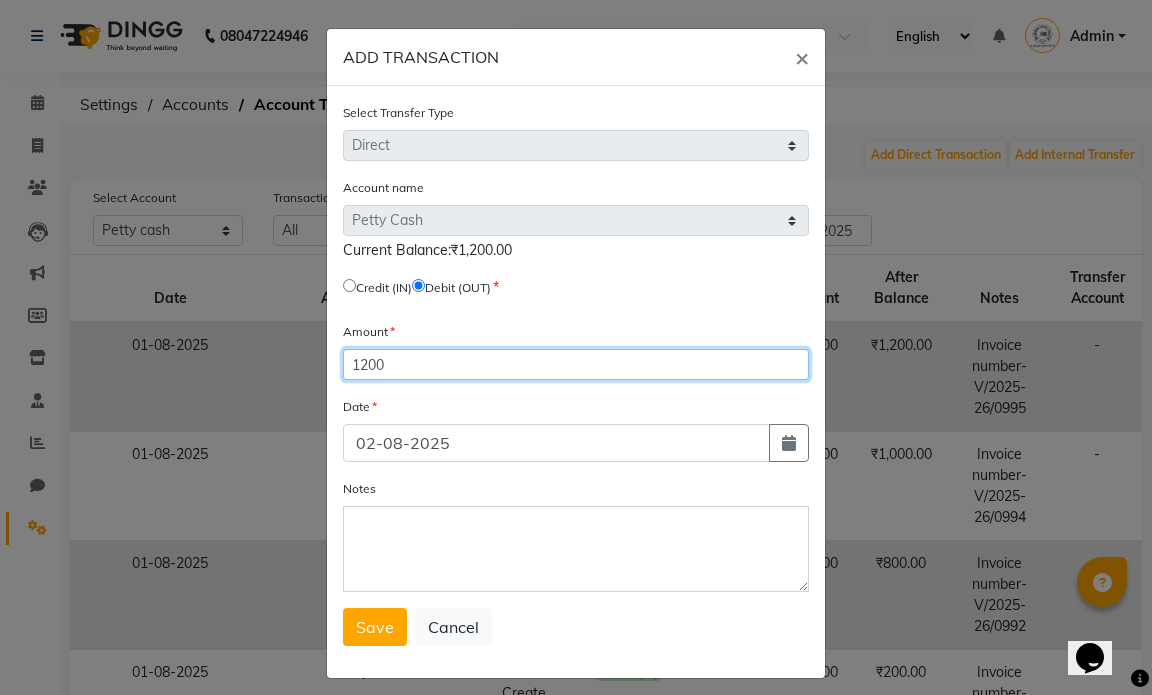 type on "1200" 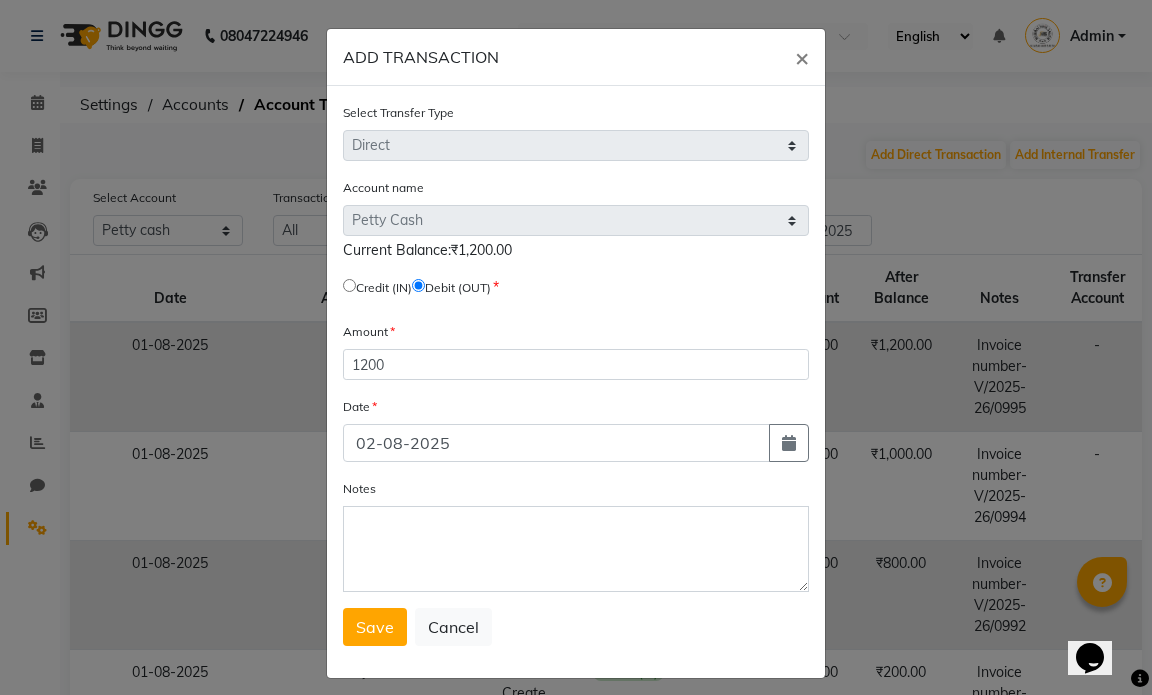 type 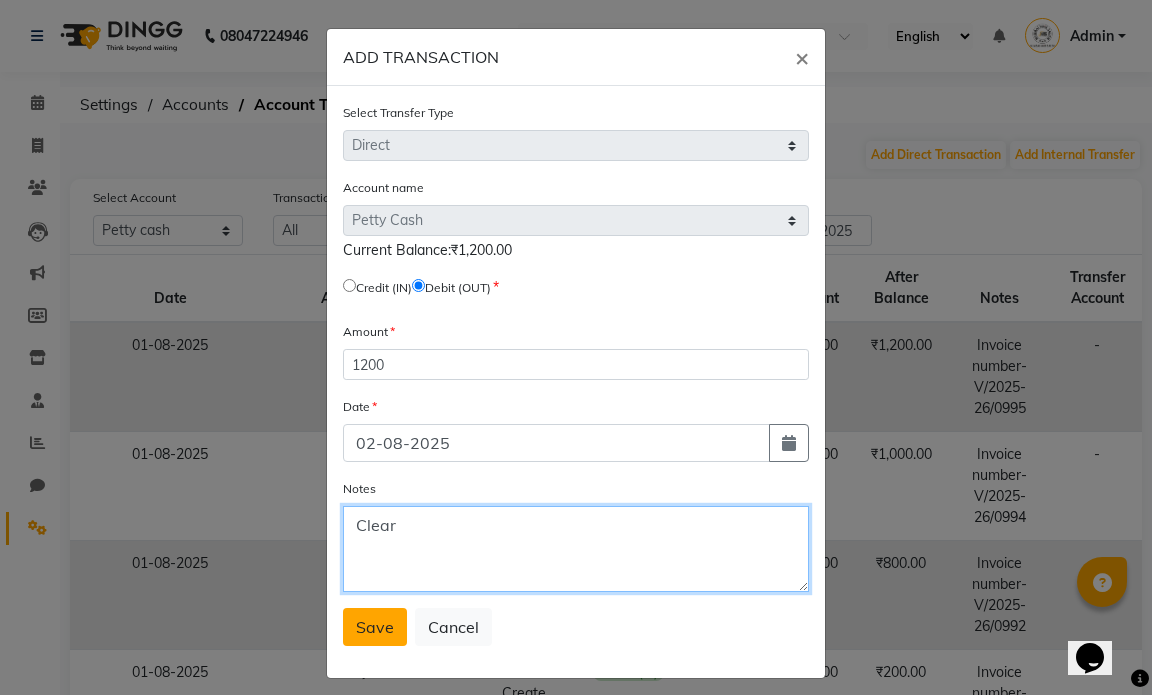 type on "Clear" 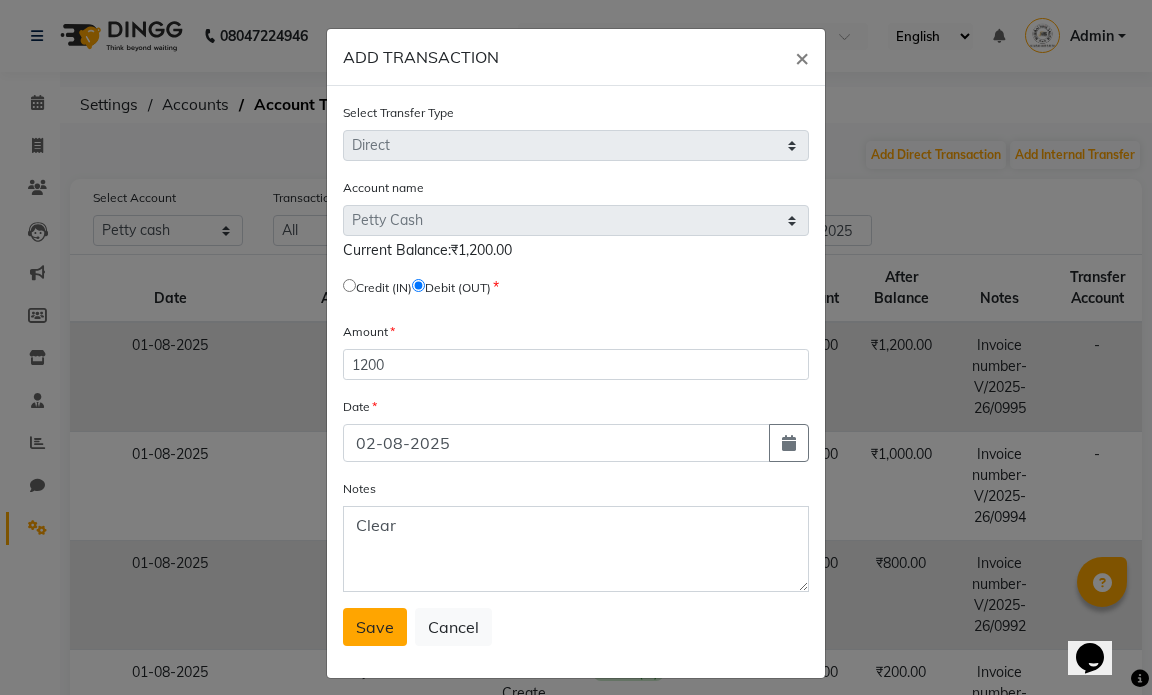 click on "Save" at bounding box center (375, 627) 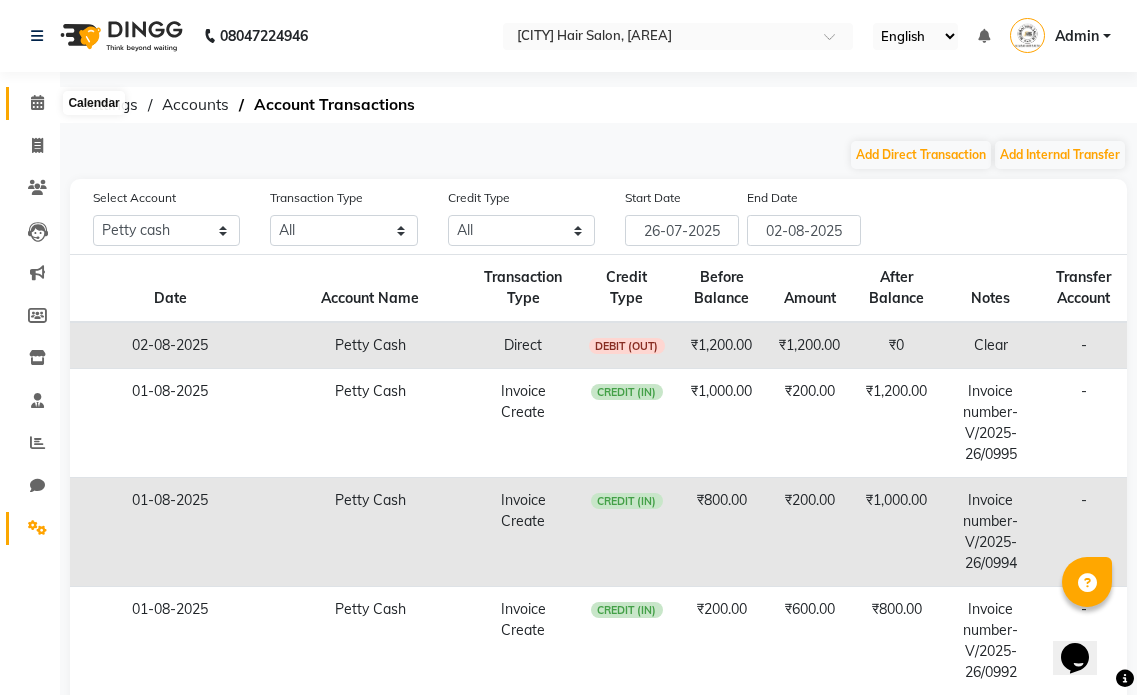 click 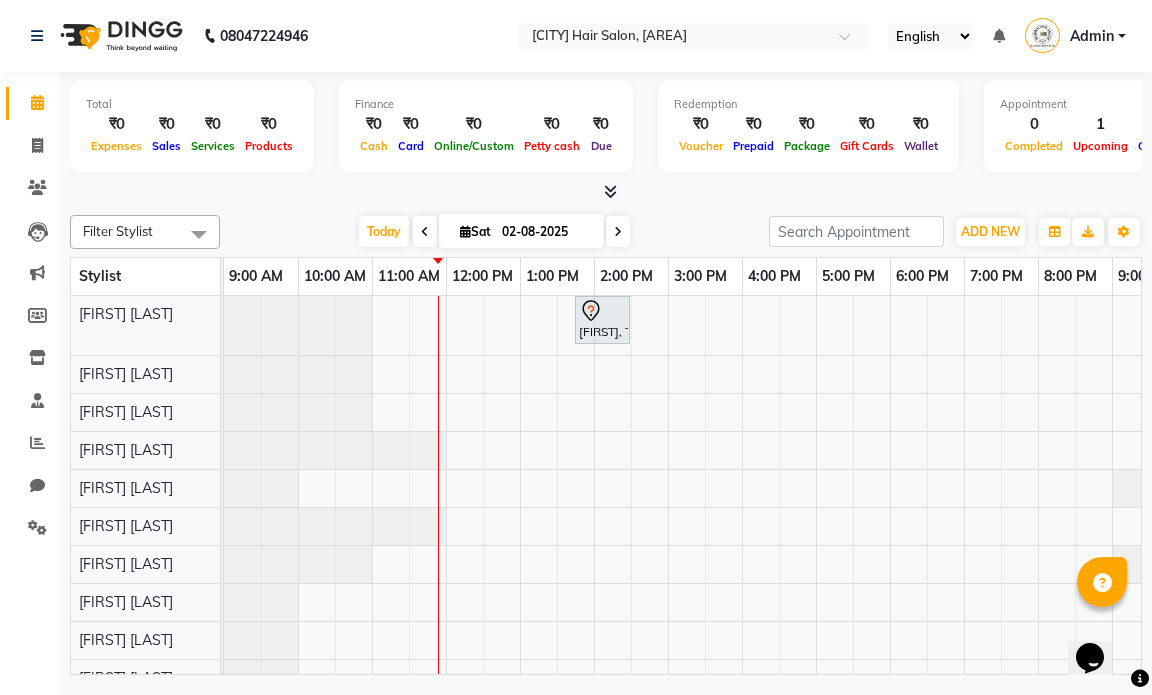 click on "02-08-2025" at bounding box center (546, 232) 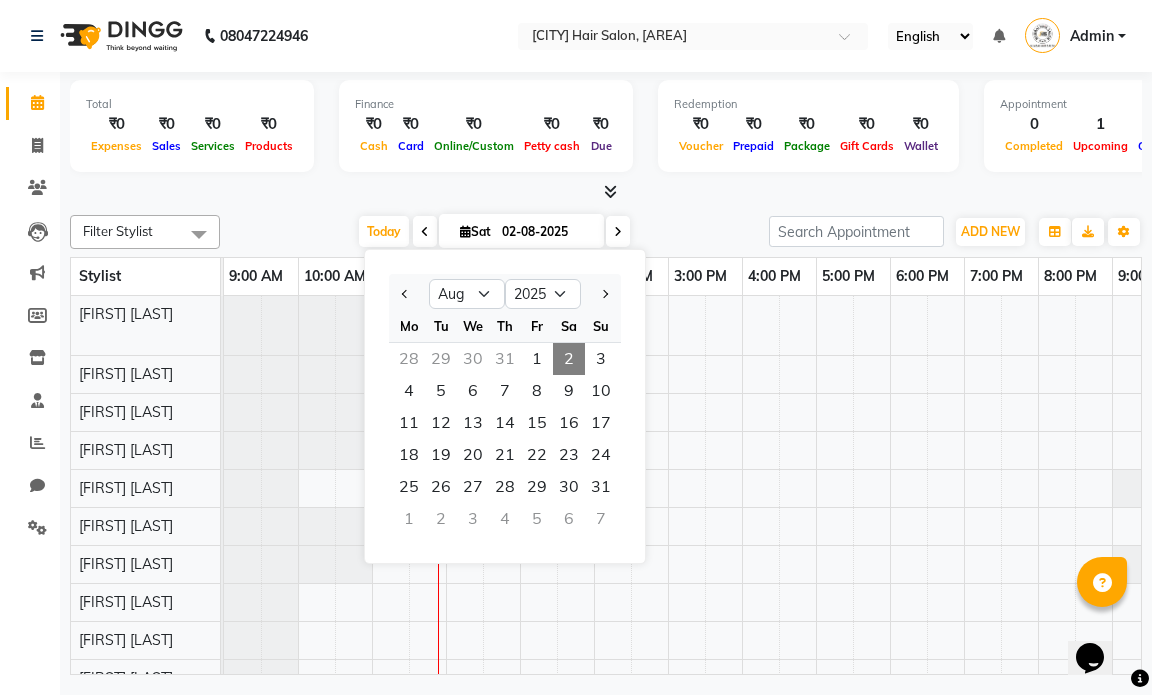 click on "2" at bounding box center (569, 359) 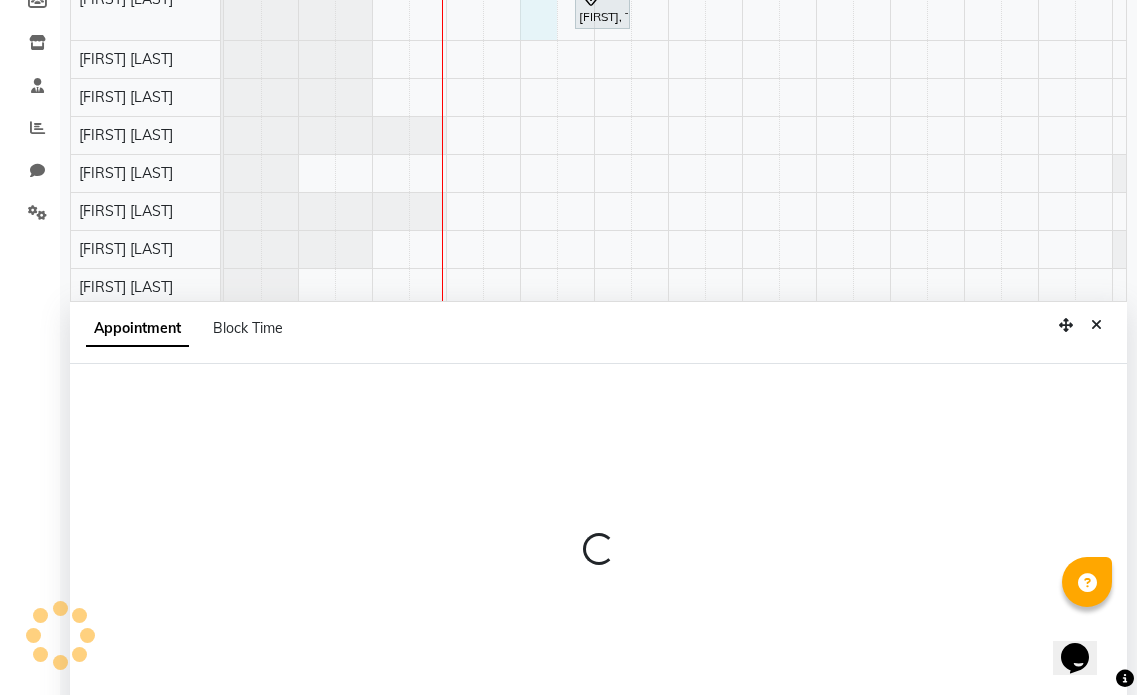 scroll, scrollTop: 377, scrollLeft: 0, axis: vertical 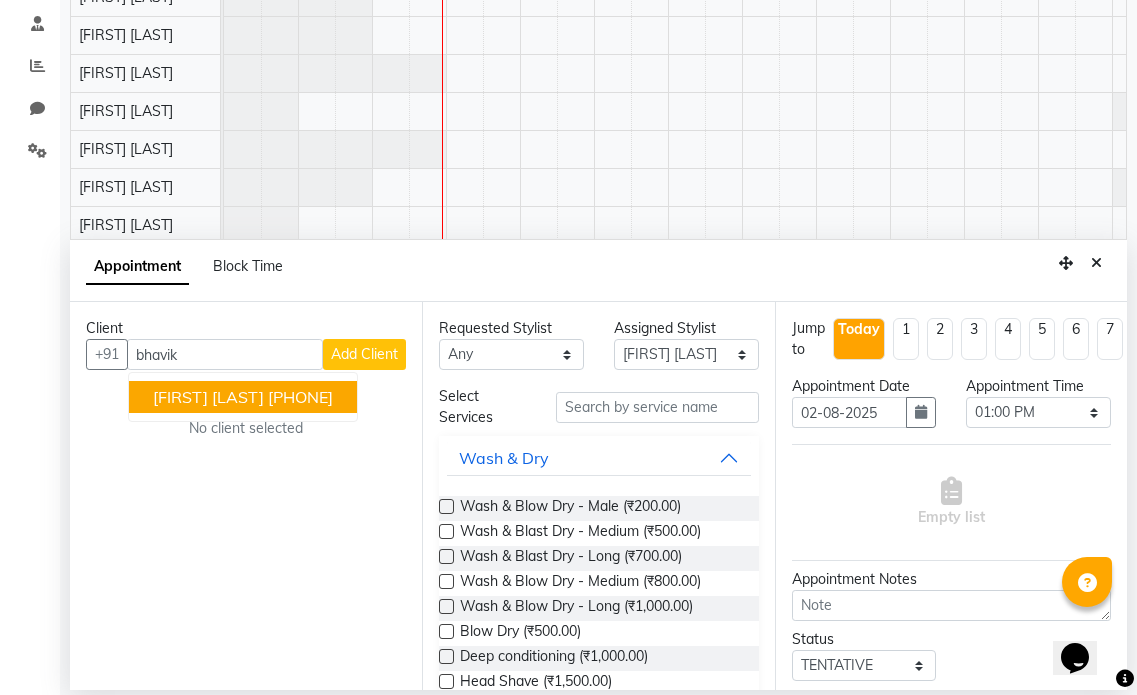click on "[FIRST] [LAST]" at bounding box center [208, 397] 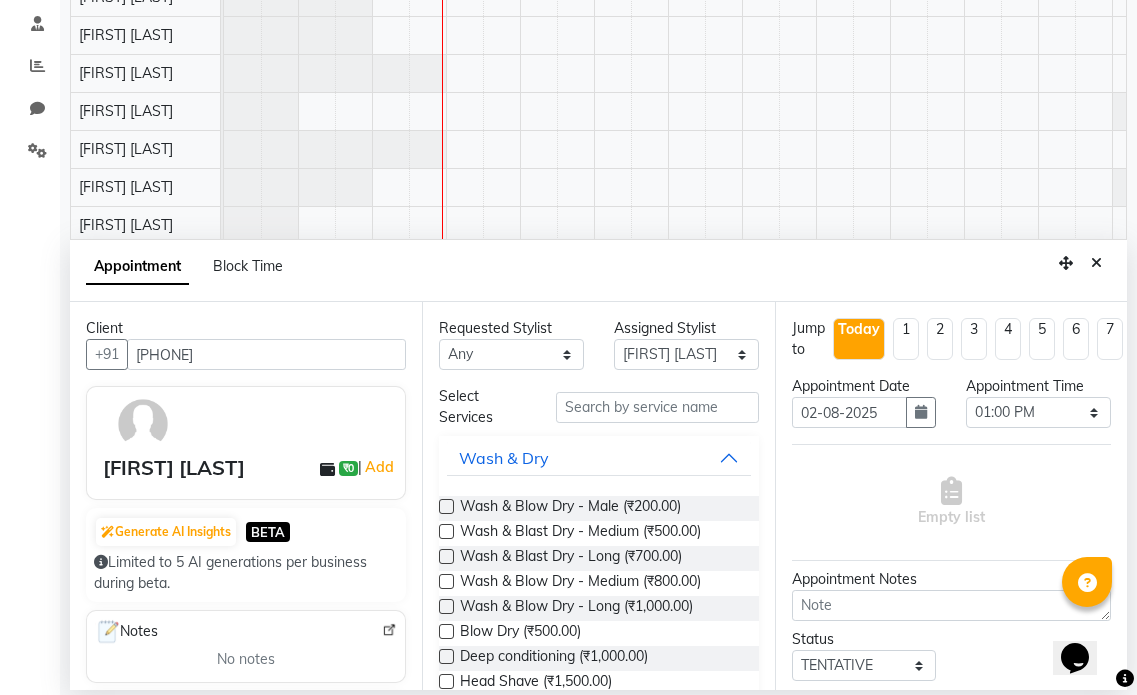type on "[PHONE]" 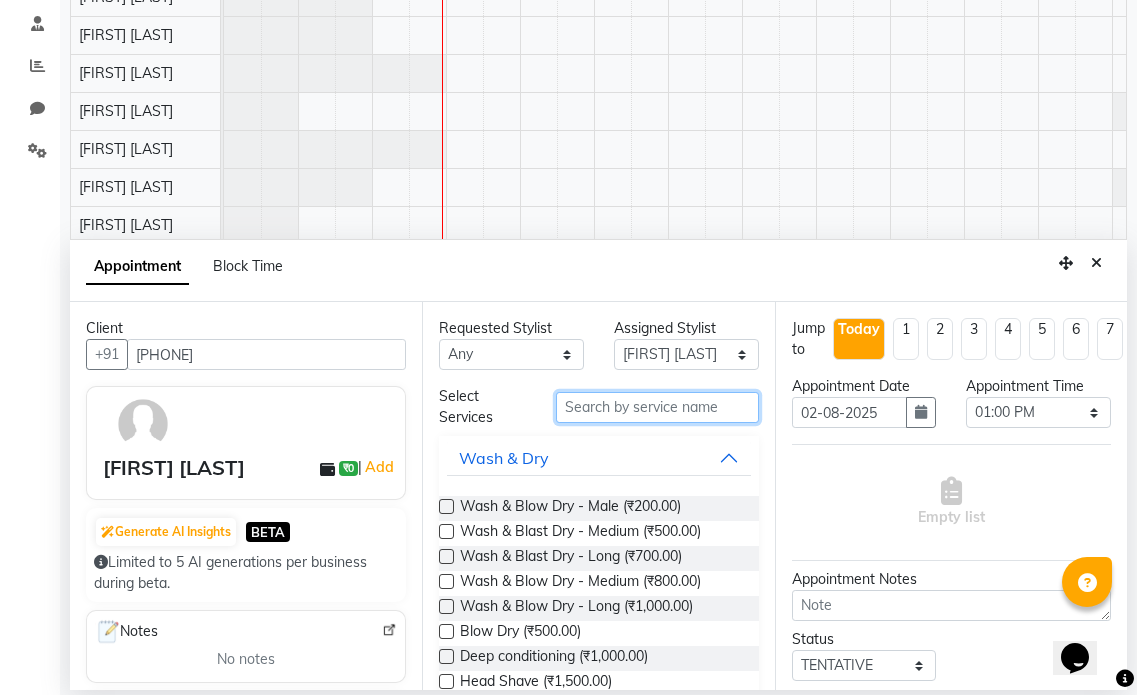 click at bounding box center (657, 407) 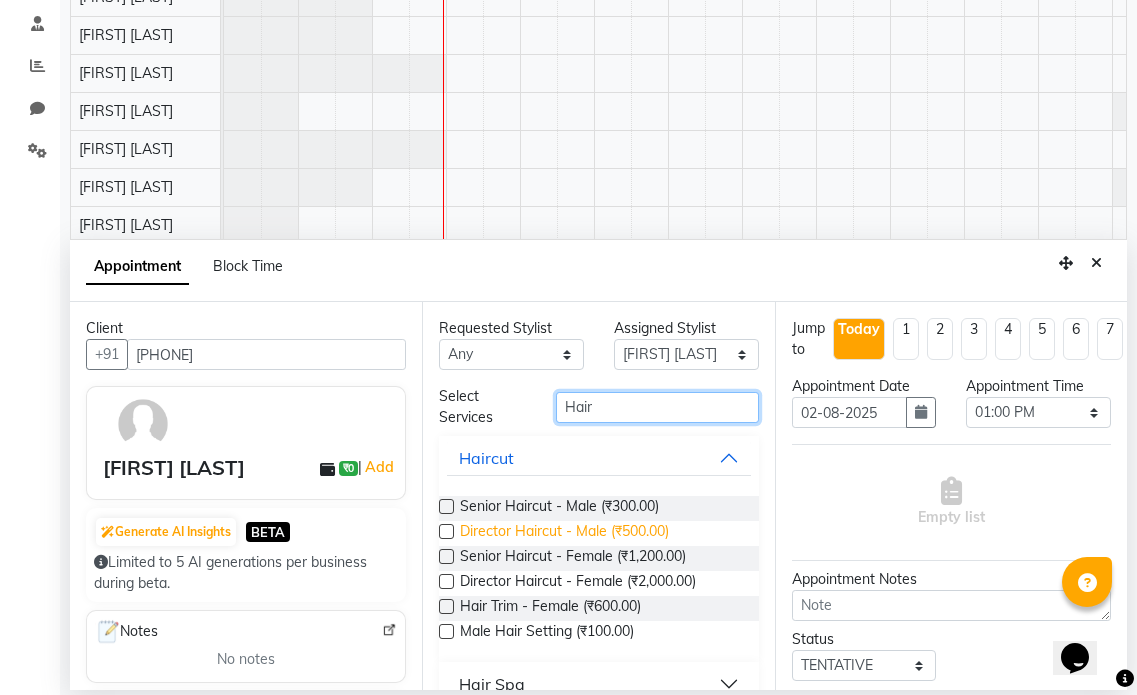 type on "Hair" 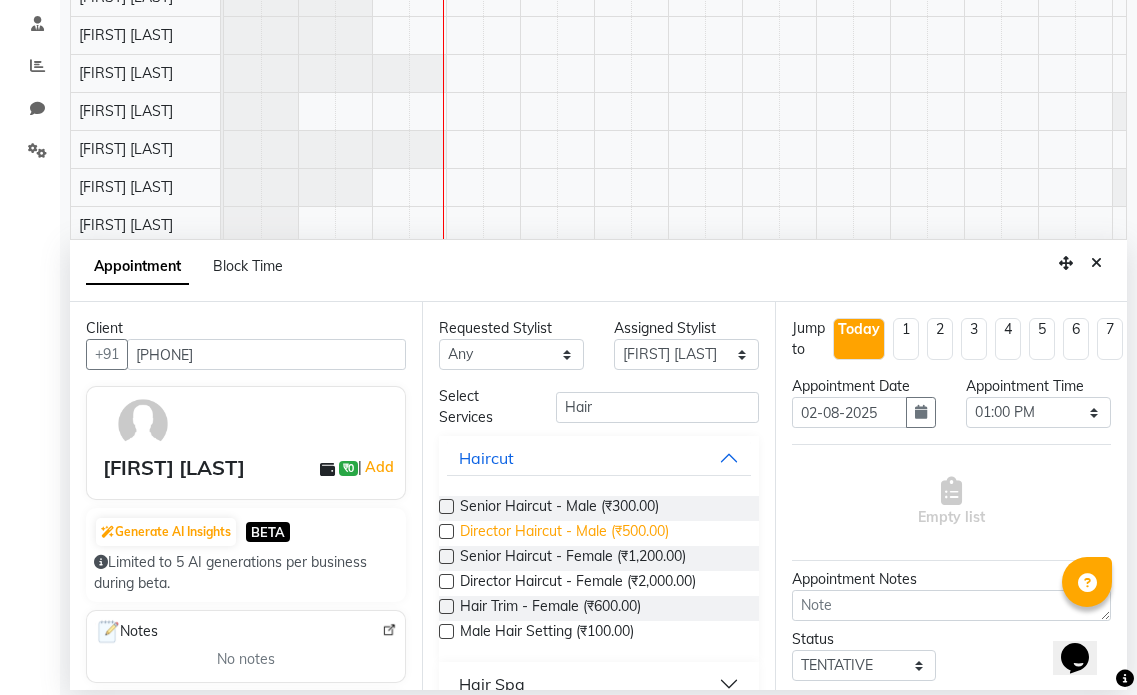 click on "Director Haircut - Male (₹500.00)" at bounding box center (564, 533) 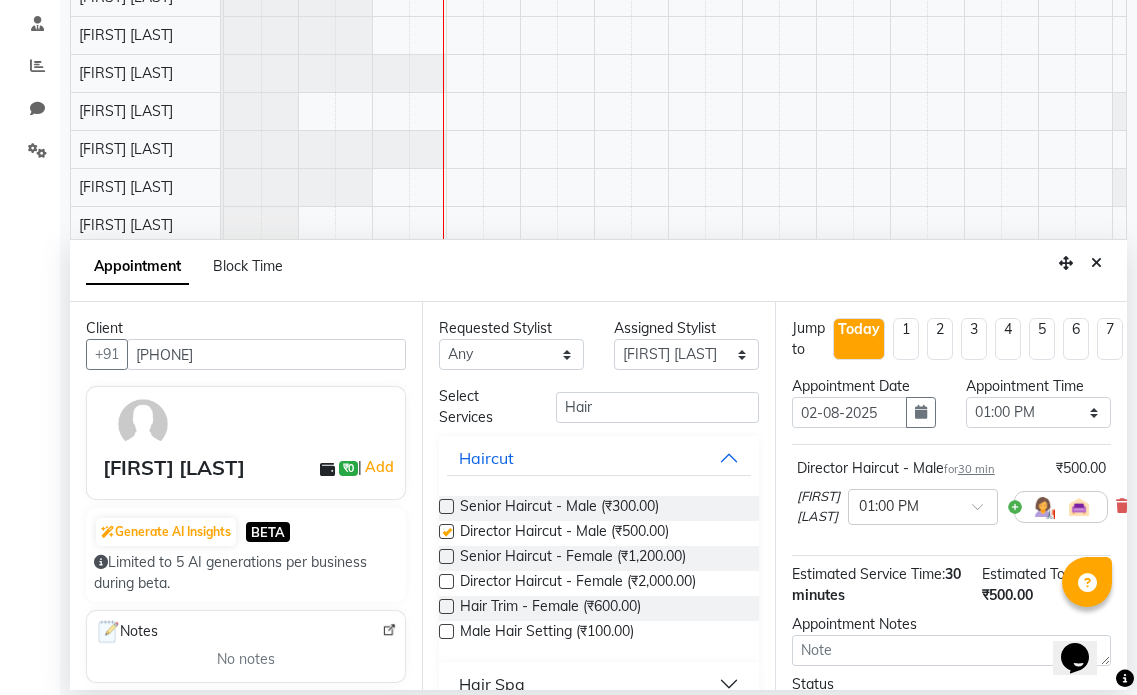 checkbox on "false" 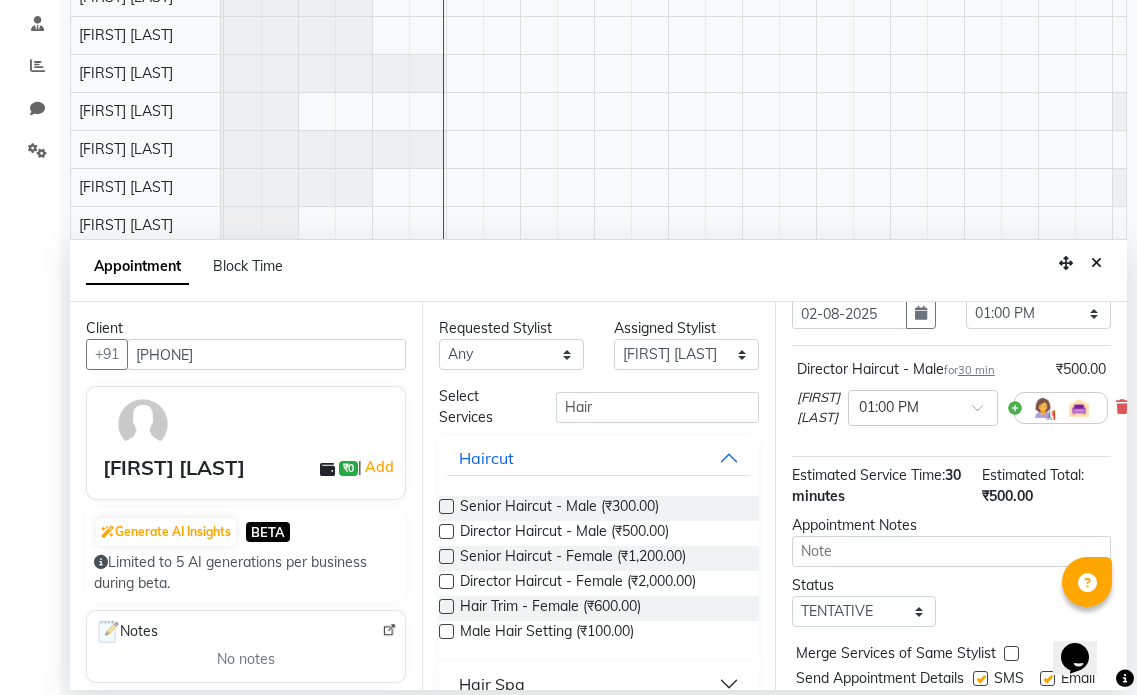 scroll, scrollTop: 194, scrollLeft: 0, axis: vertical 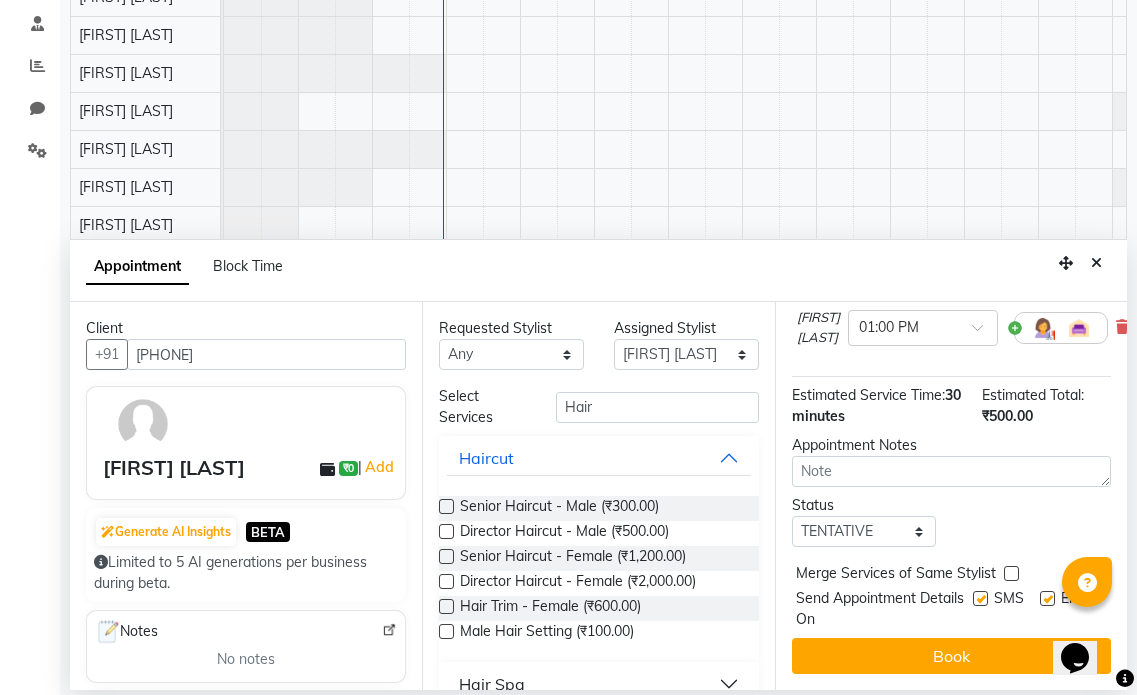 click at bounding box center (1047, 598) 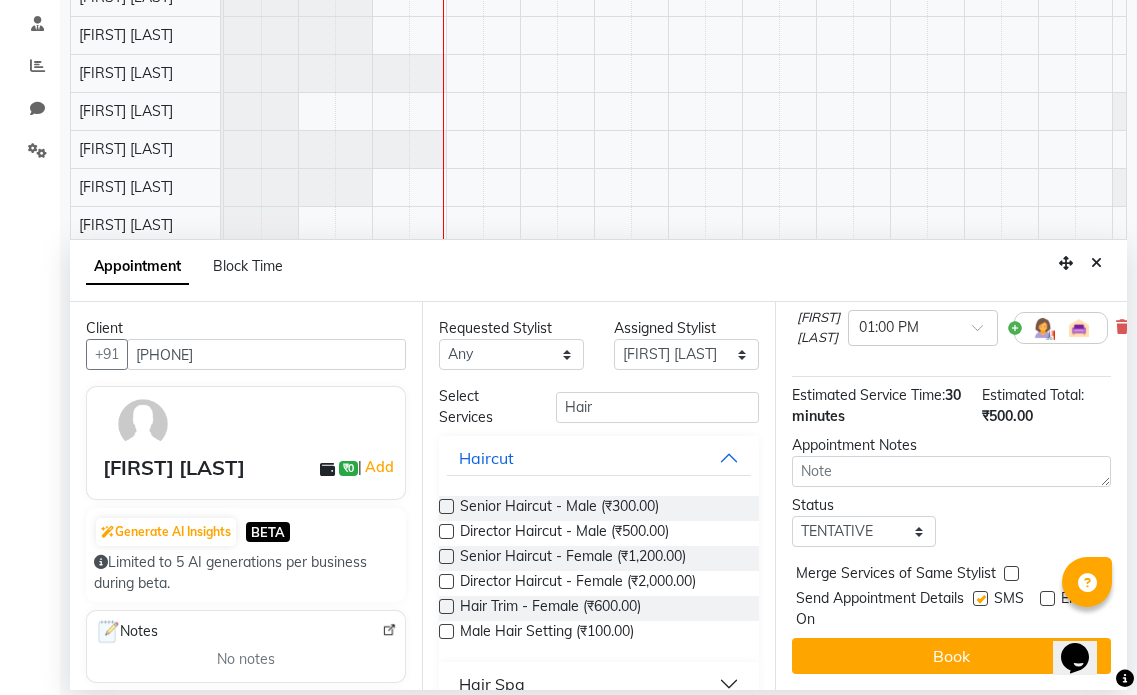 click at bounding box center [980, 598] 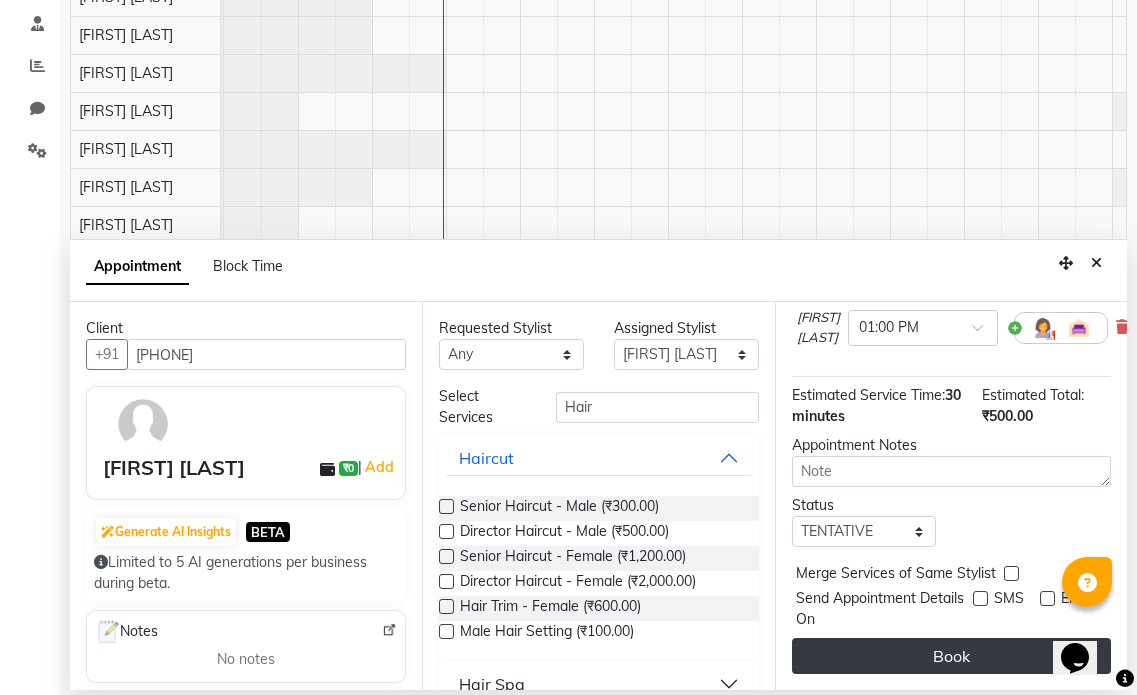 click on "Book" at bounding box center [951, 656] 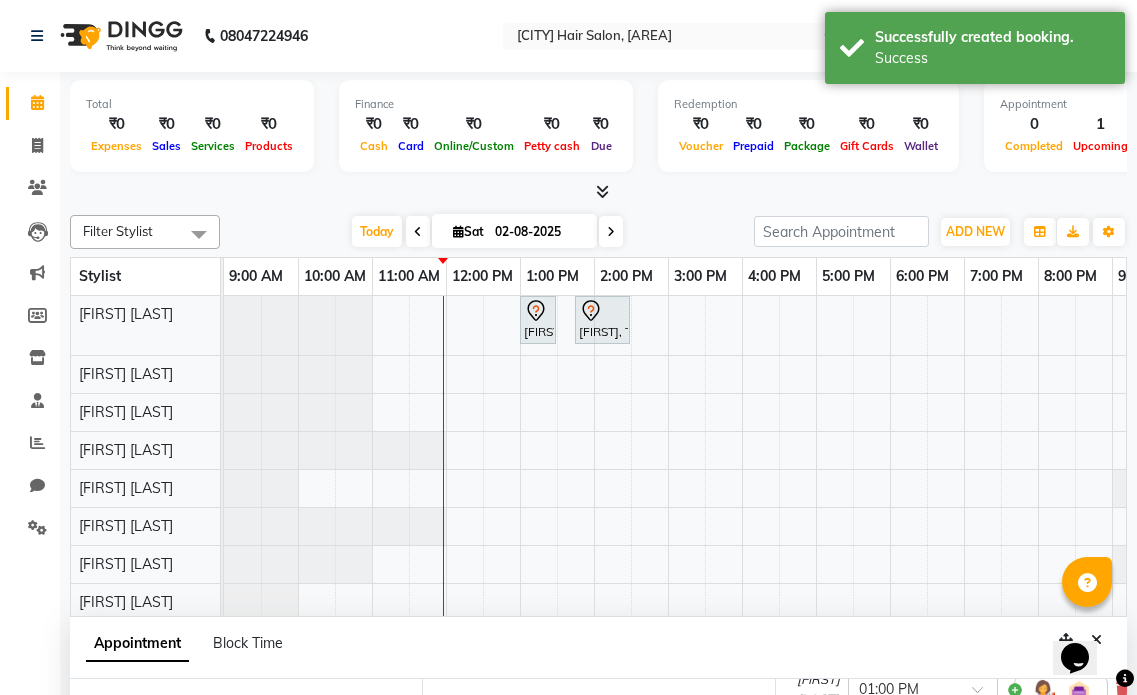scroll, scrollTop: 300, scrollLeft: 0, axis: vertical 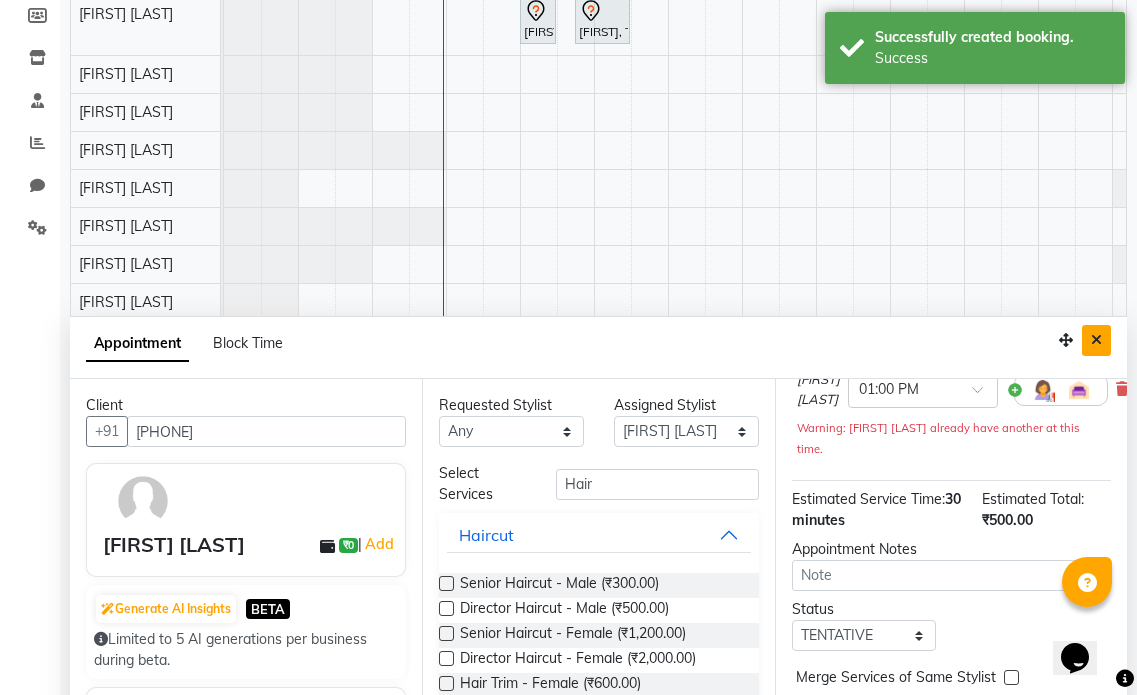click at bounding box center (1096, 340) 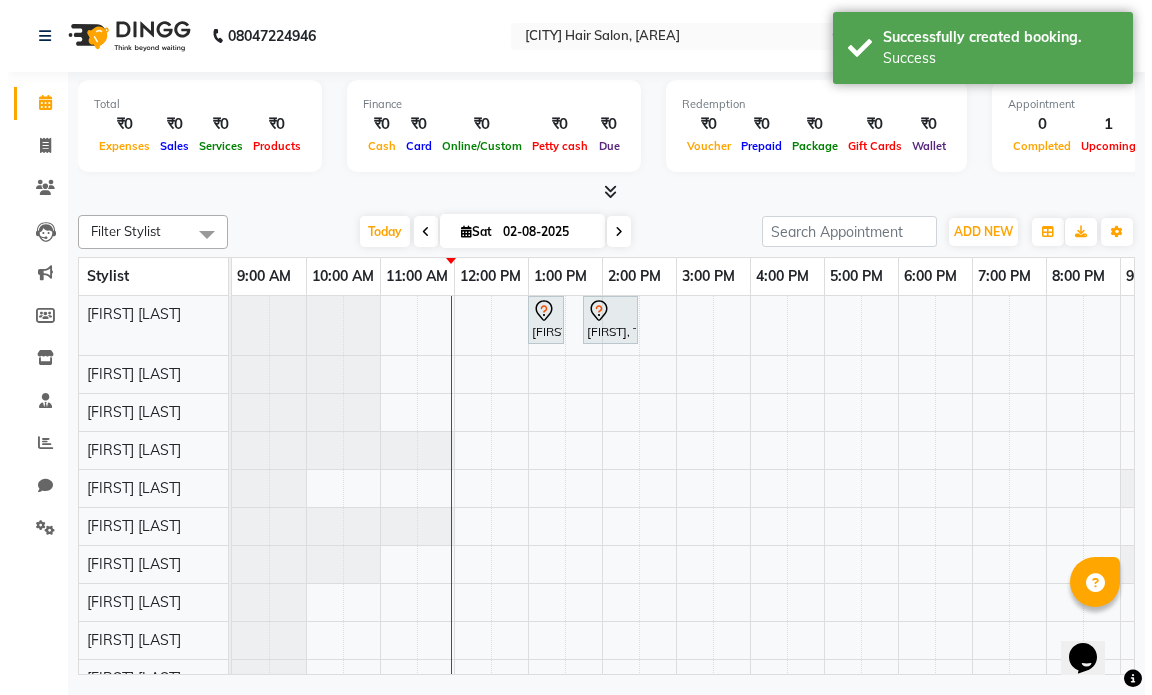 scroll, scrollTop: 0, scrollLeft: 0, axis: both 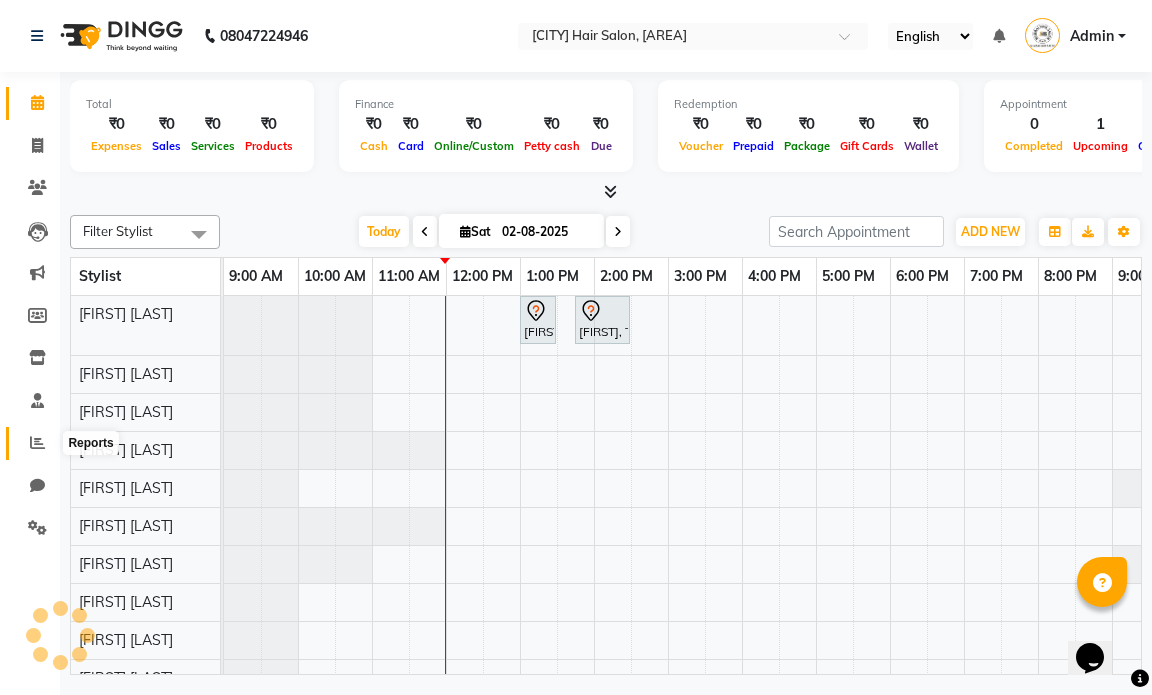 click 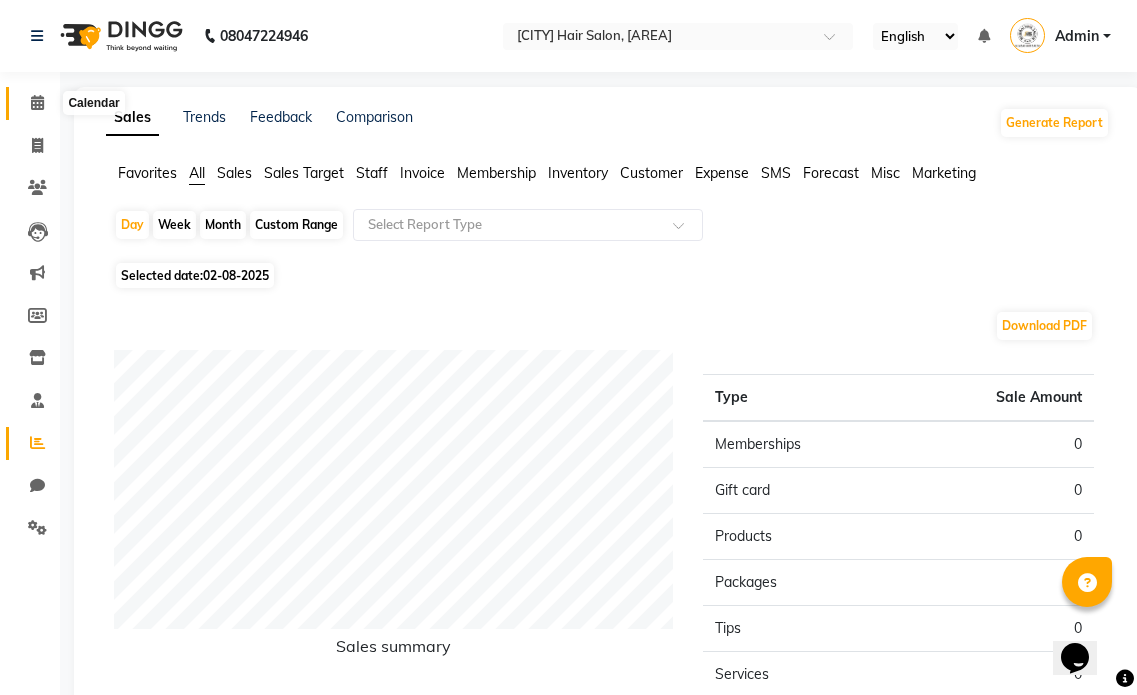 click 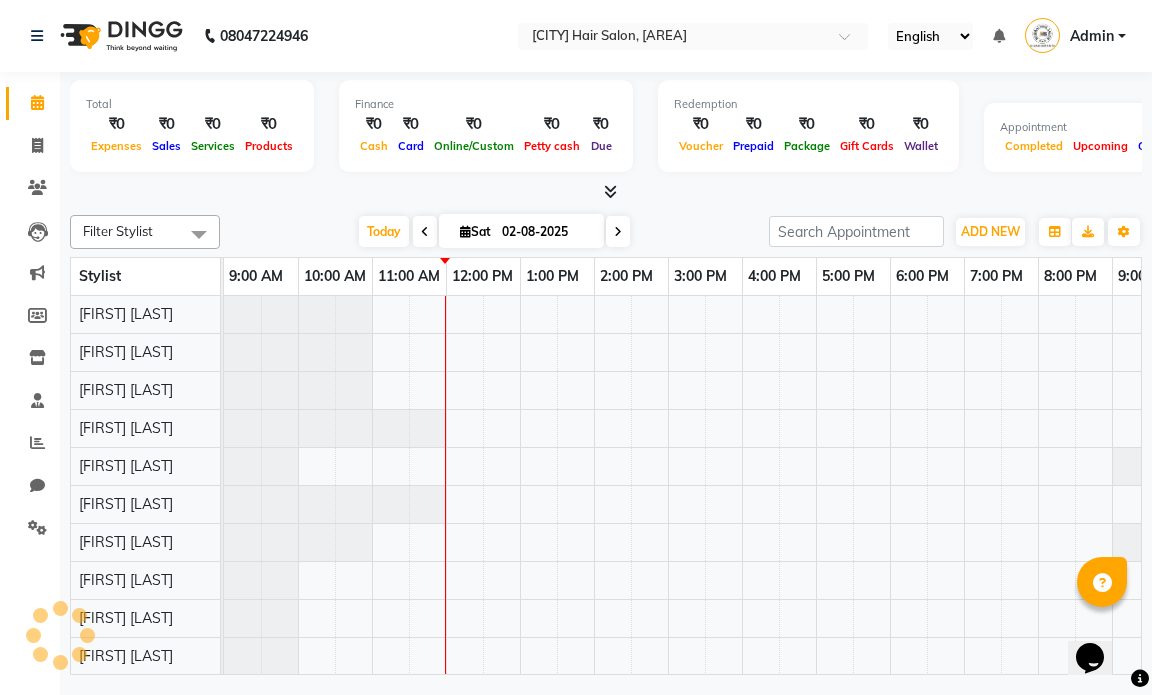 scroll, scrollTop: 0, scrollLeft: 0, axis: both 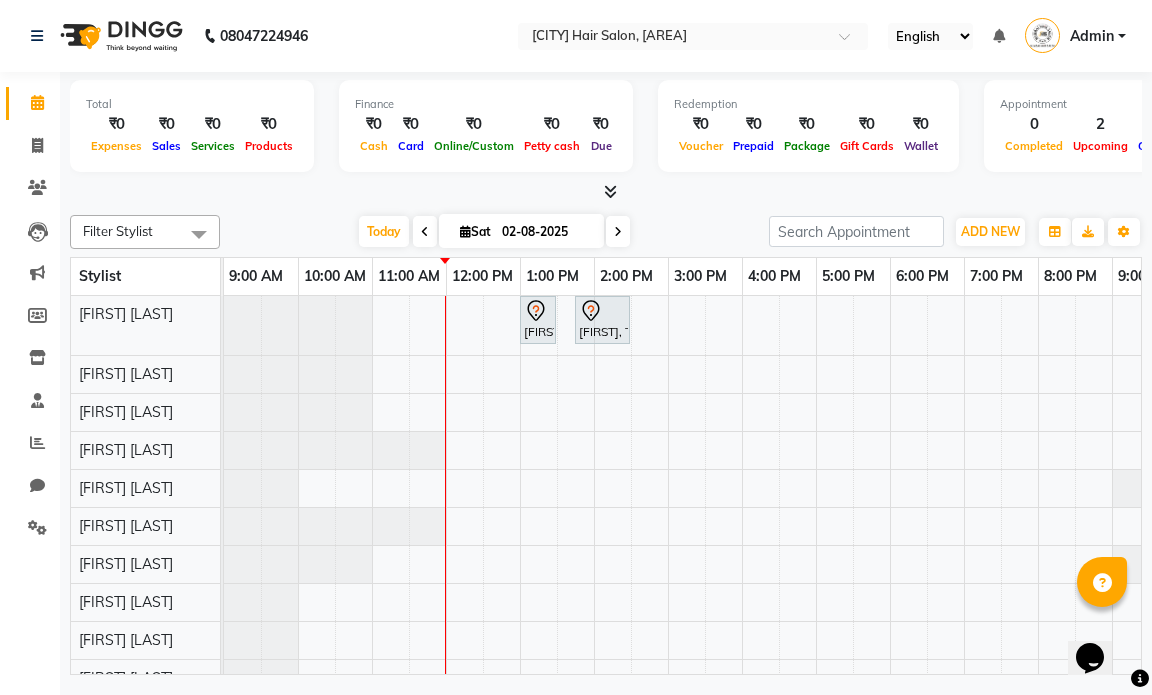 click at bounding box center (425, 231) 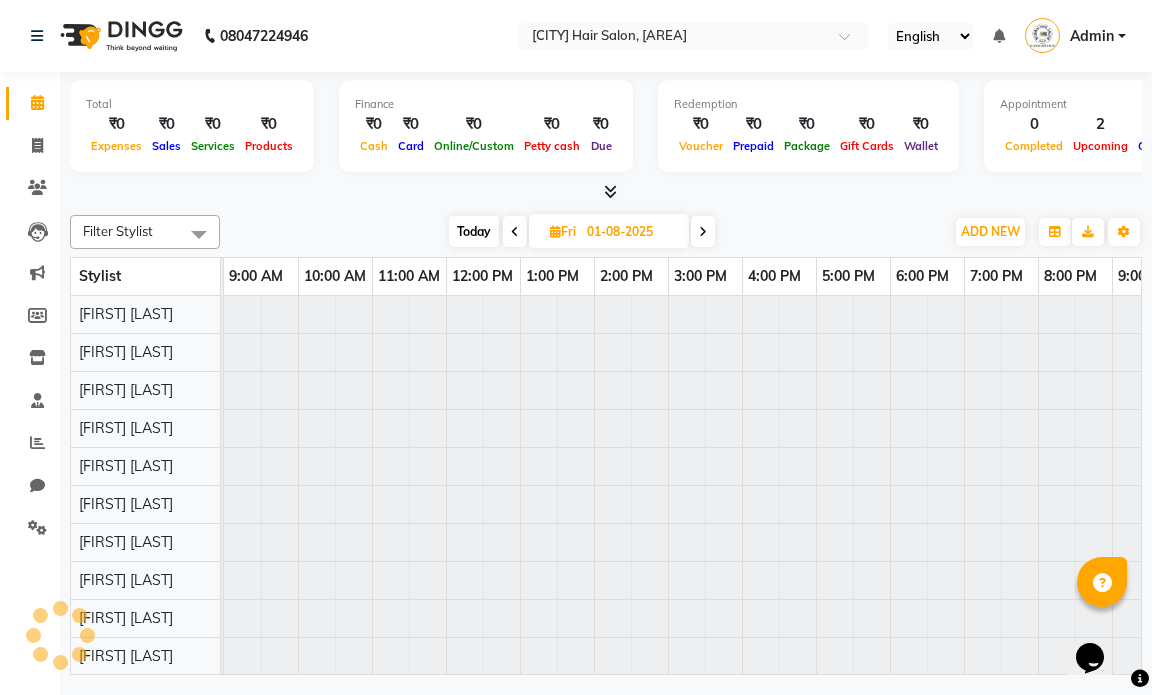 scroll, scrollTop: 0, scrollLeft: 119, axis: horizontal 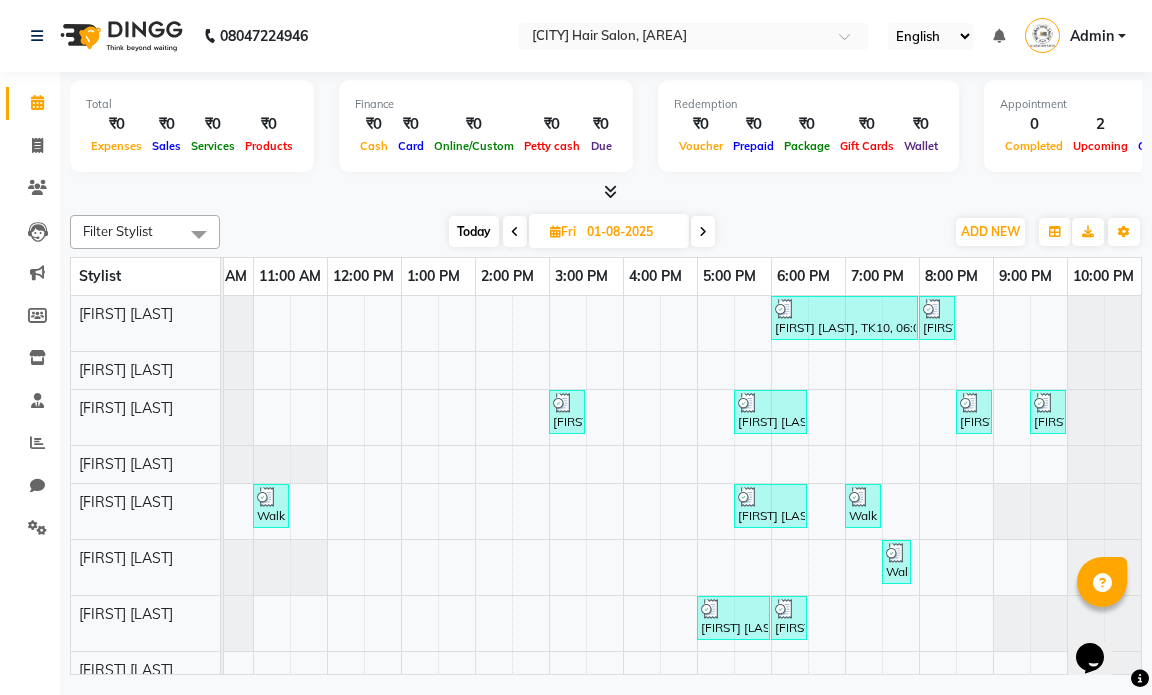 click at bounding box center [515, 231] 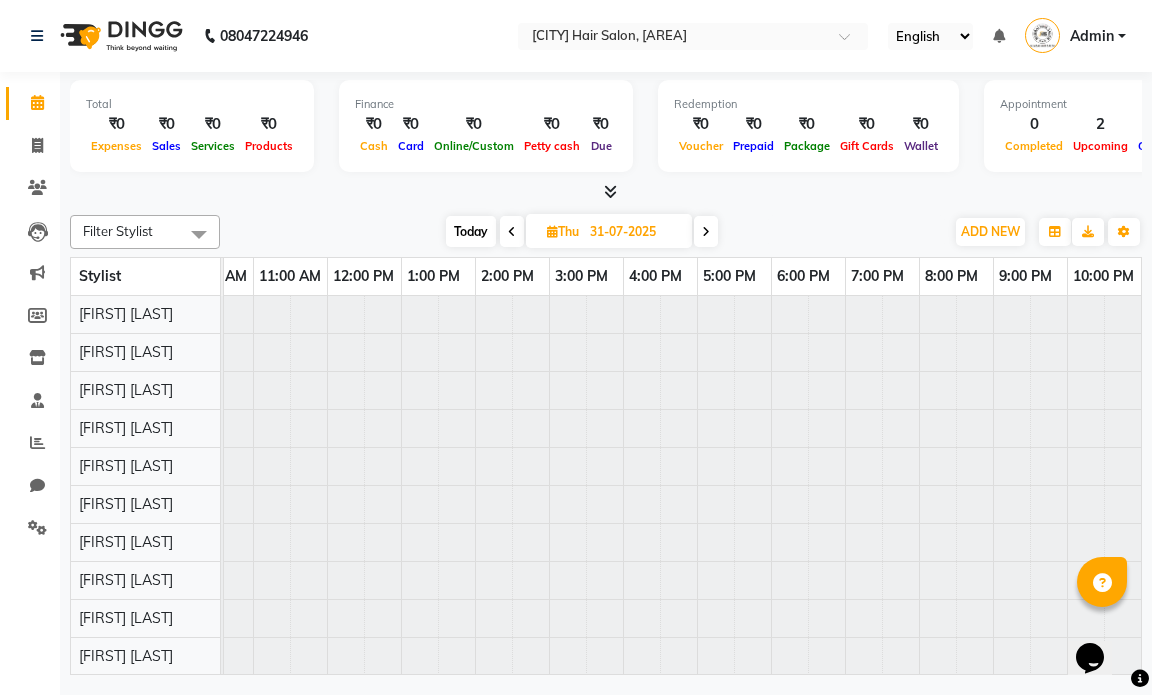scroll, scrollTop: 0, scrollLeft: 119, axis: horizontal 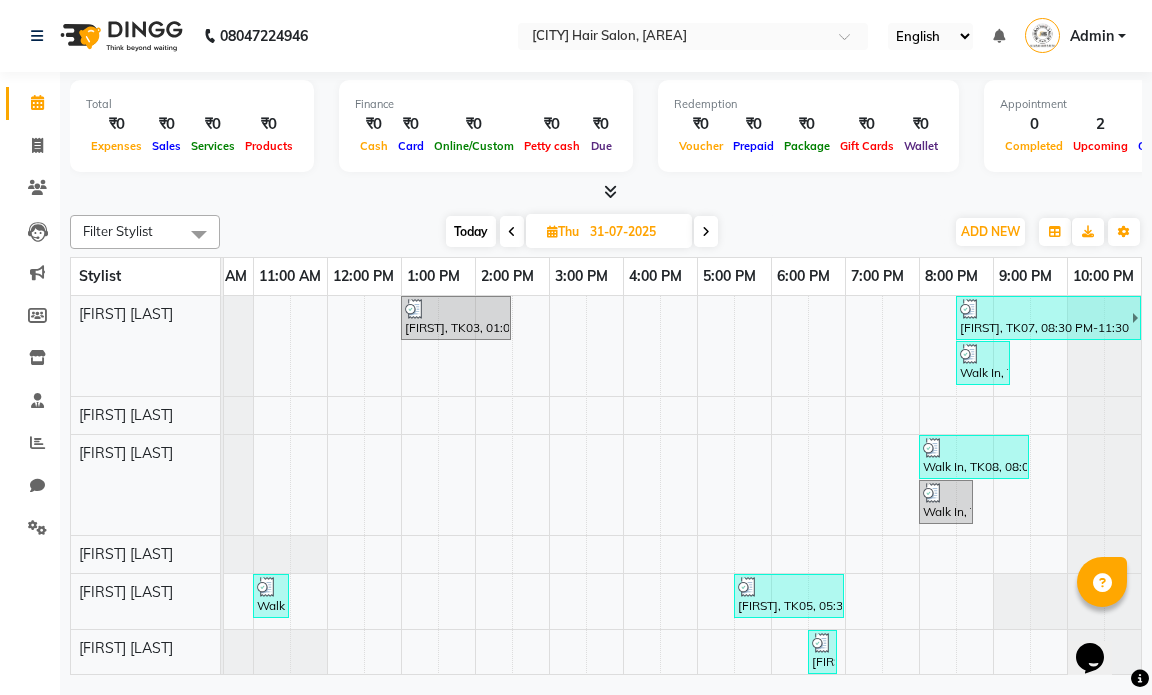 click at bounding box center (512, 231) 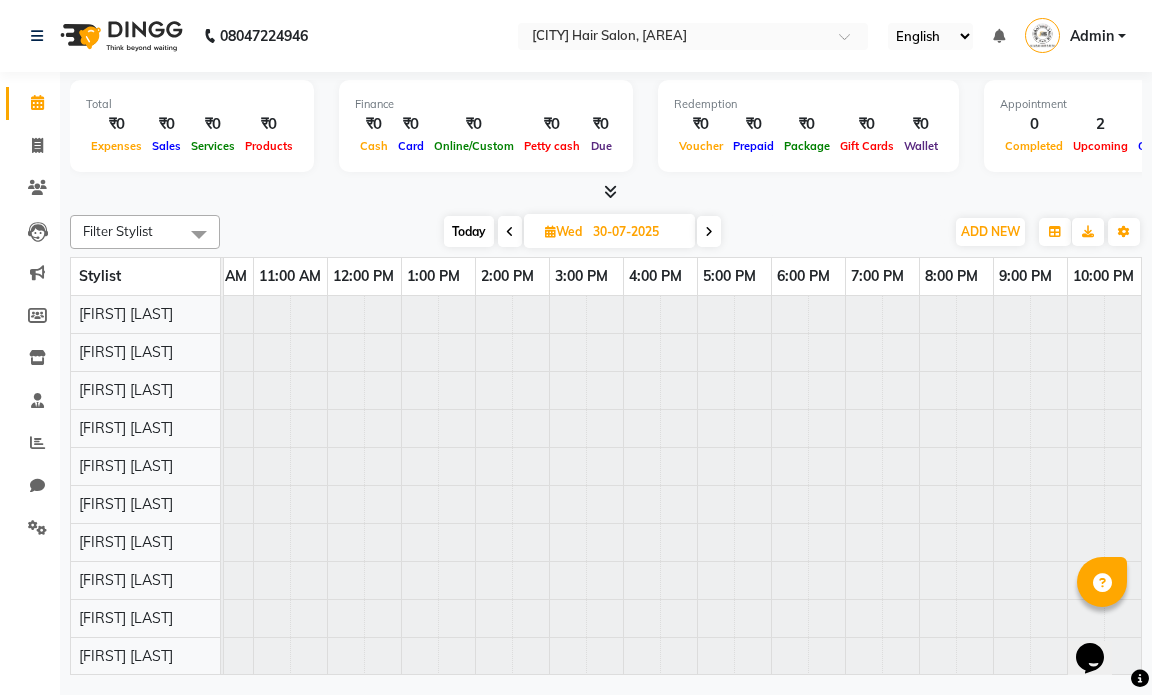 scroll, scrollTop: 0, scrollLeft: 119, axis: horizontal 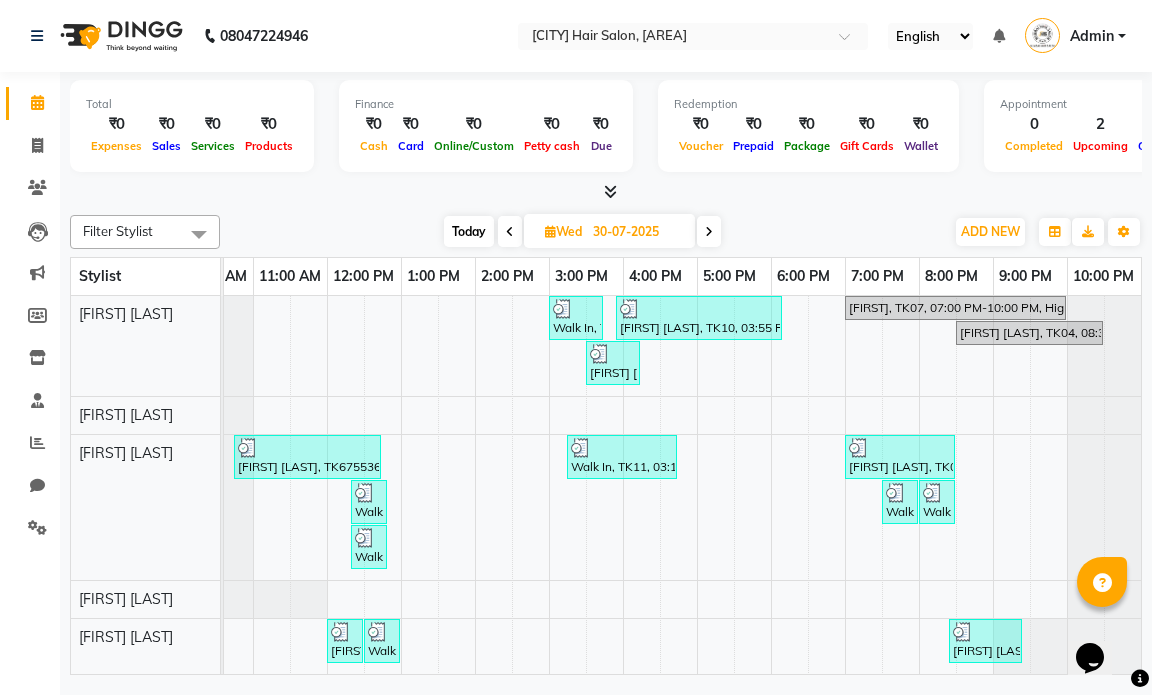click at bounding box center (510, 231) 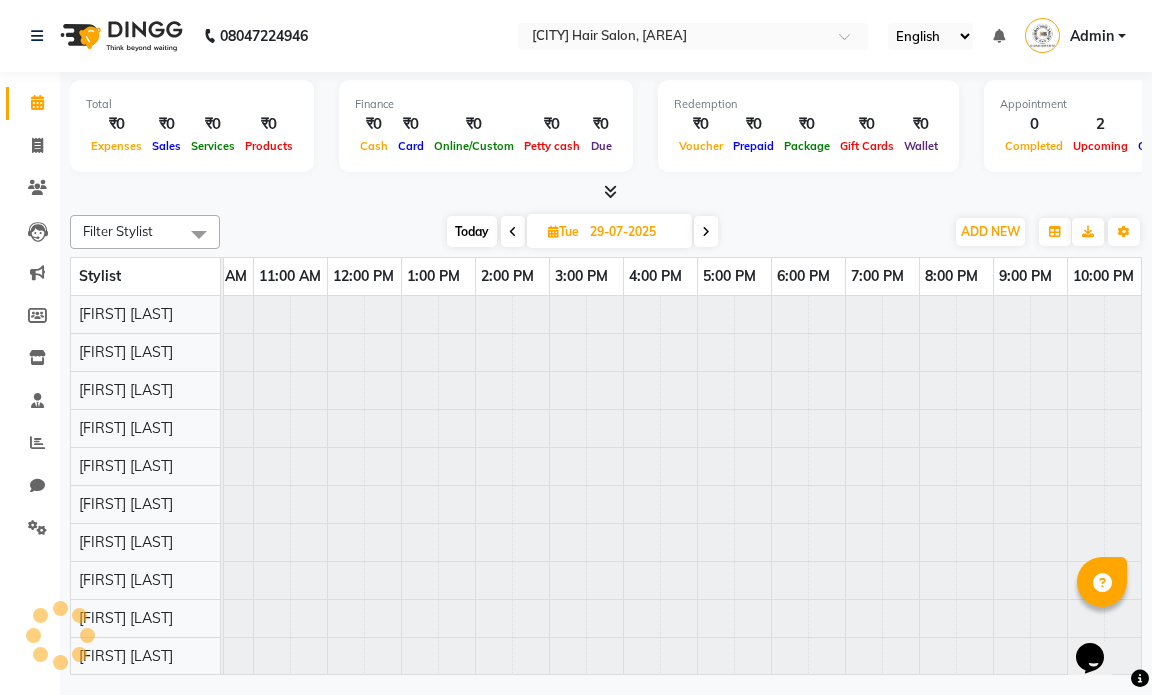 scroll, scrollTop: 0, scrollLeft: 0, axis: both 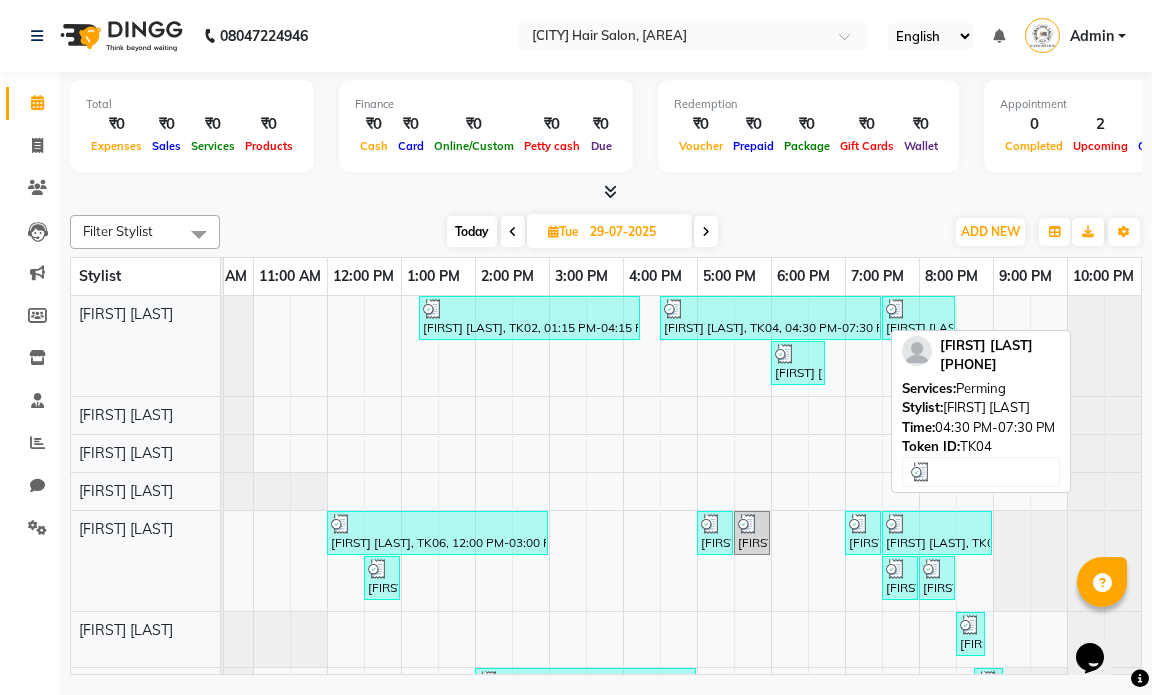 click on "[FIRST] [LAST], TK04, 04:30 PM-07:30 PM, Perming" at bounding box center [770, 318] 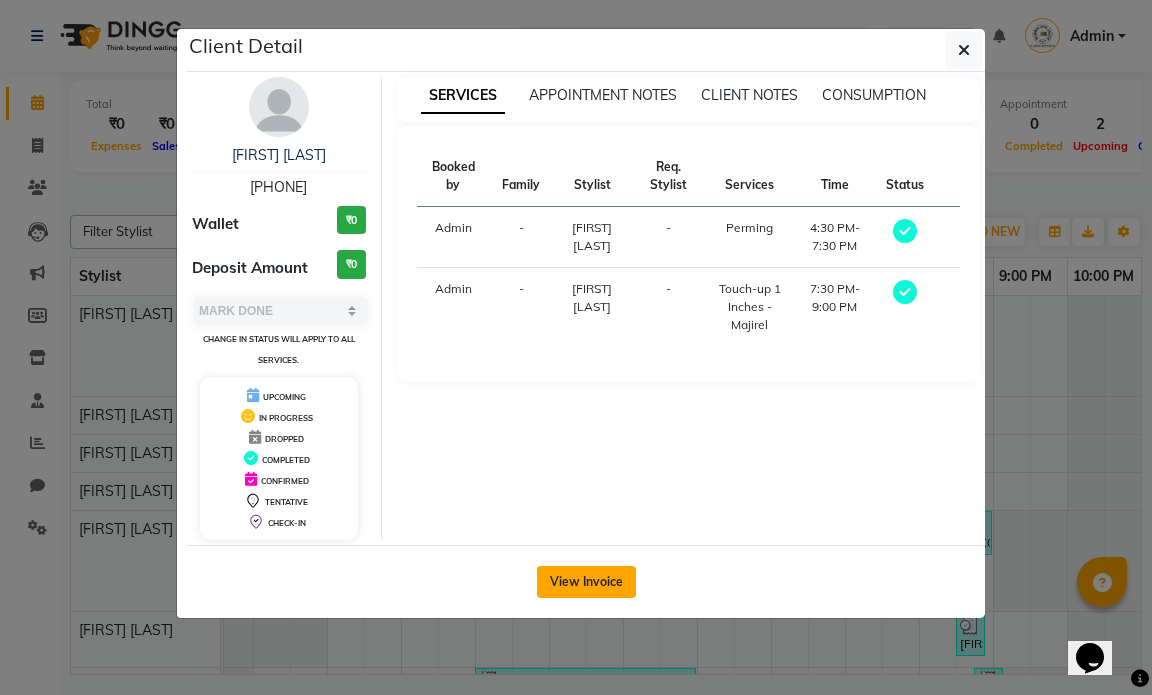 click on "View Invoice" 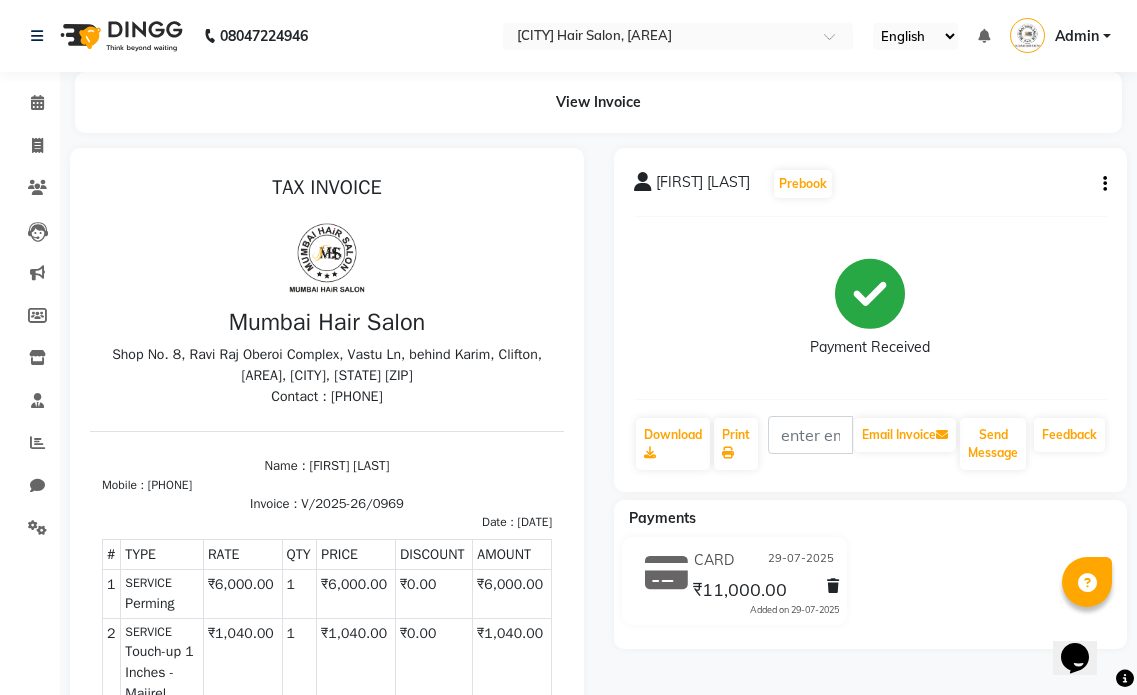 scroll, scrollTop: 0, scrollLeft: 0, axis: both 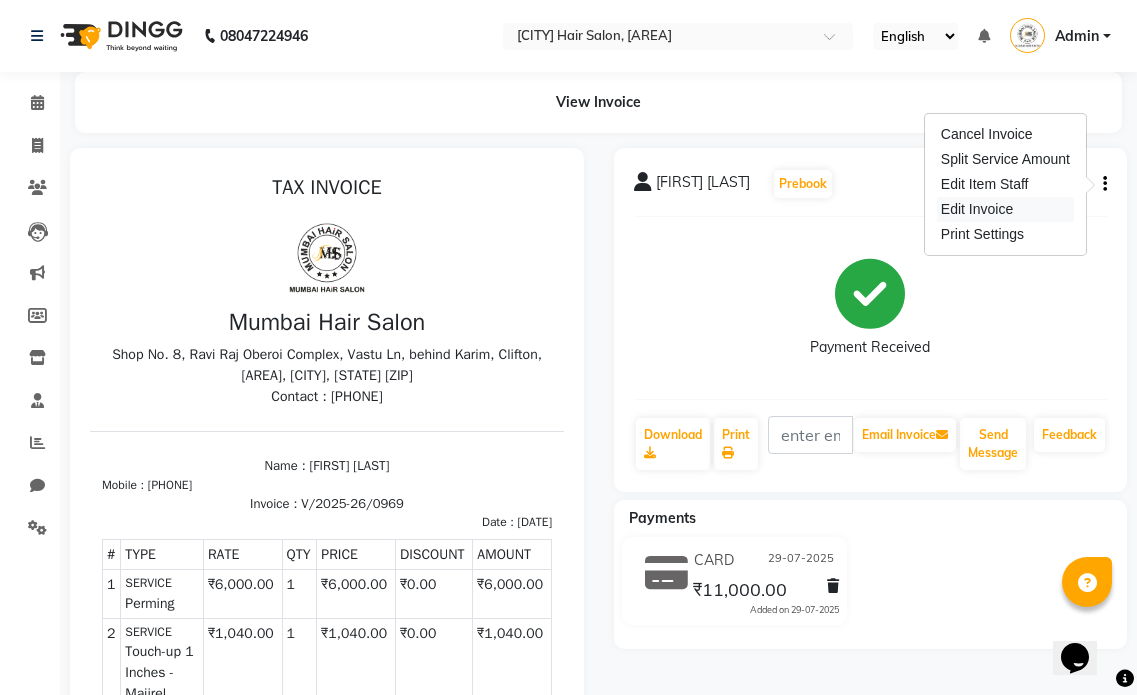click on "Edit Invoice" at bounding box center (1005, 209) 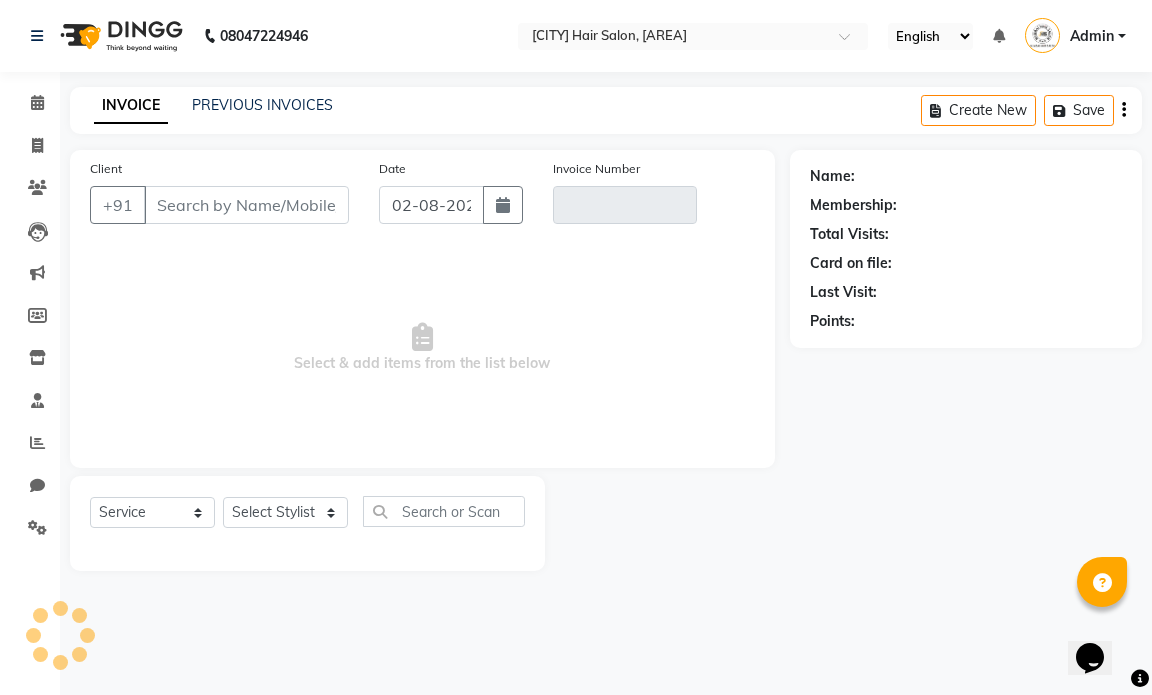 type on "[PHONE]" 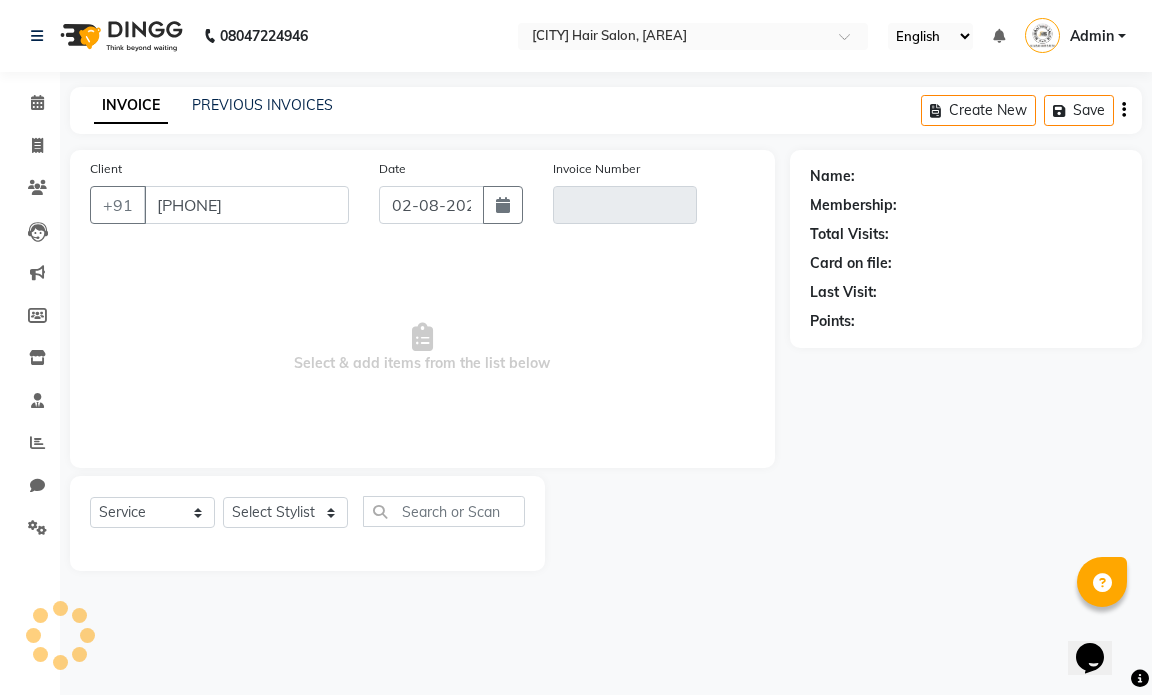 type on "V/2025-26/0969" 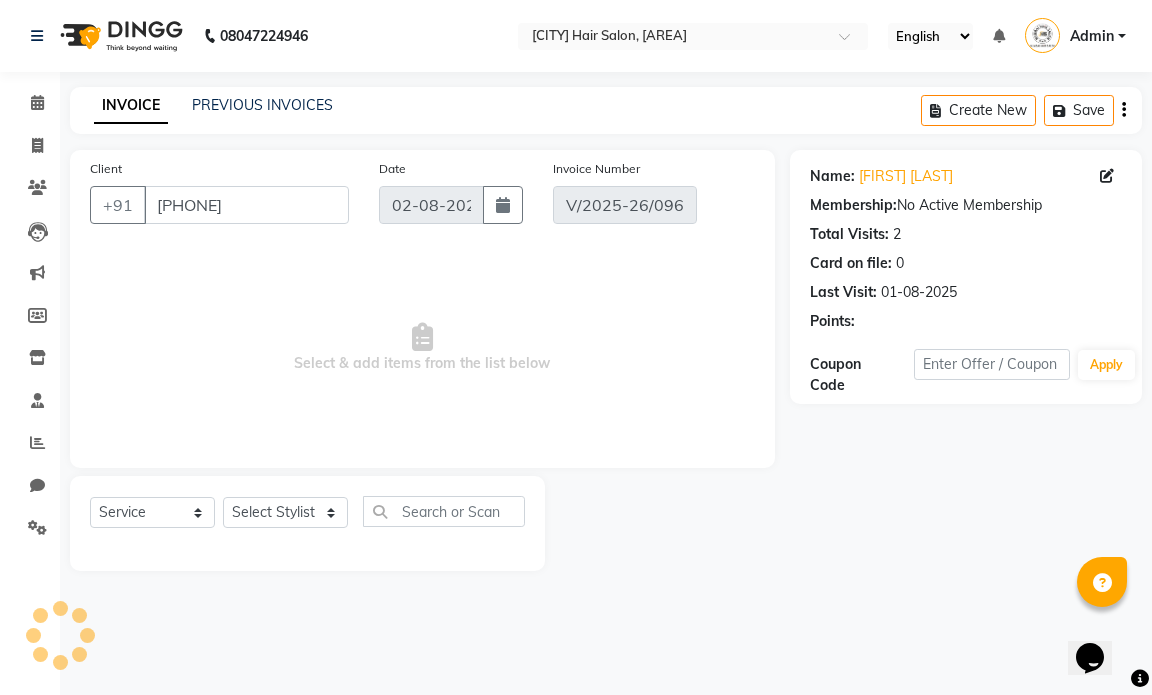 type on "29-07-2025" 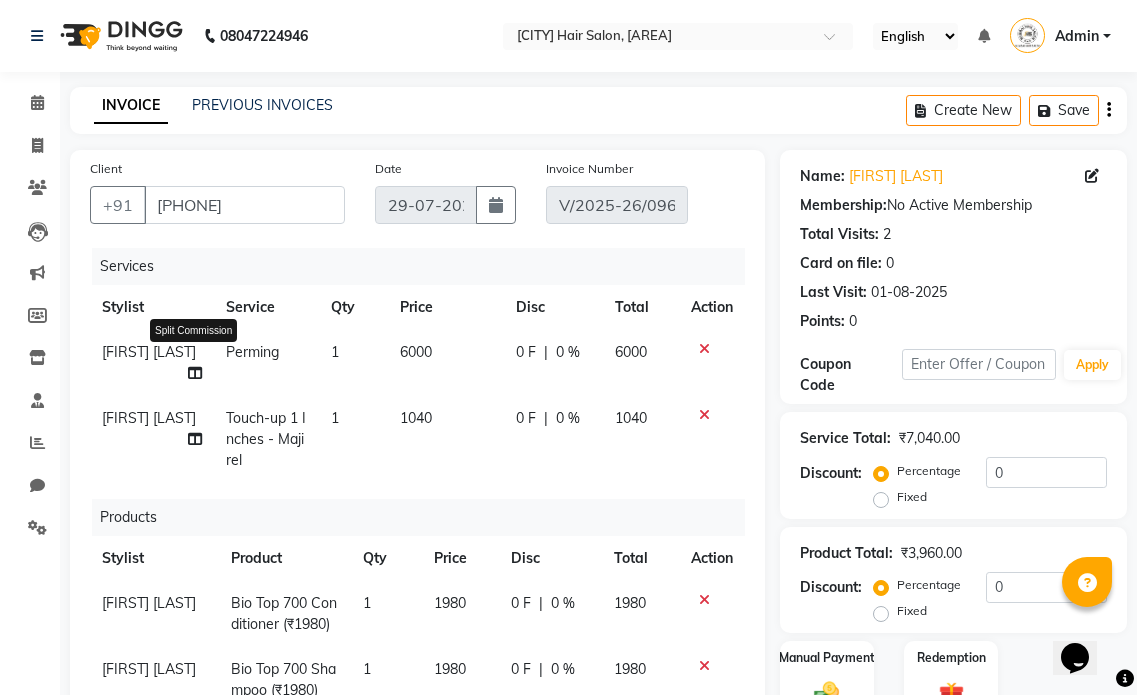 click 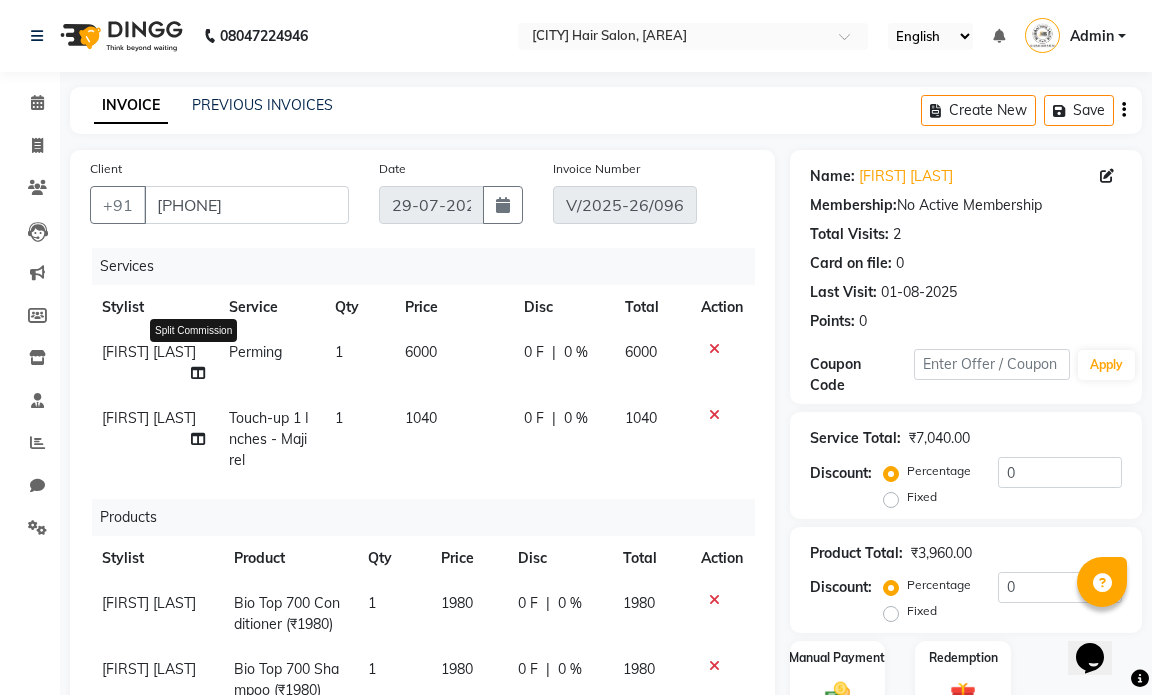 select on "66010" 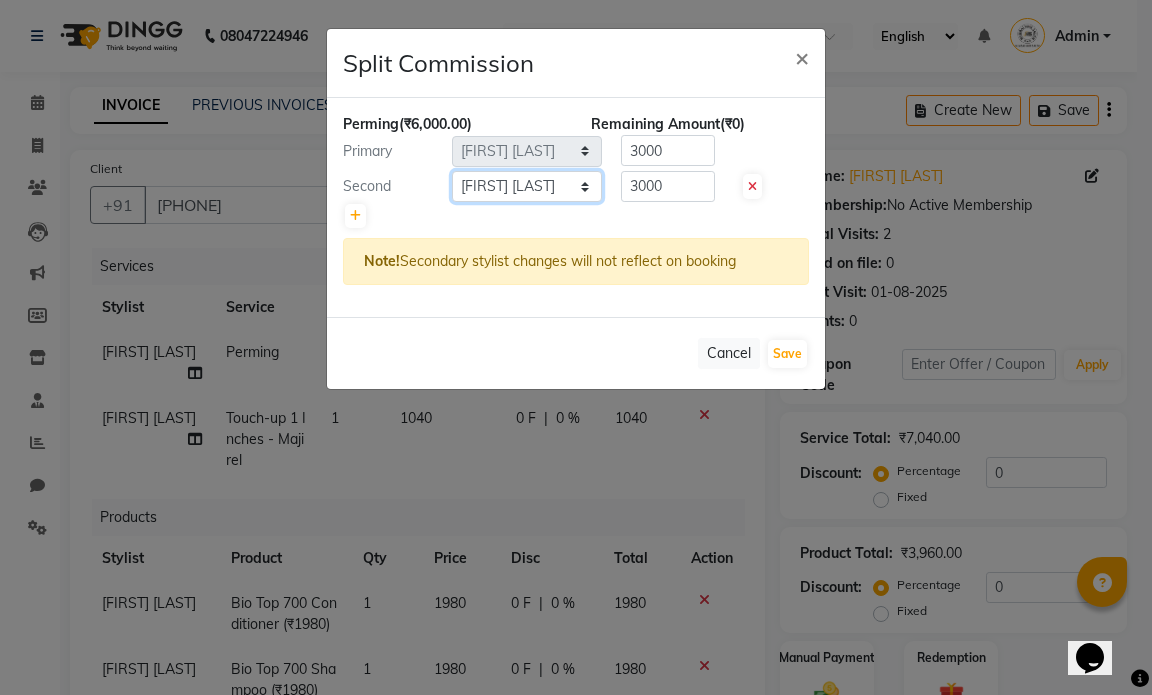 click on "Select  [FIRST] [LAST]   [FIRST] [LAST]   [FIRST] [LAST]   [FIRST] [LAST]    MUMBAI HAIR SALON   [FIRST] [LAST]   [FIRST] [LAST]   [FIRST] [LAST]   [FIRST] [LAST]   [FIRST] [LAST]   [FIRST] [LAST]" 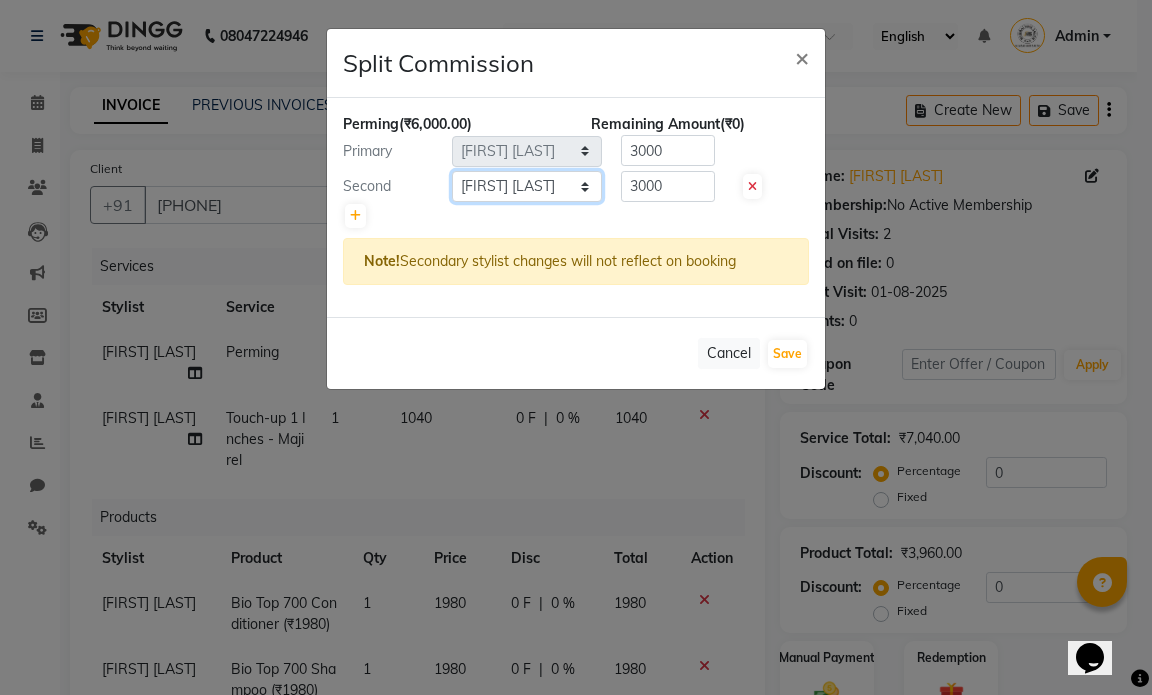 select on "66012" 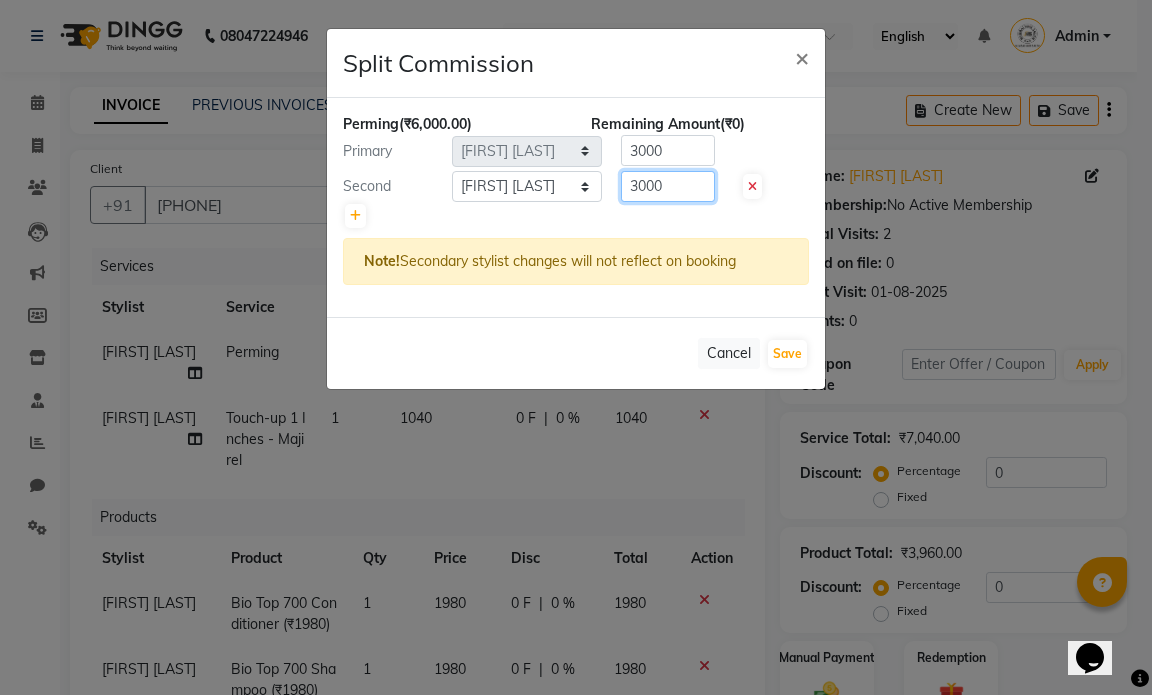 drag, startPoint x: 674, startPoint y: 188, endPoint x: 614, endPoint y: 183, distance: 60.207973 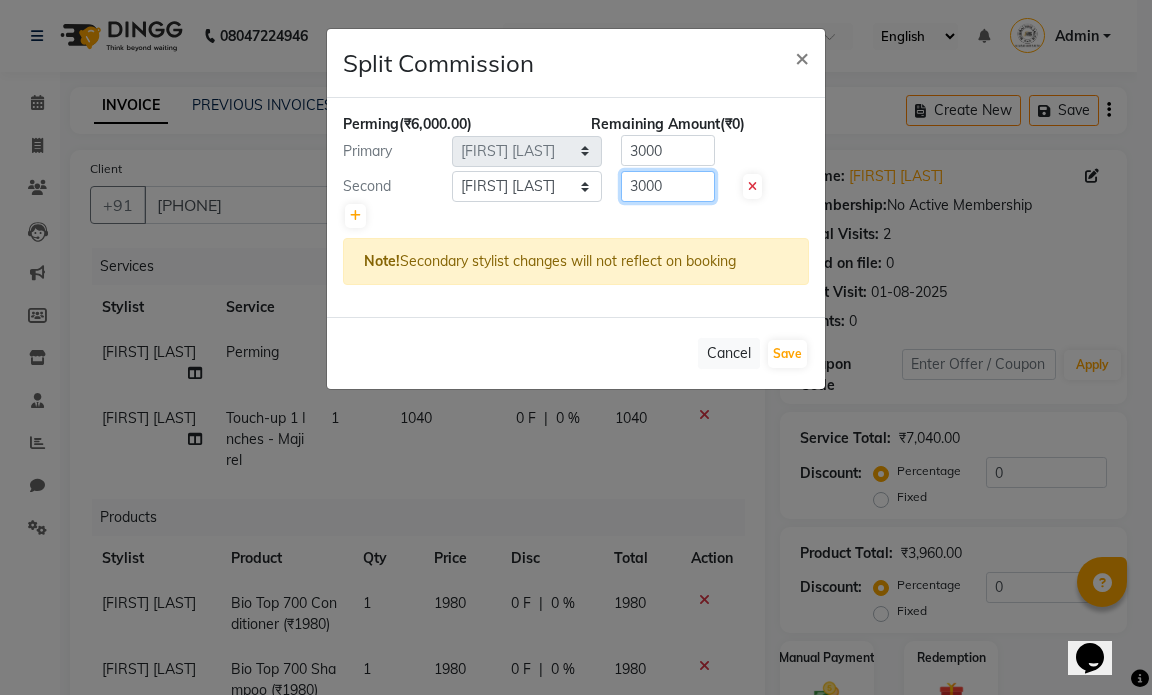 click on "3000" 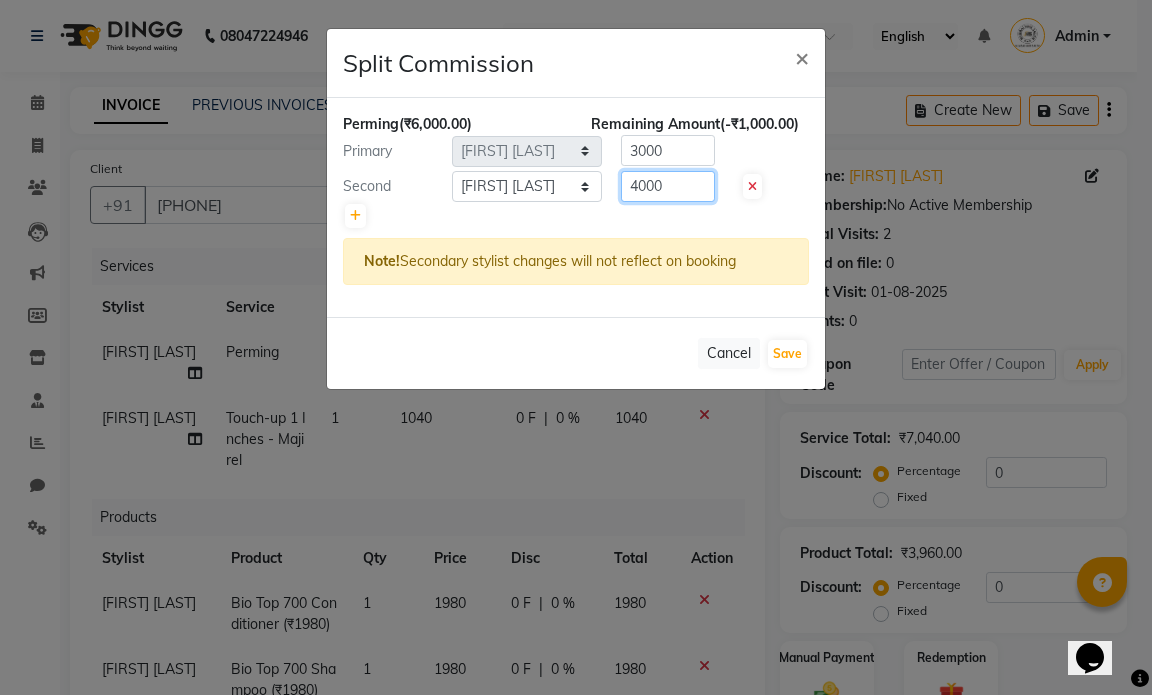 type on "4000" 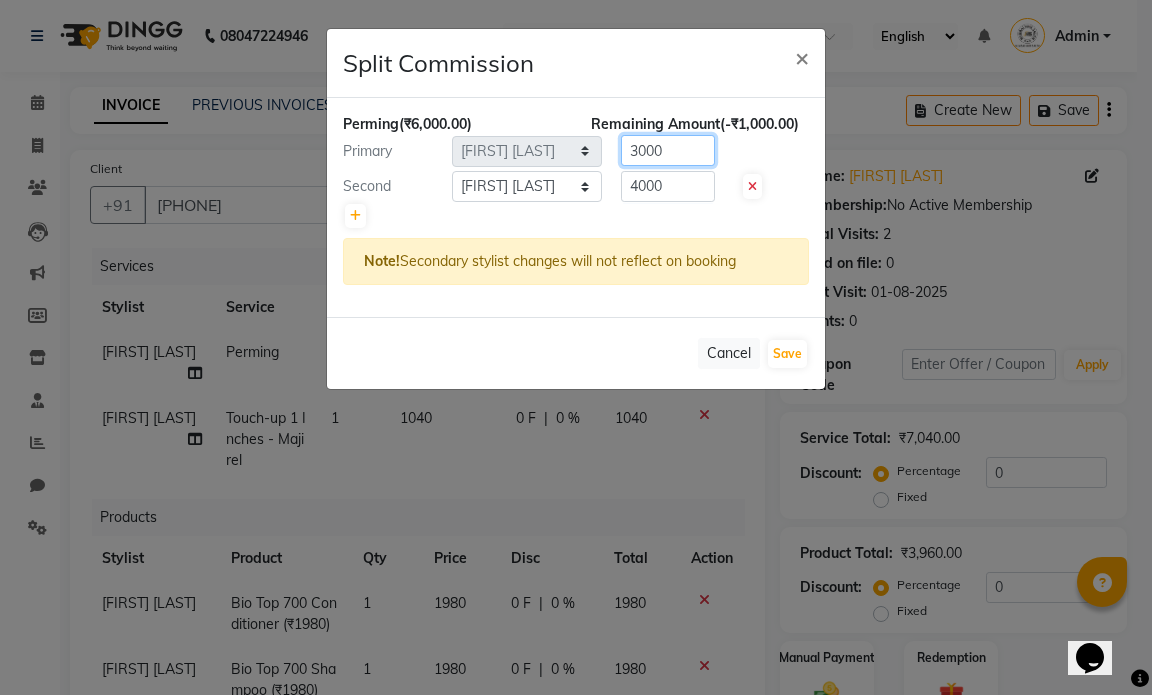drag, startPoint x: 668, startPoint y: 145, endPoint x: 627, endPoint y: 148, distance: 41.109608 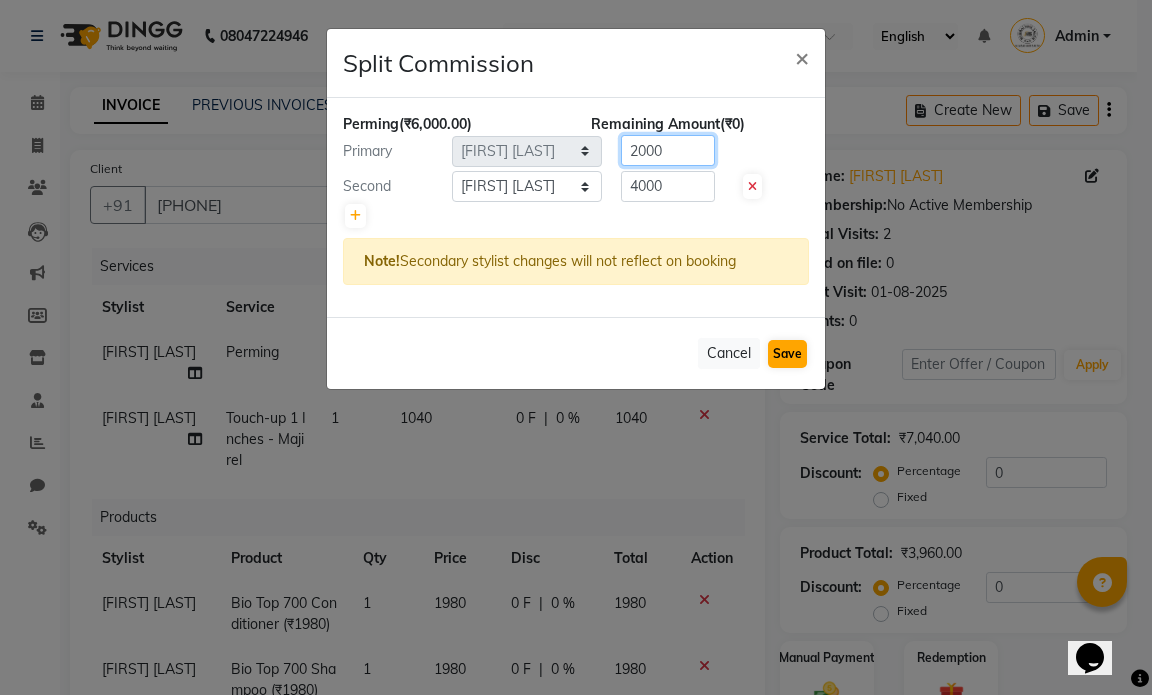 type on "2000" 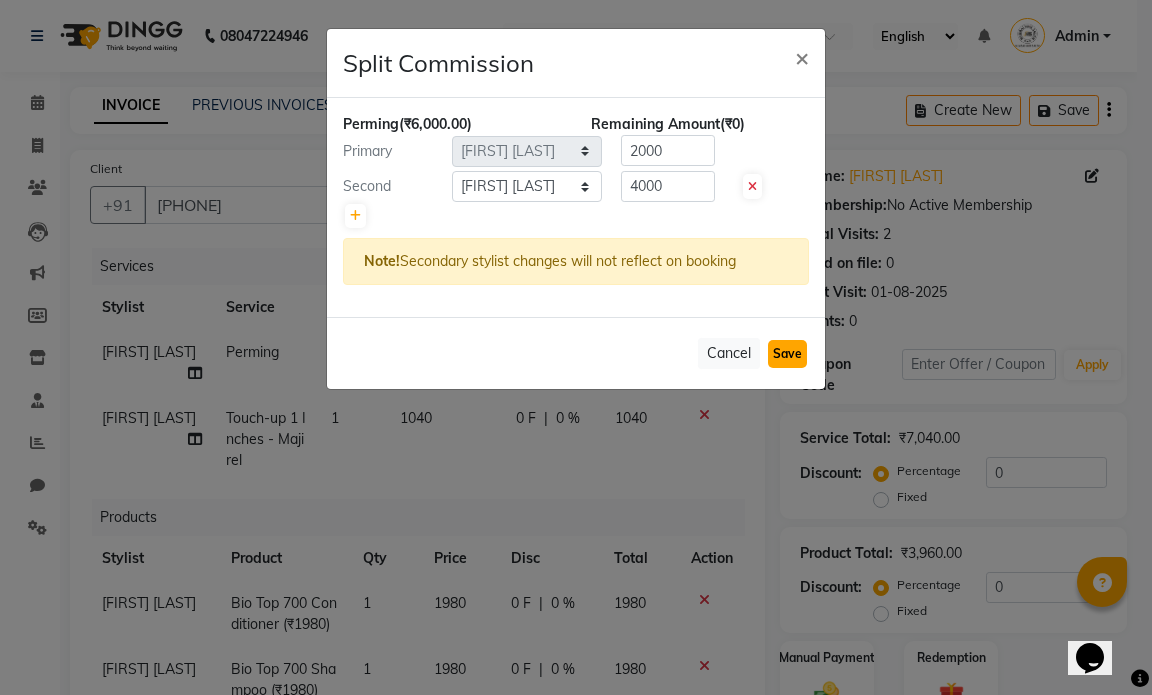 click on "Save" 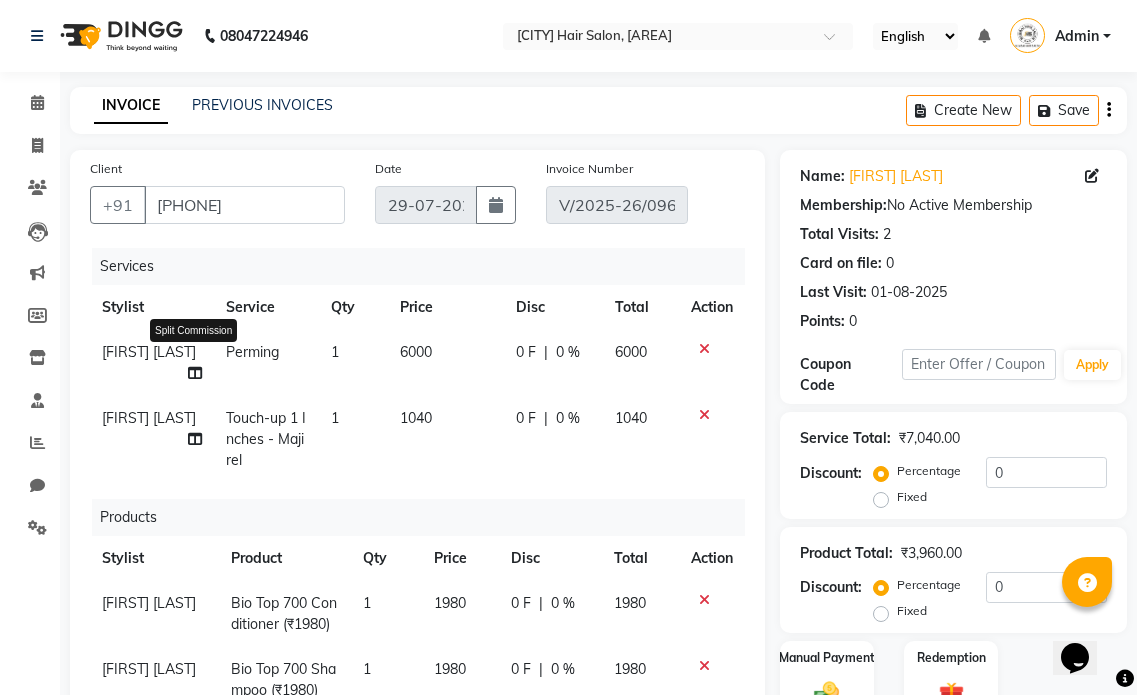 click 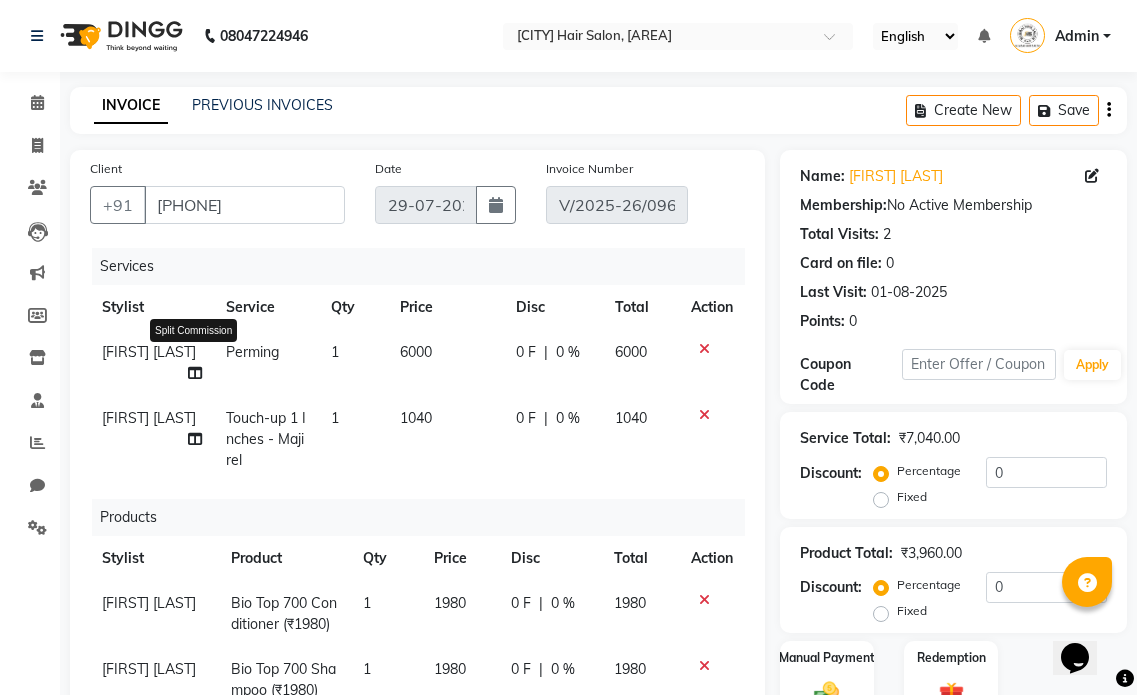 select on "66010" 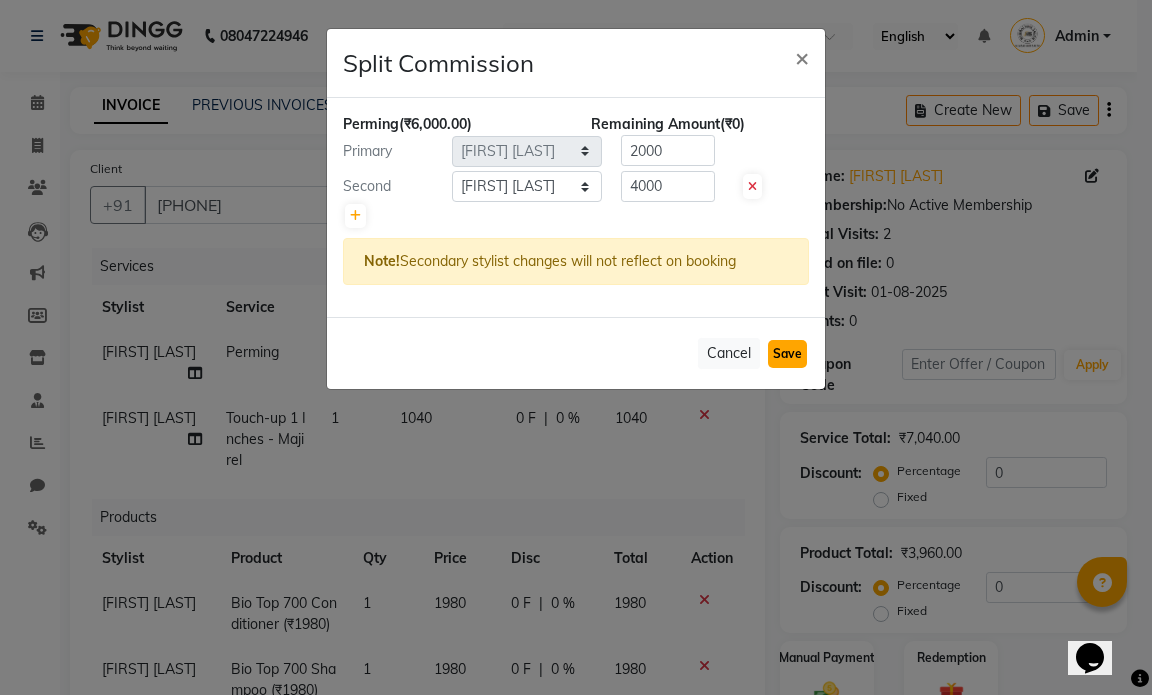 click on "Save" 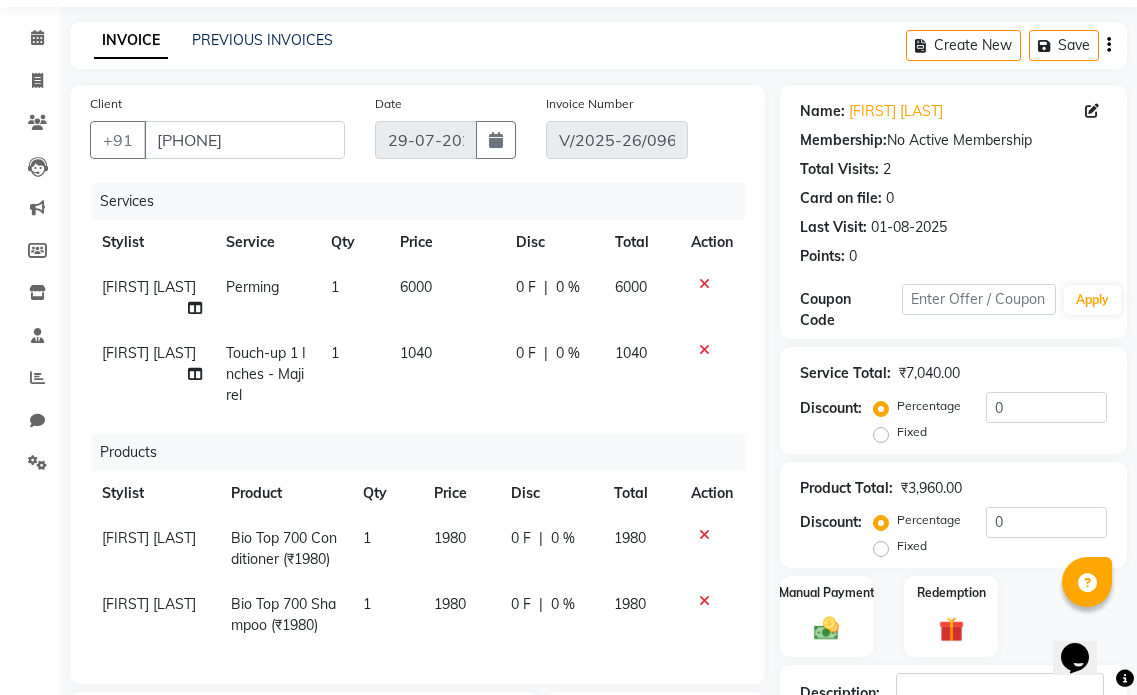 scroll, scrollTop: 100, scrollLeft: 0, axis: vertical 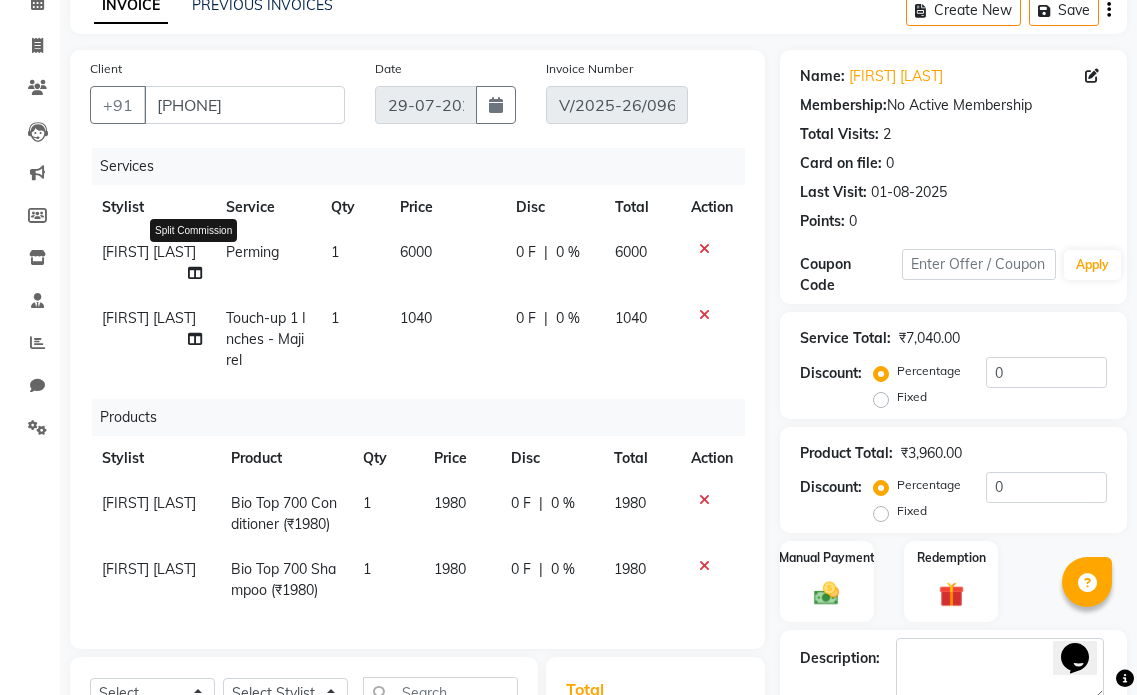 click 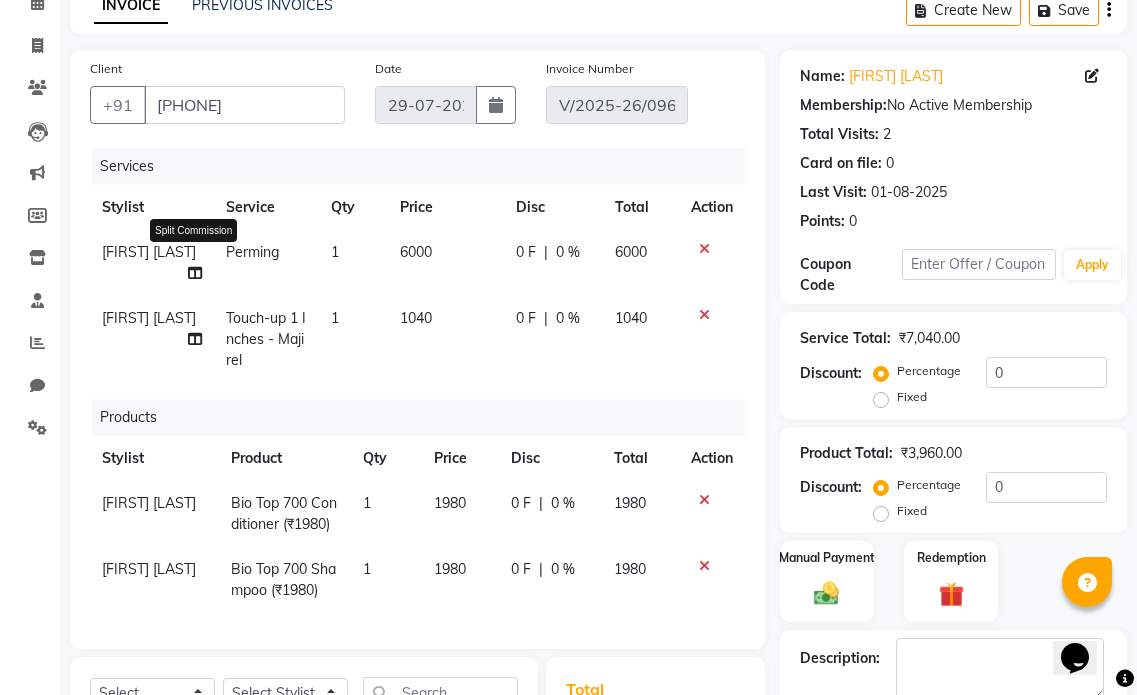 select on "66010" 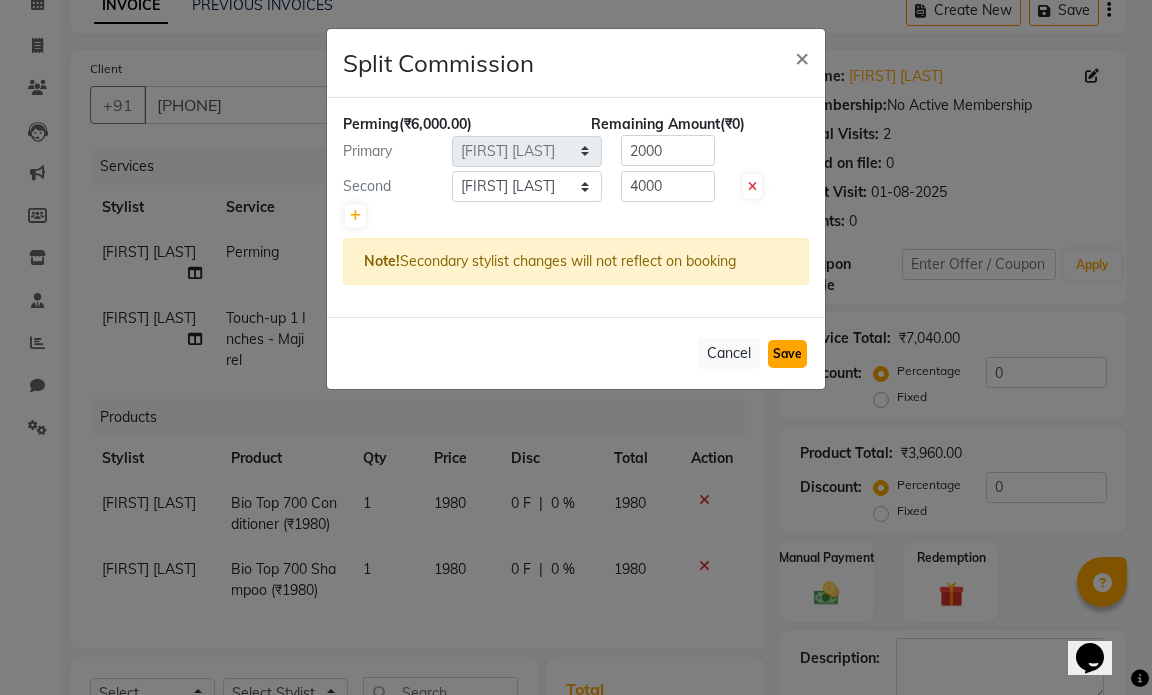 click on "Save" 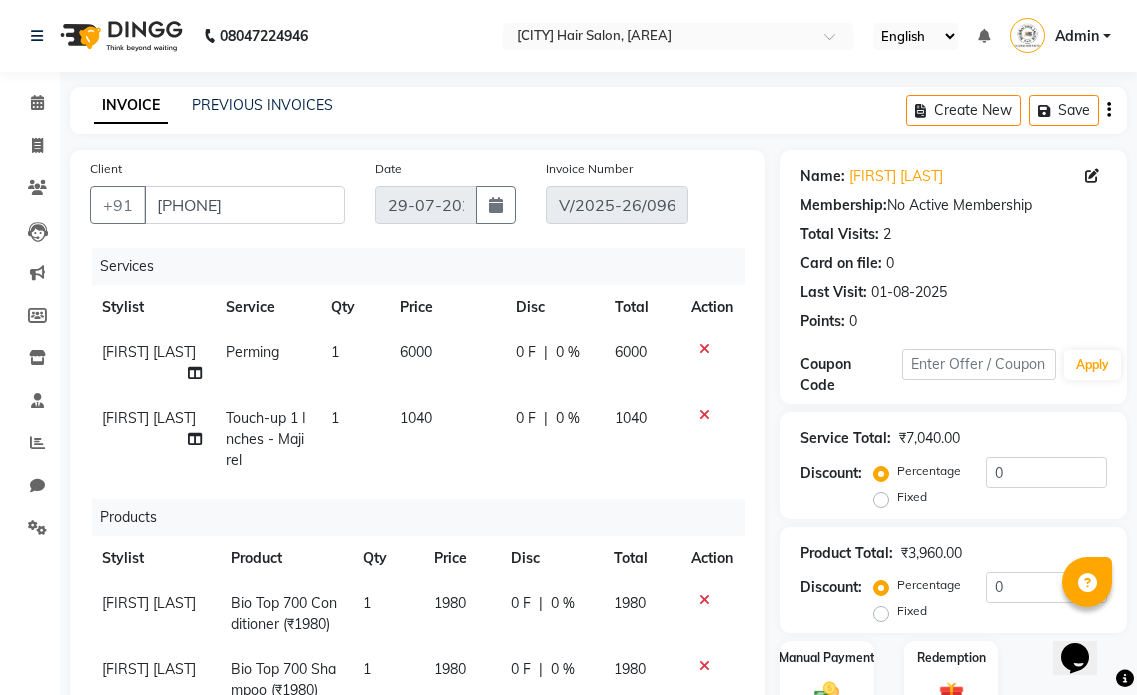 scroll, scrollTop: 400, scrollLeft: 0, axis: vertical 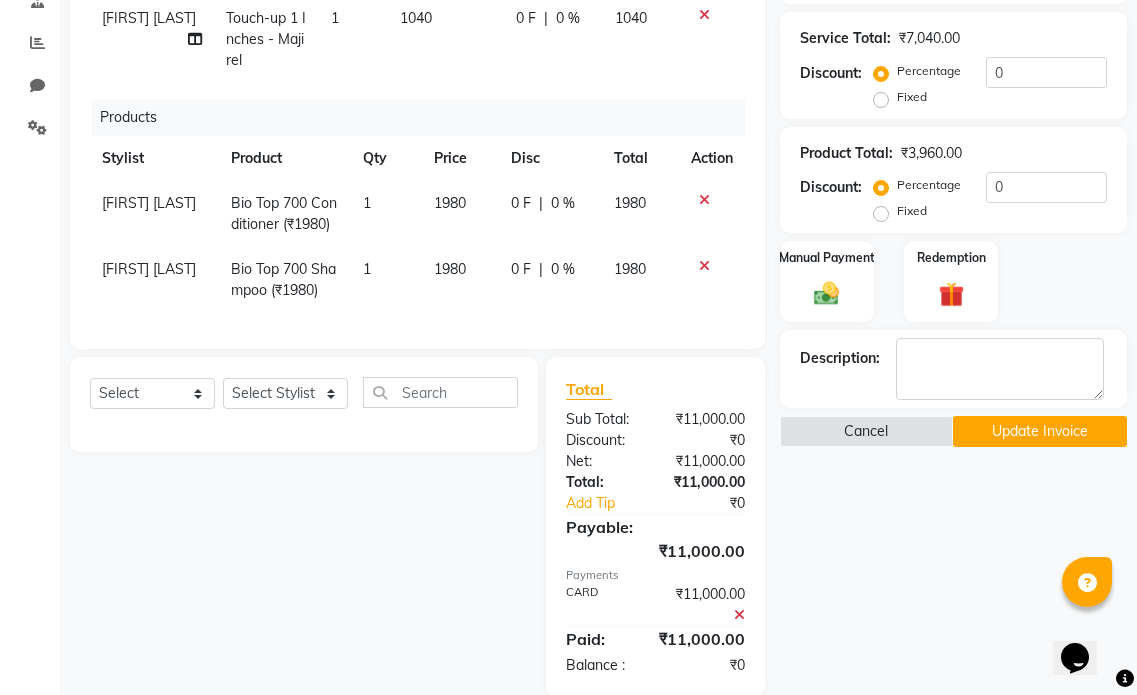click on "Update Invoice" 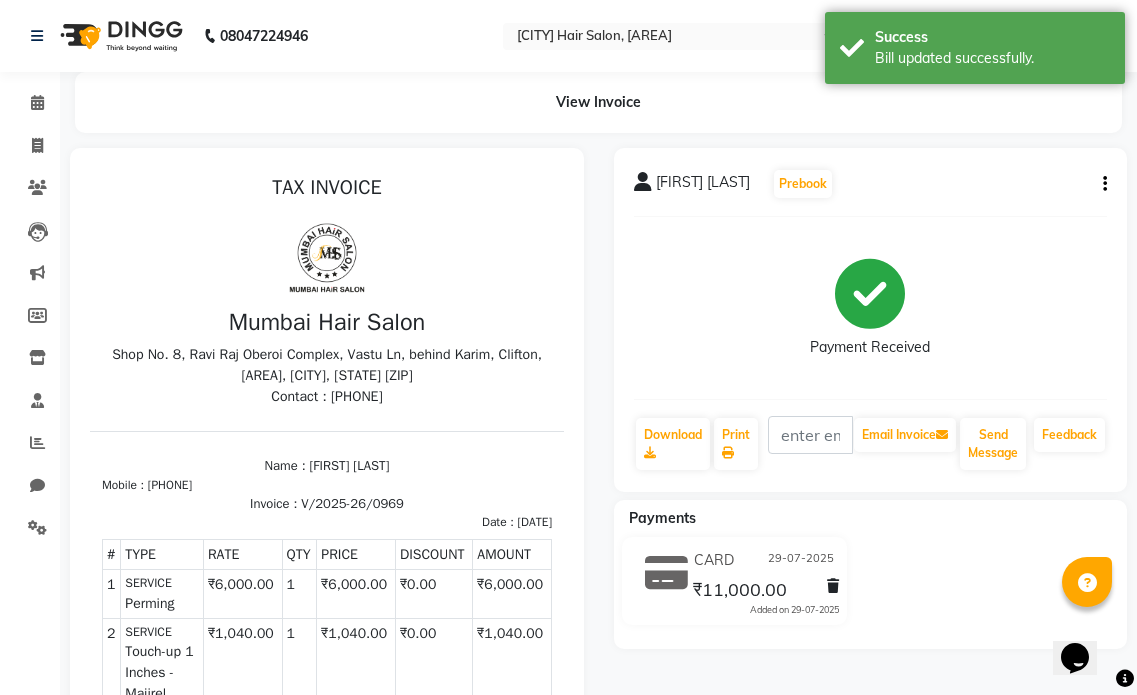 scroll, scrollTop: 0, scrollLeft: 0, axis: both 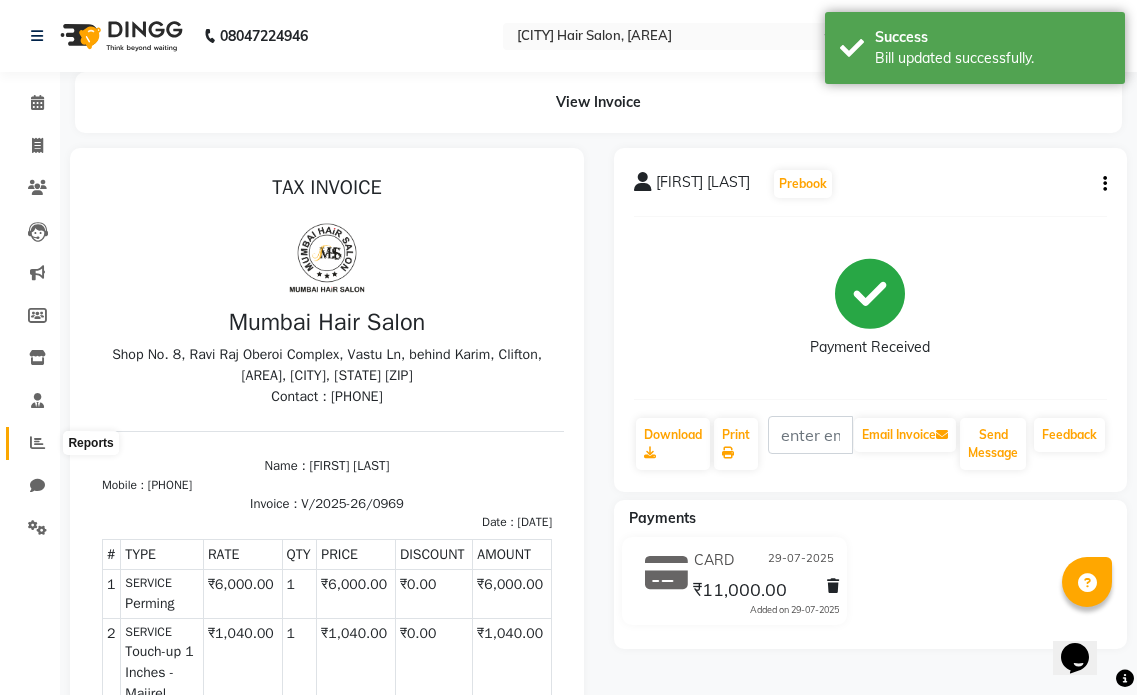 click 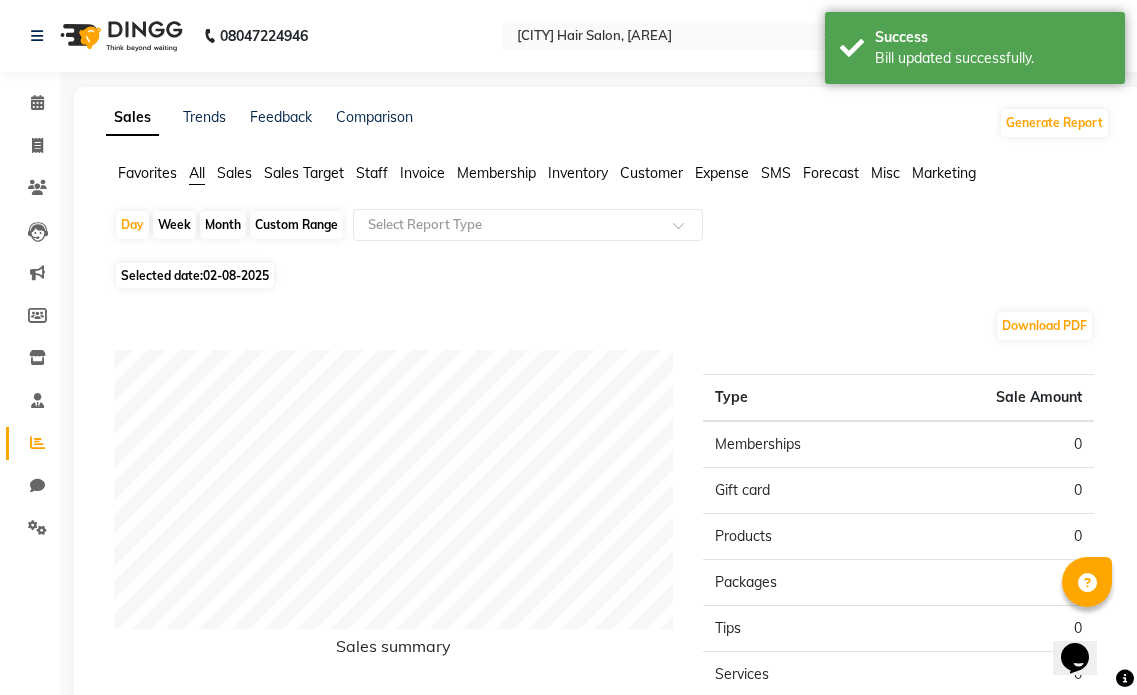 click on "Sales" 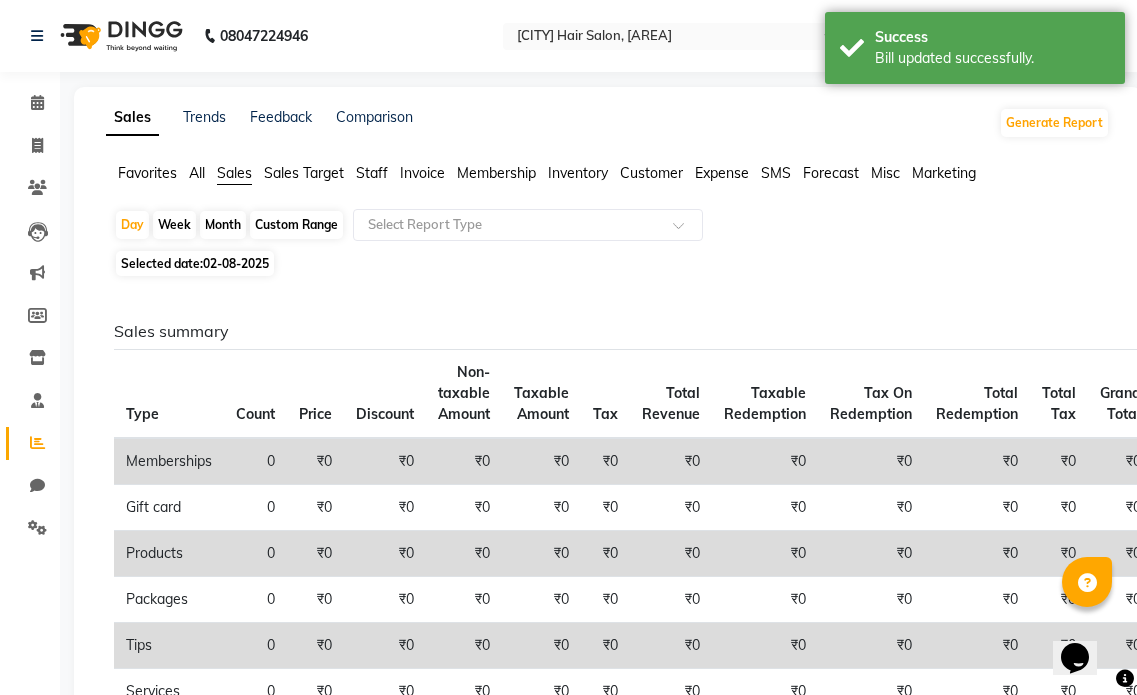 click on "Month" 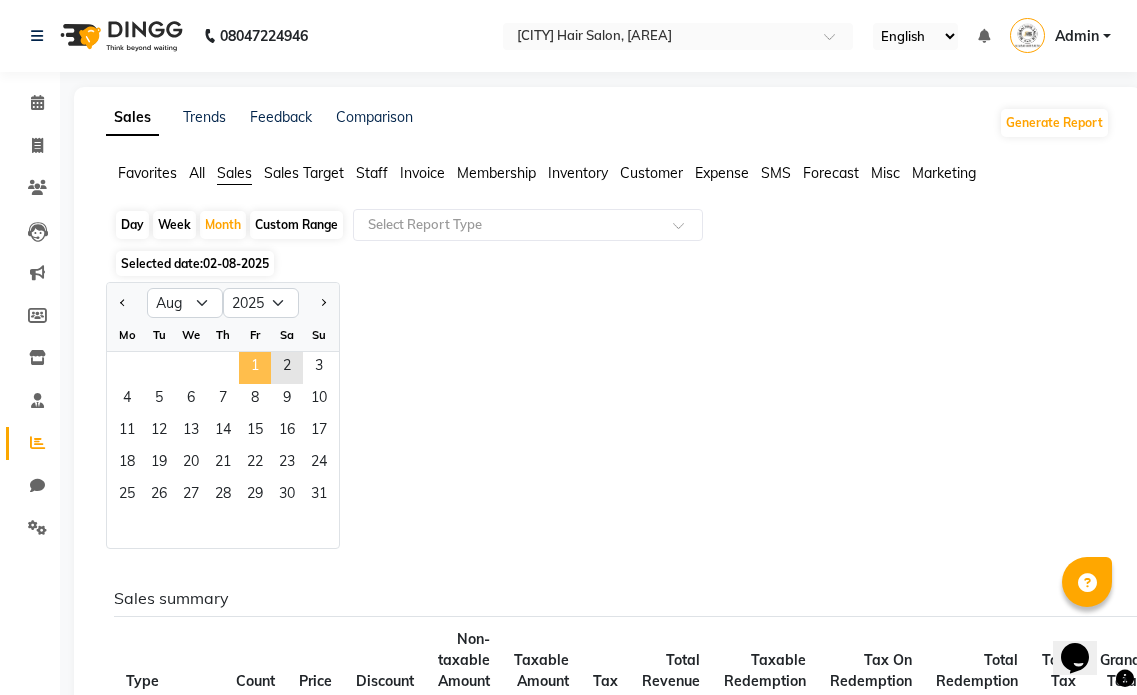 click on "1" 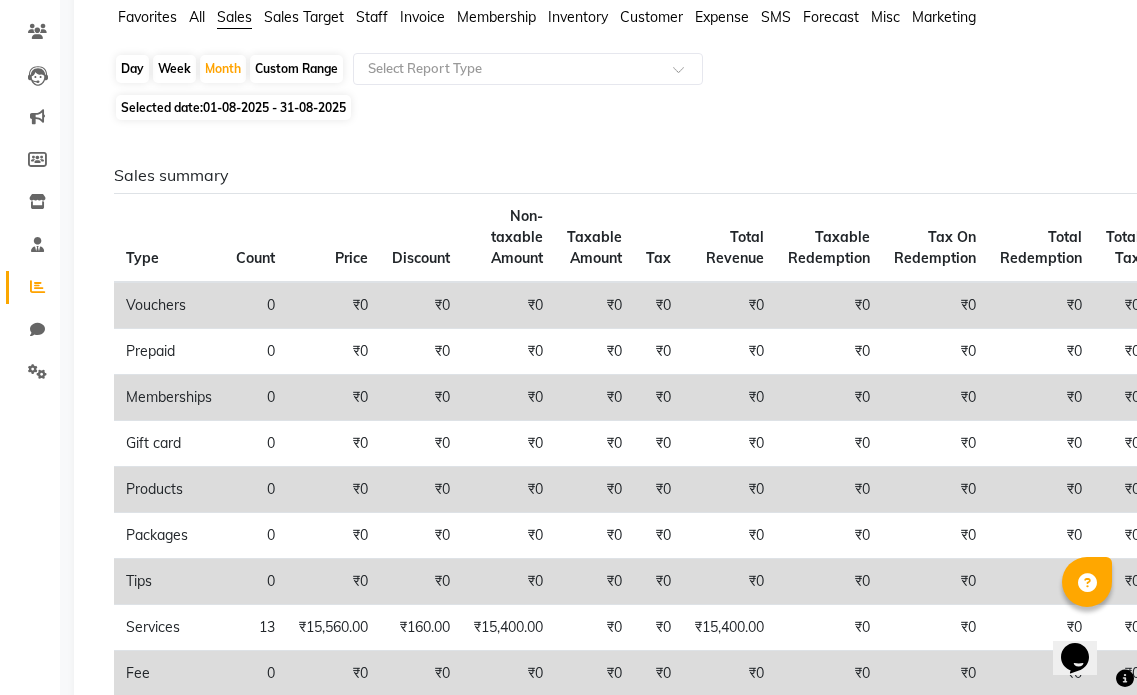 scroll, scrollTop: 0, scrollLeft: 0, axis: both 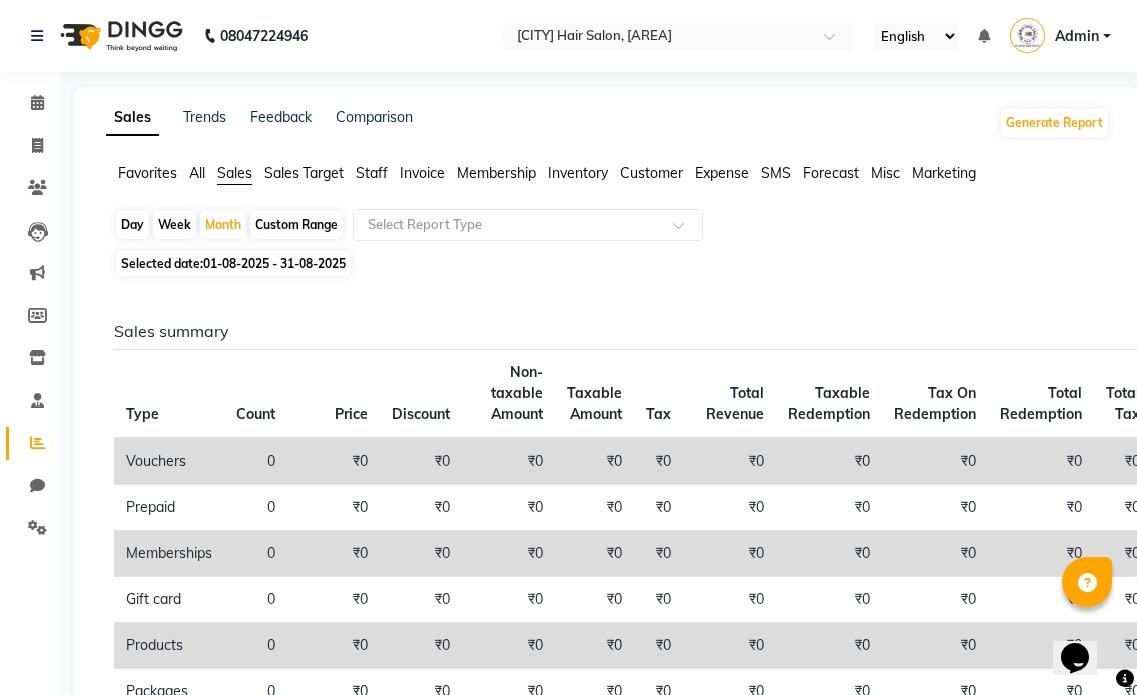 click on "Staff" 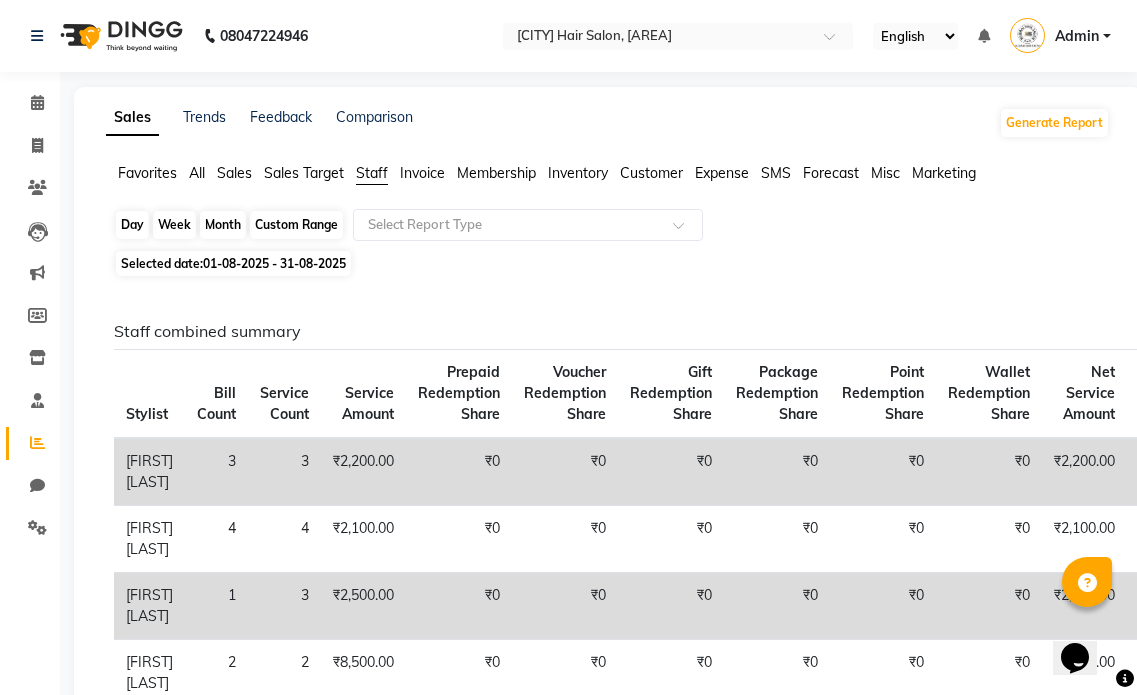 click on "Month" 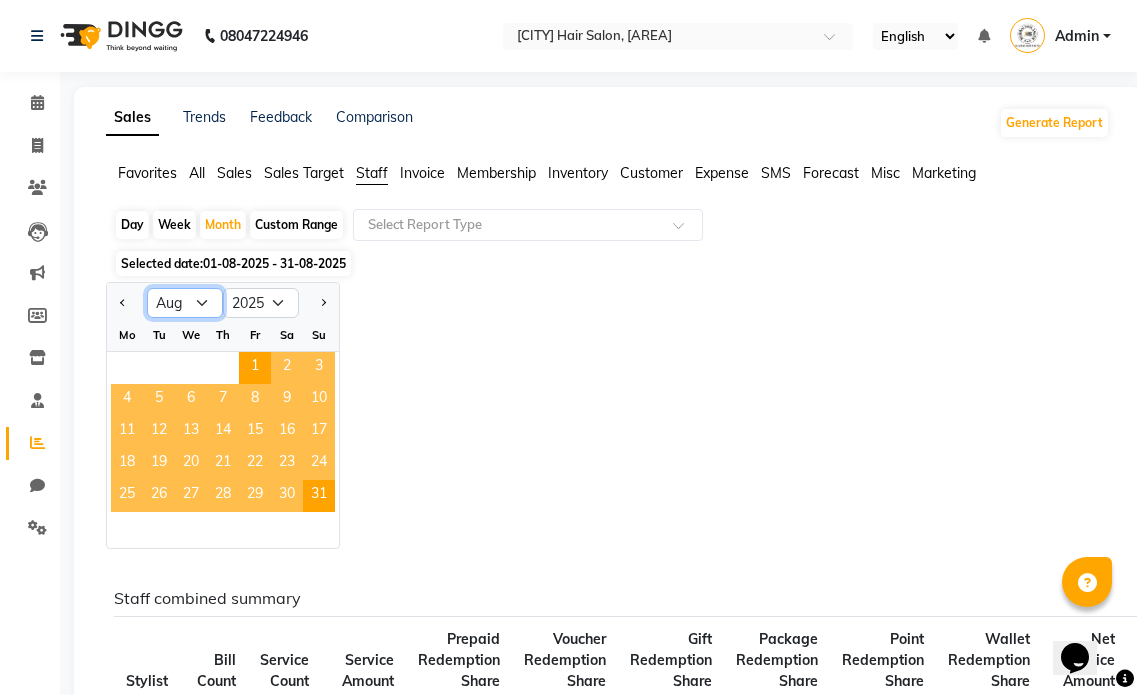 click on "Jan Feb Mar Apr May Jun Jul Aug Sep Oct Nov Dec" 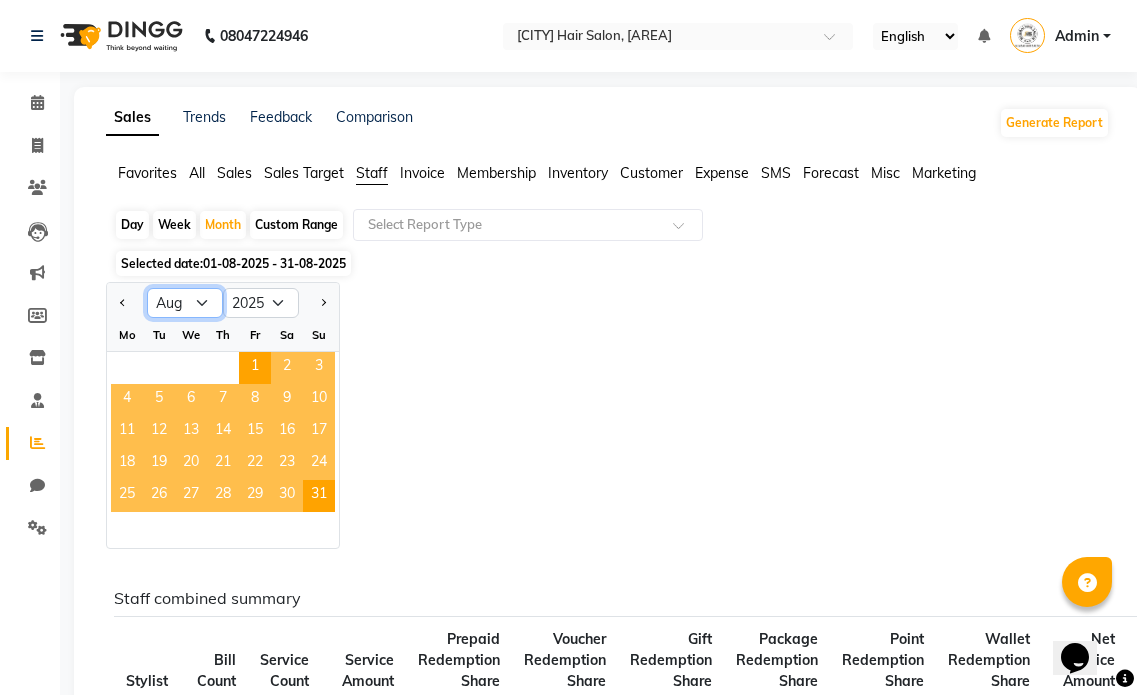 select on "7" 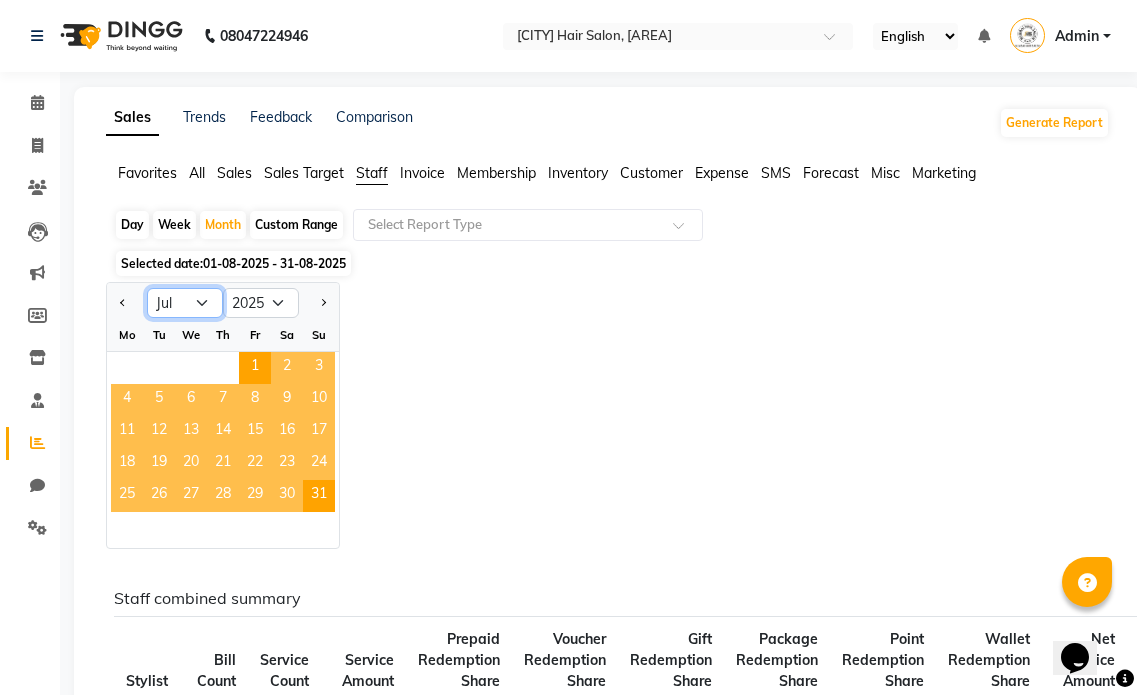 click on "Jan Feb Mar Apr May Jun Jul Aug Sep Oct Nov Dec" 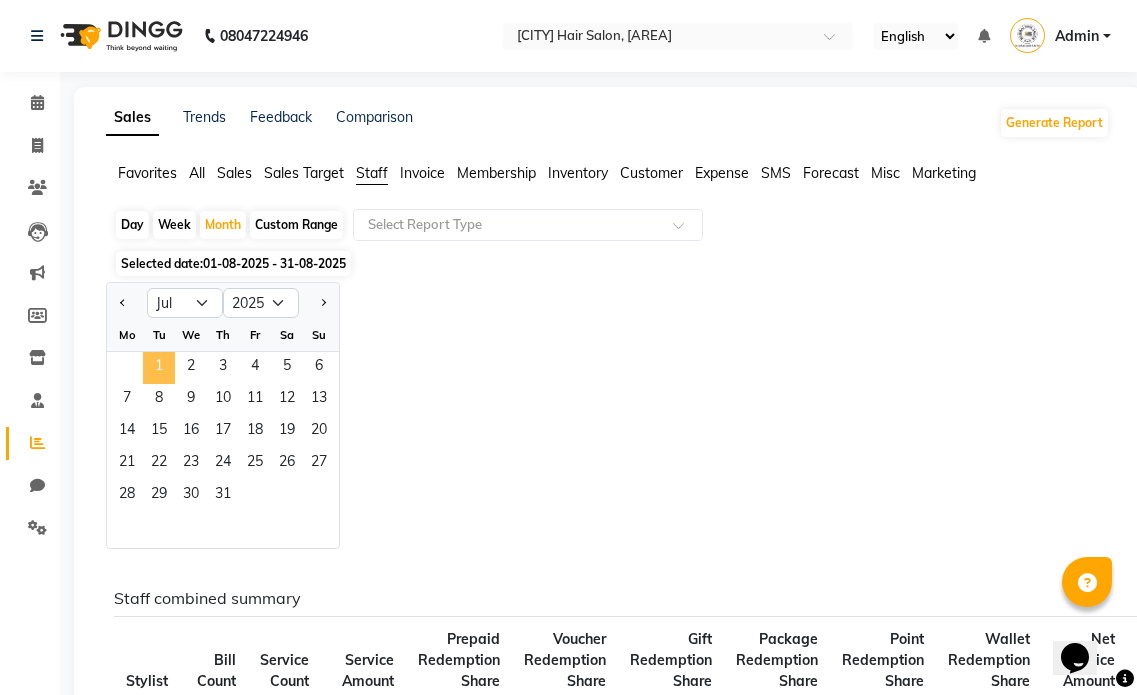 click on "1" 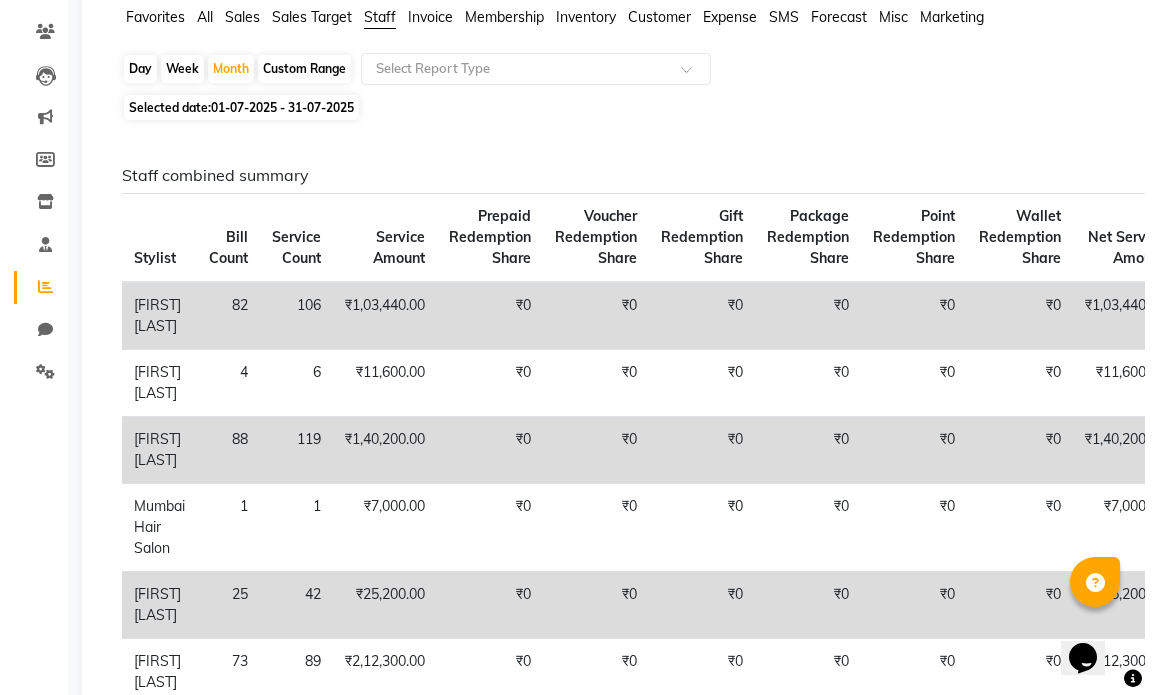 scroll, scrollTop: 0, scrollLeft: 0, axis: both 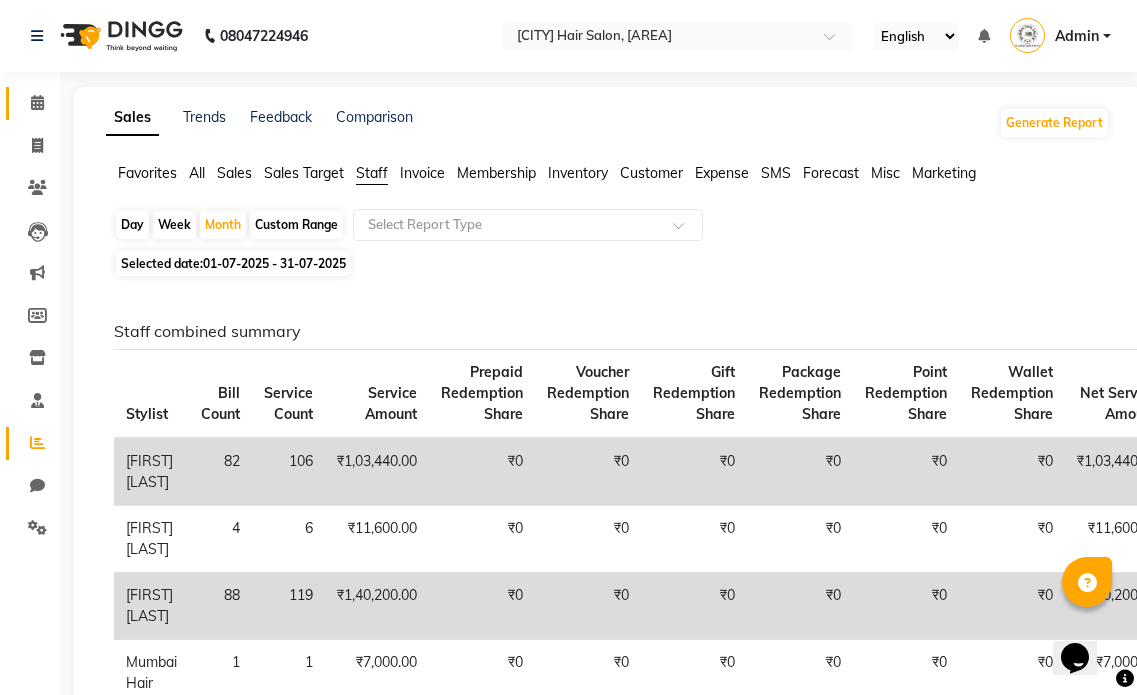 click 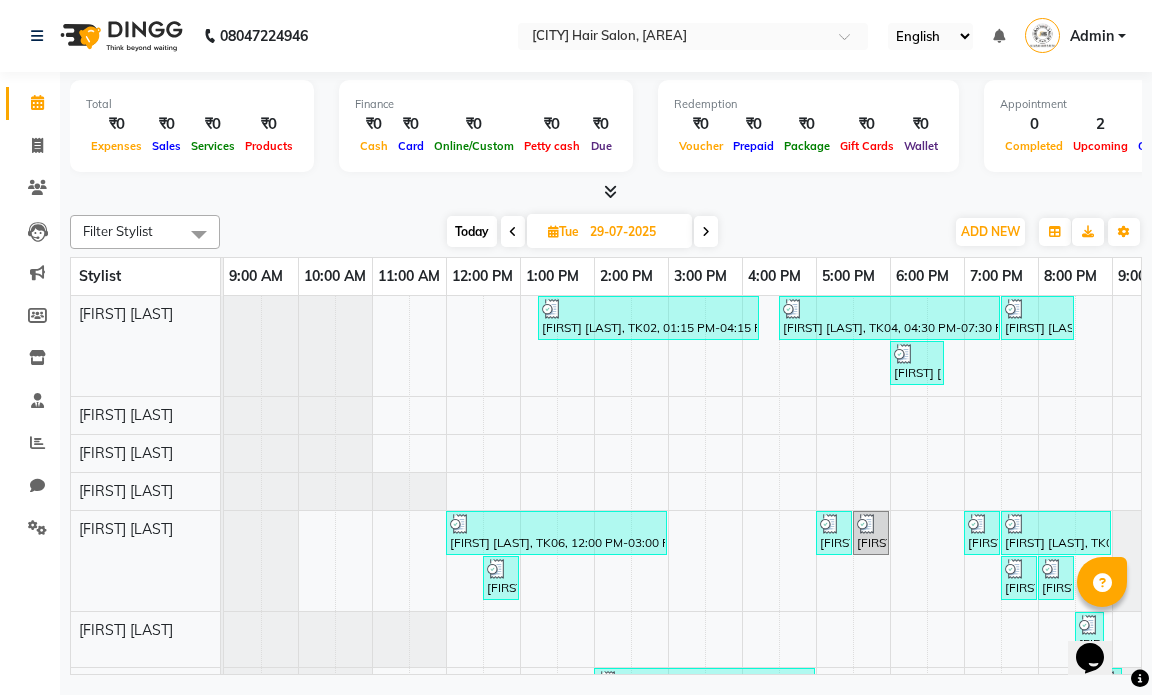 click on "29-07-2025" at bounding box center (634, 232) 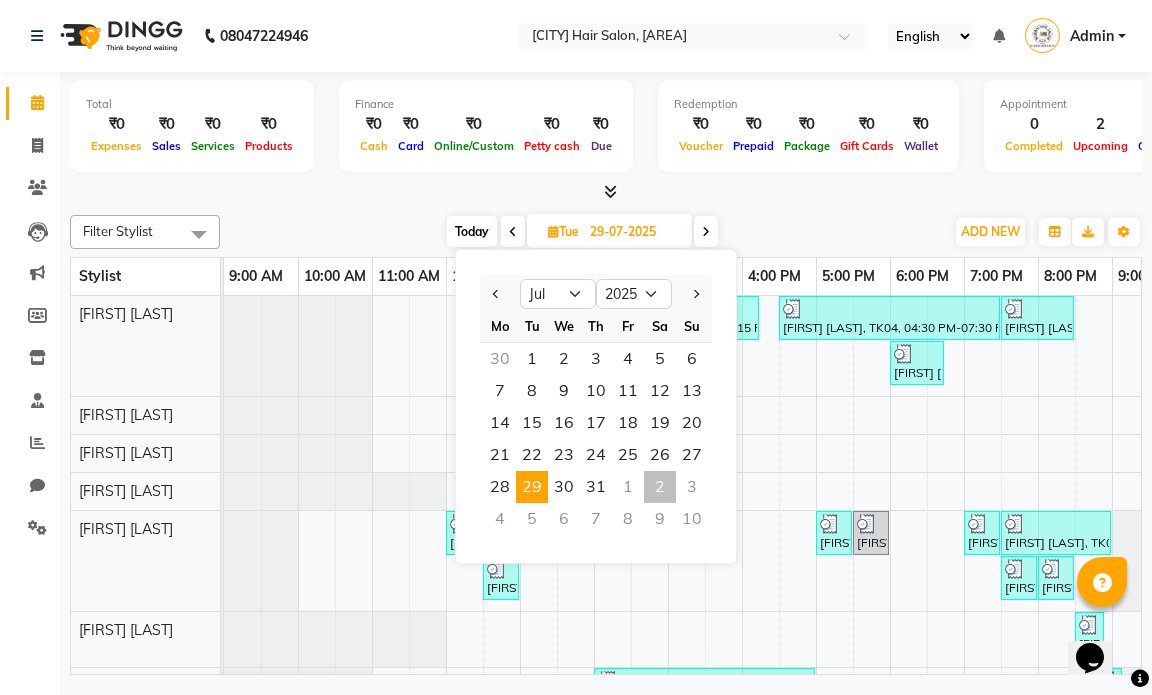 click on "2" at bounding box center (660, 487) 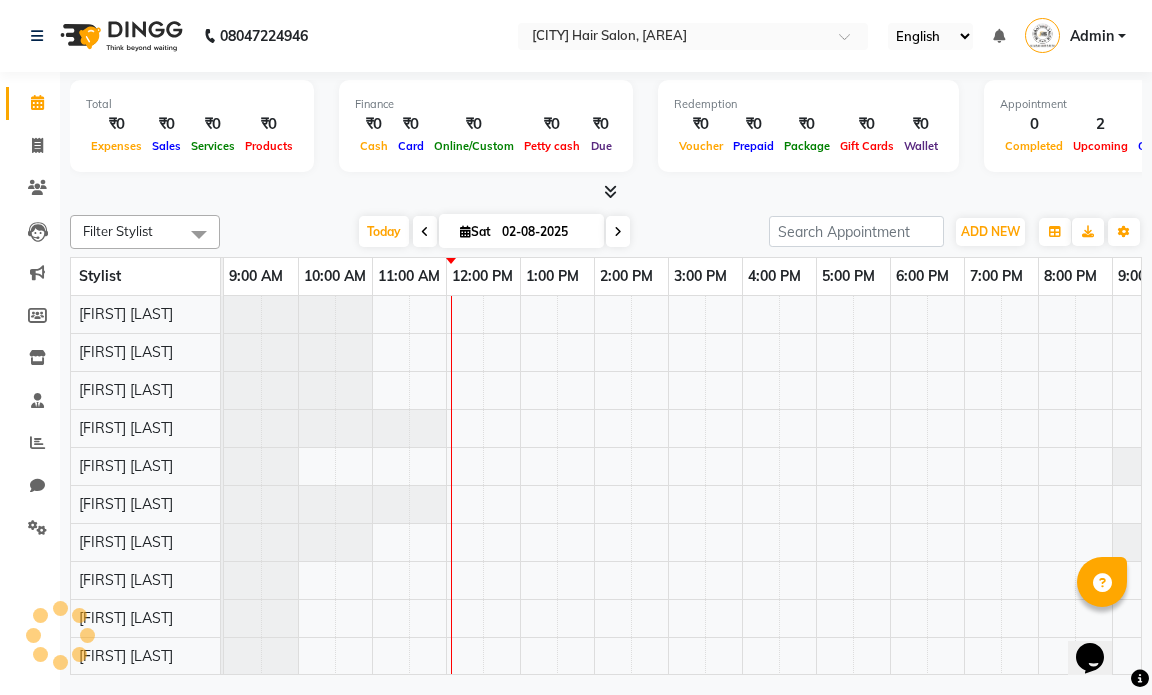 scroll, scrollTop: 0, scrollLeft: 119, axis: horizontal 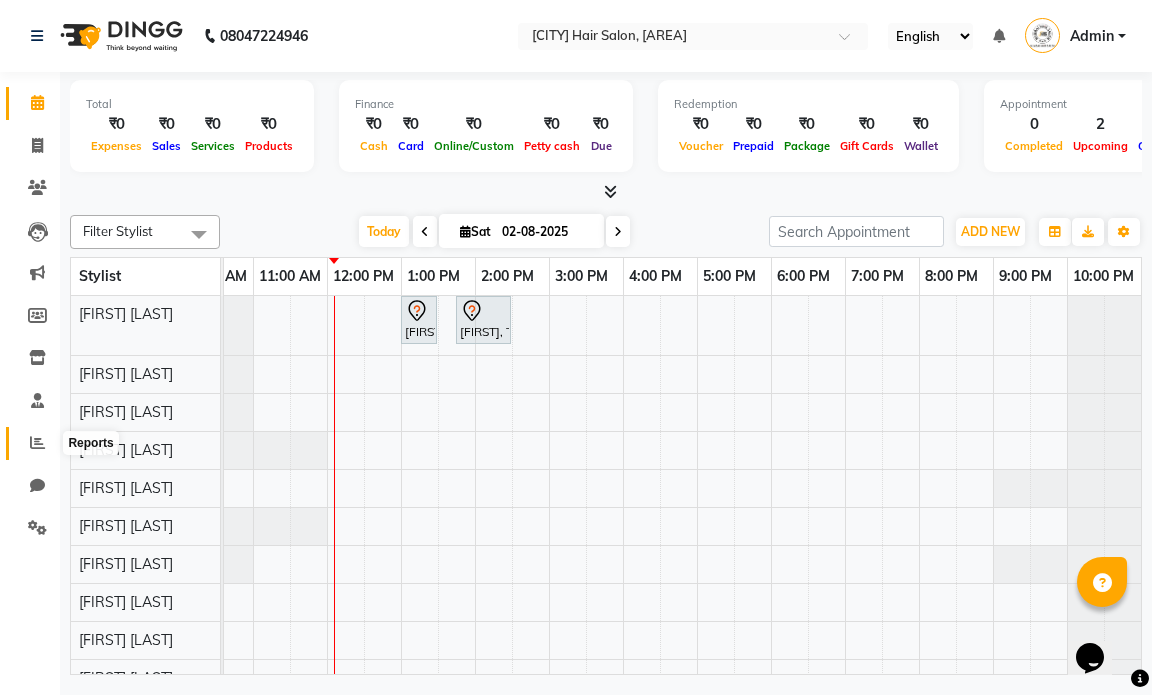click 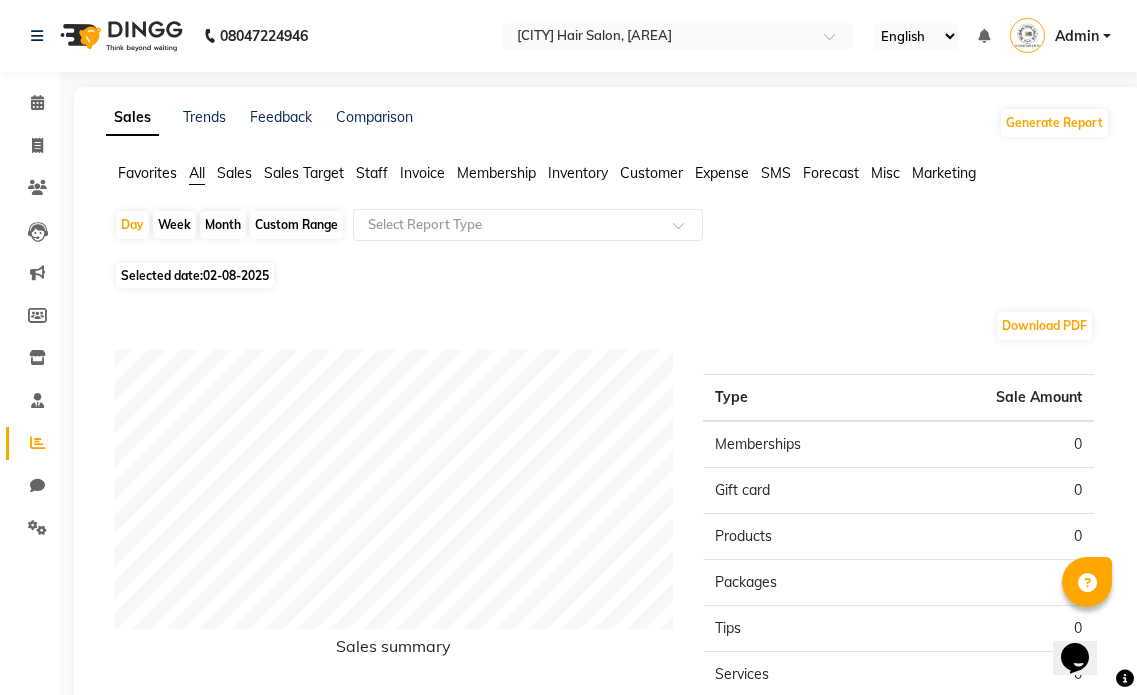 click on "Month" 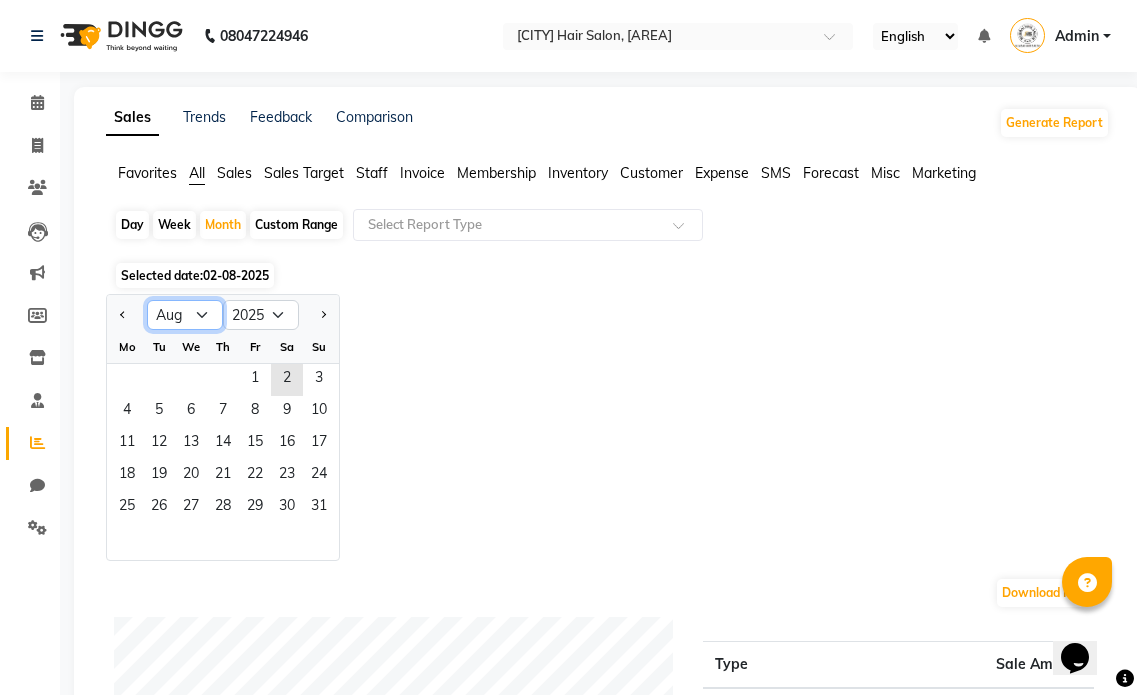 click on "Jan Feb Mar Apr May Jun Jul Aug Sep Oct Nov Dec" 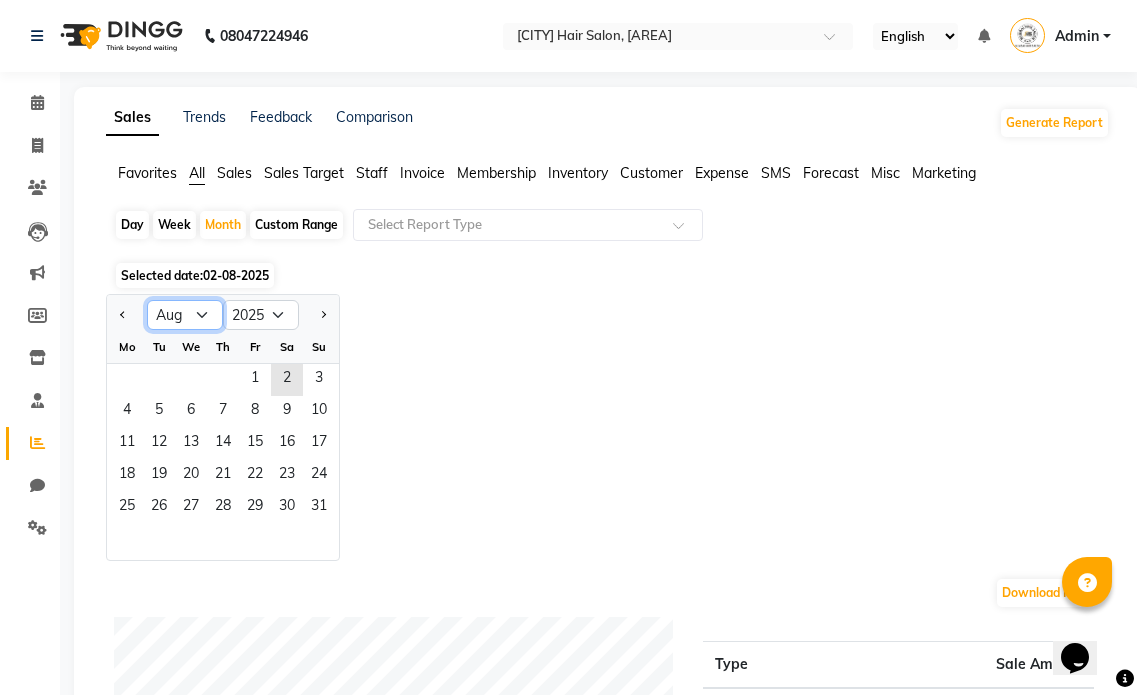 select on "7" 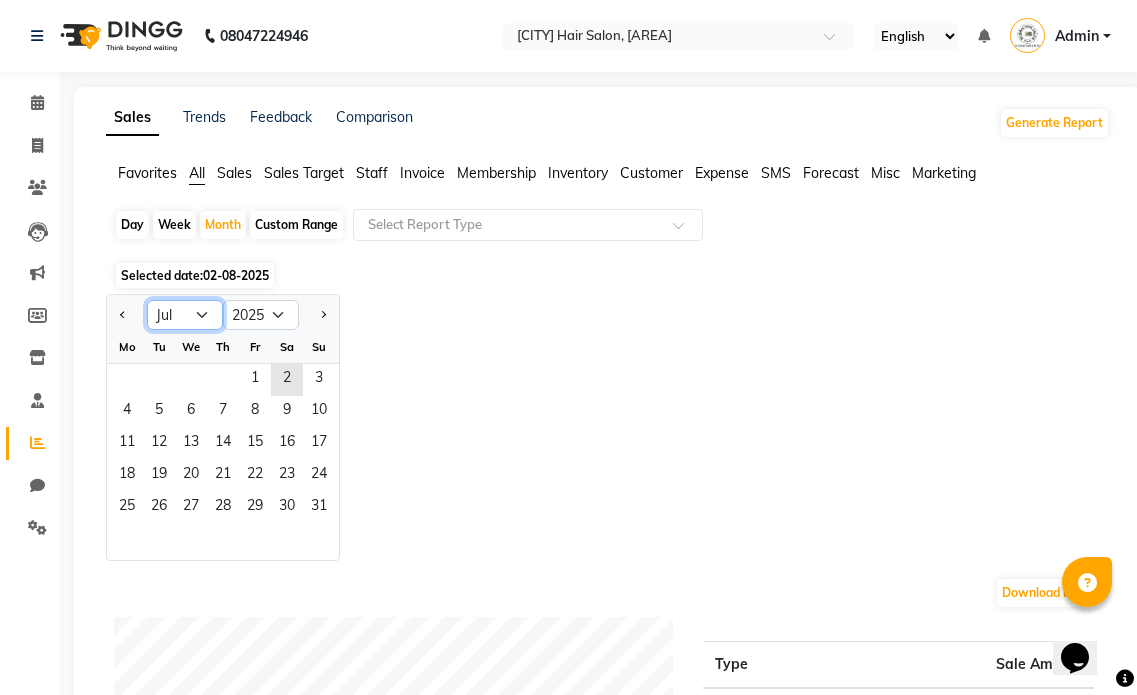 click on "Jan Feb Mar Apr May Jun Jul Aug Sep Oct Nov Dec" 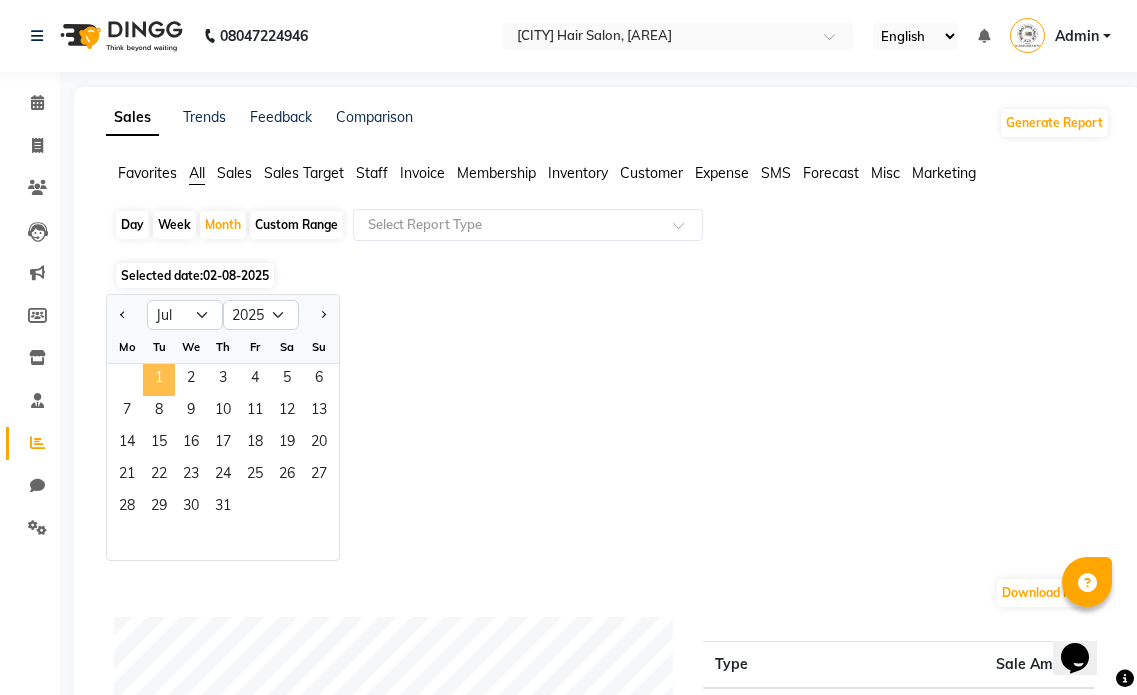 click on "1" 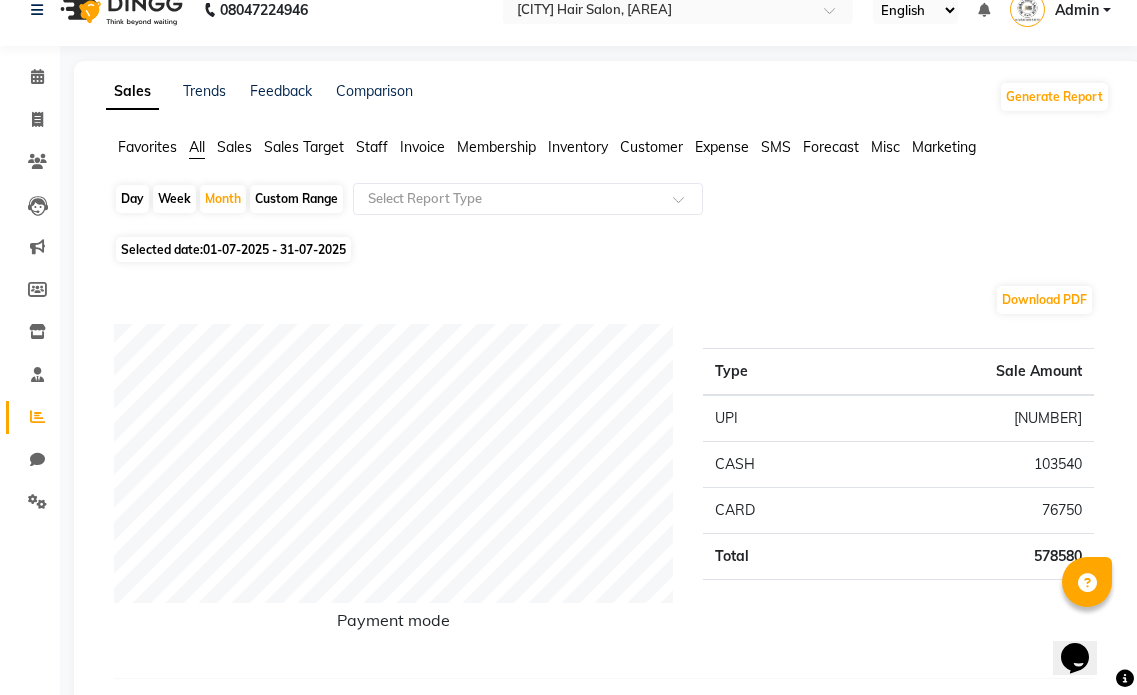 scroll, scrollTop: 0, scrollLeft: 0, axis: both 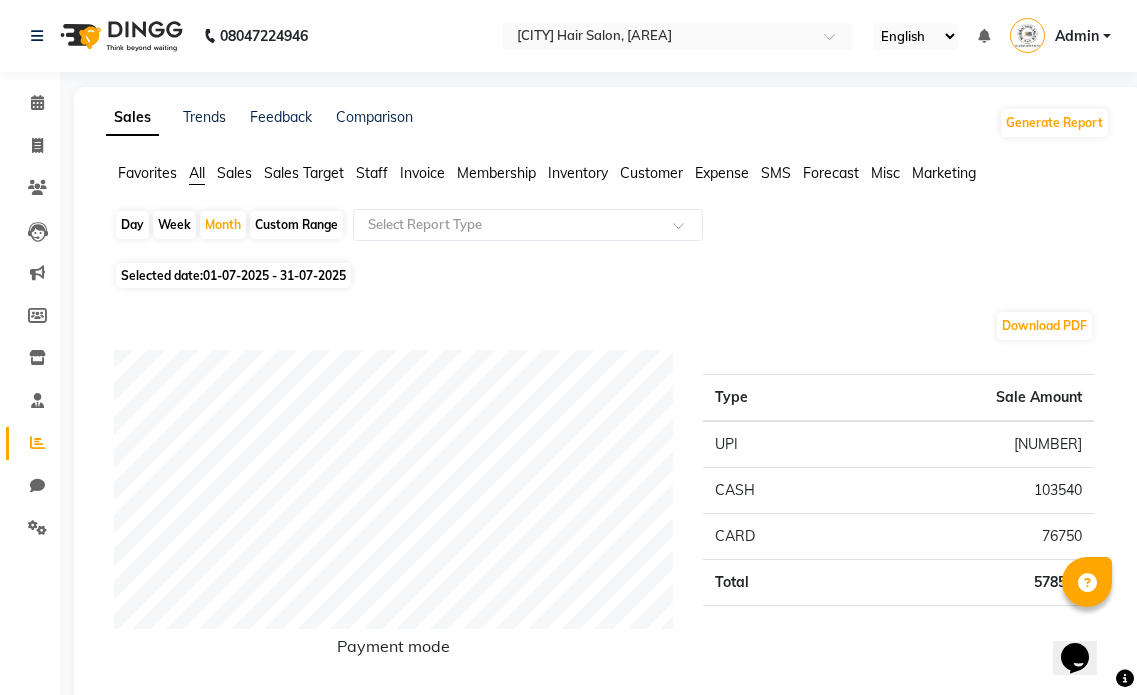 click on "Staff" 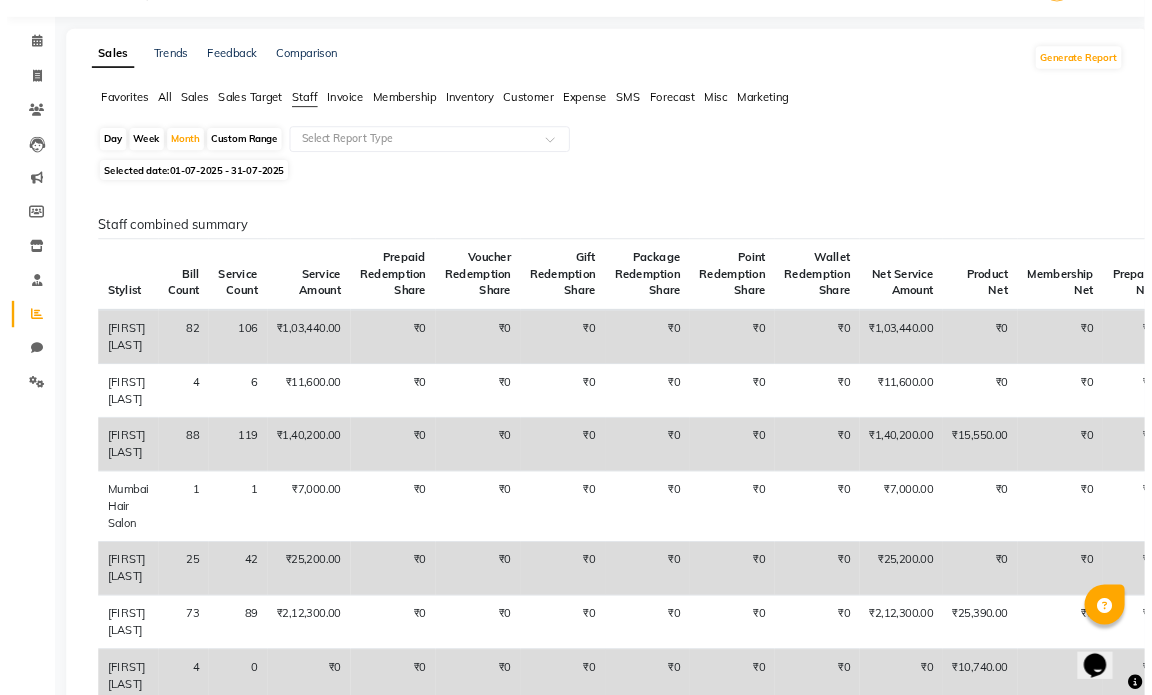 scroll, scrollTop: 0, scrollLeft: 0, axis: both 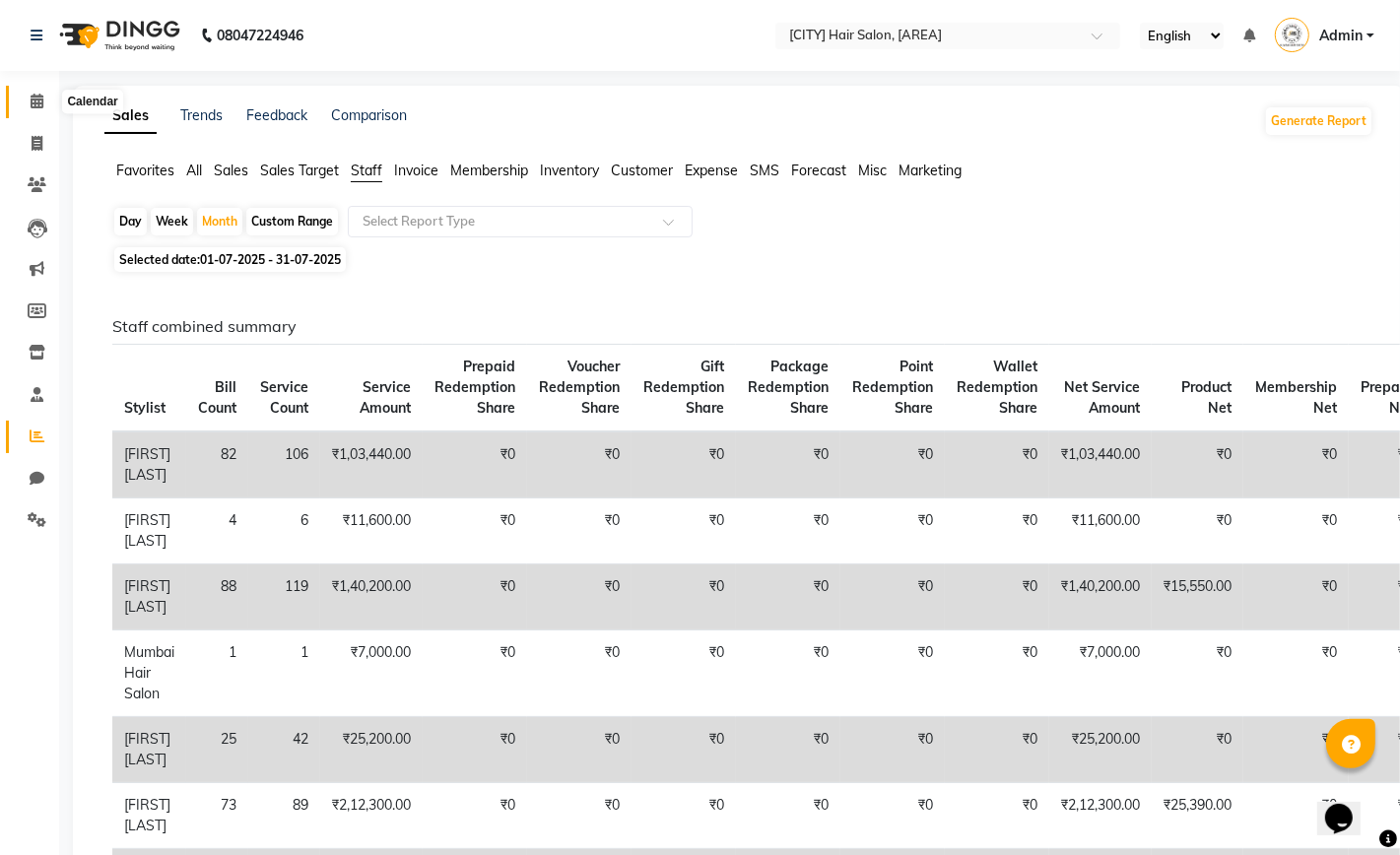 click 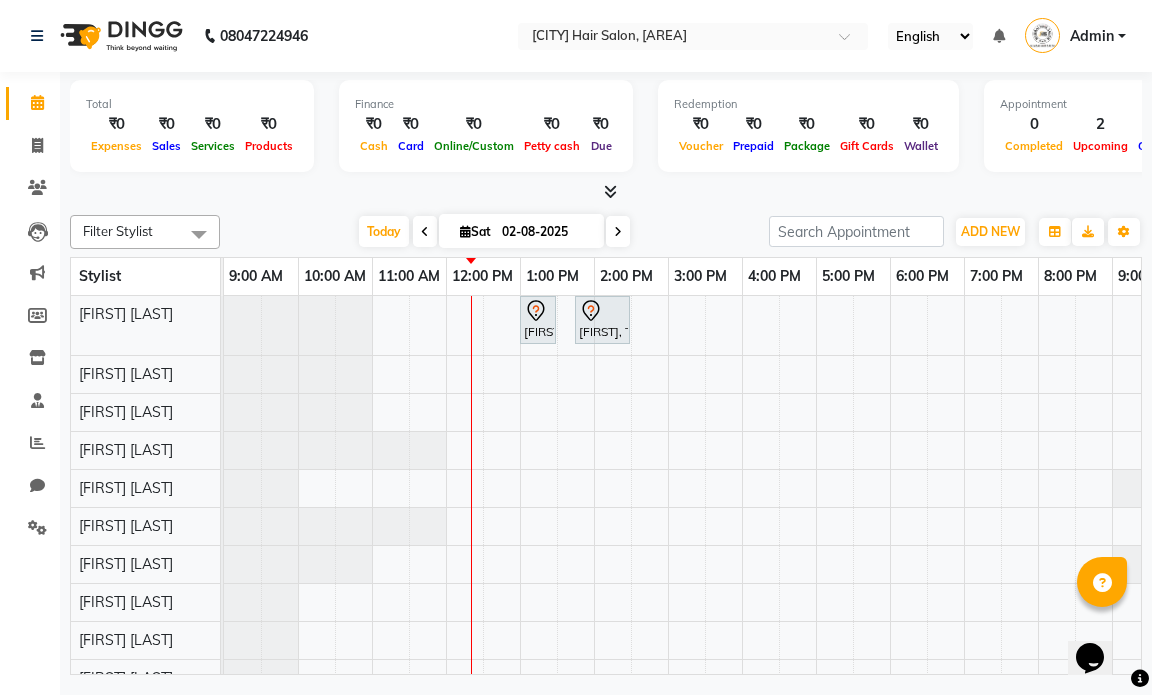 click at bounding box center (425, 232) 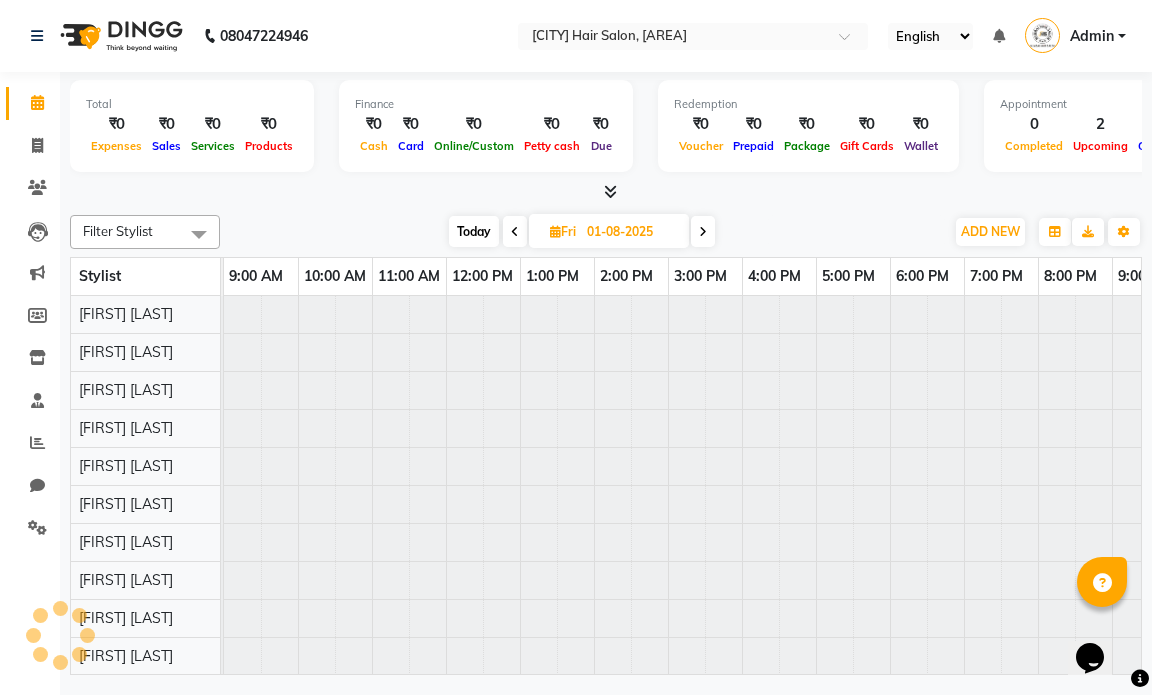 scroll, scrollTop: 0, scrollLeft: 119, axis: horizontal 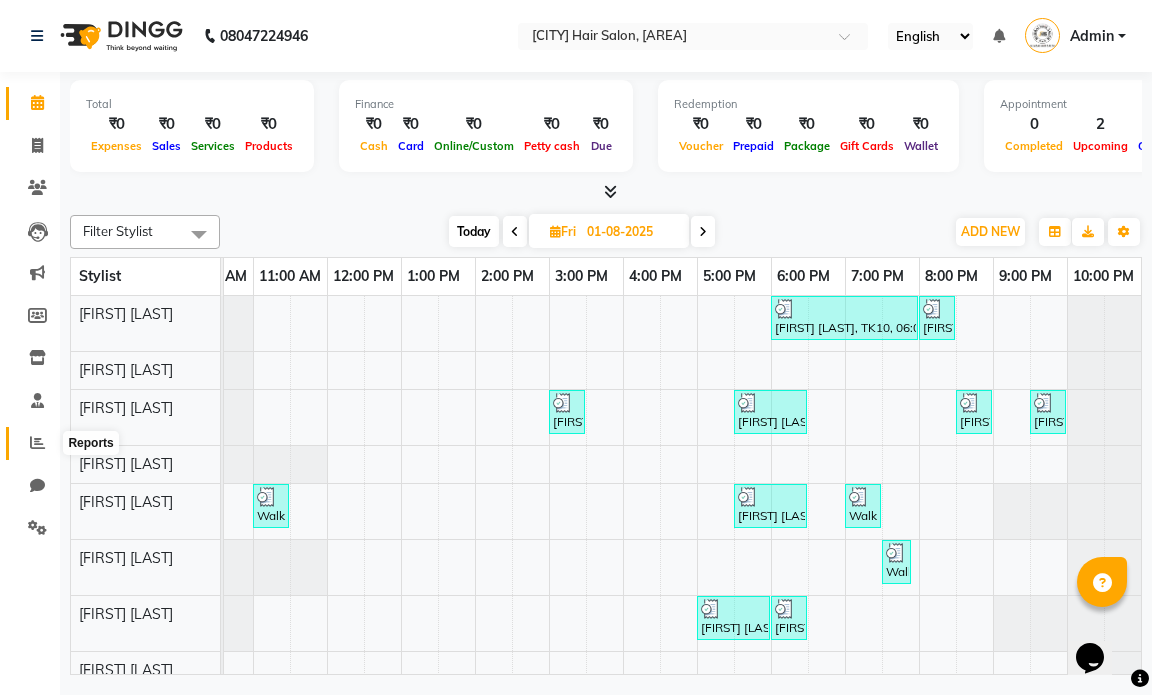 click 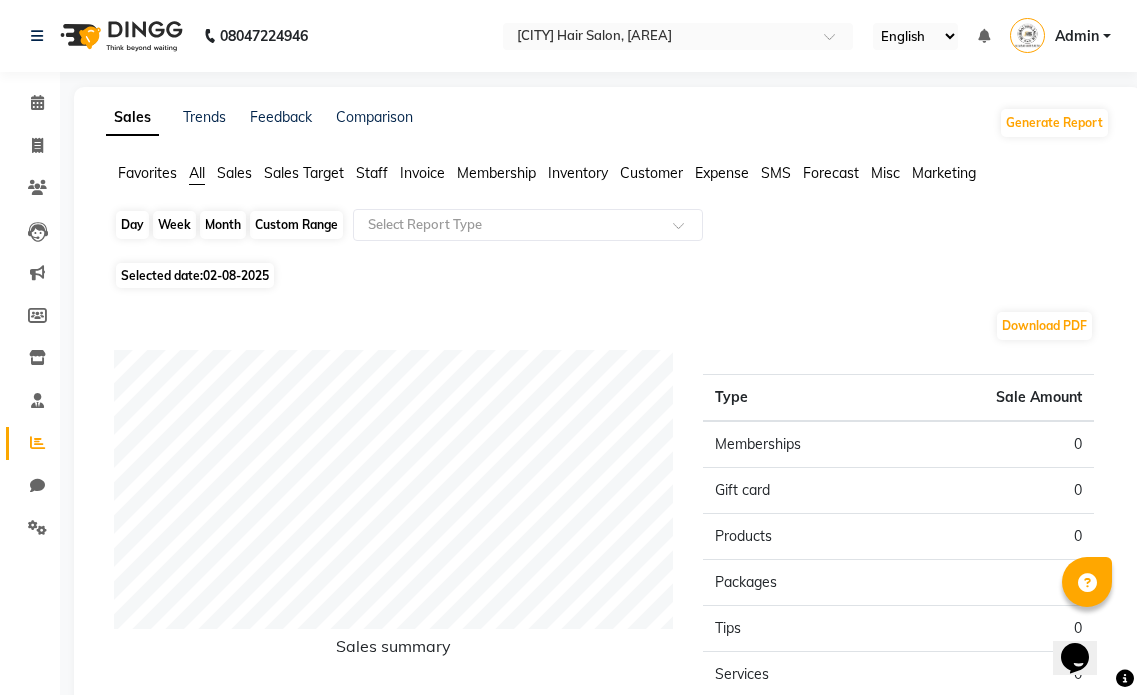 click on "Day" 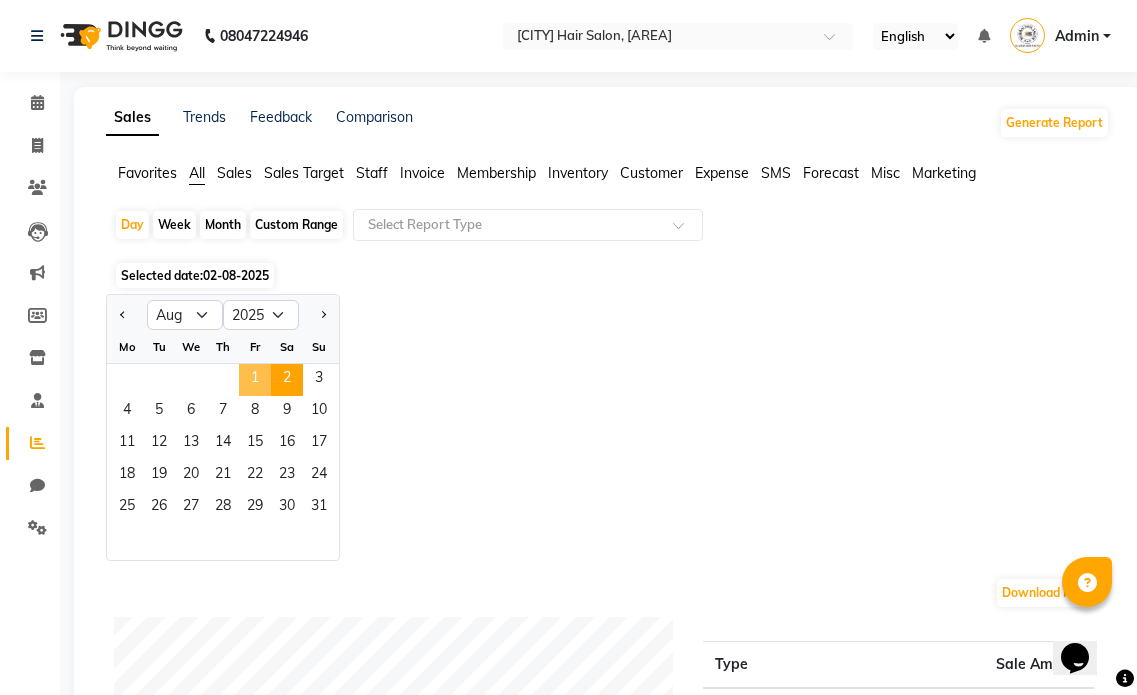 click on "1" 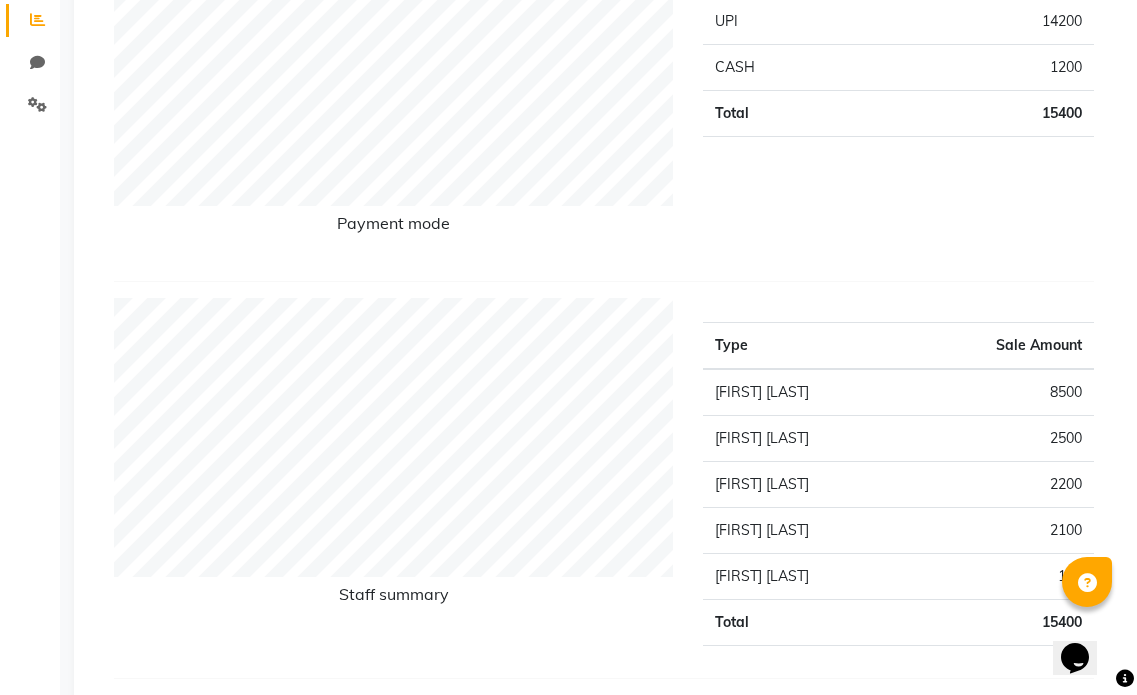 scroll, scrollTop: 100, scrollLeft: 0, axis: vertical 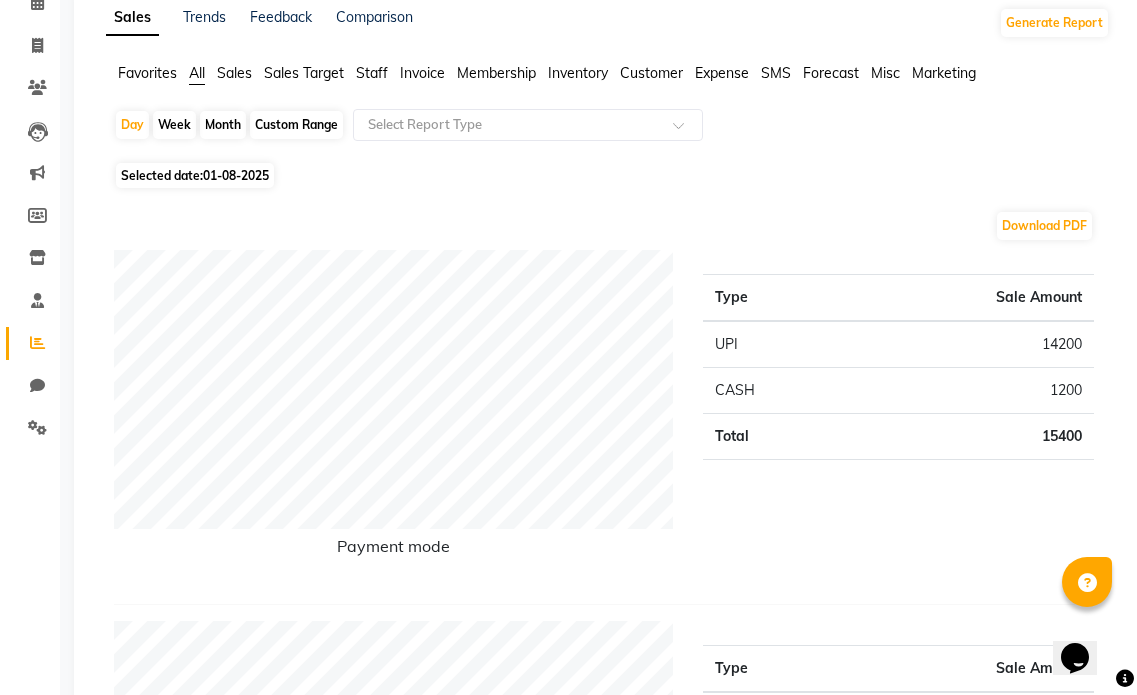 click on "Staff" 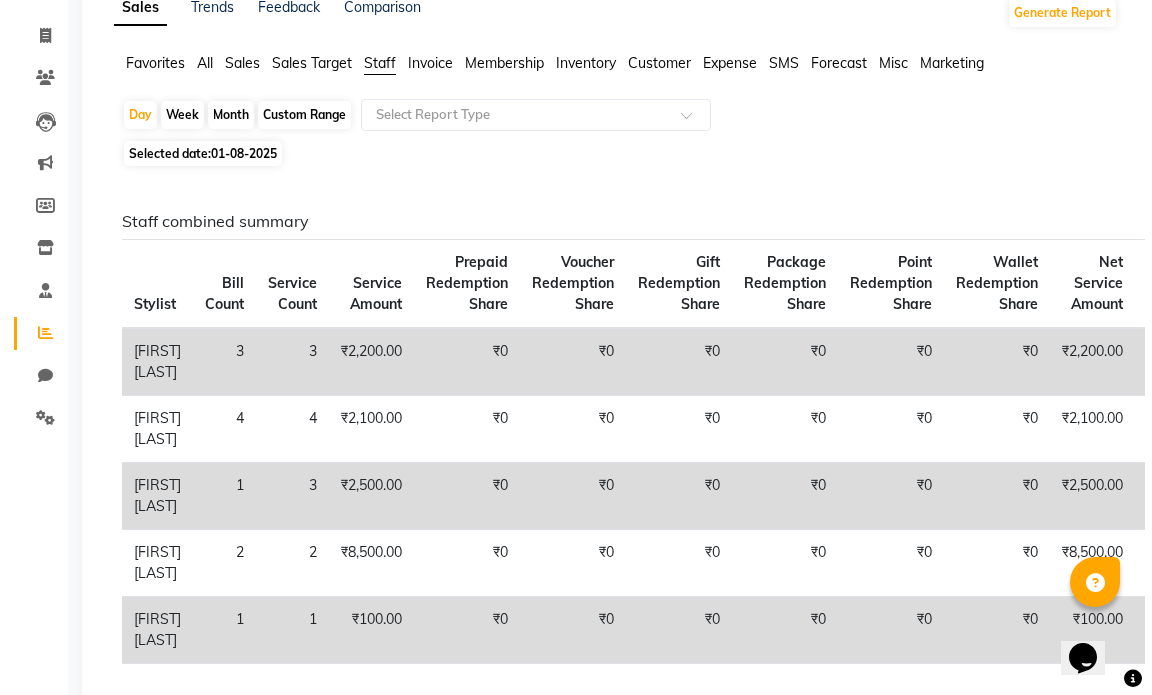 scroll, scrollTop: 0, scrollLeft: 0, axis: both 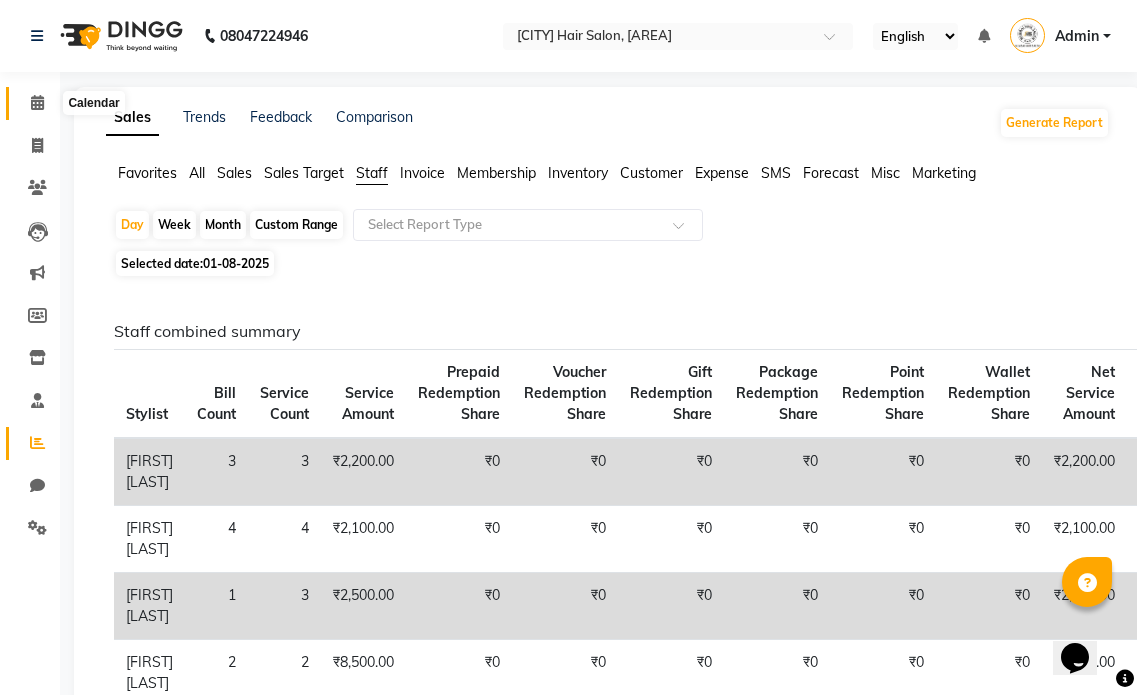 click 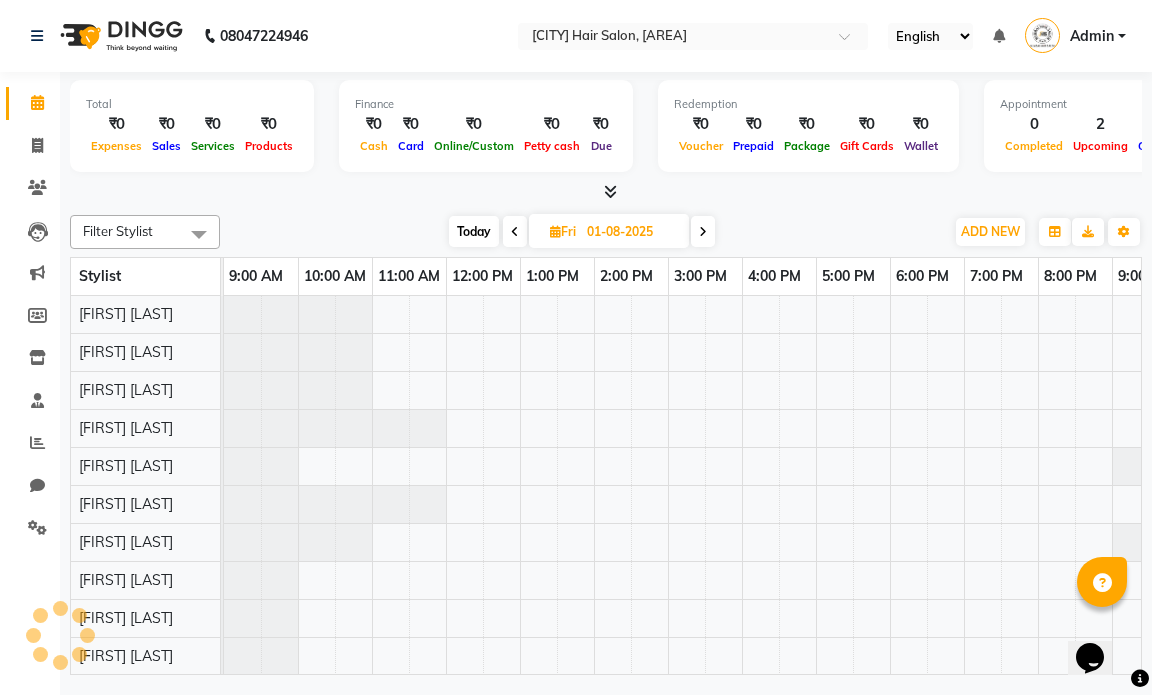 scroll, scrollTop: 0, scrollLeft: 0, axis: both 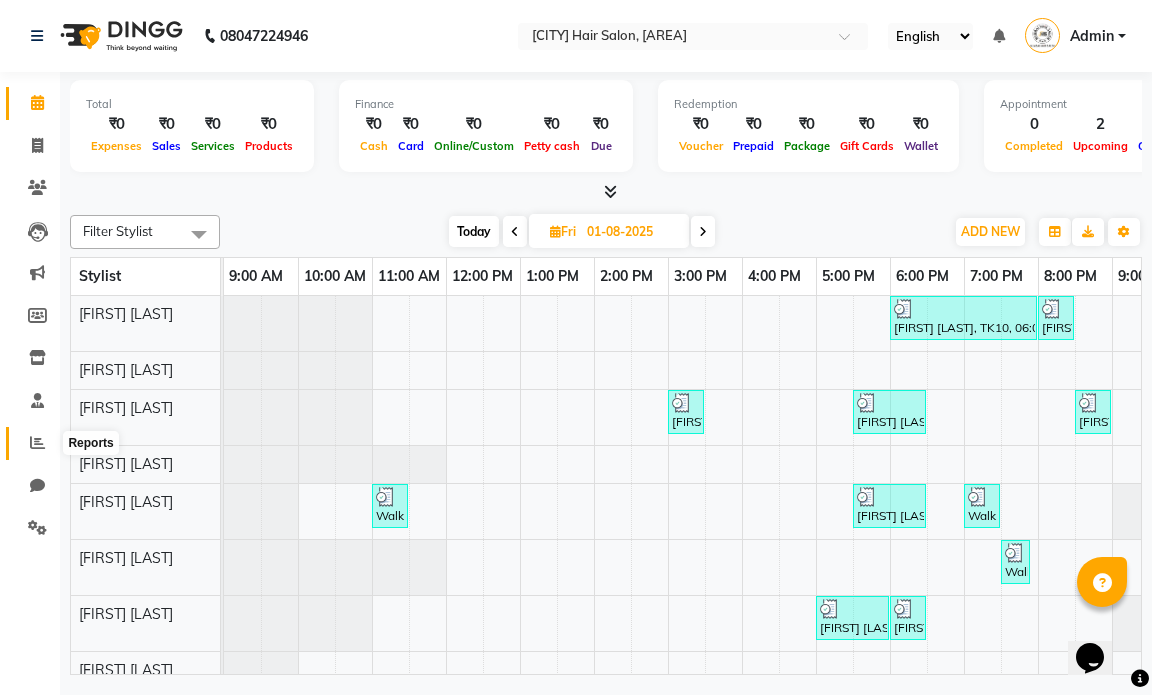 click 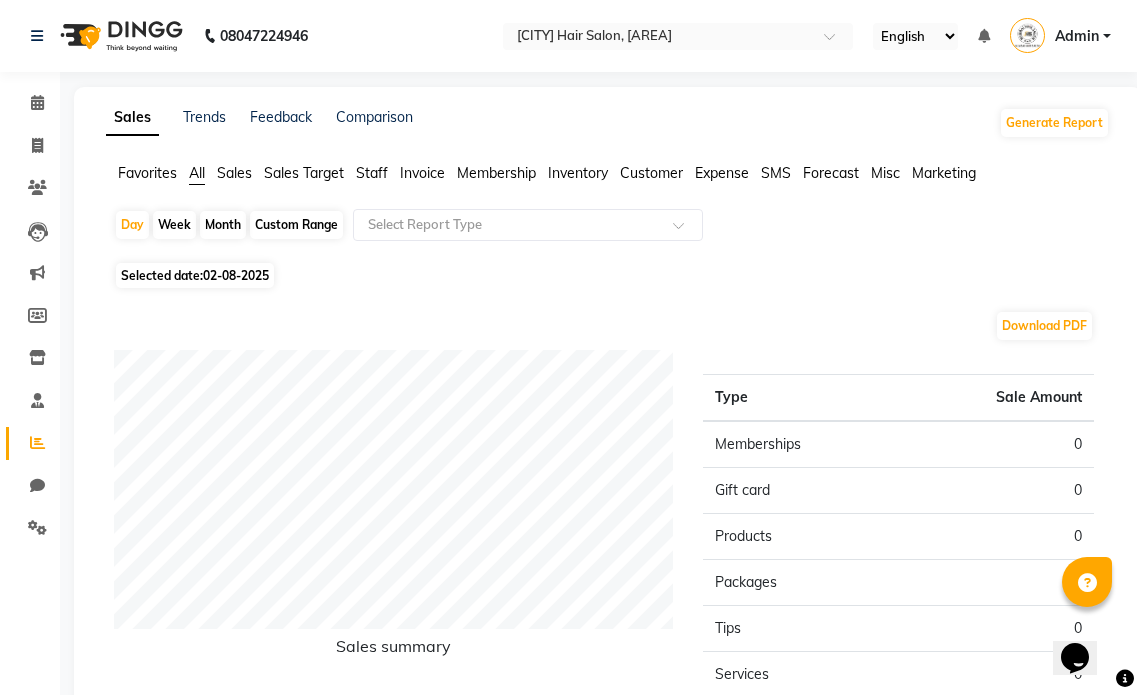 click on "Month" 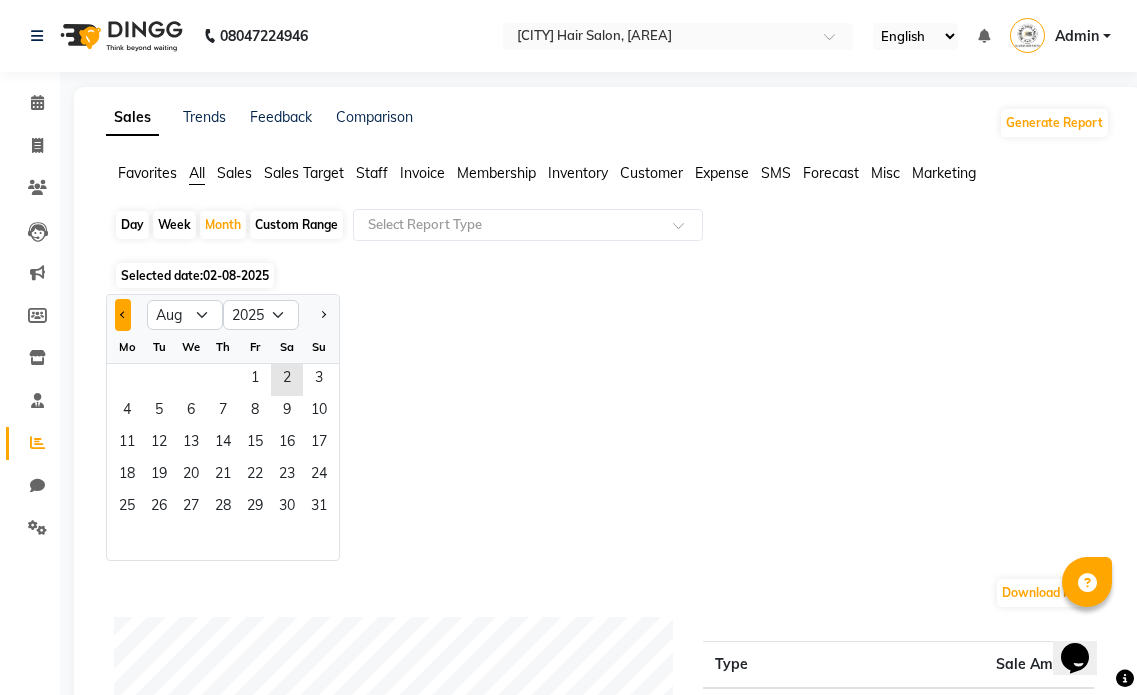 click 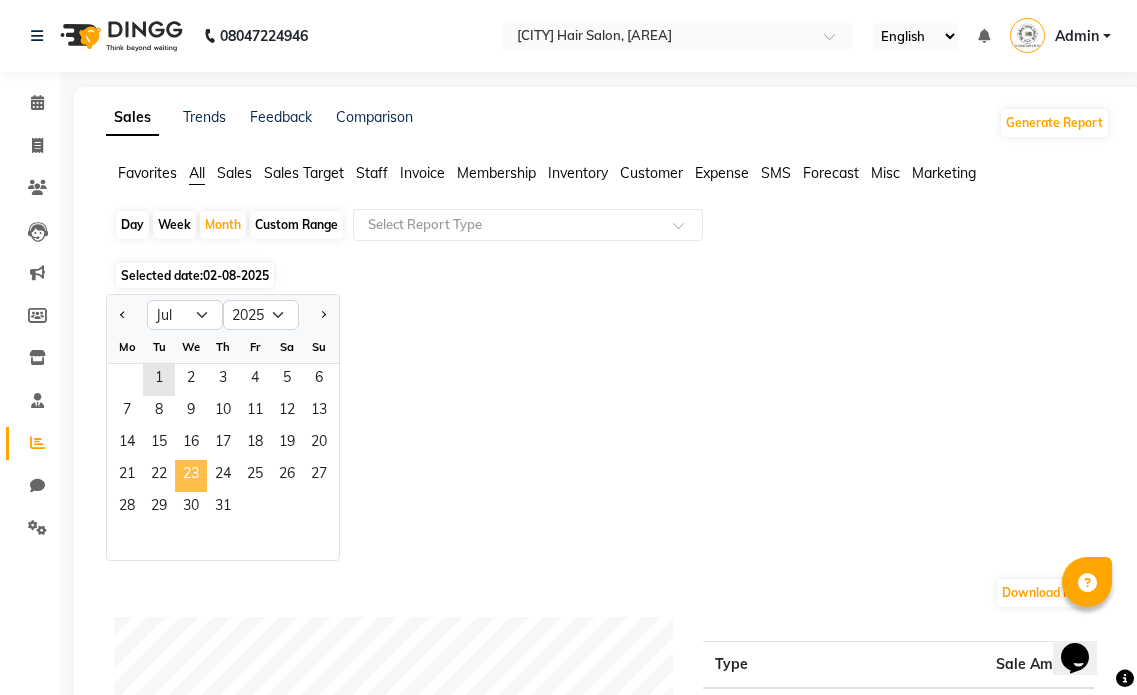 click on "23" 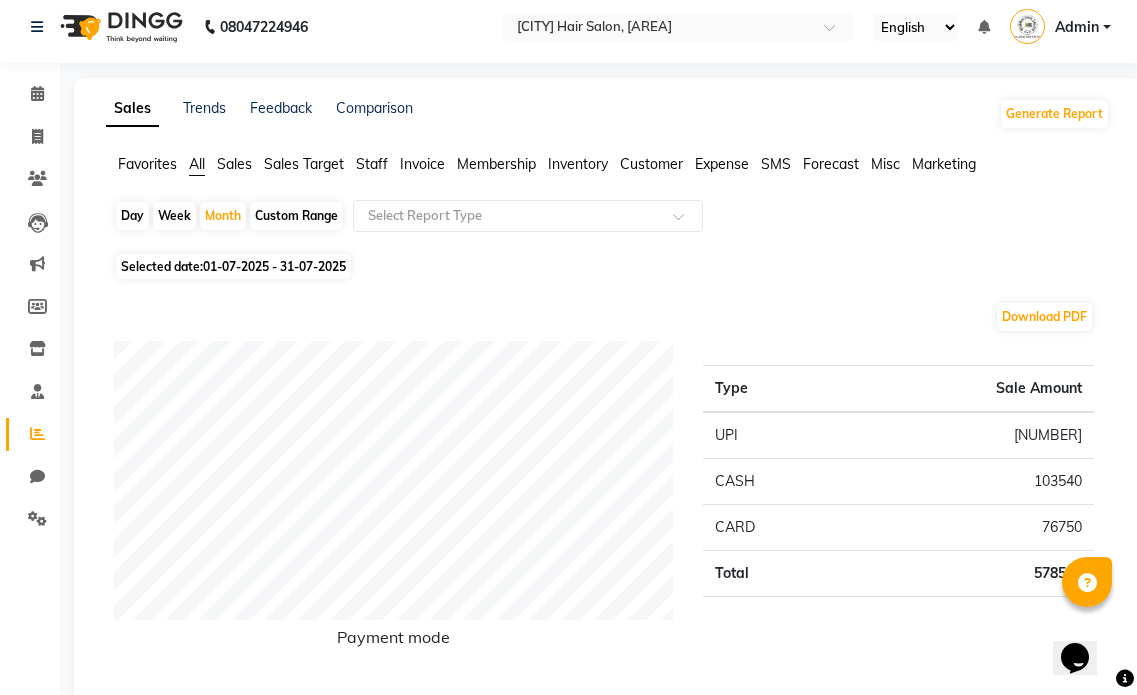 scroll, scrollTop: 0, scrollLeft: 0, axis: both 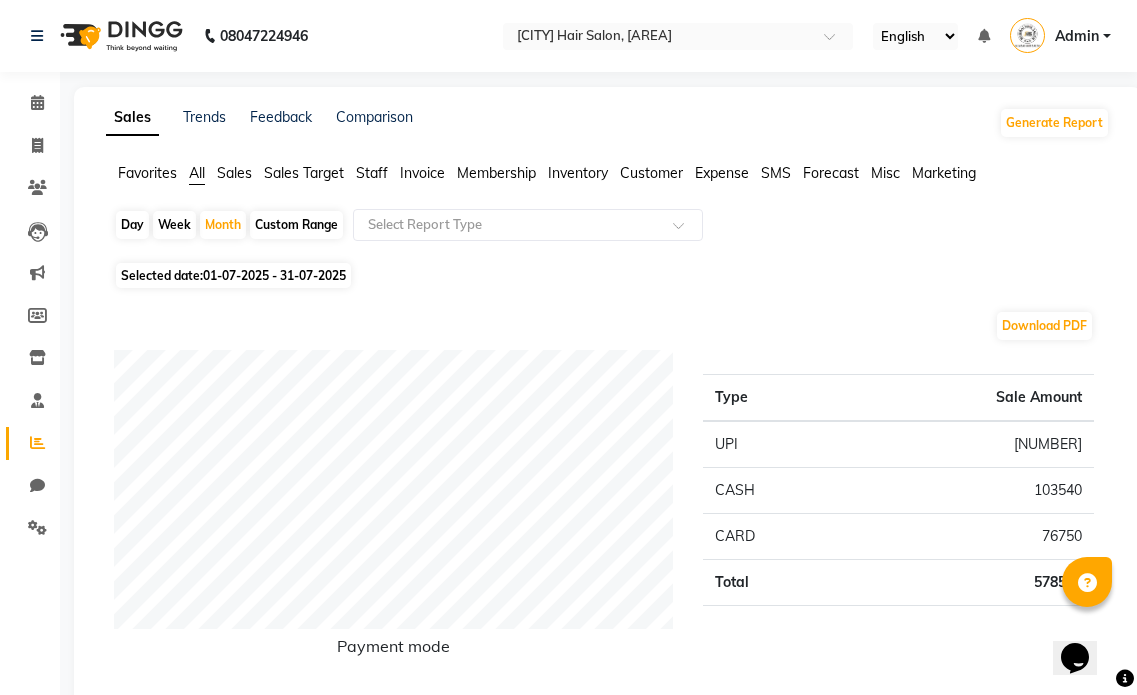 click on "Staff" 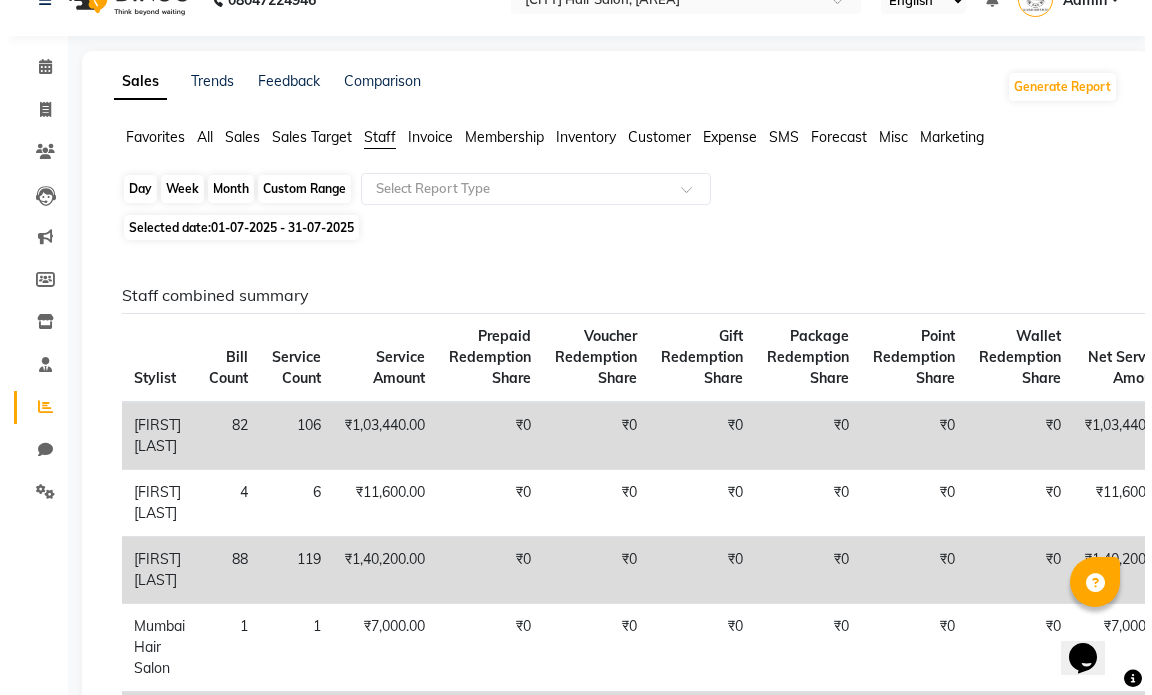 scroll, scrollTop: 0, scrollLeft: 0, axis: both 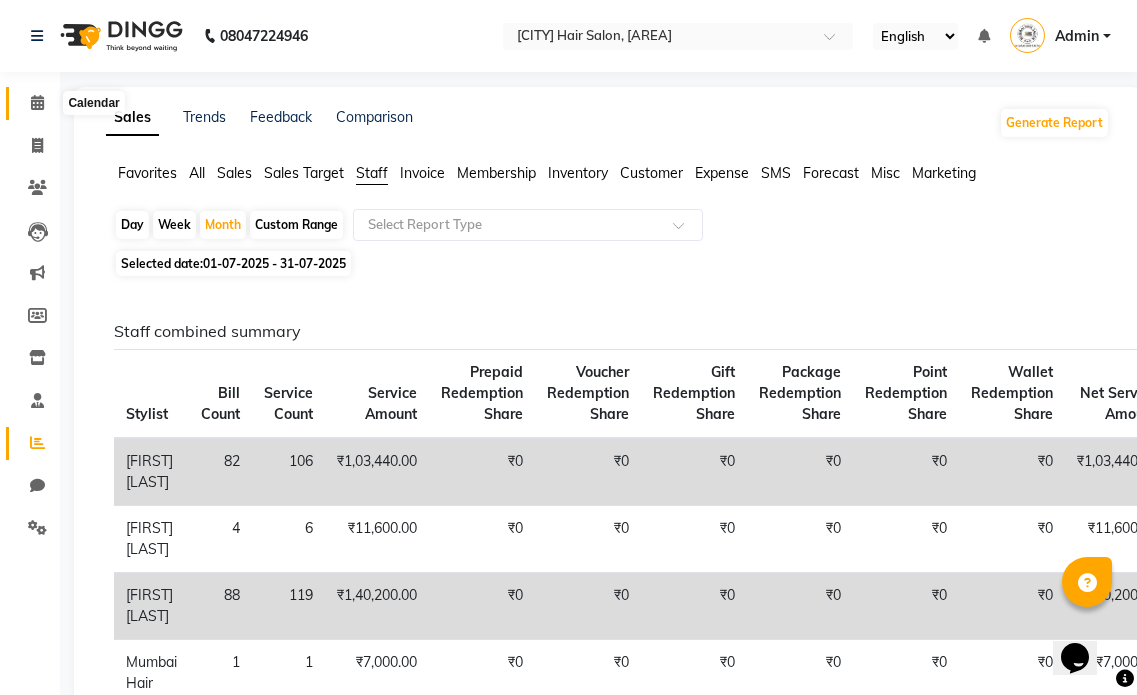 click 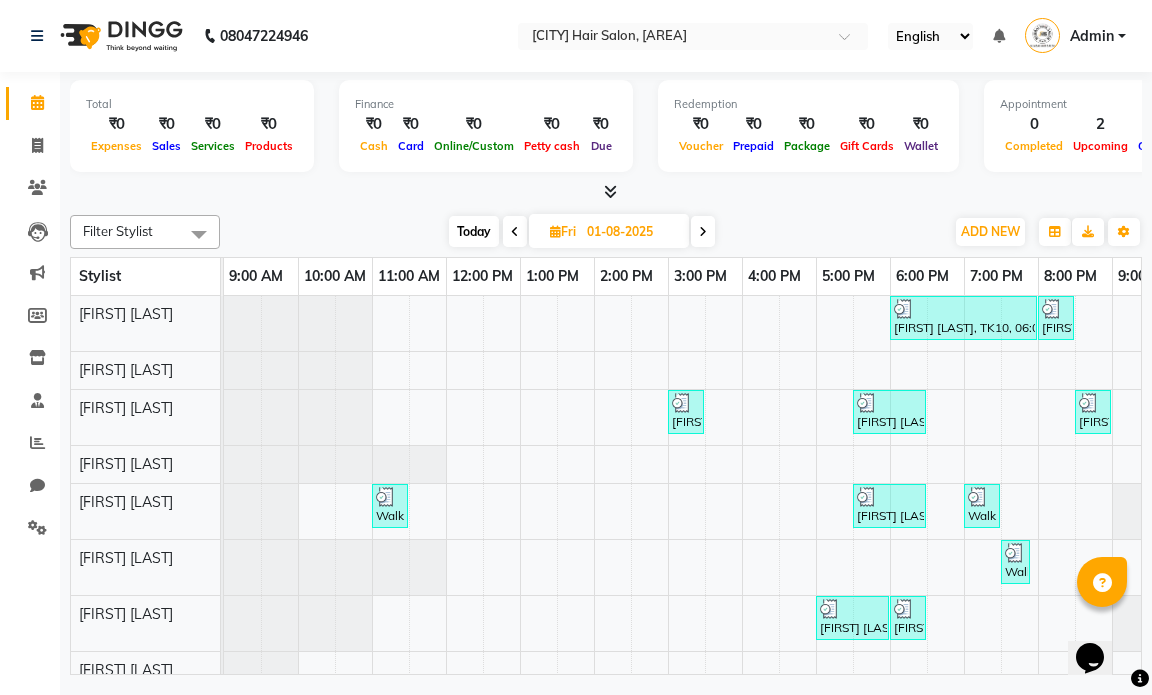 click at bounding box center (703, 231) 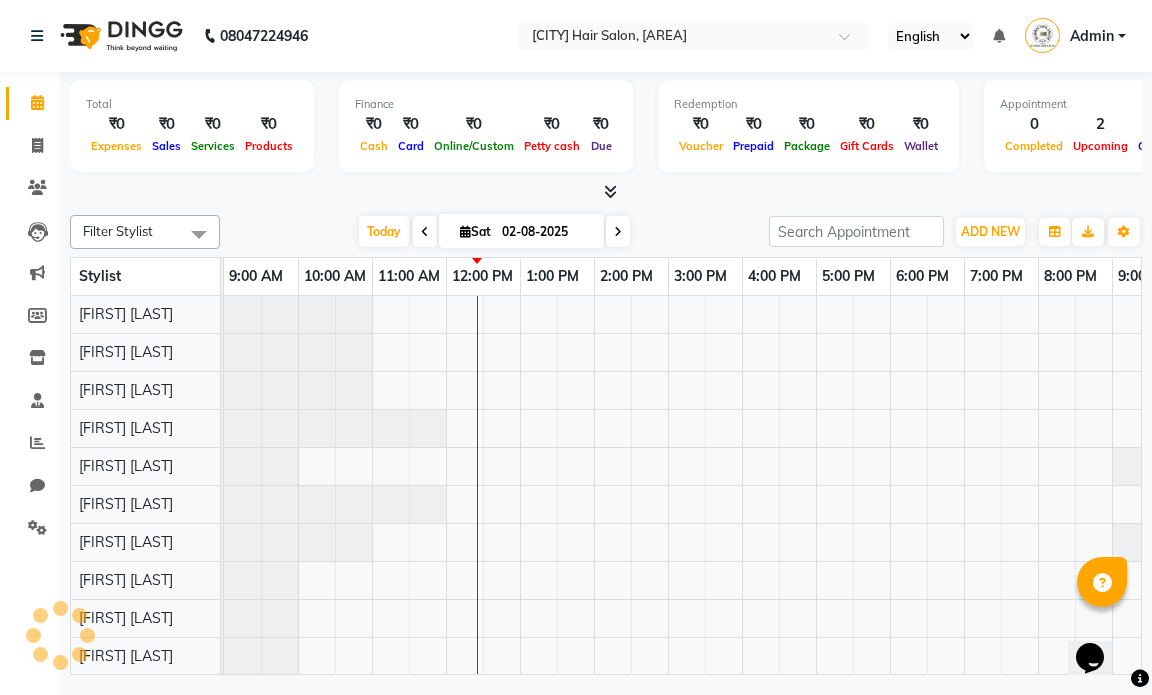 scroll, scrollTop: 0, scrollLeft: 119, axis: horizontal 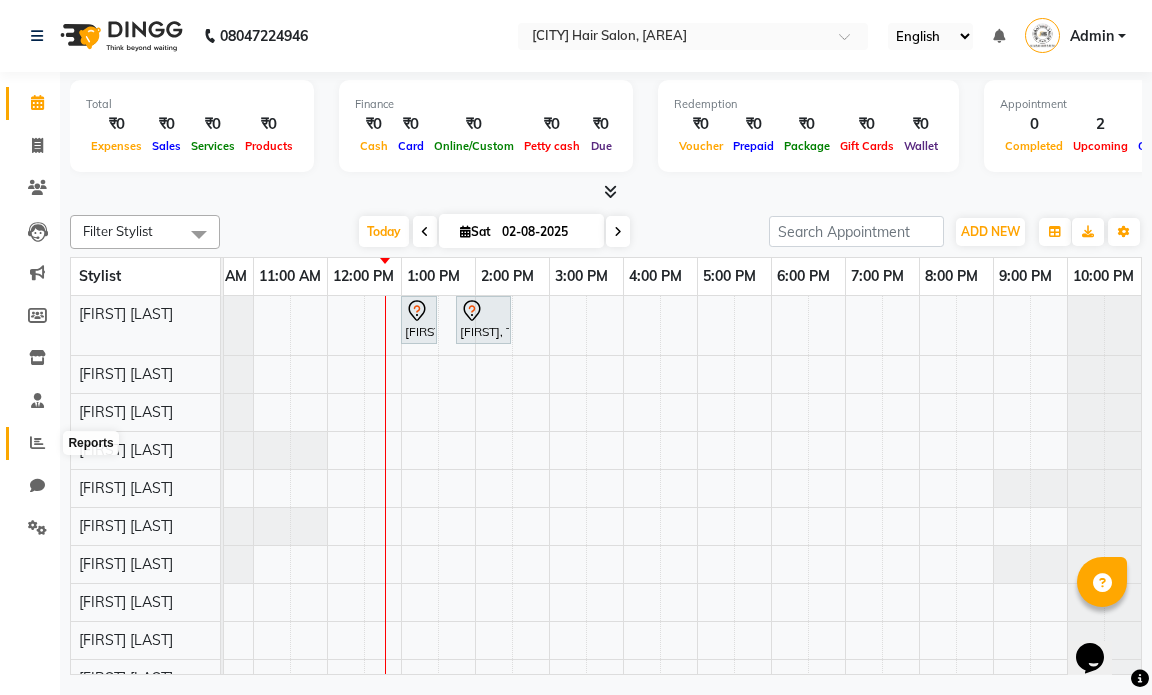 click 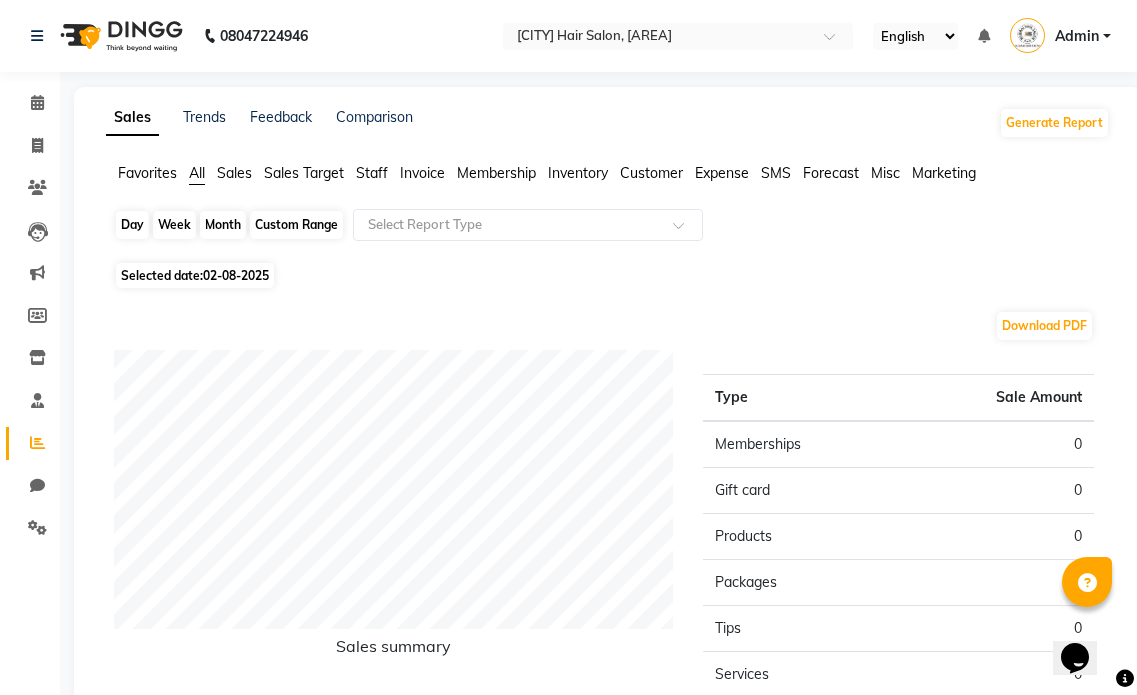 click on "Day" 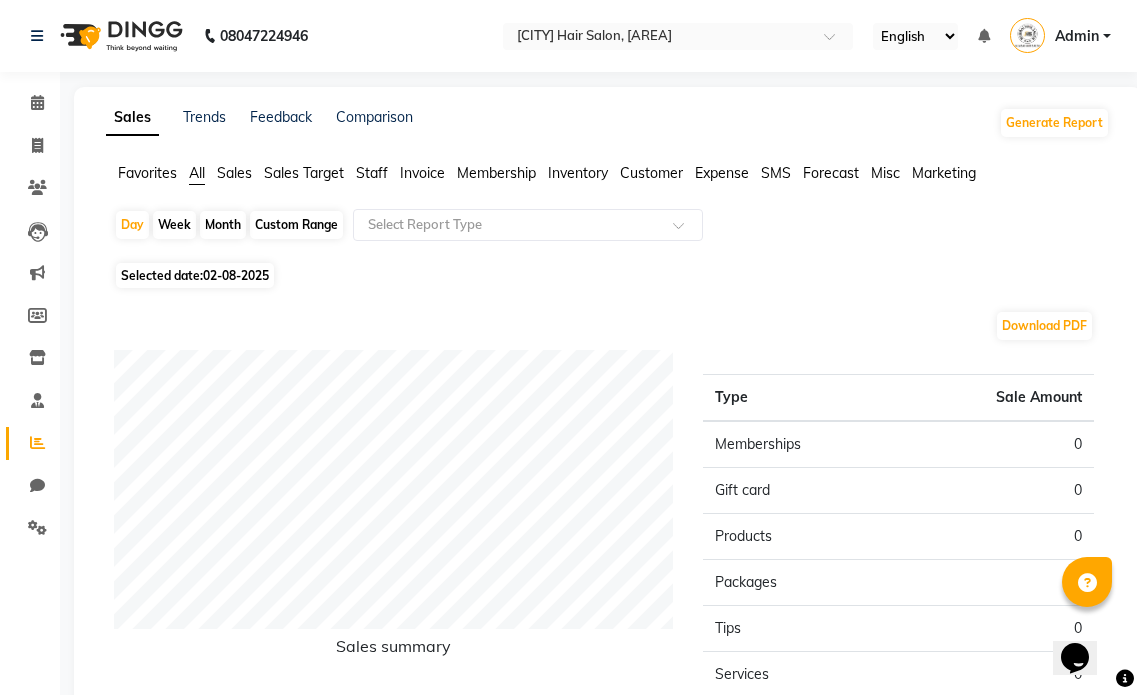 select on "8" 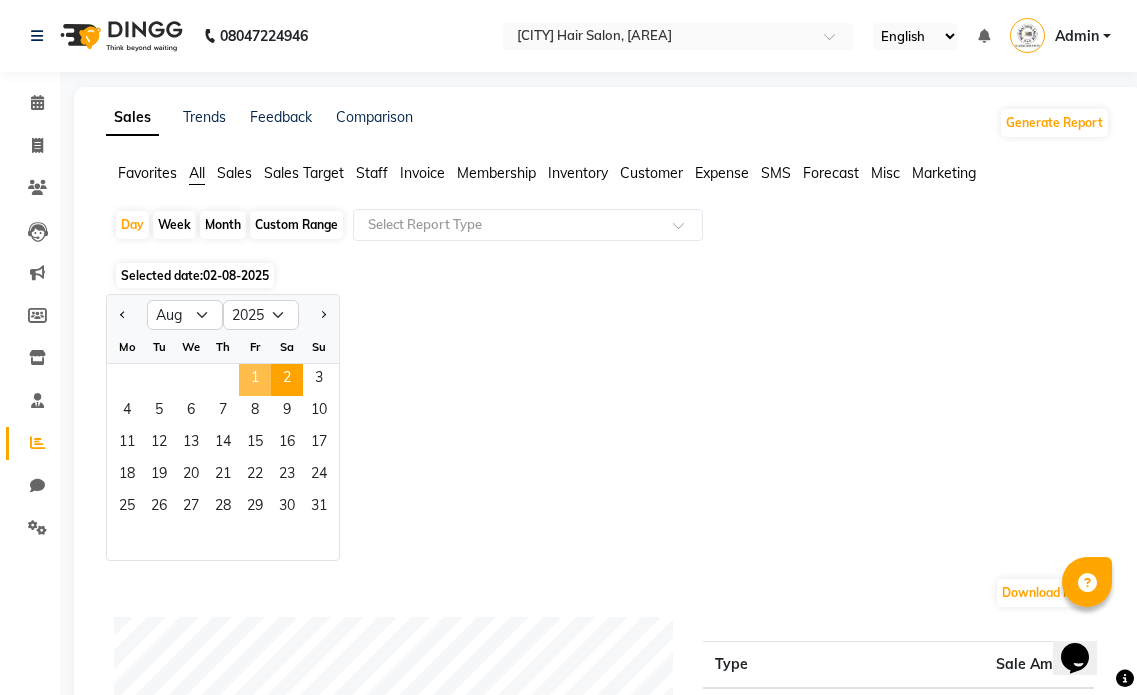 click on "1" 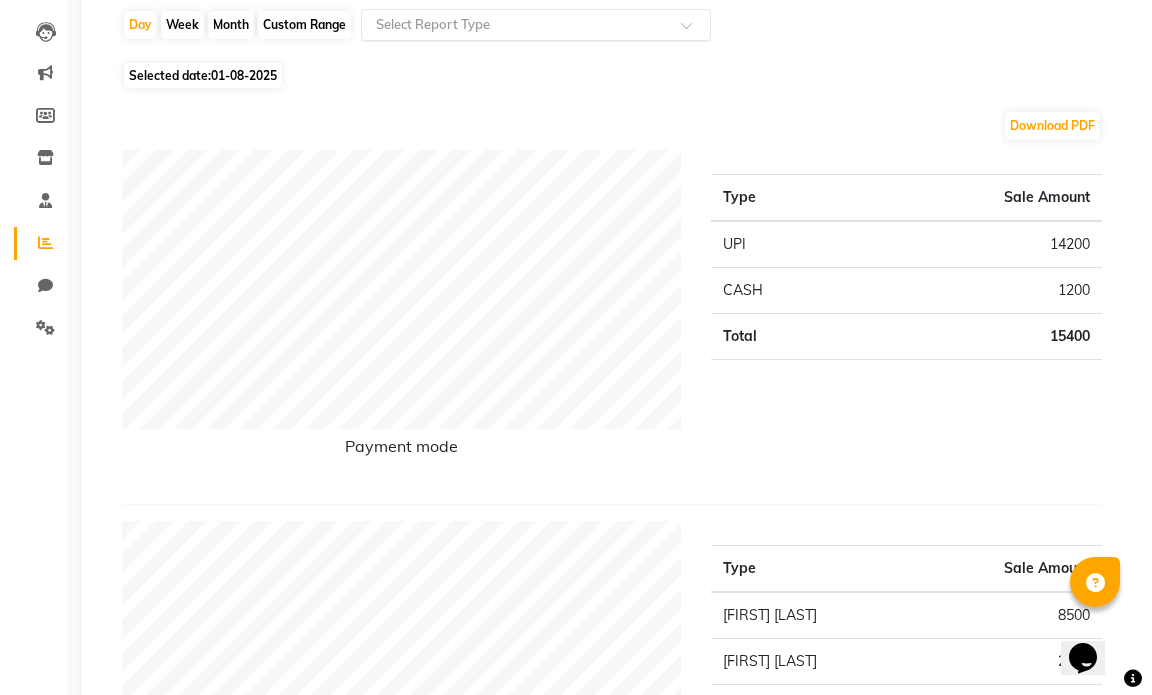 scroll, scrollTop: 0, scrollLeft: 0, axis: both 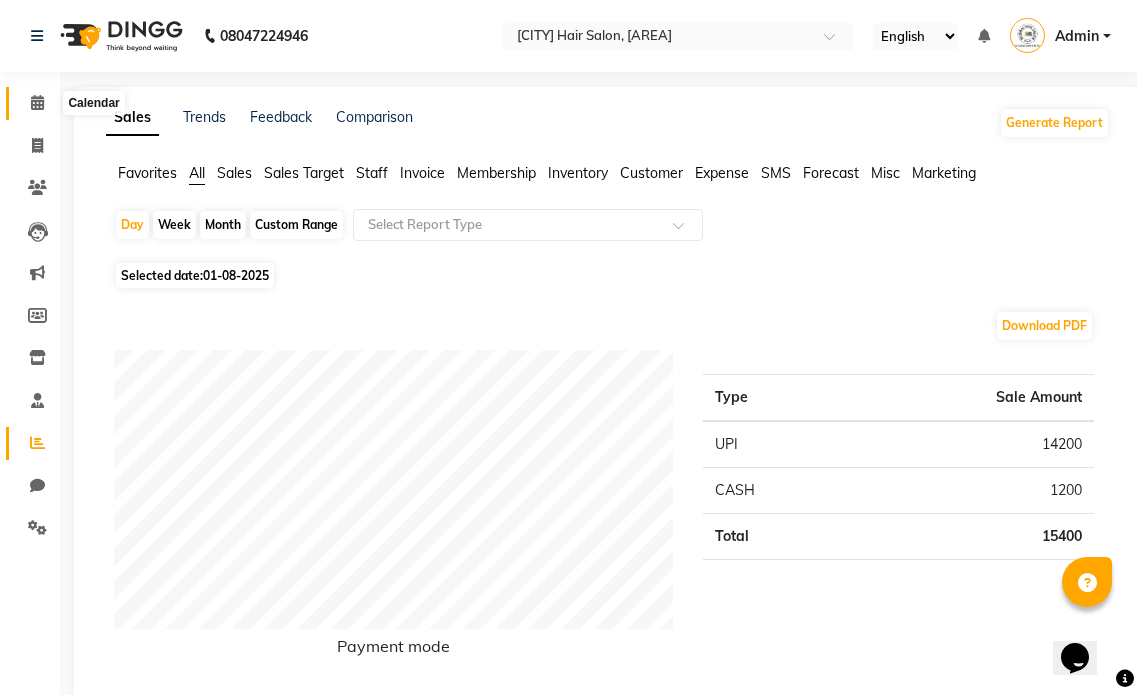 click 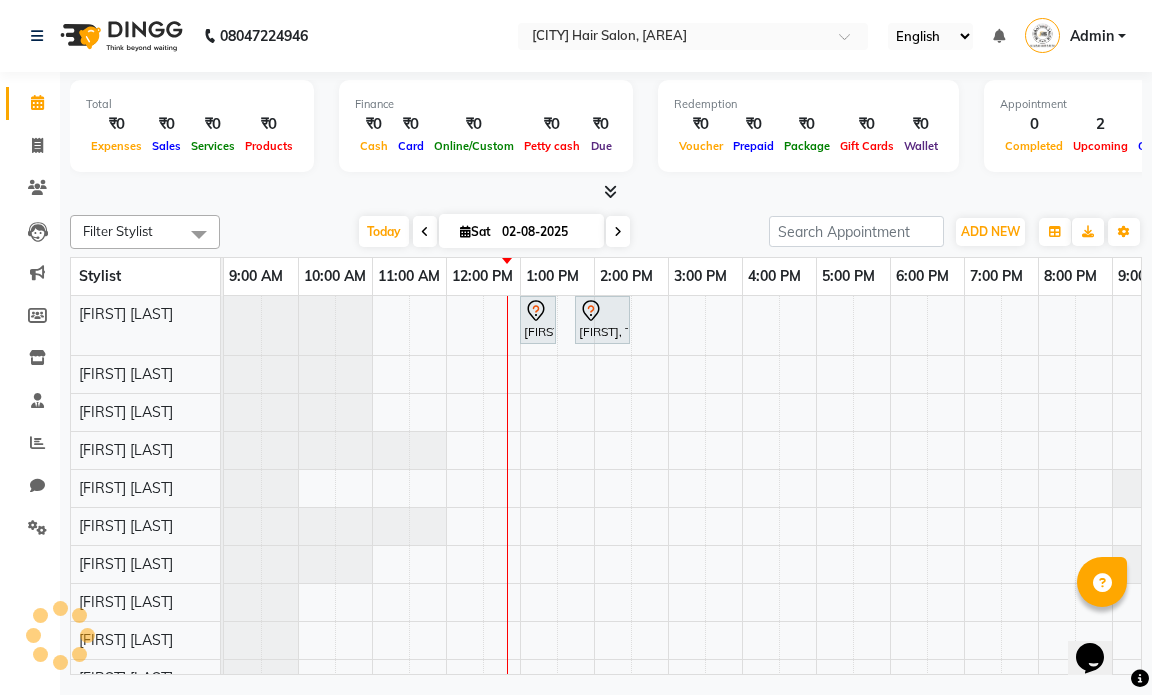 scroll, scrollTop: 0, scrollLeft: 119, axis: horizontal 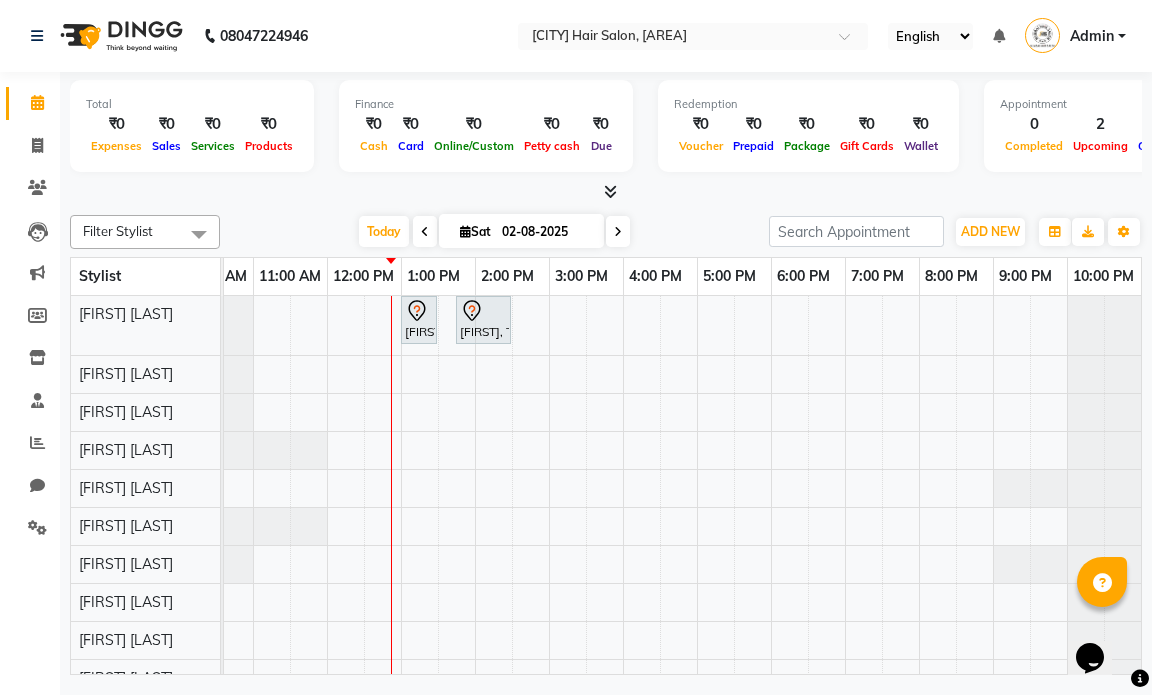 click on "[CITY] Hair Salon, [AREA] English ENGLISH Español العربية मराठी हिंदी ગુજરાતી தமிழ் 中文 Notifications nothing to show Admin Manage Profile Change Password Sign out Version:3.15.11" 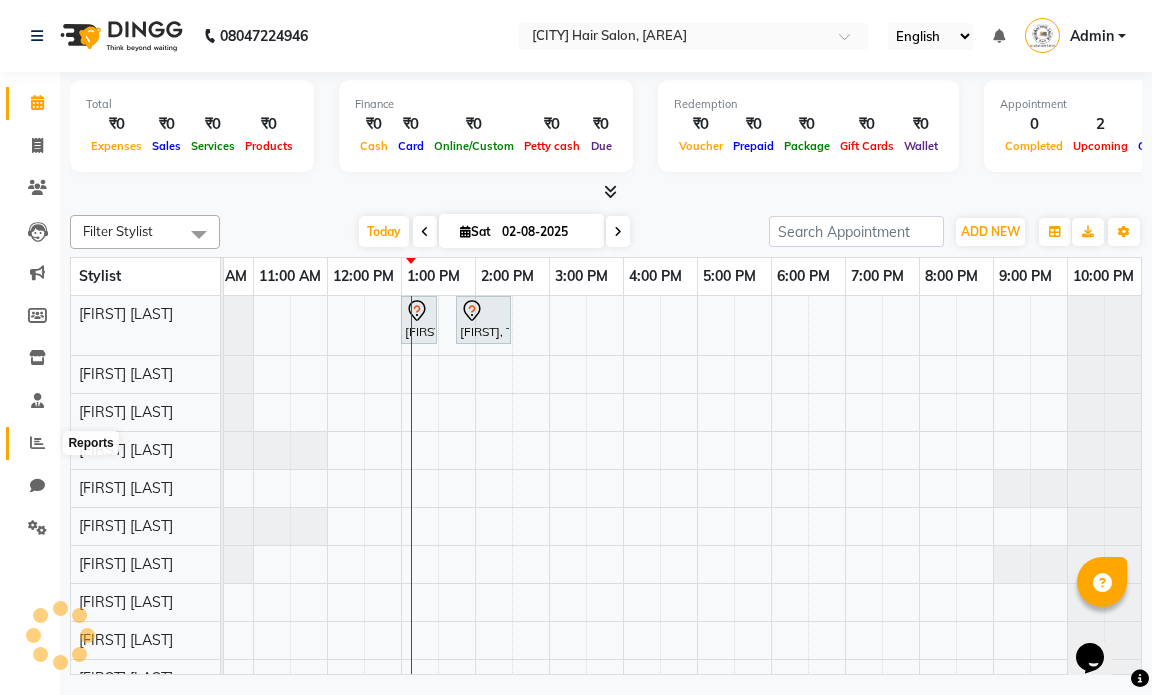 click 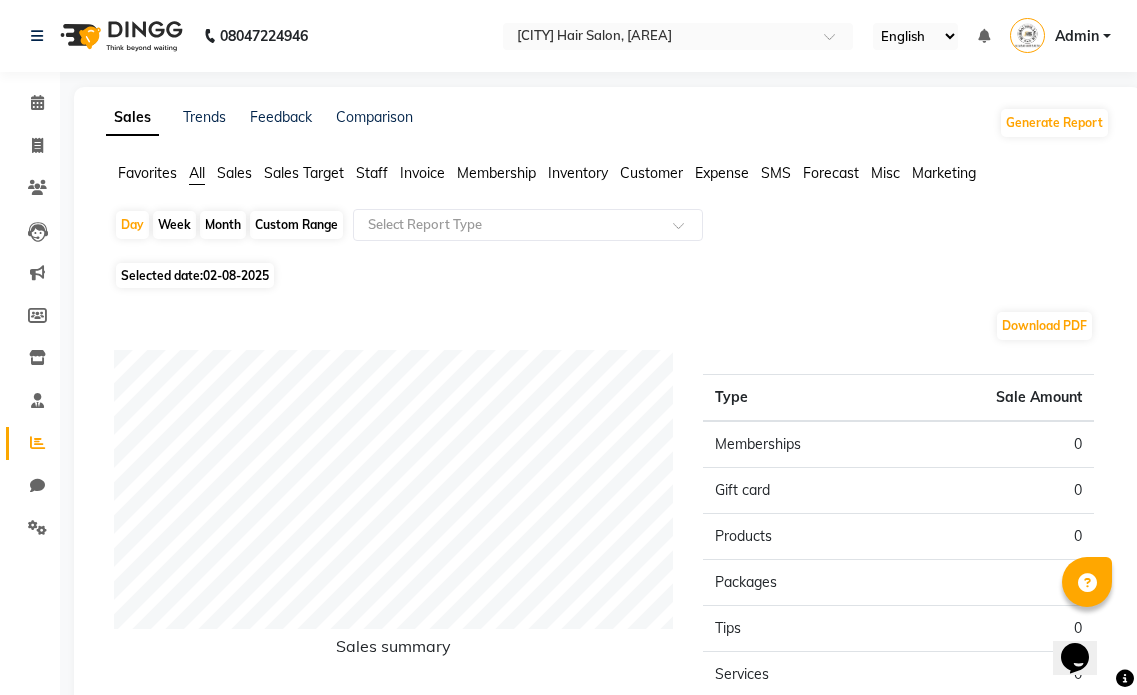 click on "Staff" 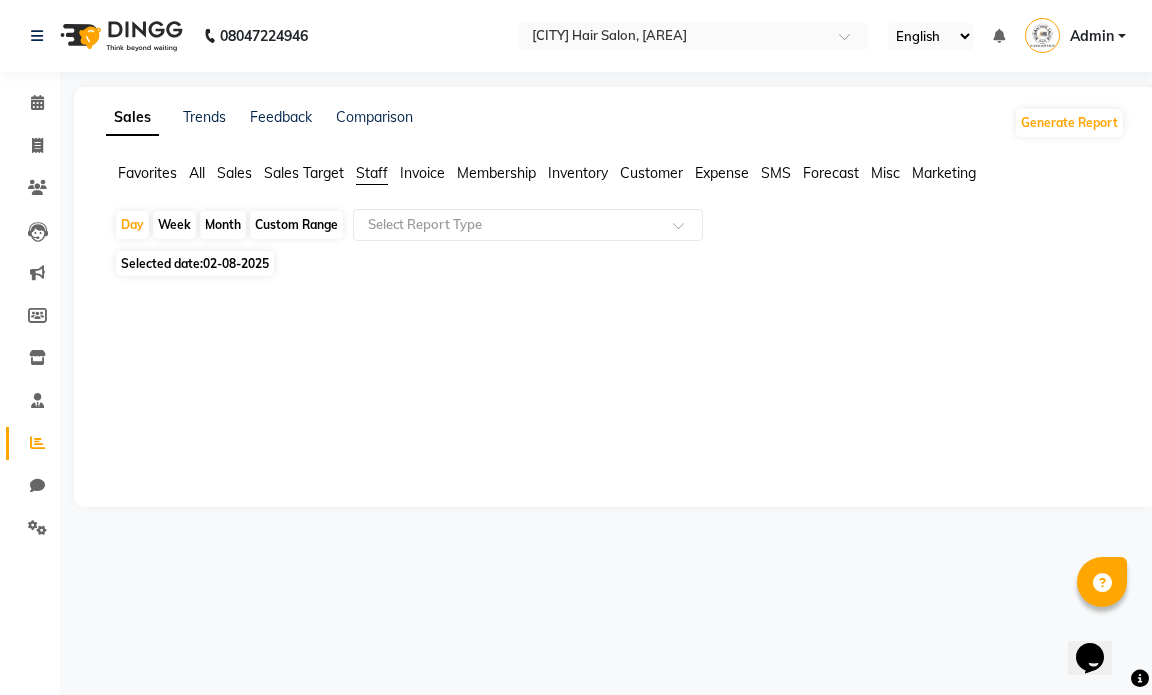 click on "Month" 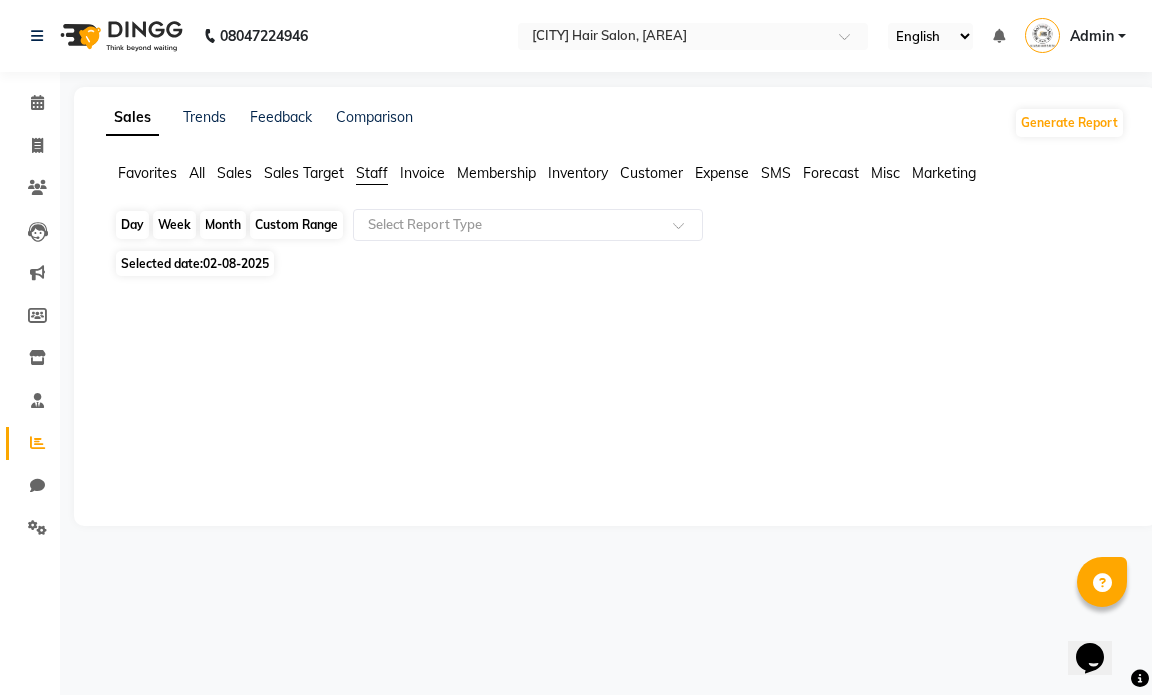 click on "Month" 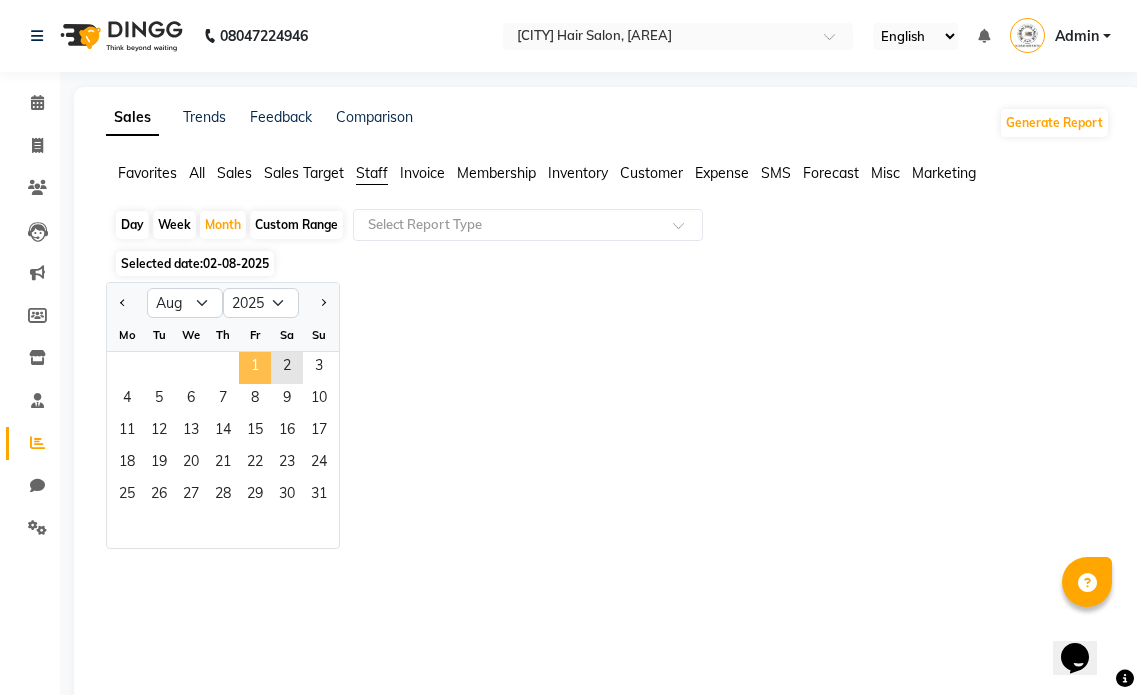 click on "1" 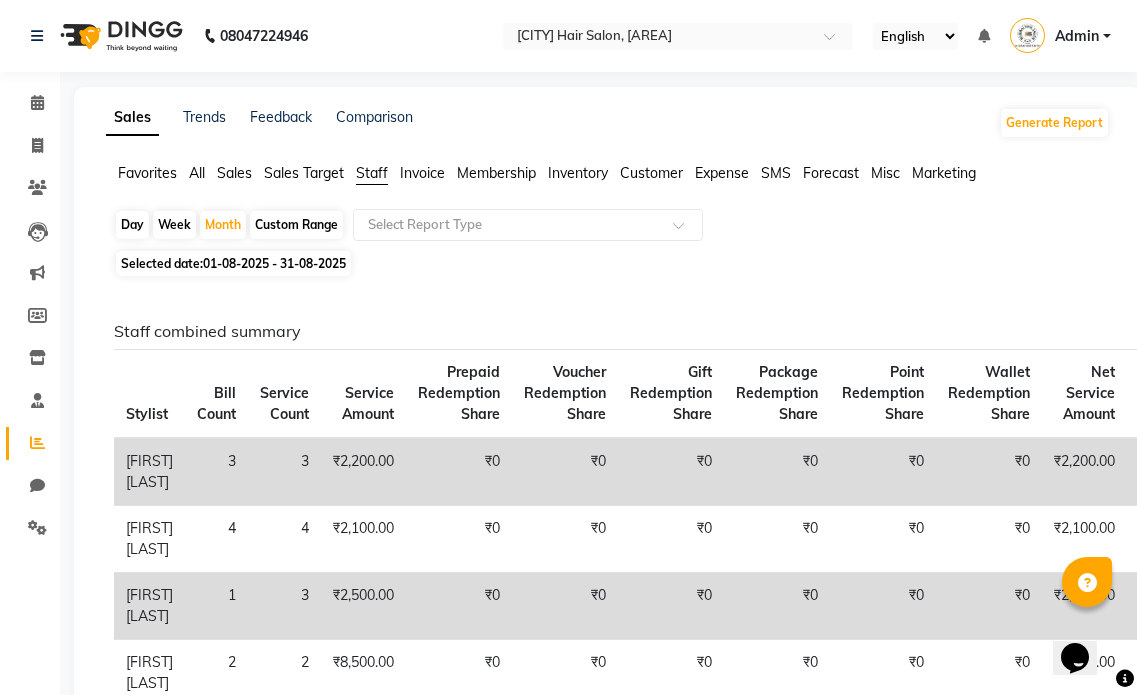 click on "Sales" 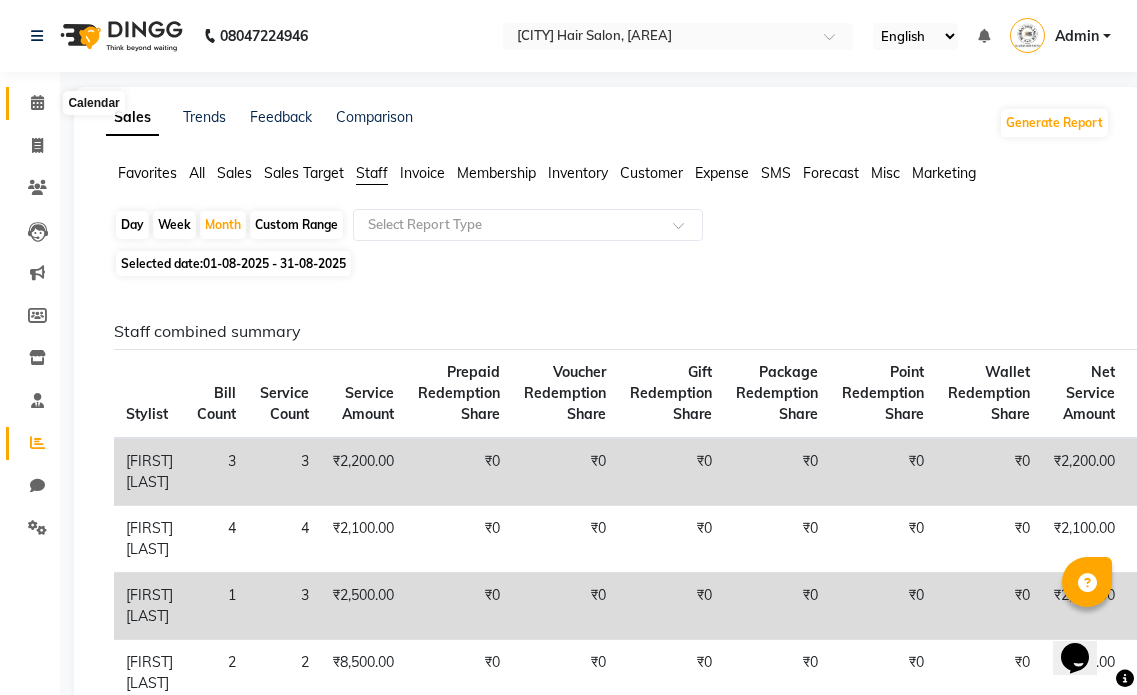click 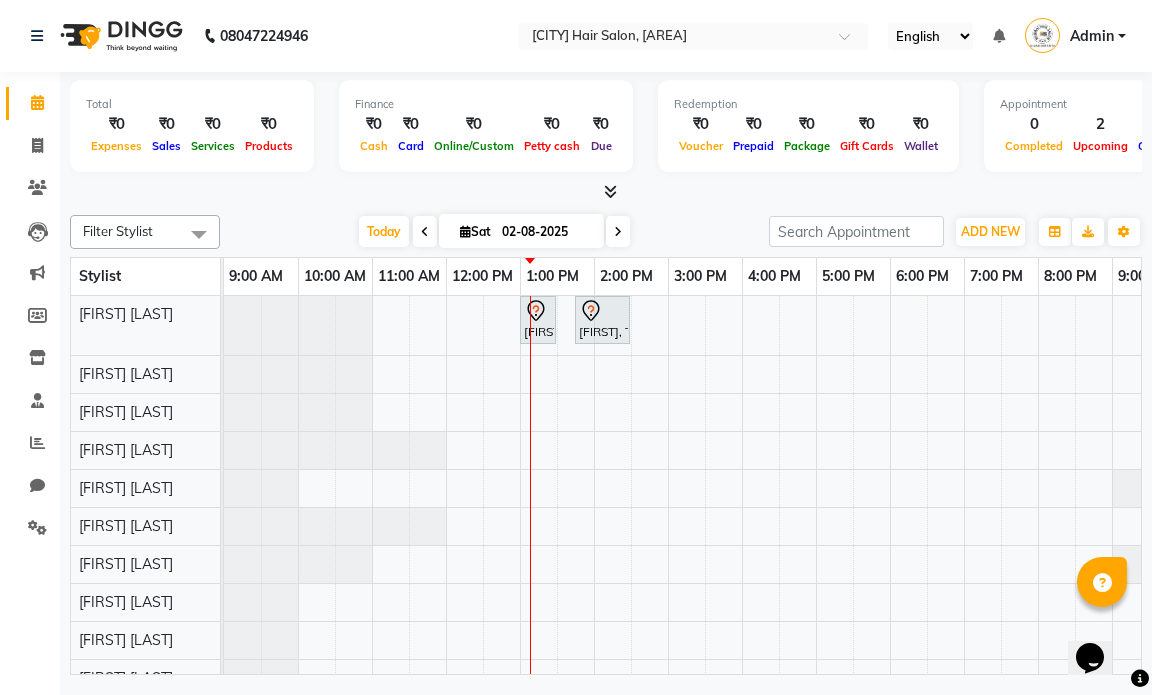 click at bounding box center [610, 191] 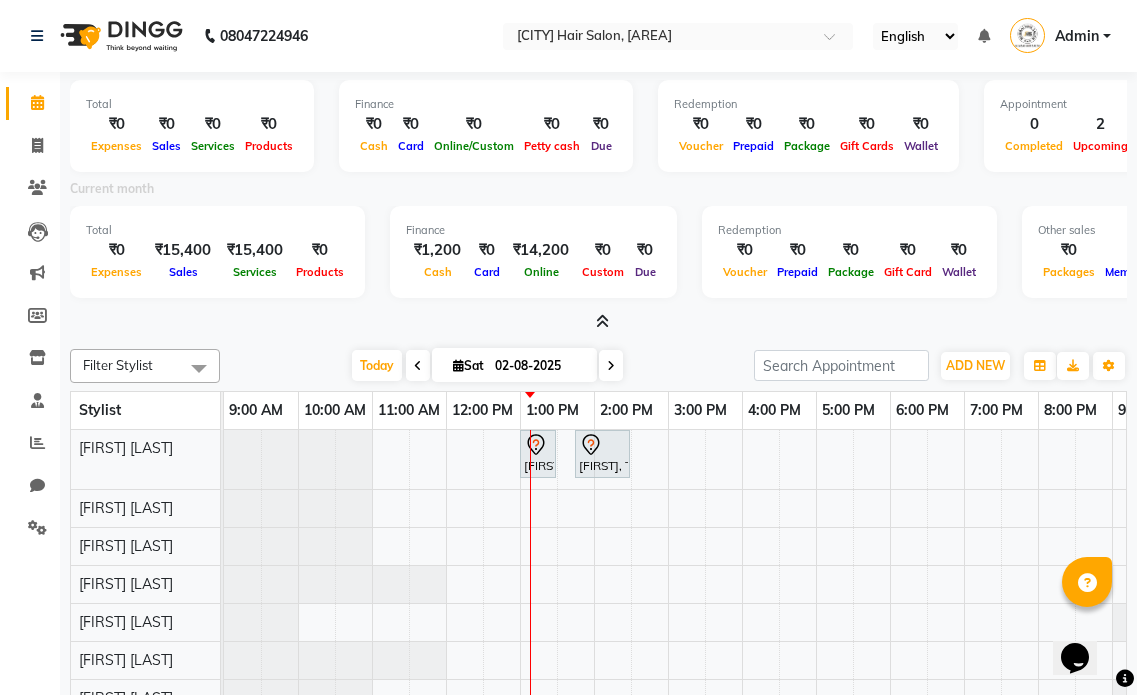 click at bounding box center (602, 321) 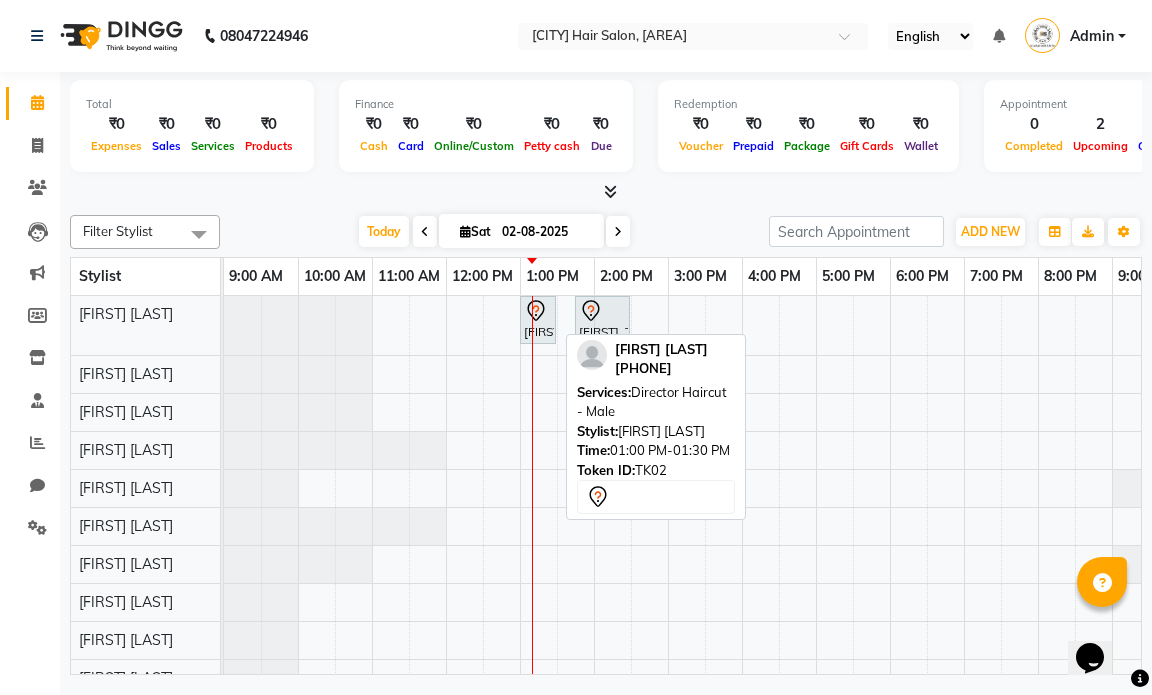 click on "[FIRST] [LAST], TK02, 01:00 PM-01:30 PM, Director Haircut - Male             [FIRST], TK01, 01:45 PM-02:30 PM, Director Haircut - Female" at bounding box center [224, 325] 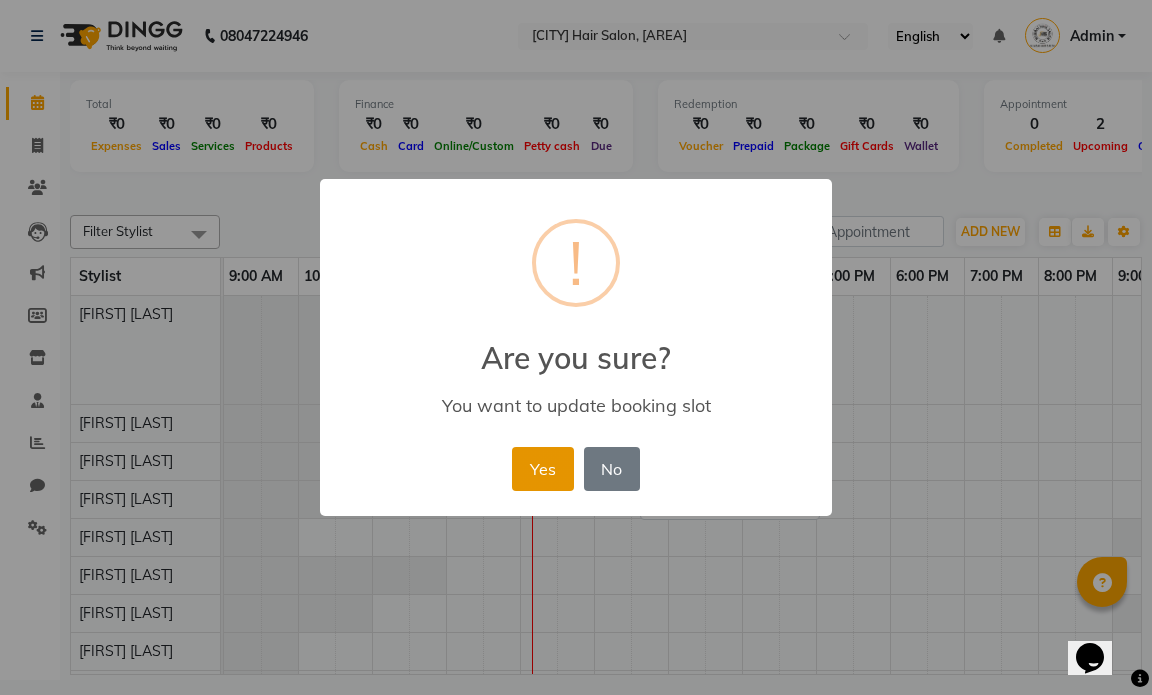 click on "Yes" at bounding box center (542, 469) 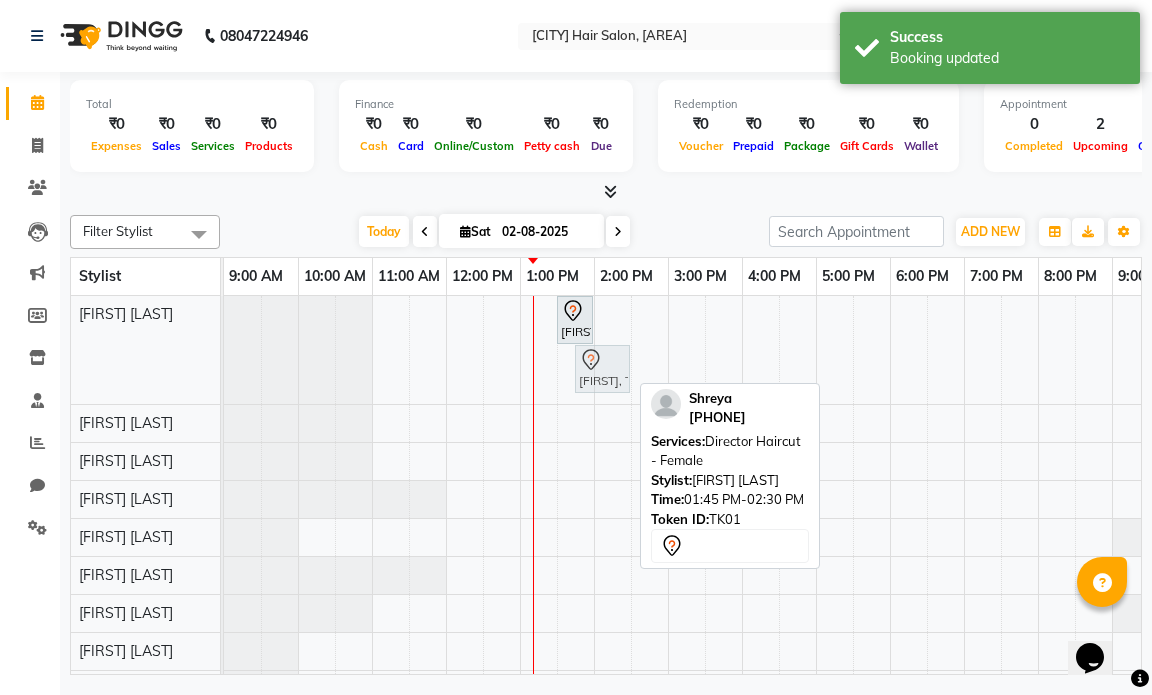 click on "[FIRST] [LAST], TK02, 01:30 PM-02:00 PM, Director Haircut - Male             [FIRST], TK01, 01:45 PM-02:30 PM, Director Haircut - Female             [FIRST], TK01, 01:45 PM-02:30 PM, Director Haircut - Female" at bounding box center [224, 350] 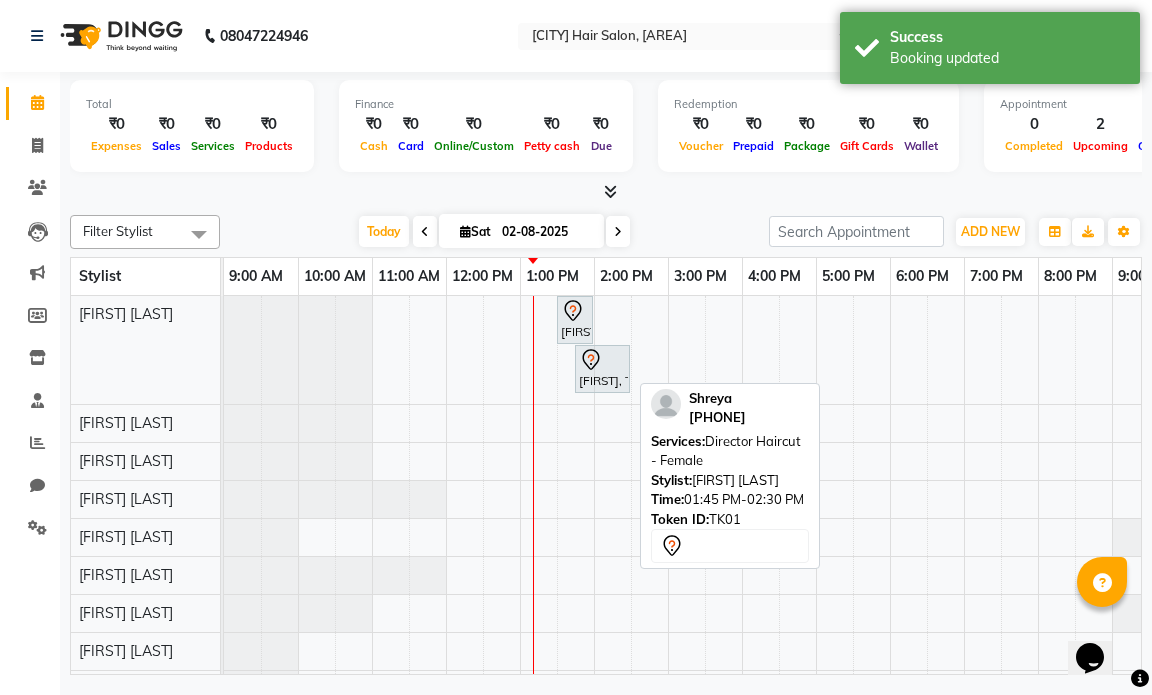 click 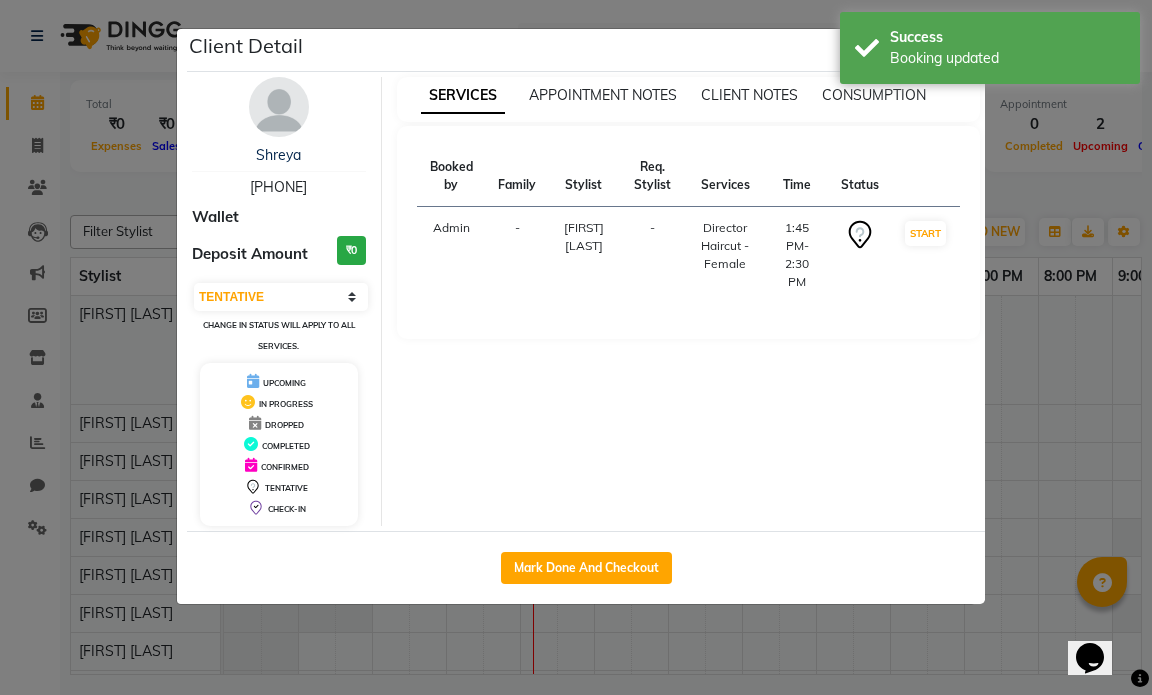 type 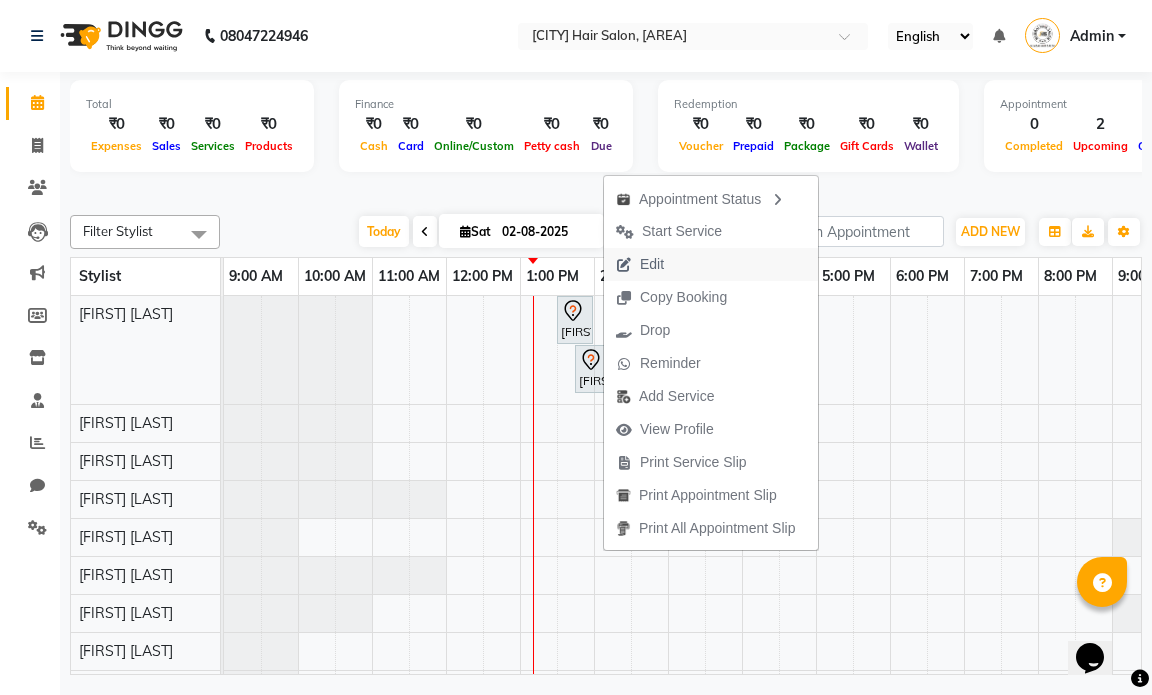 click on "Edit" at bounding box center (640, 264) 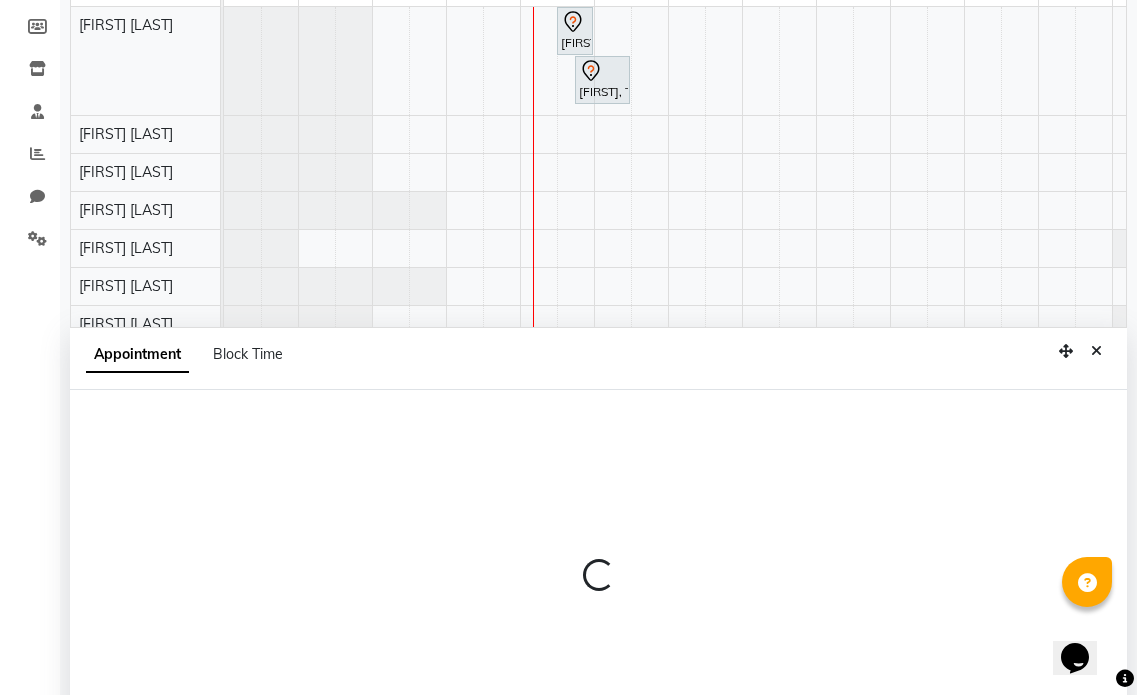 select on "66010" 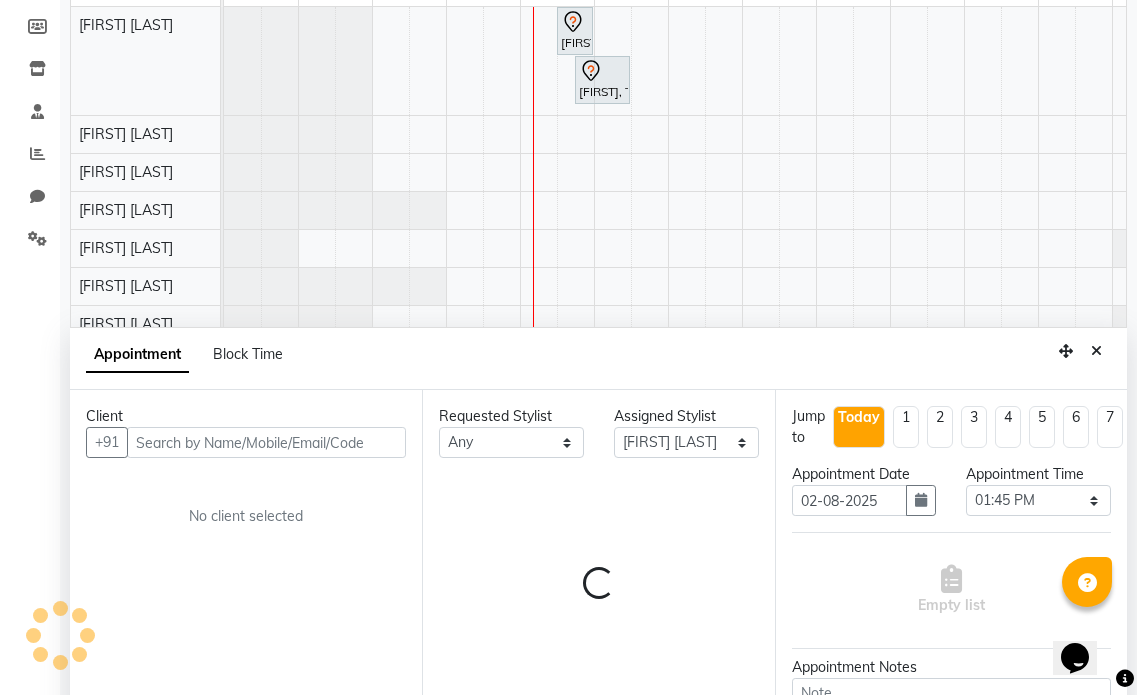 scroll, scrollTop: 377, scrollLeft: 0, axis: vertical 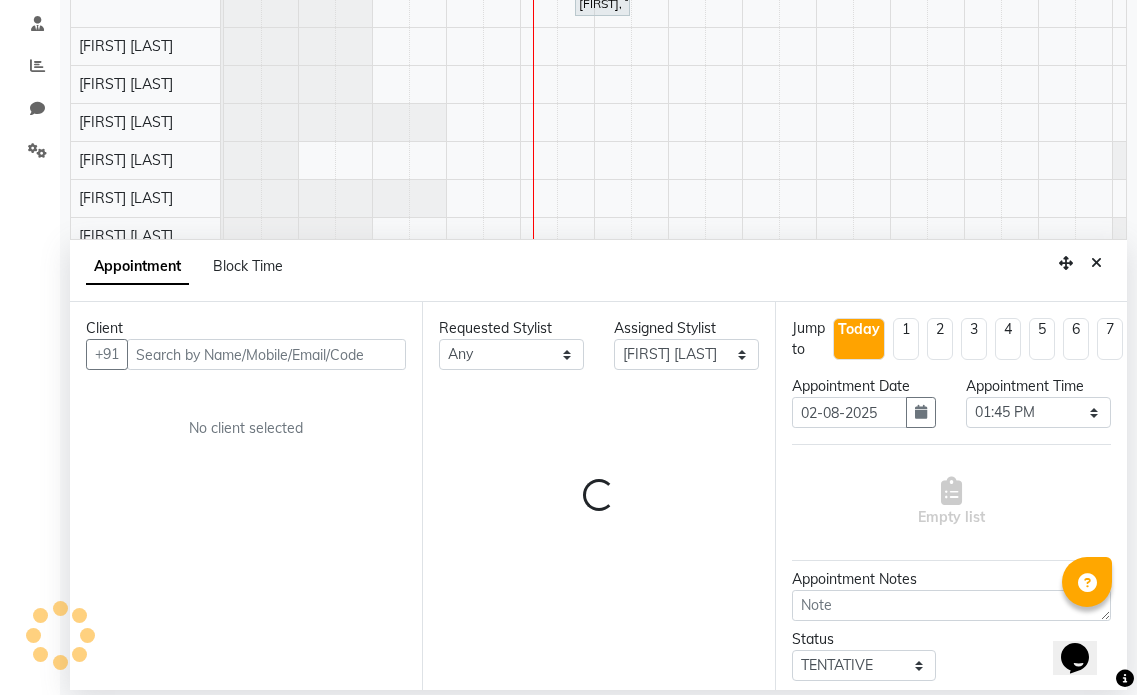 select on "3758" 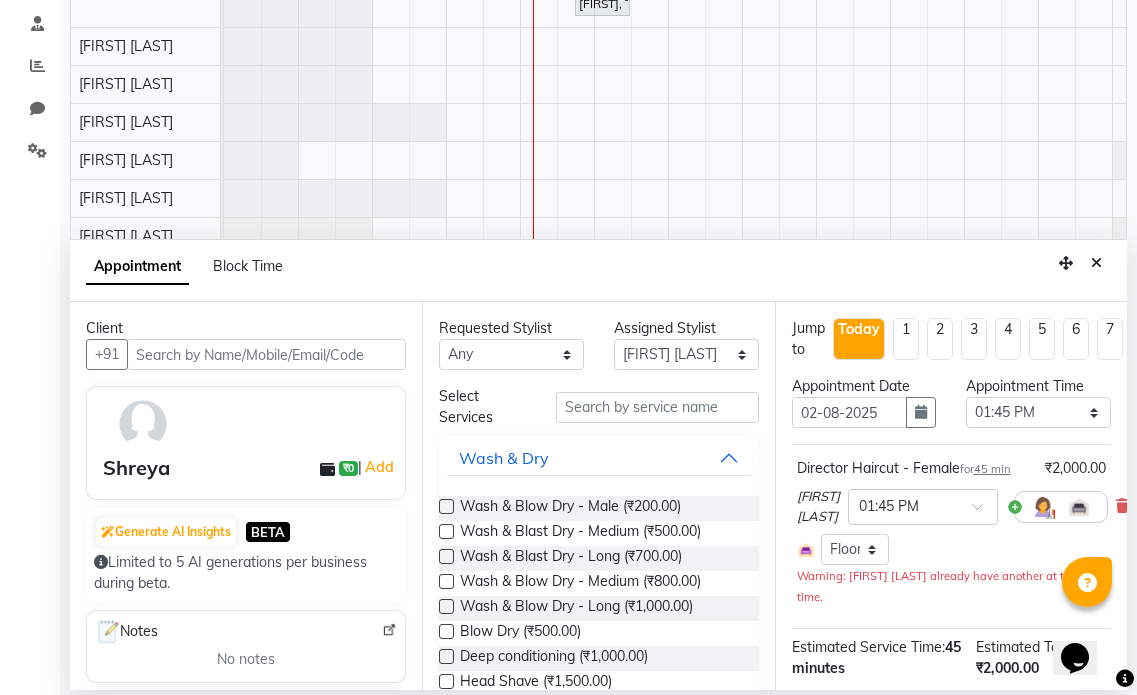 scroll, scrollTop: 0, scrollLeft: 134, axis: horizontal 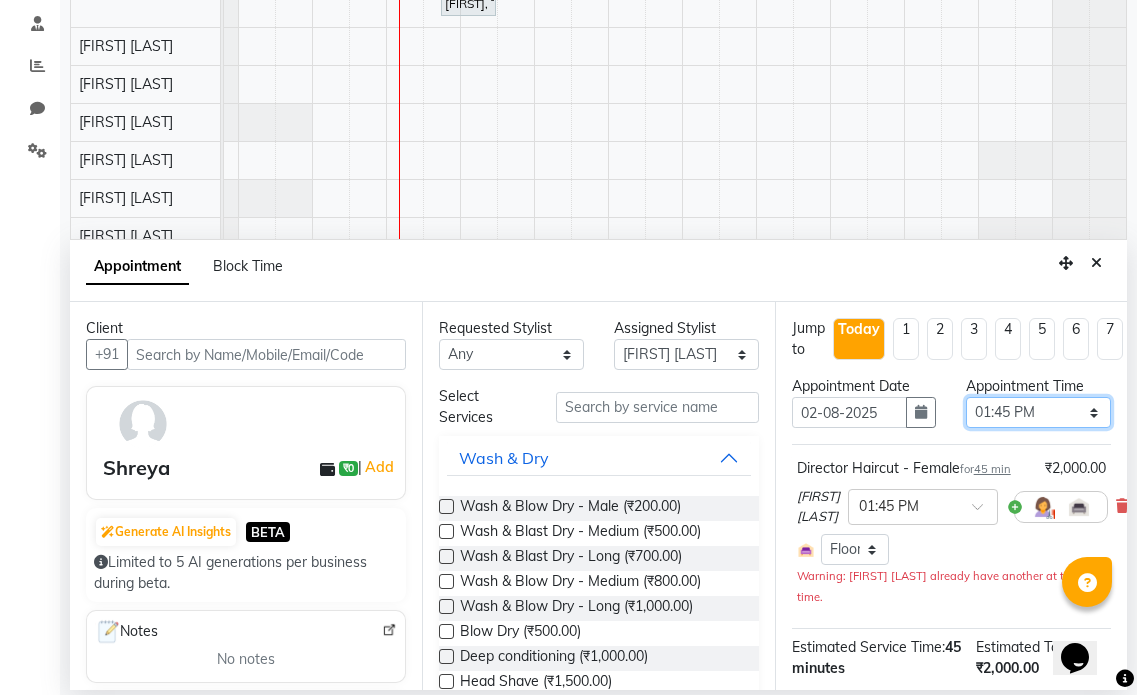 click on "Select 10:00 AM 10:15 AM 10:30 AM 10:45 AM 11:00 AM 11:15 AM 11:30 AM 11:45 AM 12:00 PM 12:15 PM 12:30 PM 12:45 PM 01:00 PM 01:15 PM 01:30 PM 01:45 PM 02:00 PM 02:15 PM 02:30 PM 02:45 PM 03:00 PM 03:15 PM 03:30 PM 03:45 PM 04:00 PM 04:15 PM 04:30 PM 04:45 PM 05:00 PM 05:15 PM 05:30 PM 05:45 PM 06:00 PM 06:15 PM 06:30 PM 06:45 PM 07:00 PM 07:15 PM 07:30 PM 07:45 PM 08:00 PM 08:15 PM 08:30 PM 08:45 PM 09:00 PM 09:15 PM 09:30 PM 09:45 PM 10:00 PM" at bounding box center (1038, 412) 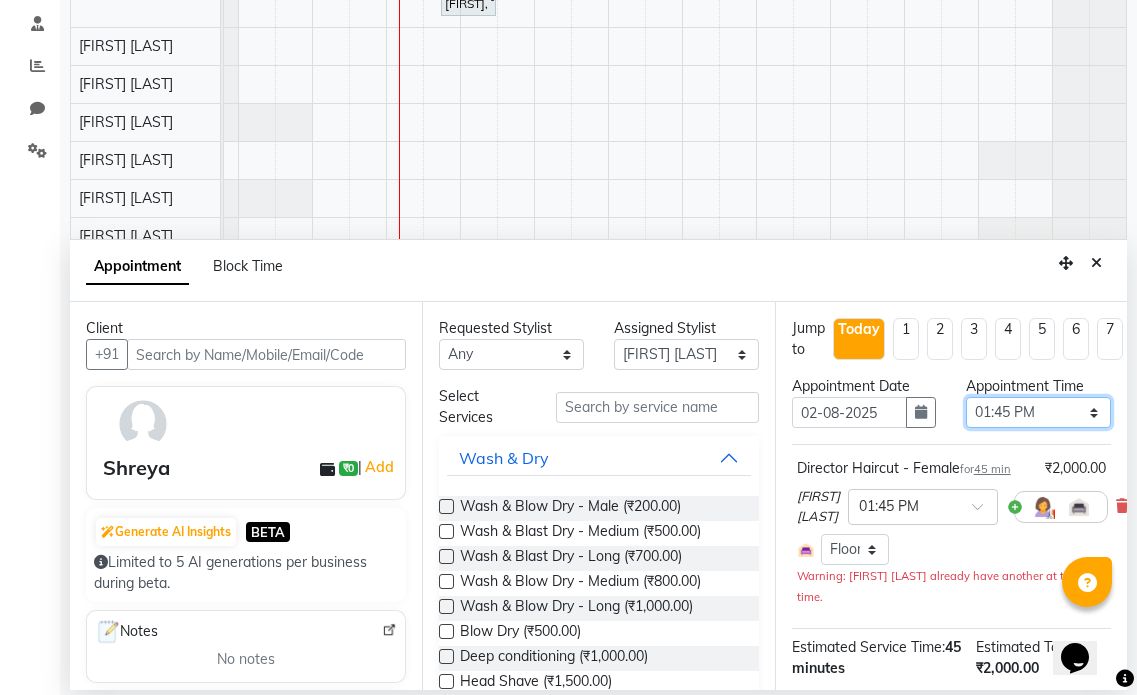select on "840" 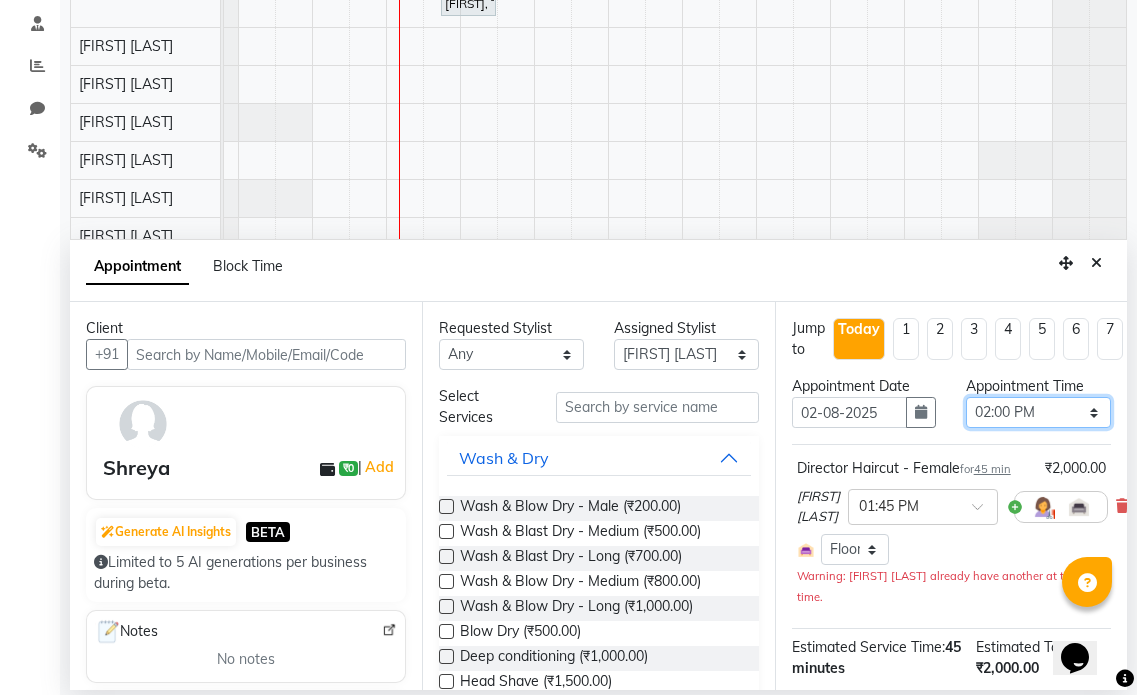 click on "Select 10:00 AM 10:15 AM 10:30 AM 10:45 AM 11:00 AM 11:15 AM 11:30 AM 11:45 AM 12:00 PM 12:15 PM 12:30 PM 12:45 PM 01:00 PM 01:15 PM 01:30 PM 01:45 PM 02:00 PM 02:15 PM 02:30 PM 02:45 PM 03:00 PM 03:15 PM 03:30 PM 03:45 PM 04:00 PM 04:15 PM 04:30 PM 04:45 PM 05:00 PM 05:15 PM 05:30 PM 05:45 PM 06:00 PM 06:15 PM 06:30 PM 06:45 PM 07:00 PM 07:15 PM 07:30 PM 07:45 PM 08:00 PM 08:15 PM 08:30 PM 08:45 PM 09:00 PM 09:15 PM 09:30 PM 09:45 PM 10:00 PM" at bounding box center [1038, 412] 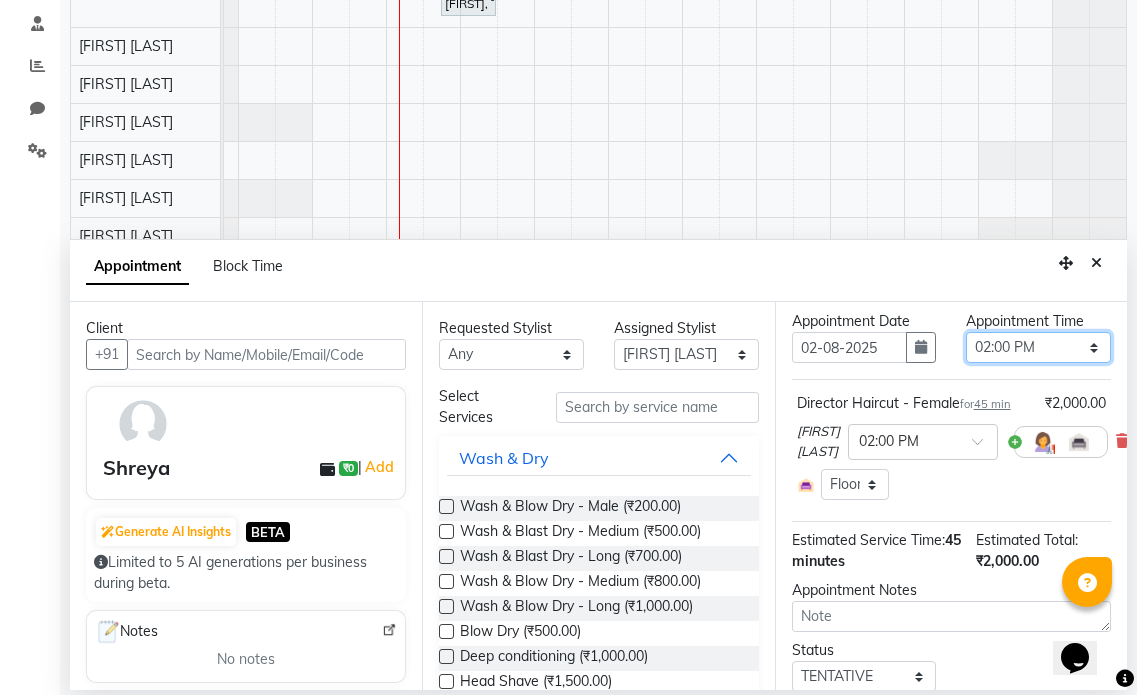 scroll, scrollTop: 150, scrollLeft: 0, axis: vertical 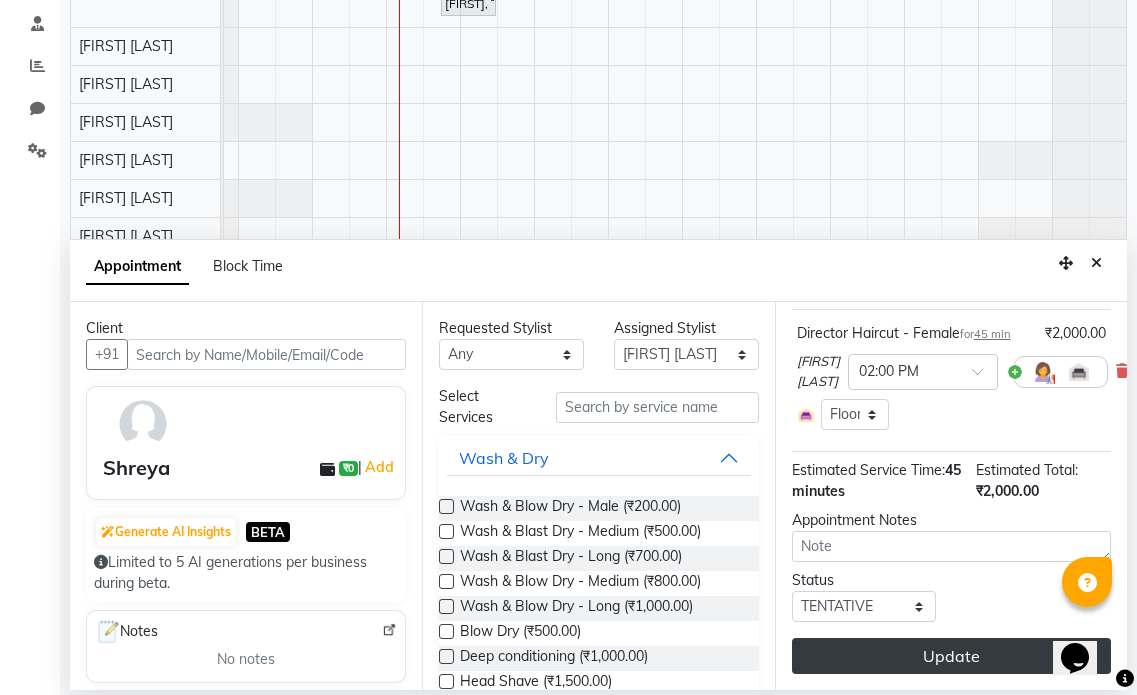 click on "Update" at bounding box center [951, 656] 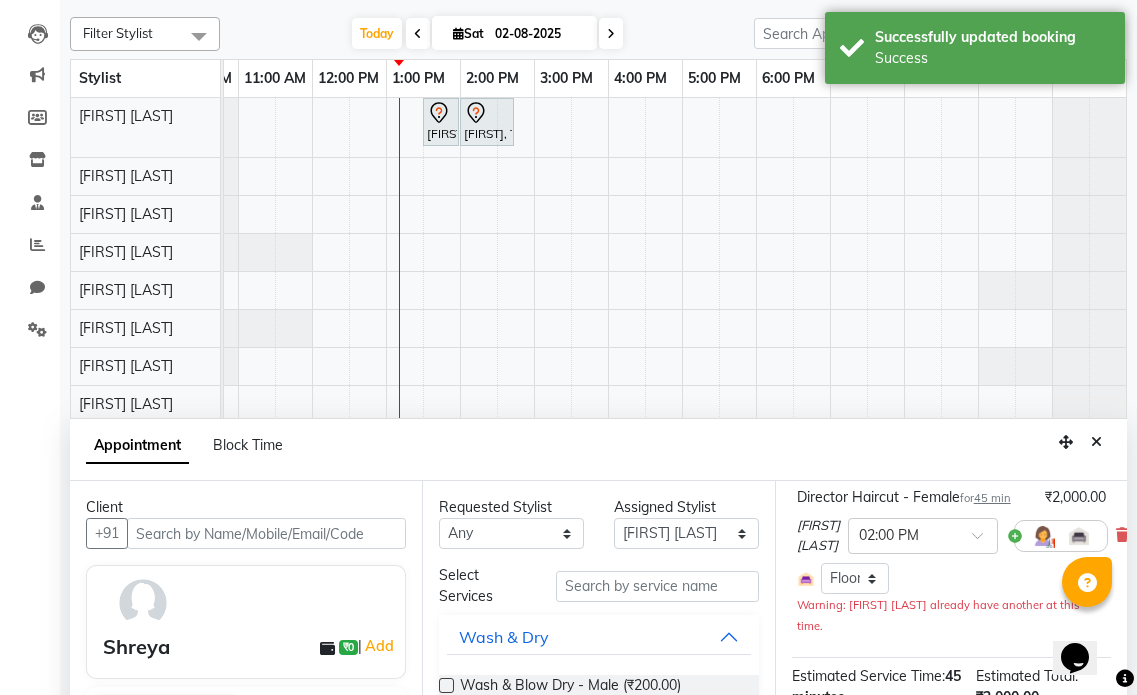 scroll, scrollTop: 200, scrollLeft: 0, axis: vertical 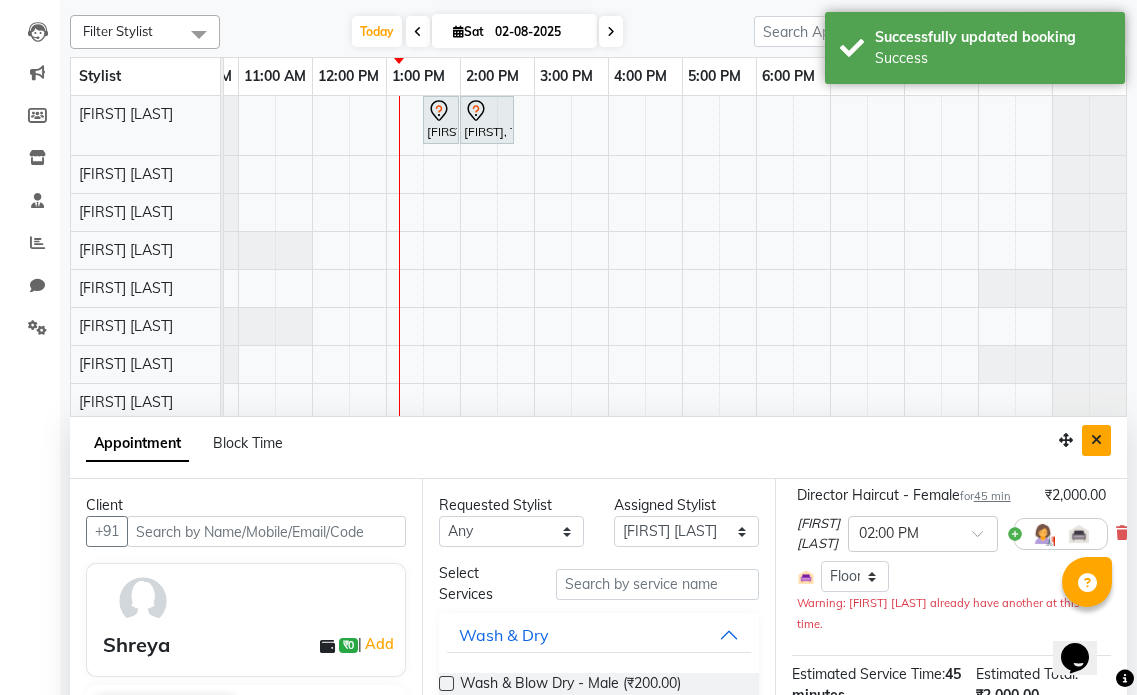 click at bounding box center (1096, 440) 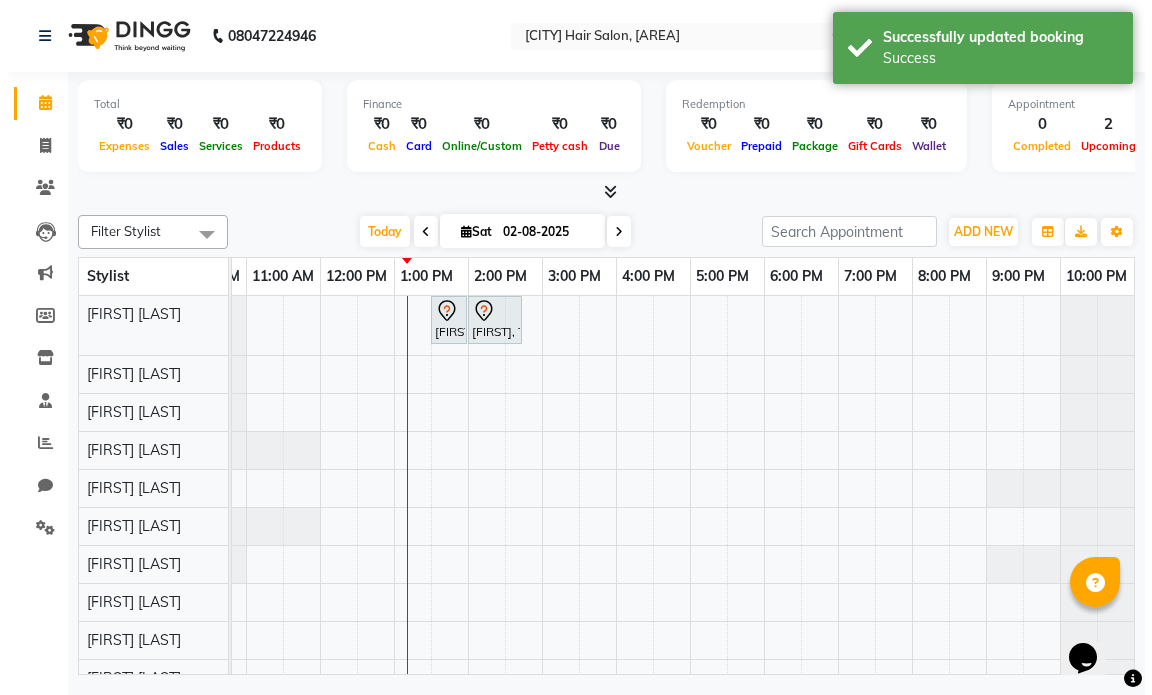 scroll, scrollTop: 0, scrollLeft: 0, axis: both 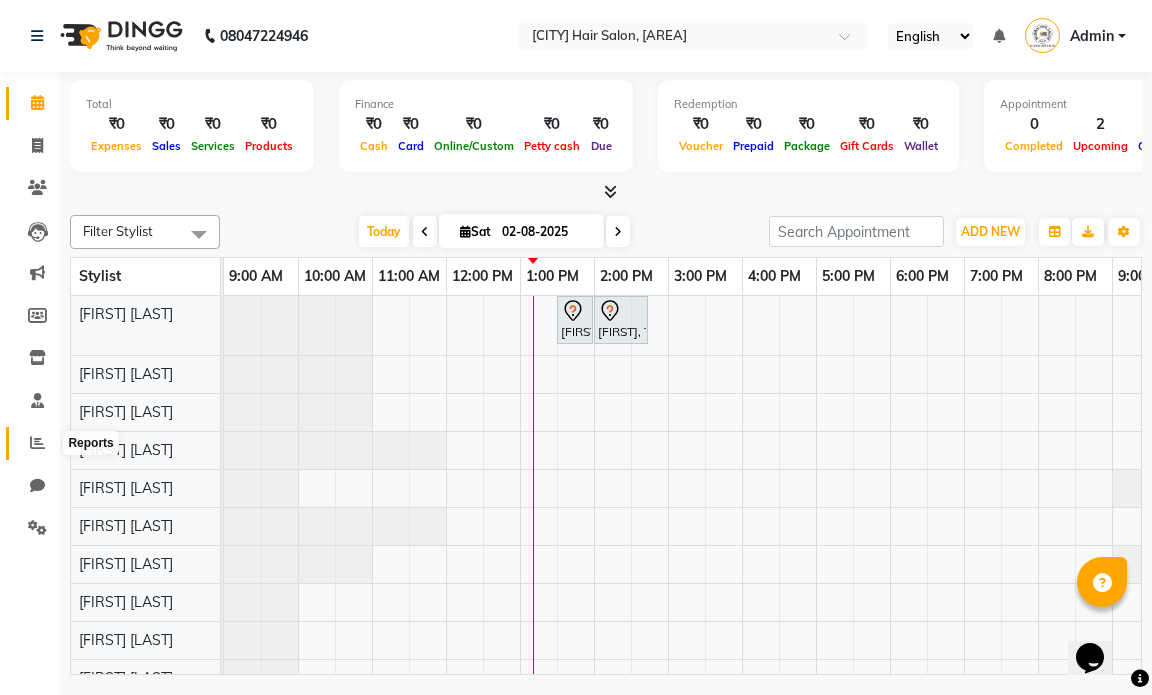 click 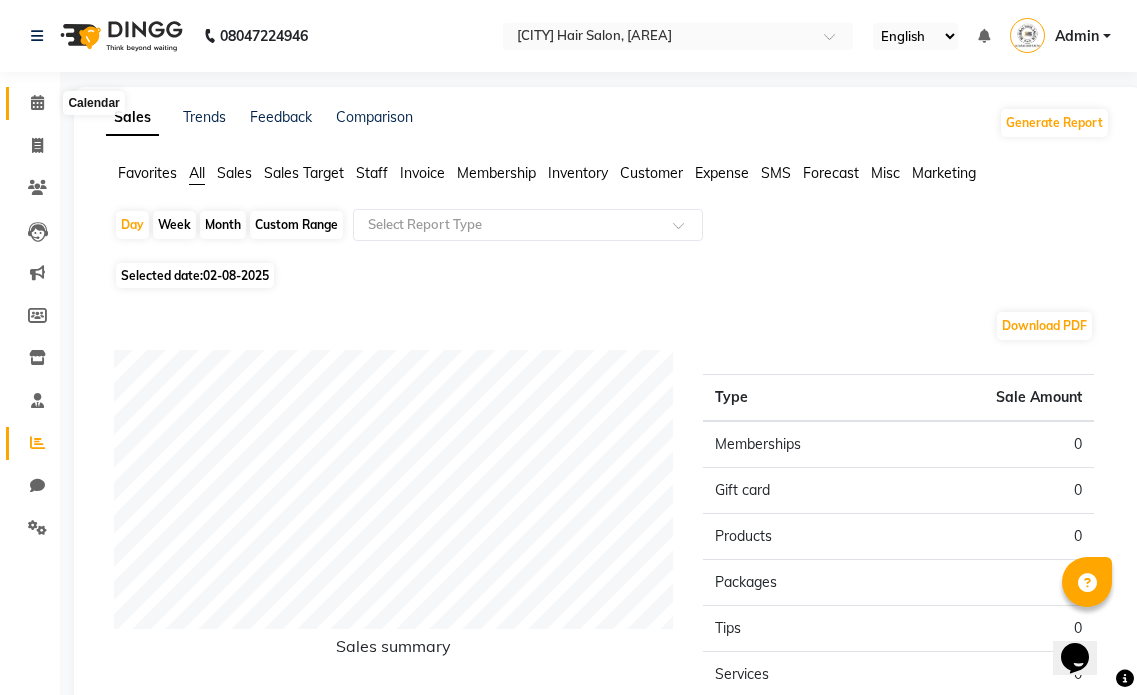 click 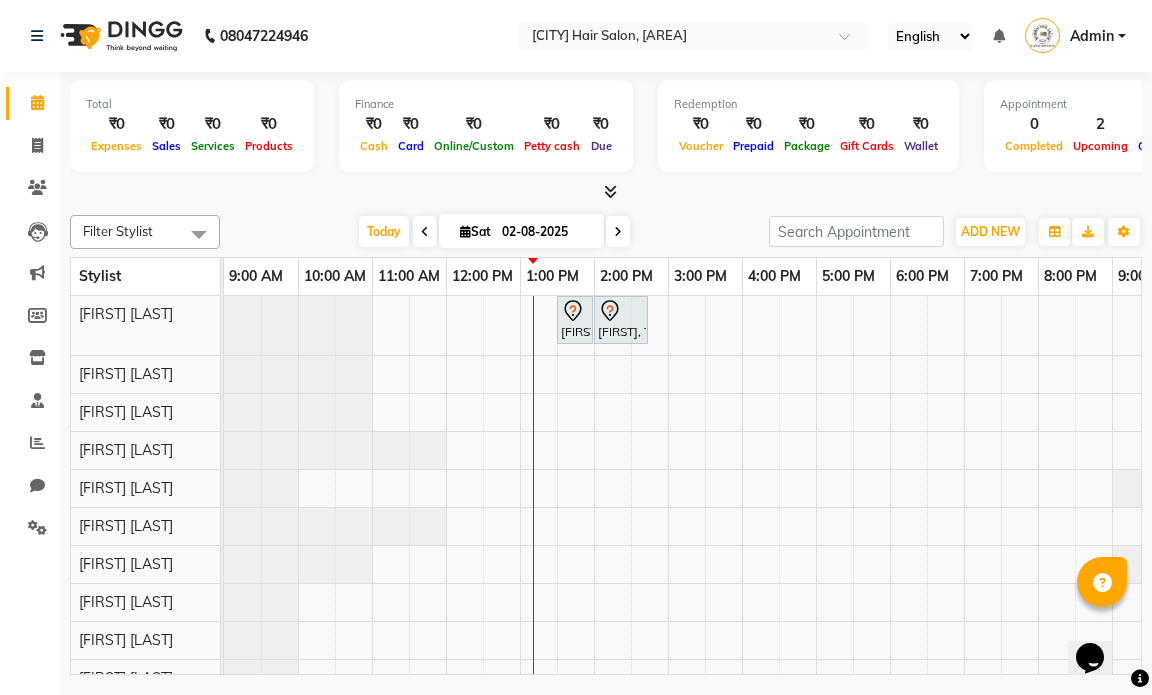 scroll, scrollTop: 0, scrollLeft: 0, axis: both 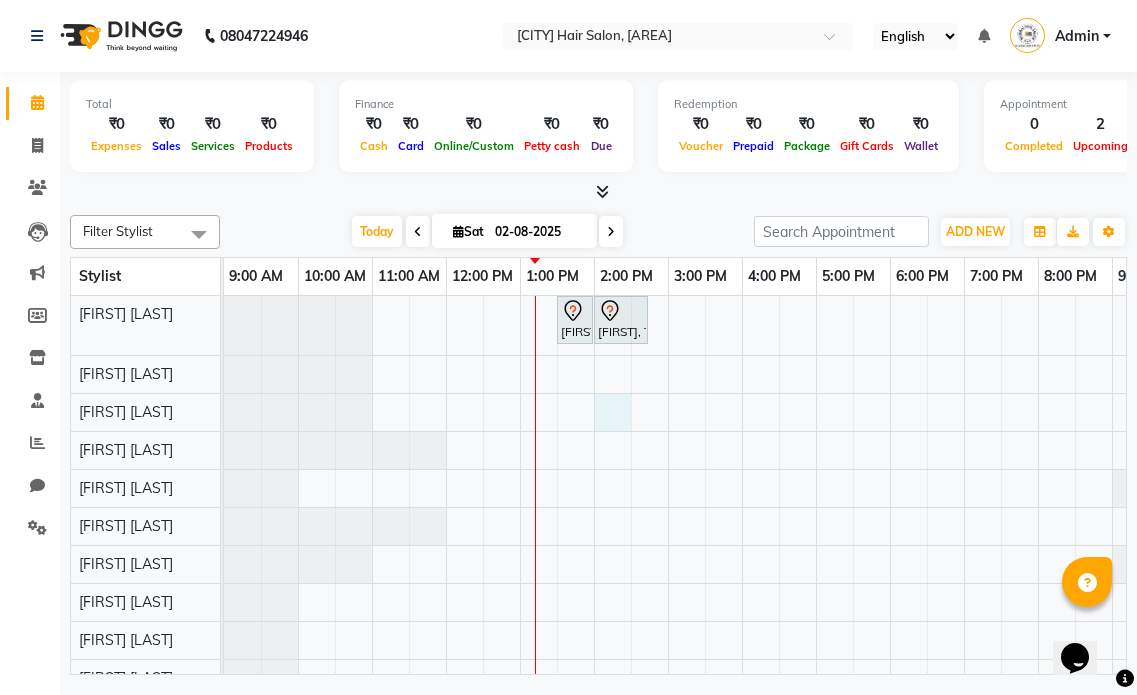 select on "66012" 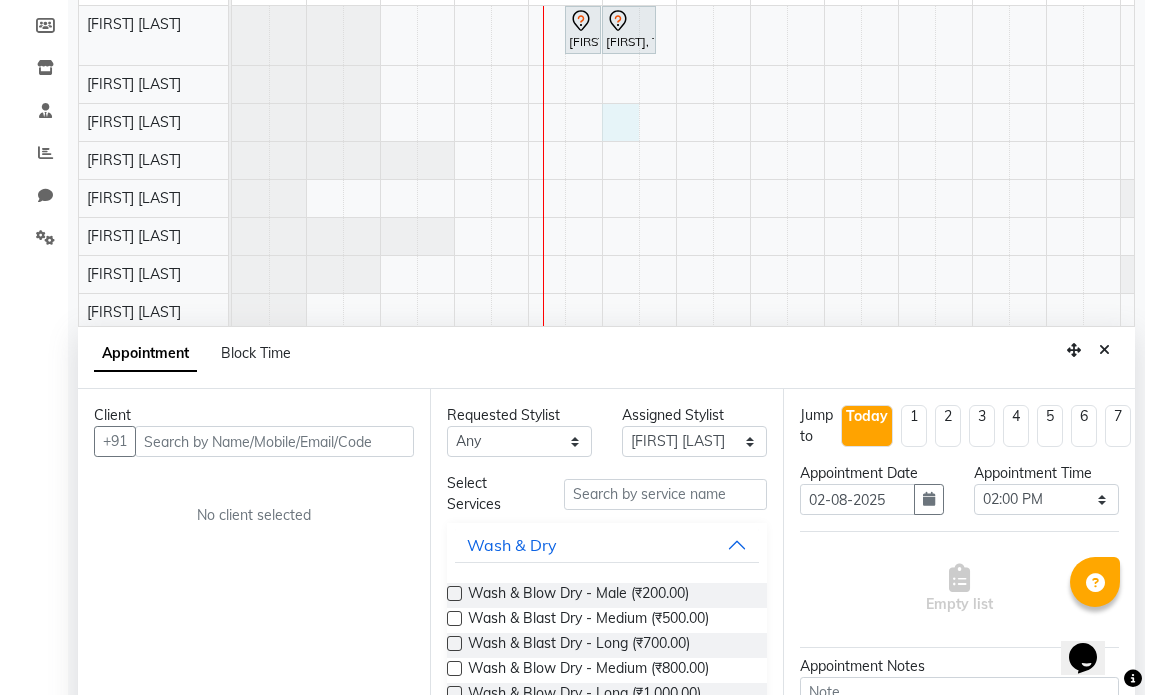 scroll, scrollTop: 377, scrollLeft: 0, axis: vertical 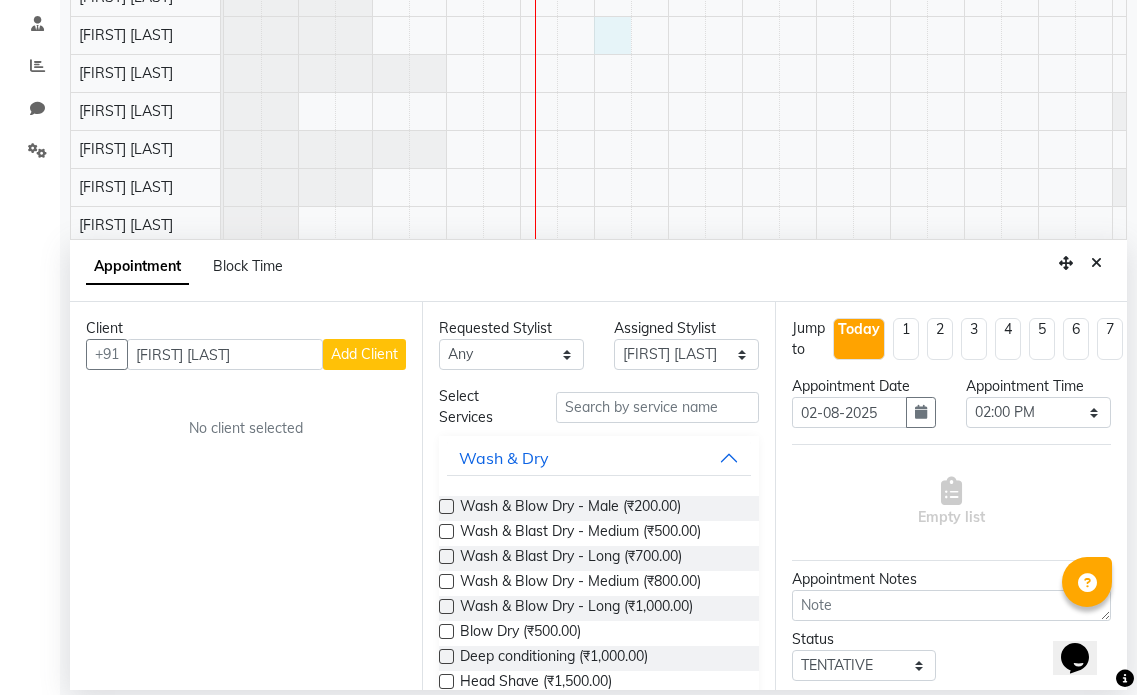 type on "[FIRST] [LAST]" 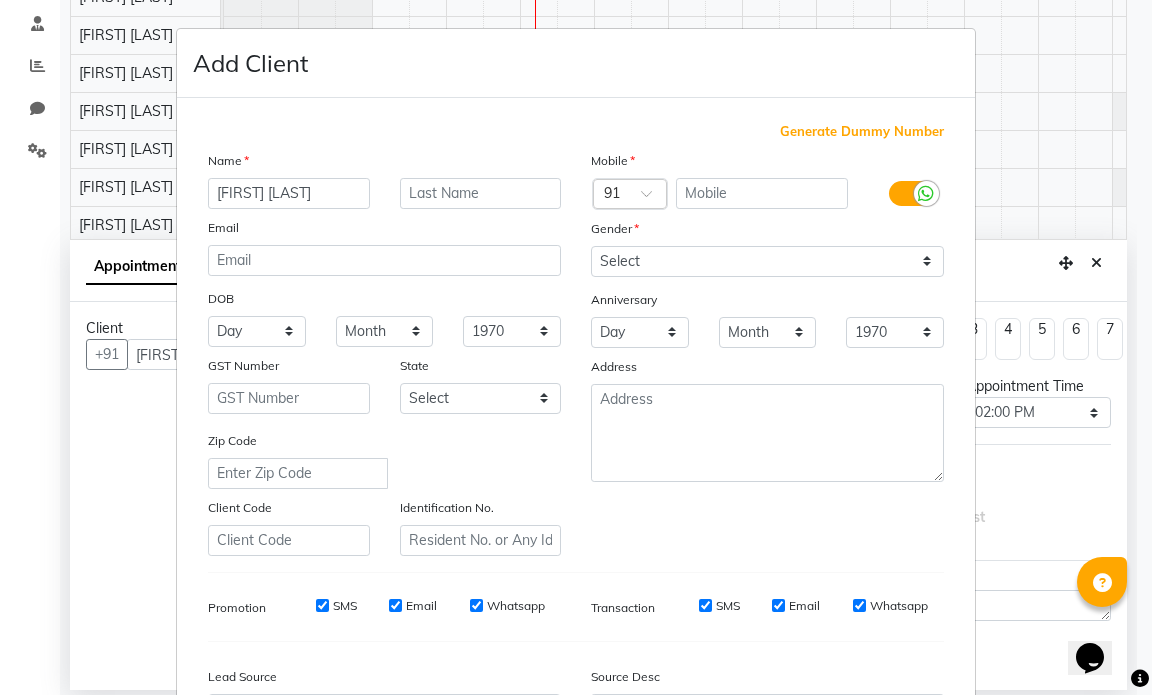 click on "[FIRST] [LAST]" at bounding box center [289, 193] 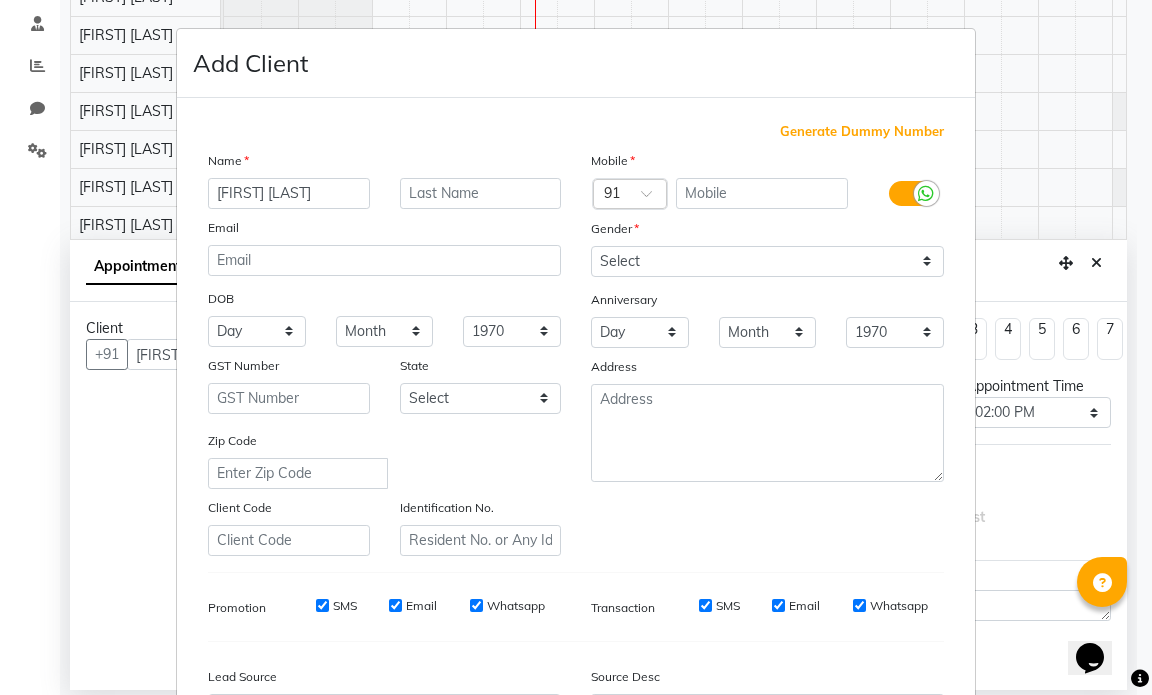 click on "[FIRST] [LAST]" at bounding box center (289, 193) 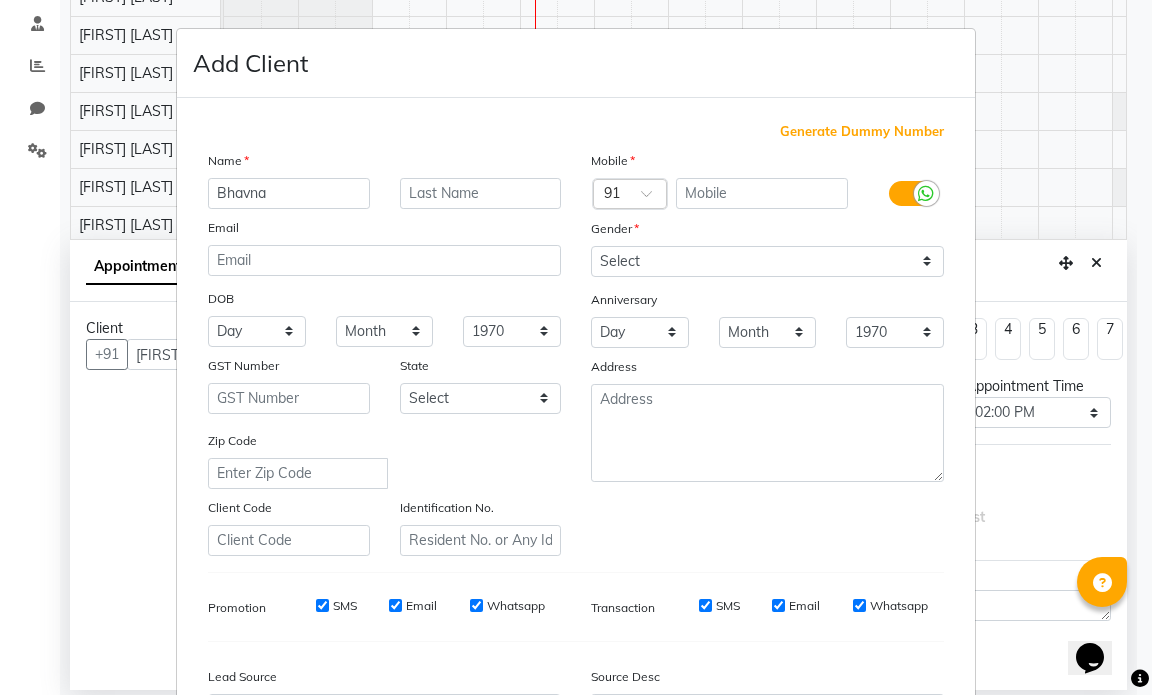 type on "Bhavna" 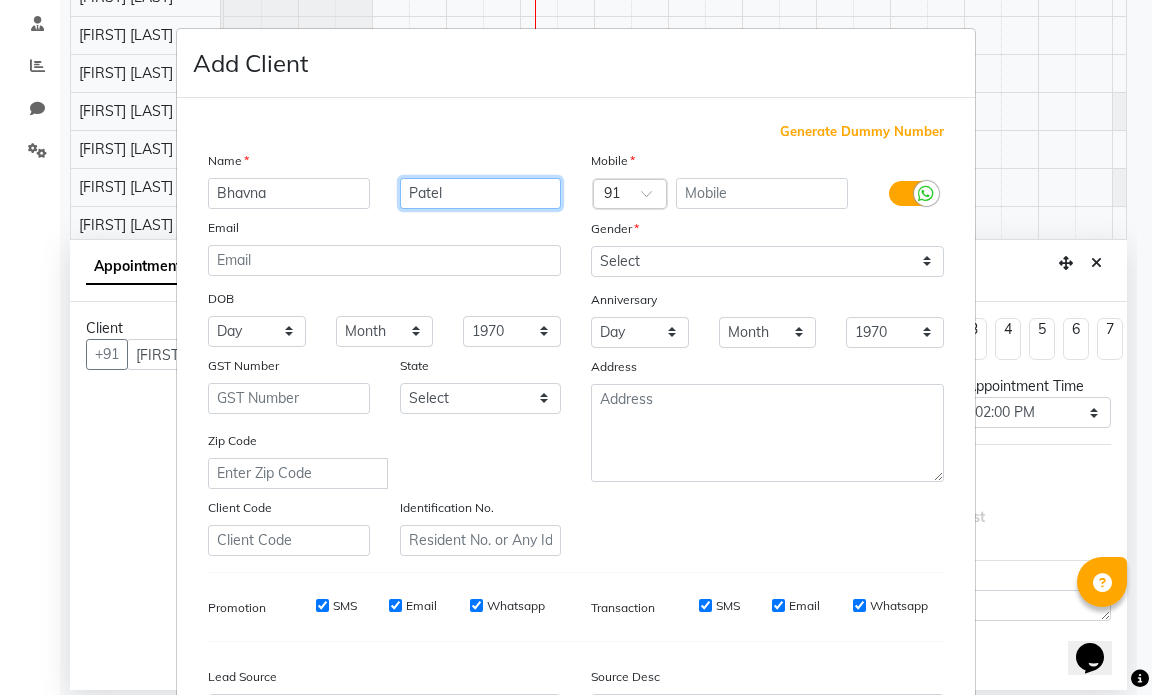 type on "Patel" 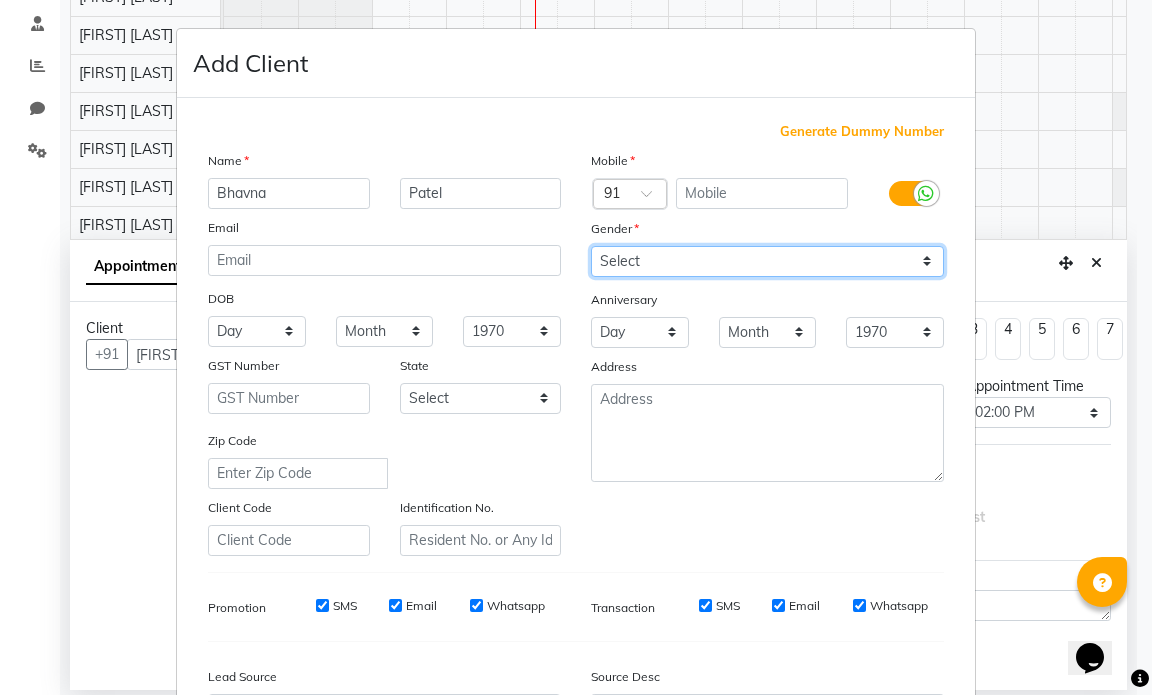 drag, startPoint x: 684, startPoint y: 256, endPoint x: 685, endPoint y: 275, distance: 19.026299 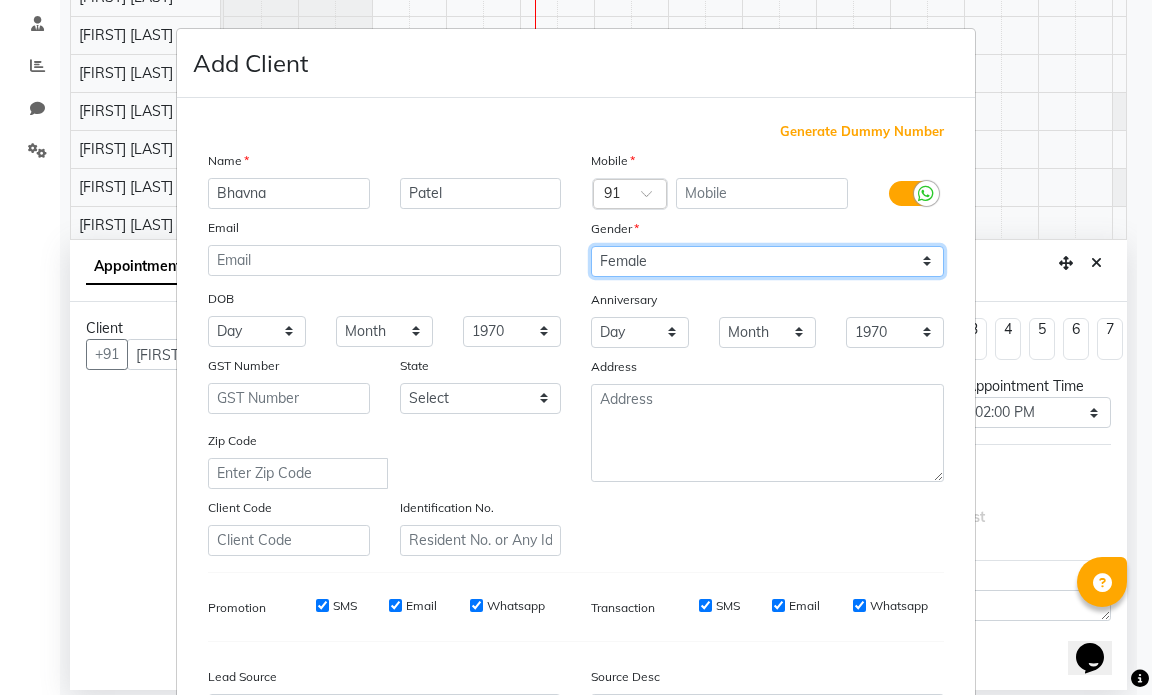 click on "Select Male Female Other Prefer Not To Say" at bounding box center [767, 261] 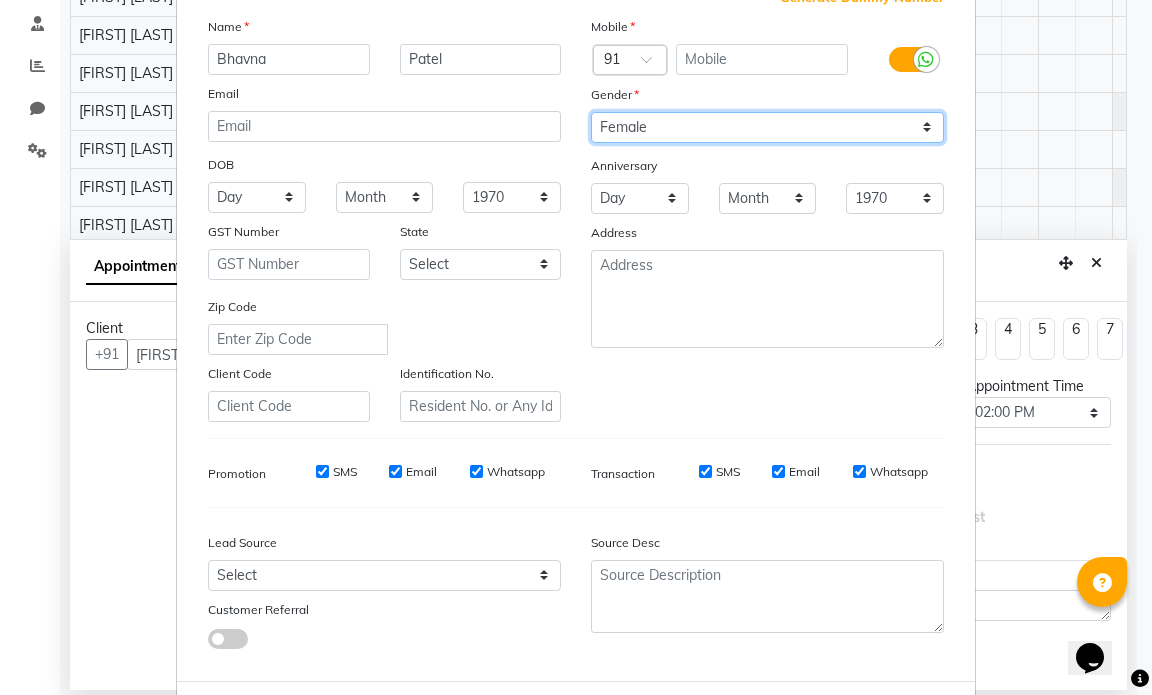 scroll, scrollTop: 0, scrollLeft: 0, axis: both 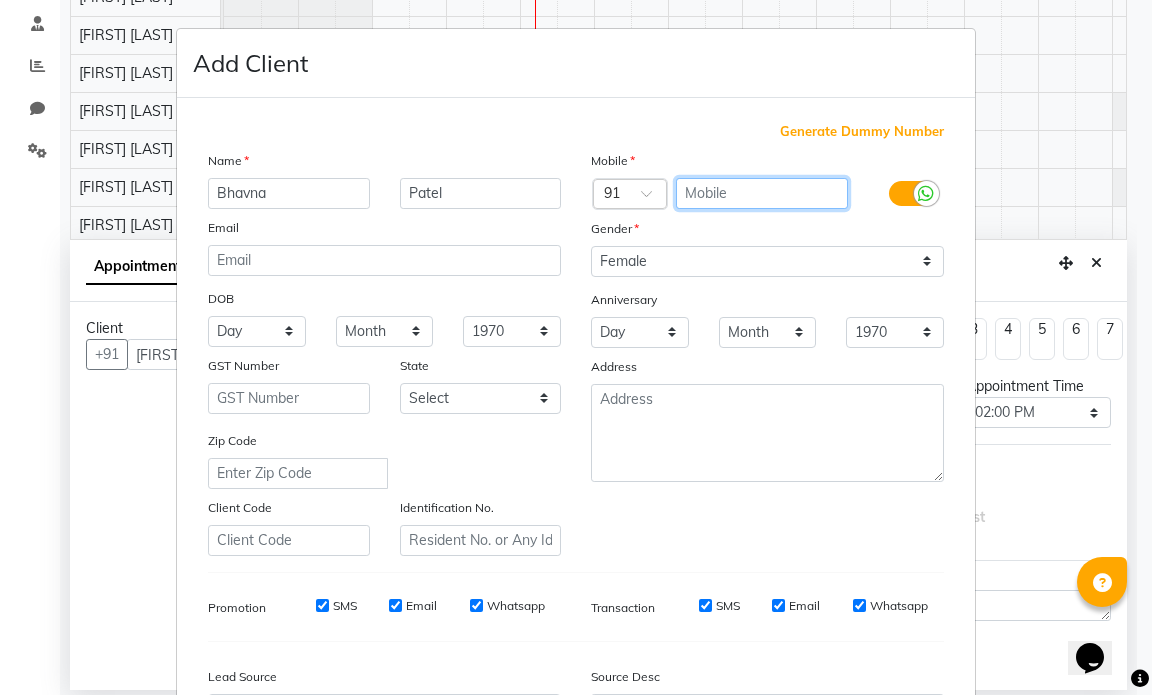 click at bounding box center (762, 193) 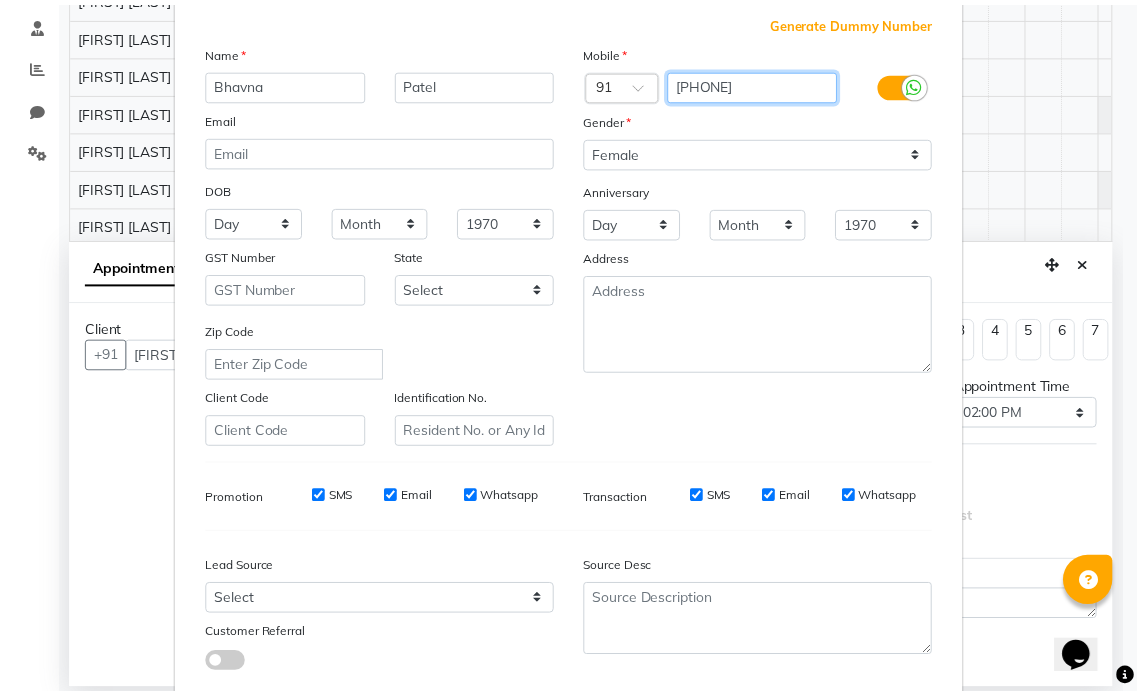 scroll, scrollTop: 228, scrollLeft: 0, axis: vertical 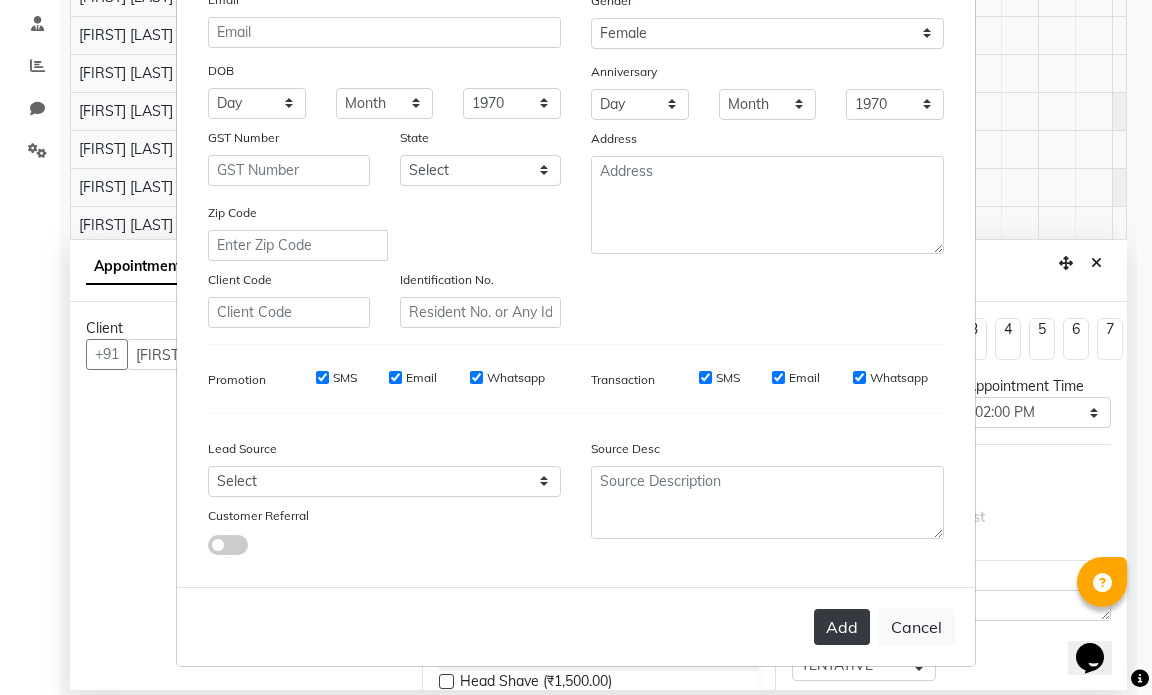 type on "[PHONE]" 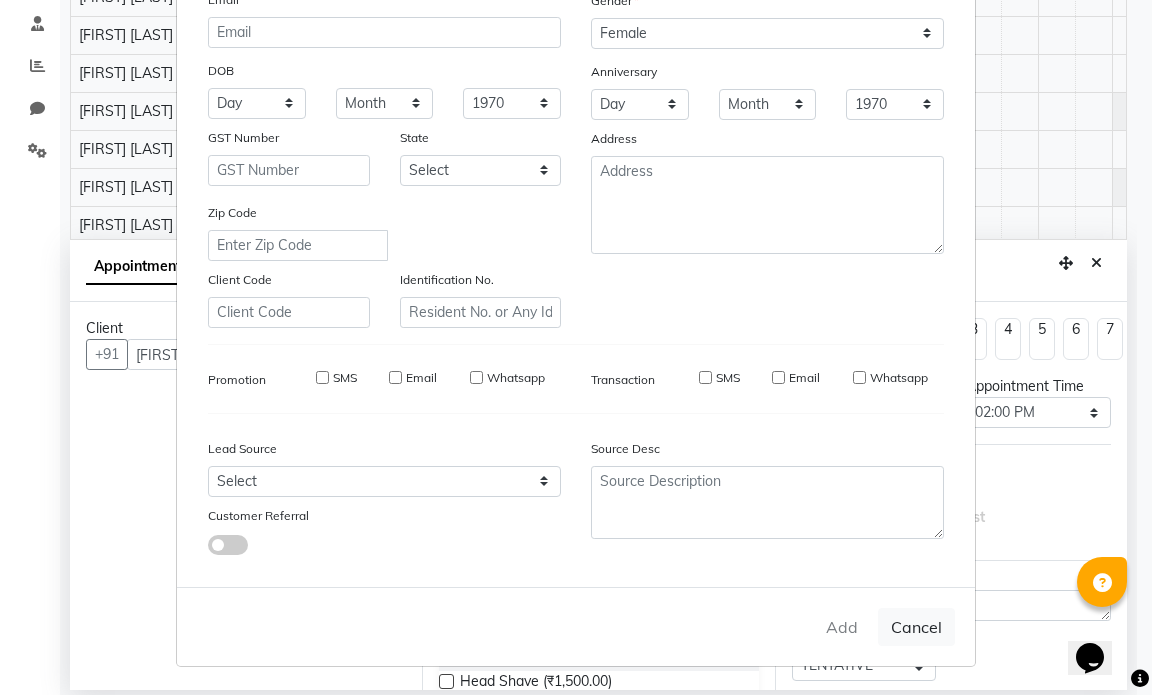 type on "[PHONE]" 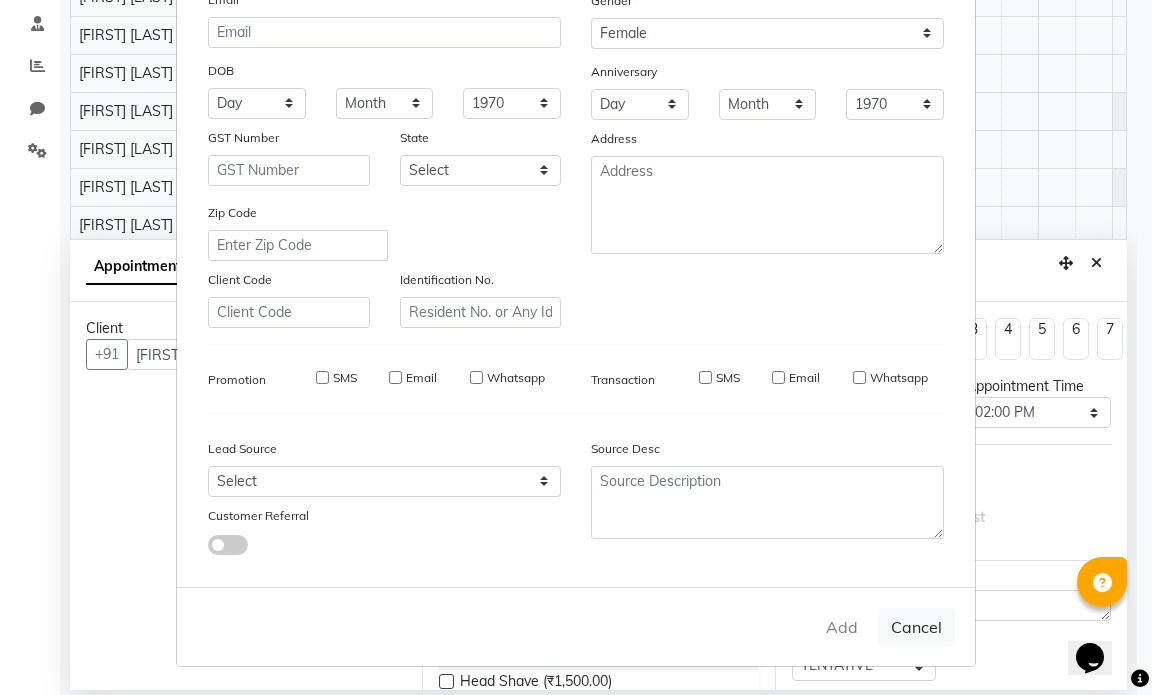 type 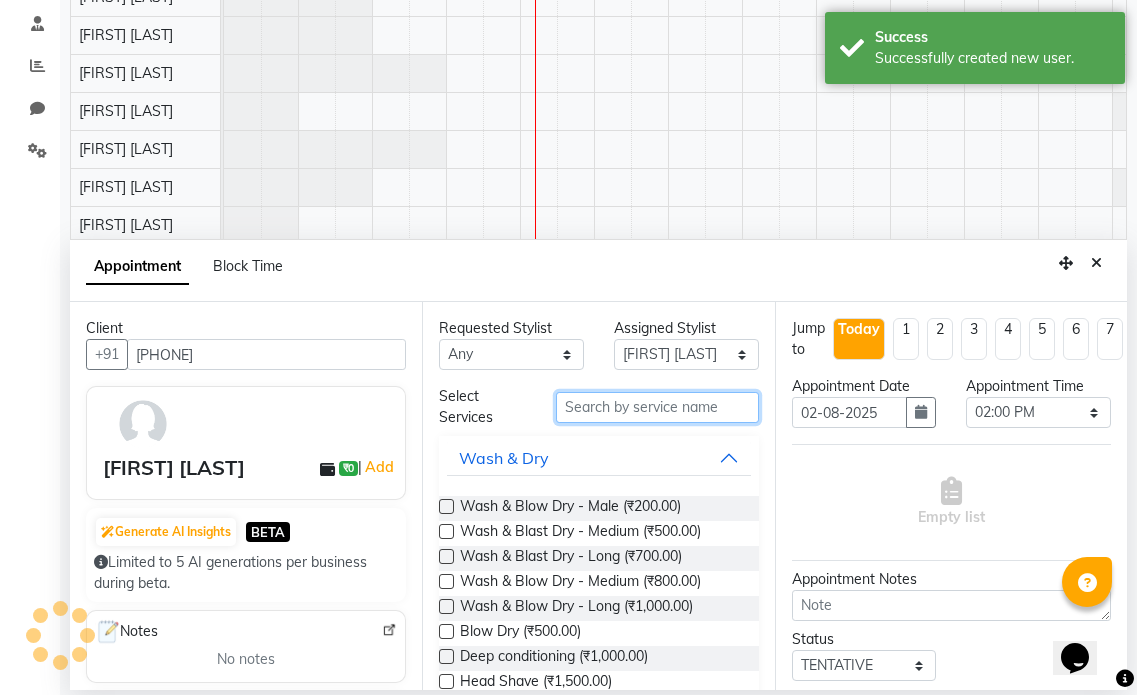 click at bounding box center [657, 407] 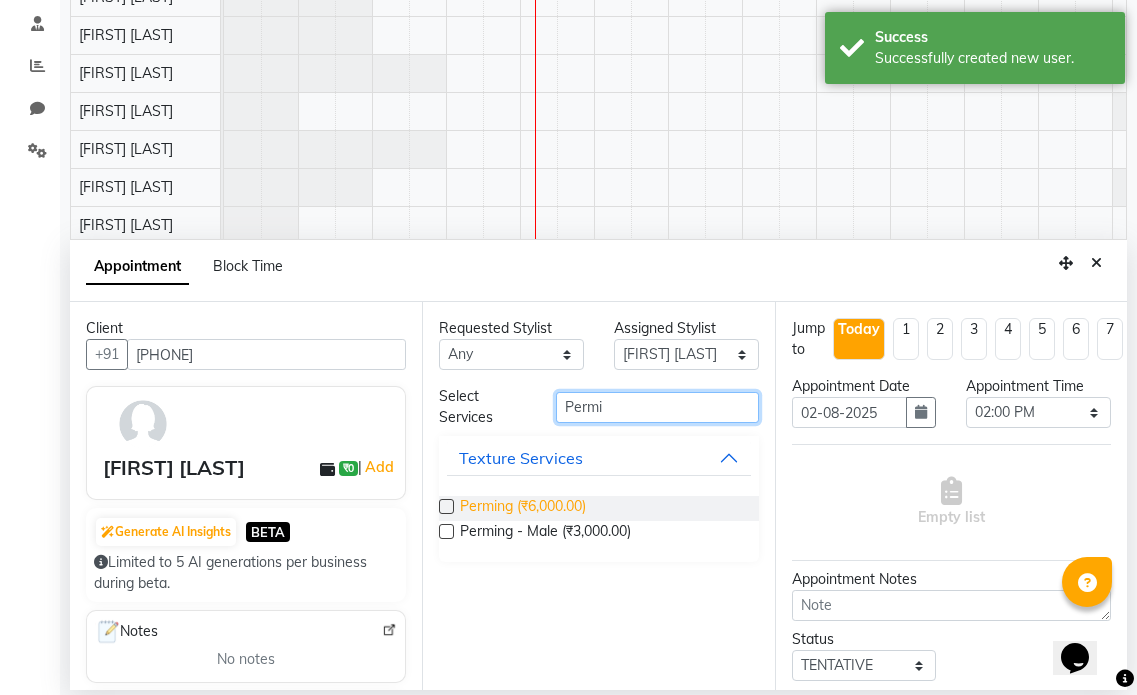 type on "Permi" 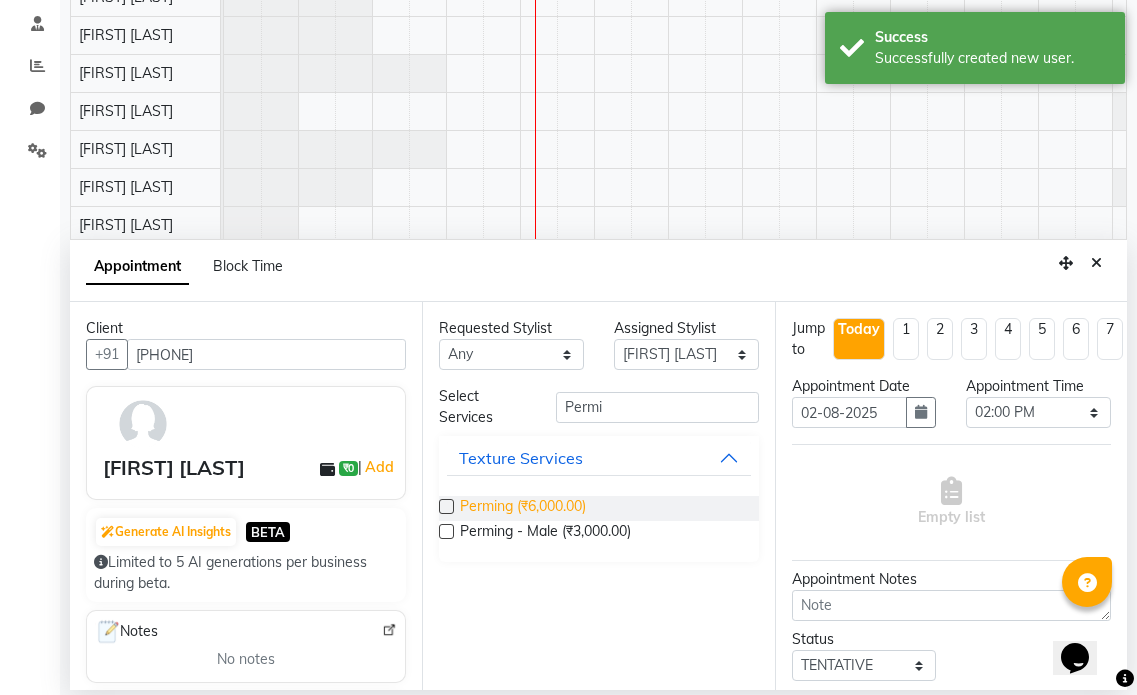 click on "Perming (₹6,000.00)" at bounding box center [523, 508] 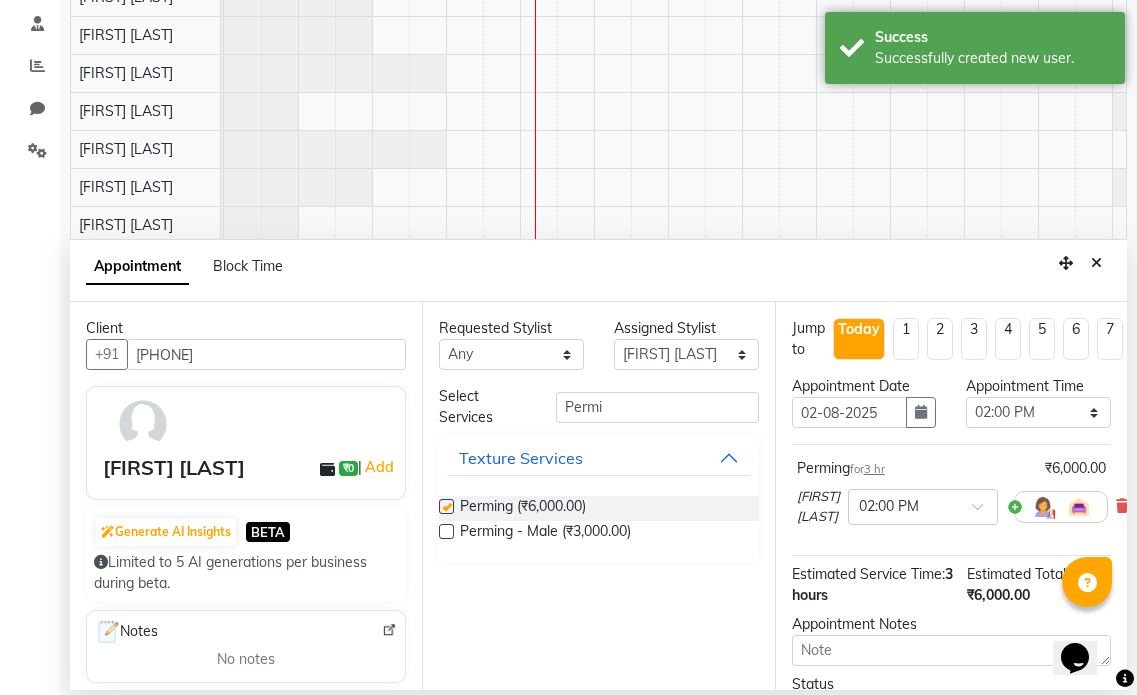 checkbox on "false" 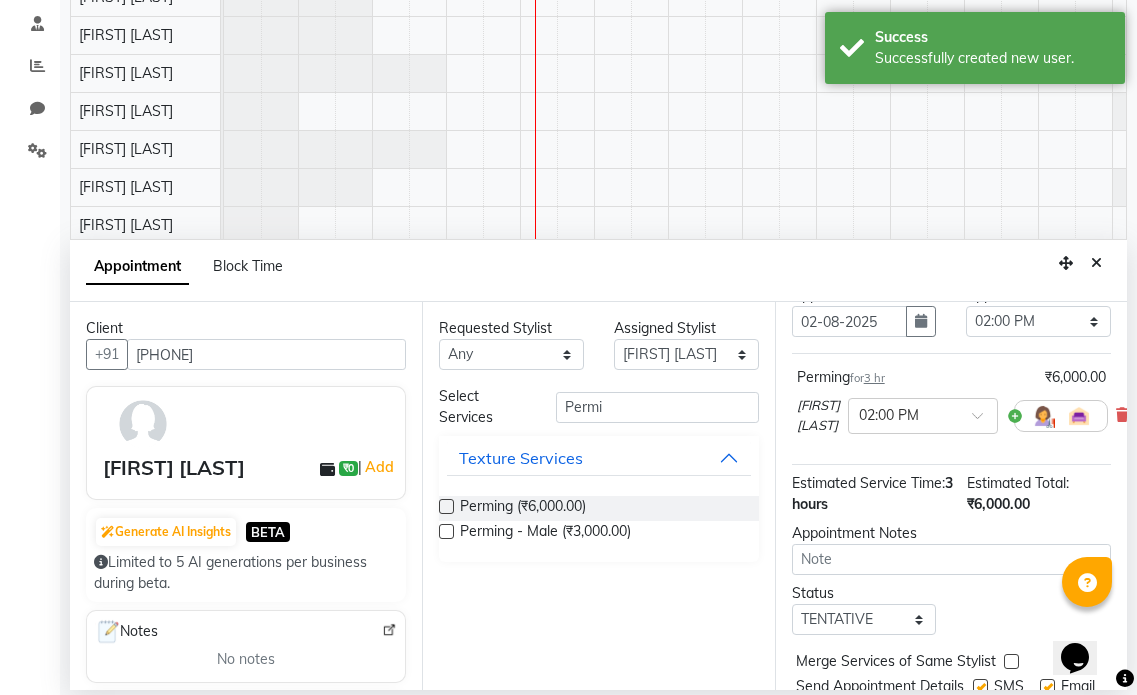 scroll, scrollTop: 194, scrollLeft: 0, axis: vertical 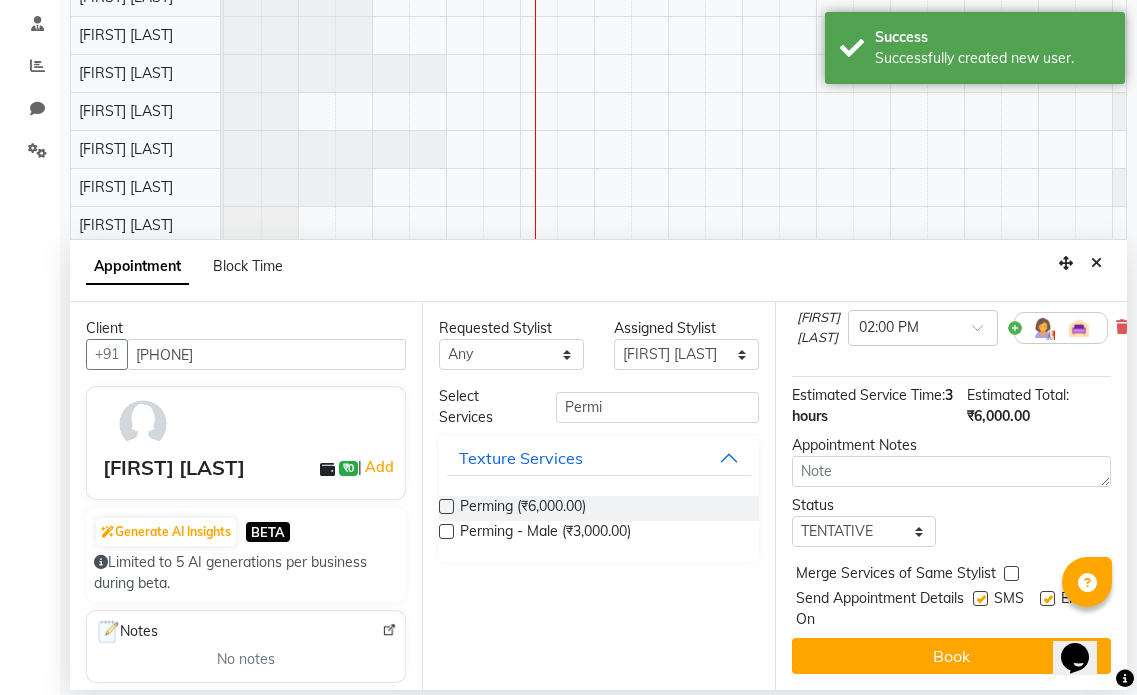 click at bounding box center [1047, 598] 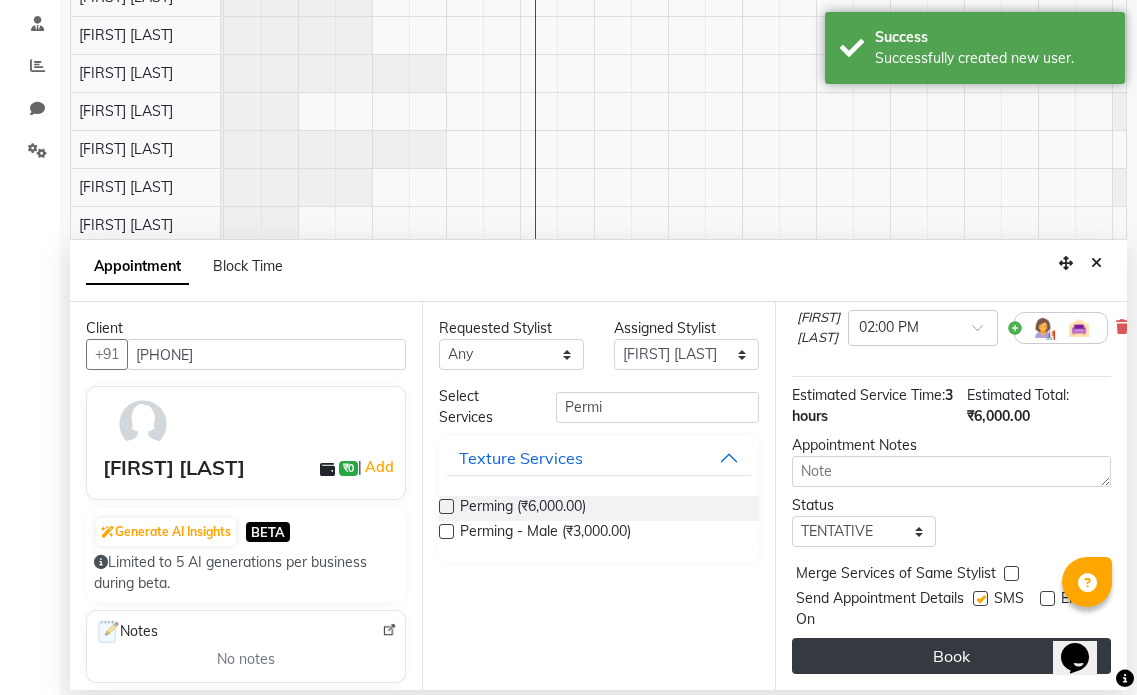 click on "Book" at bounding box center [951, 656] 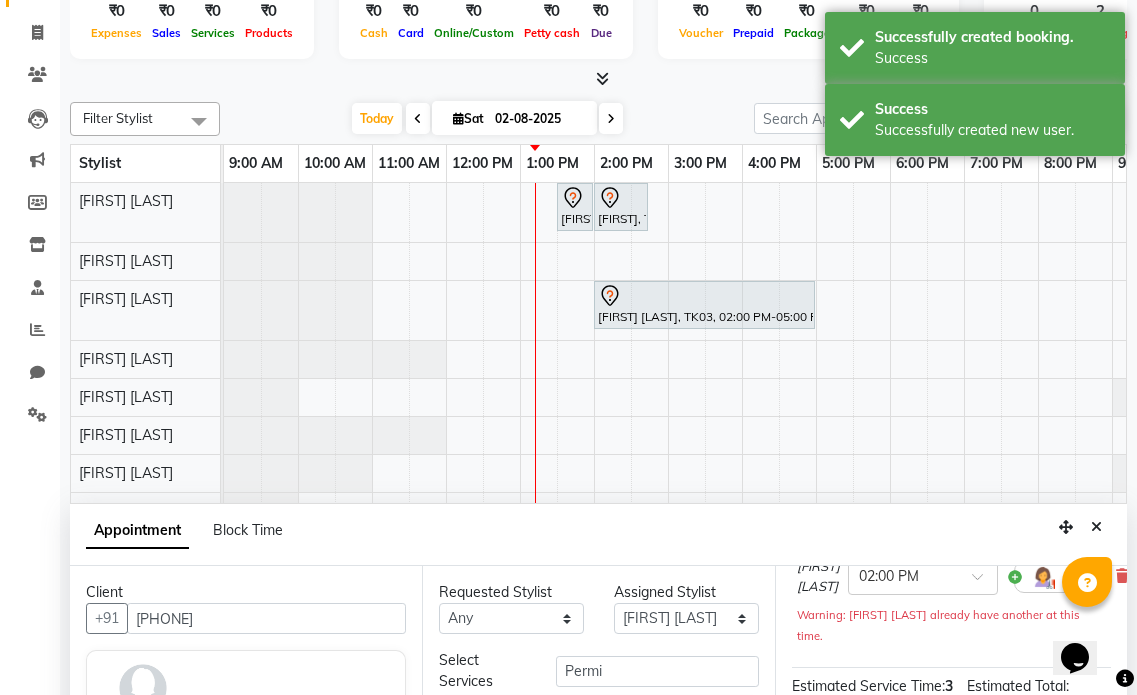 scroll, scrollTop: 377, scrollLeft: 0, axis: vertical 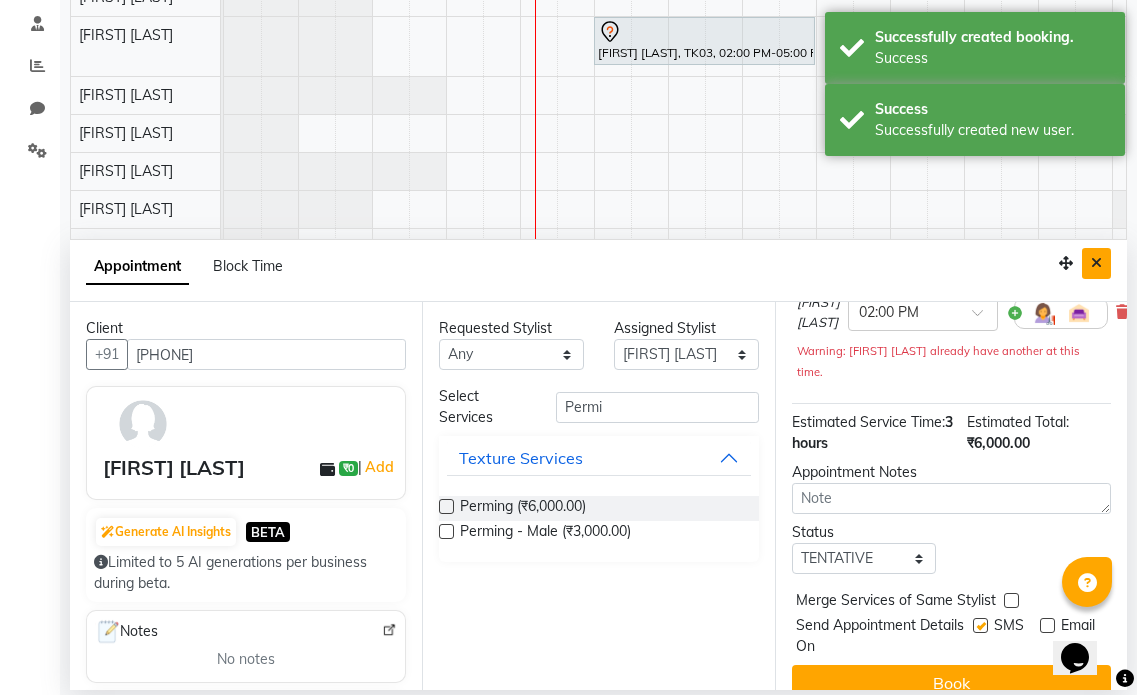 click at bounding box center (1096, 263) 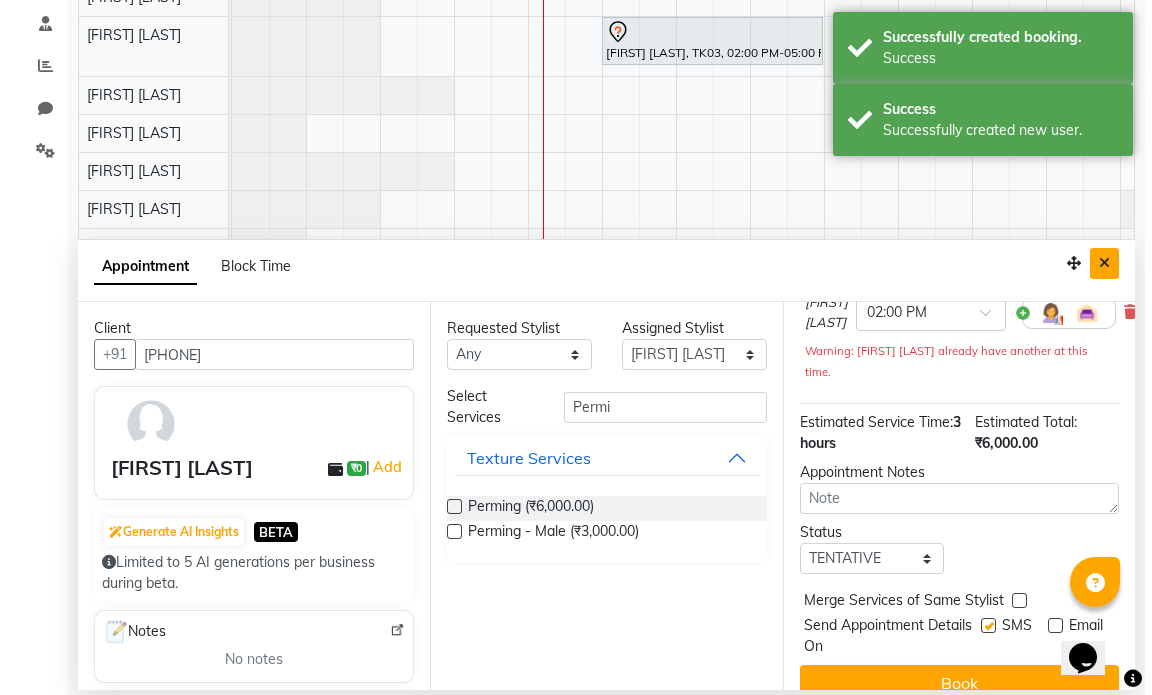 scroll, scrollTop: 0, scrollLeft: 0, axis: both 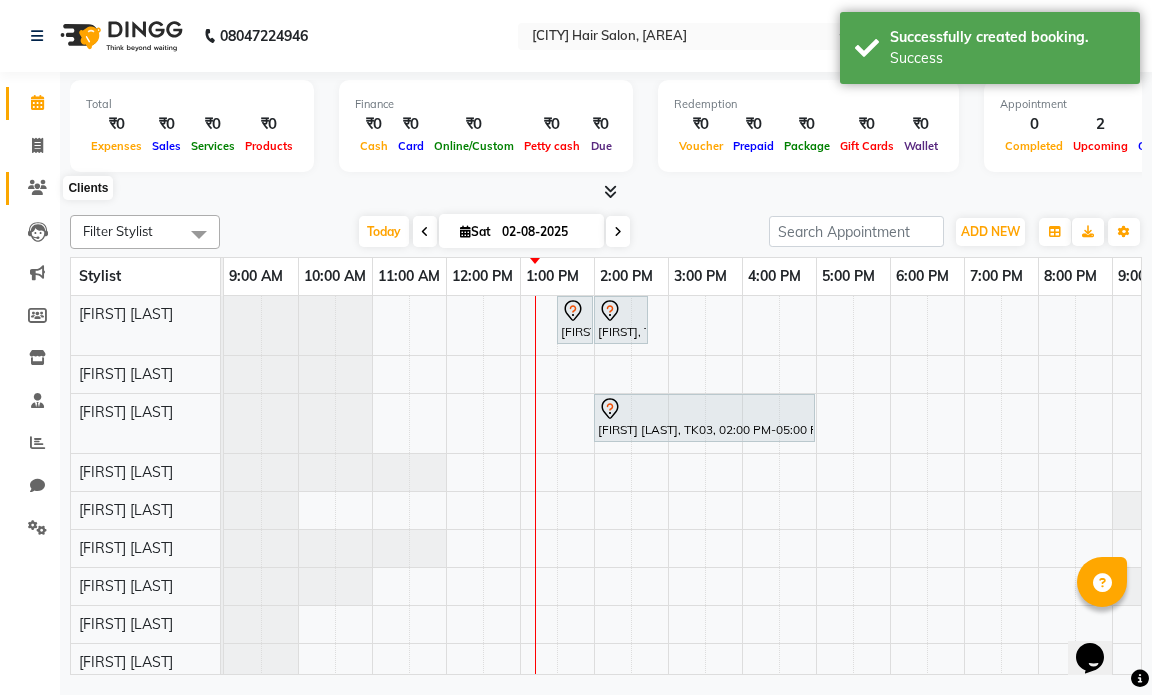 click 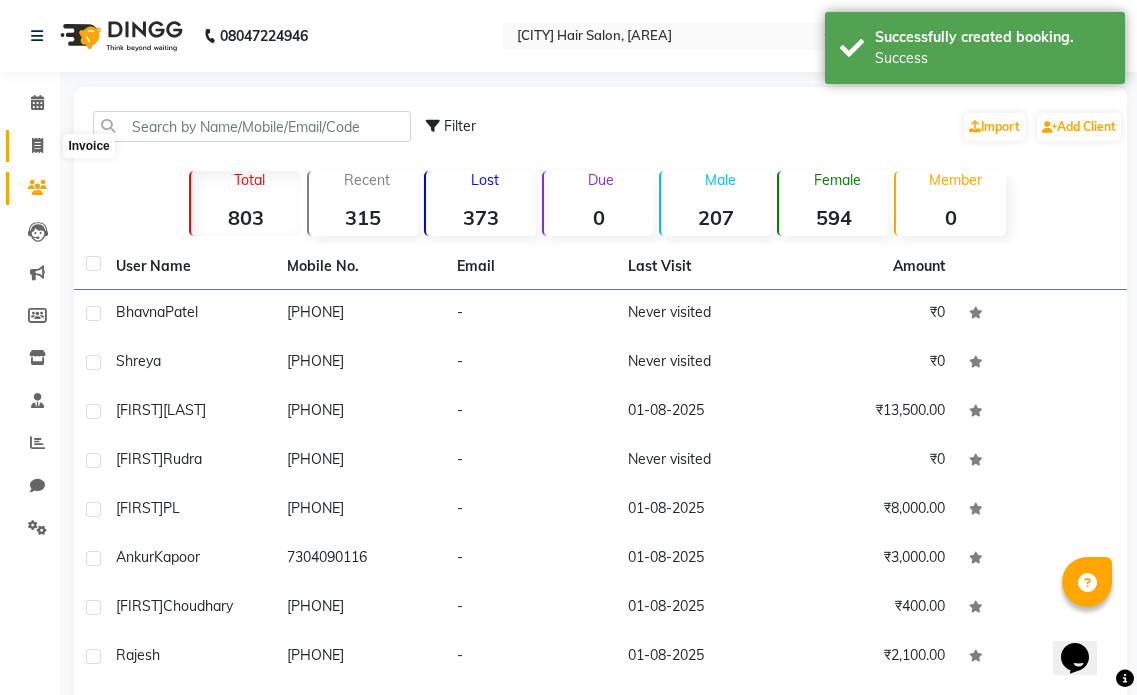 click 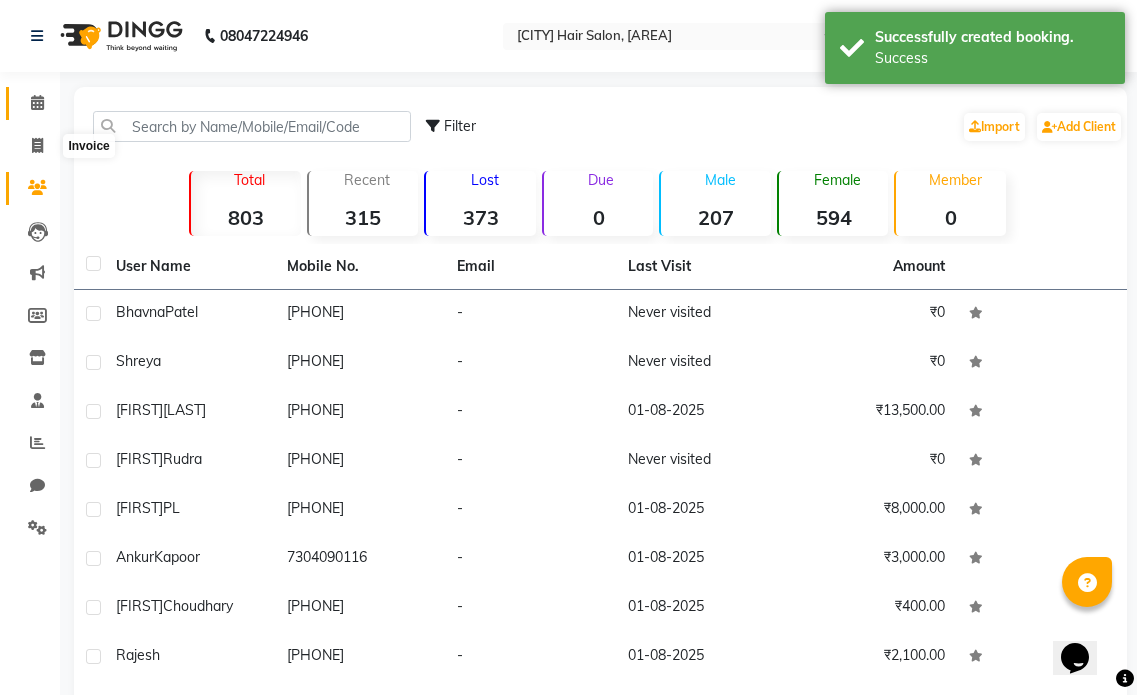 select on "service" 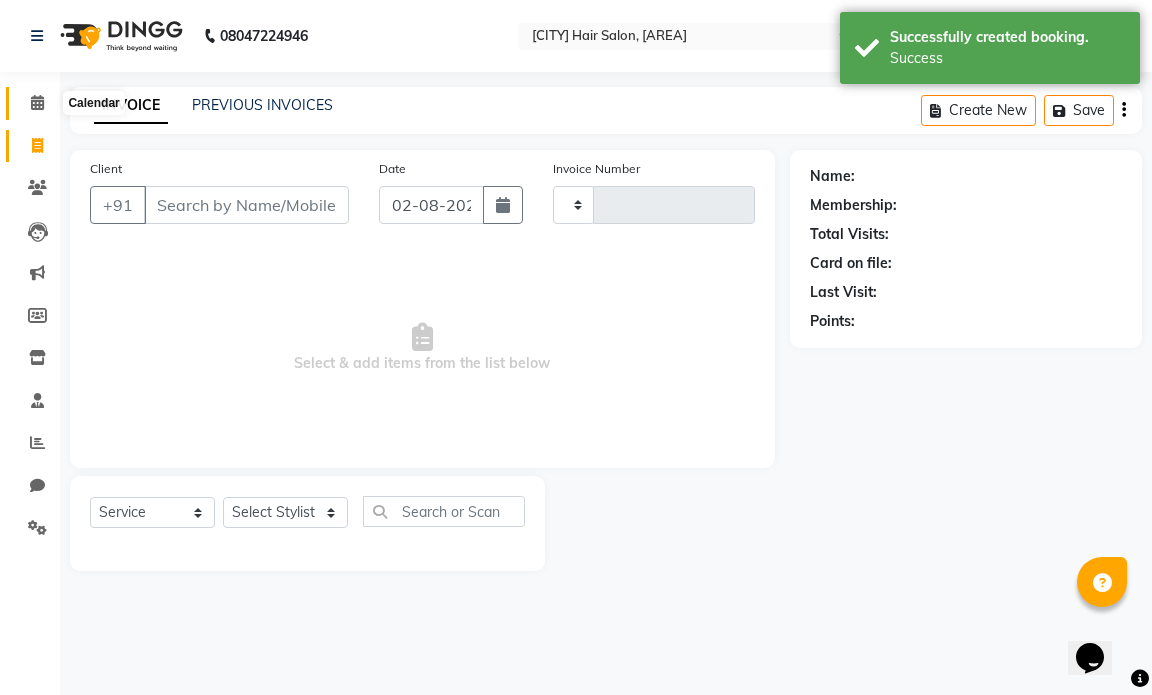 click 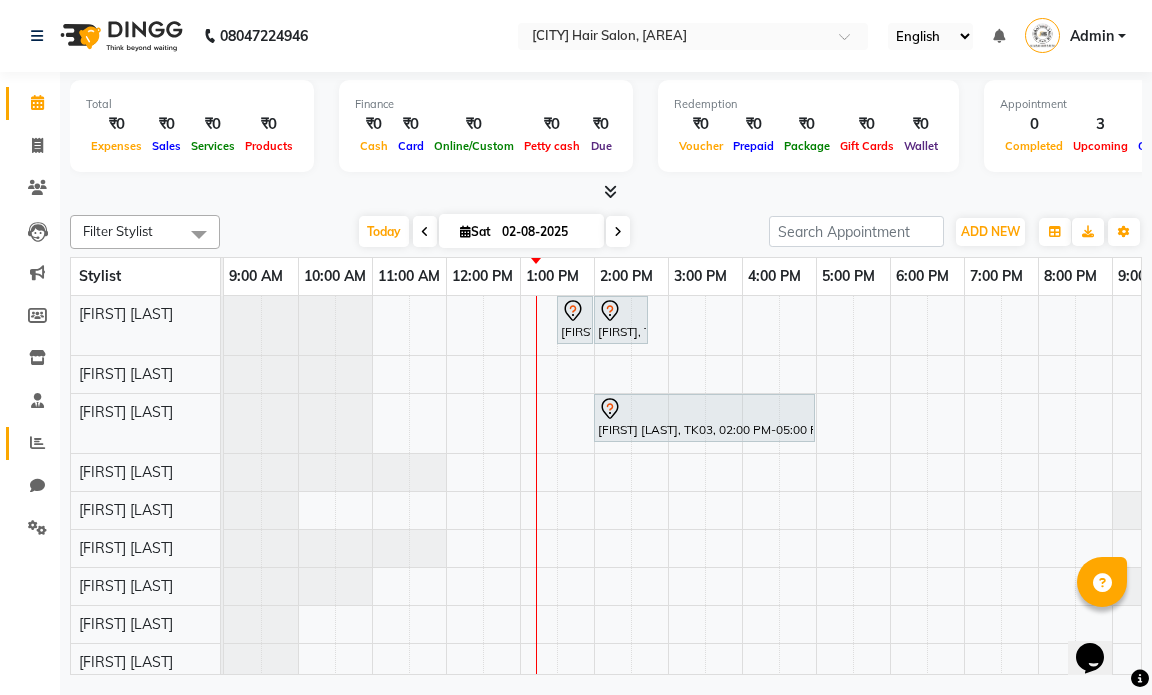 click on "Reports" 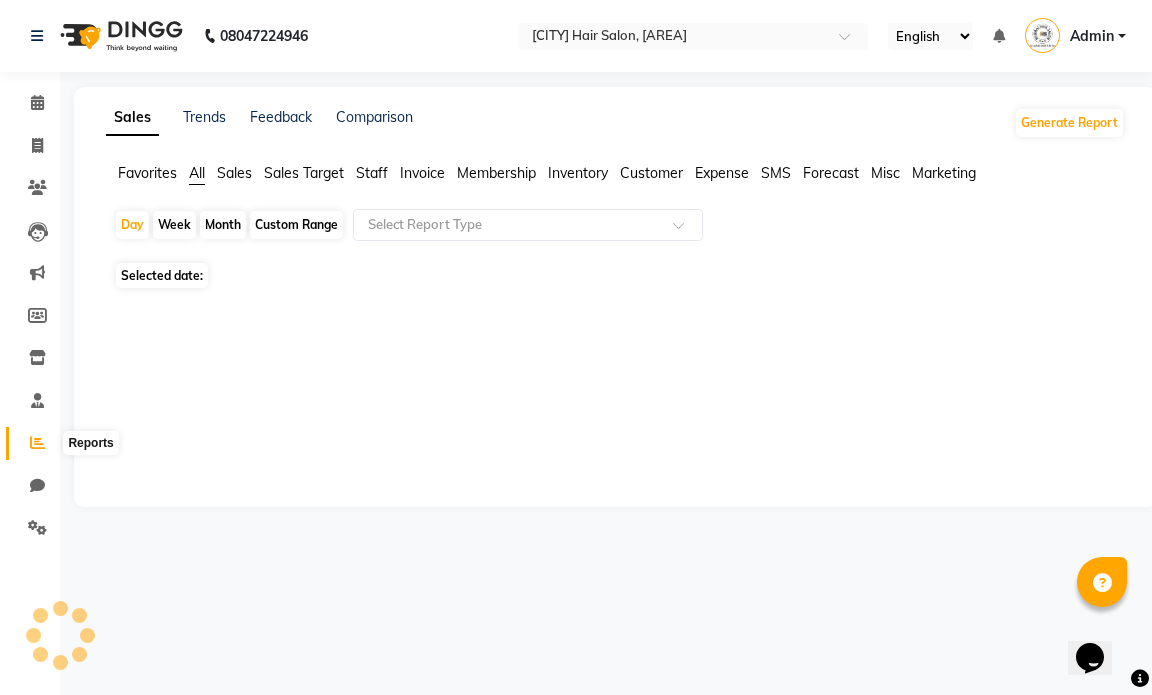 click 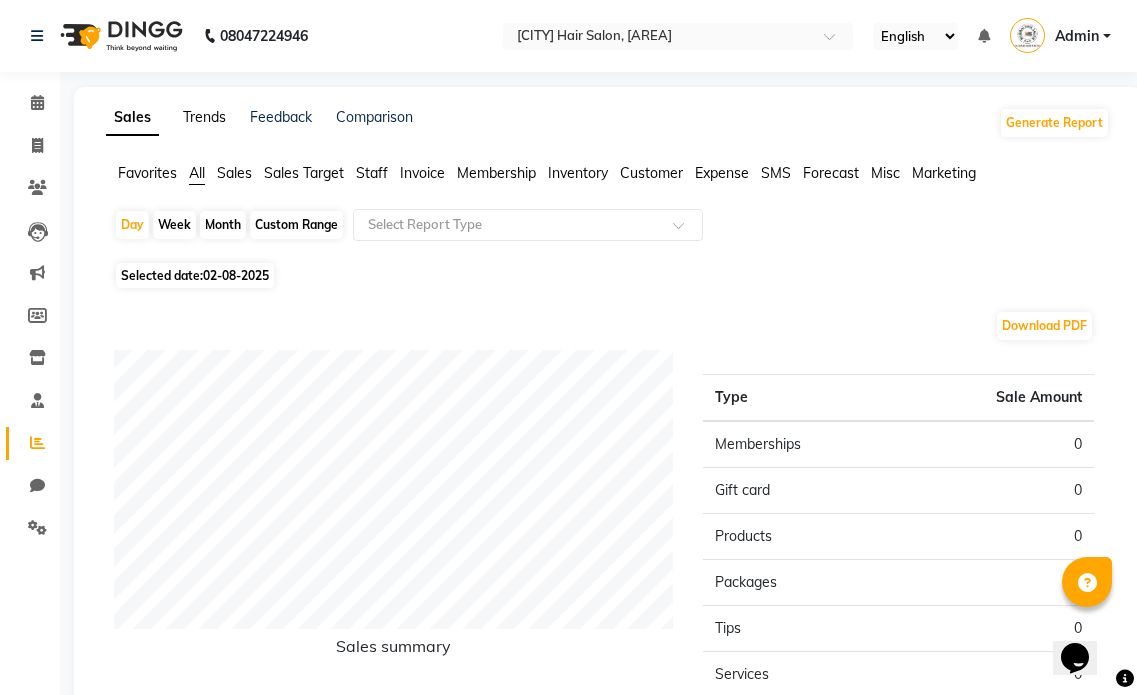 click on "Trends" 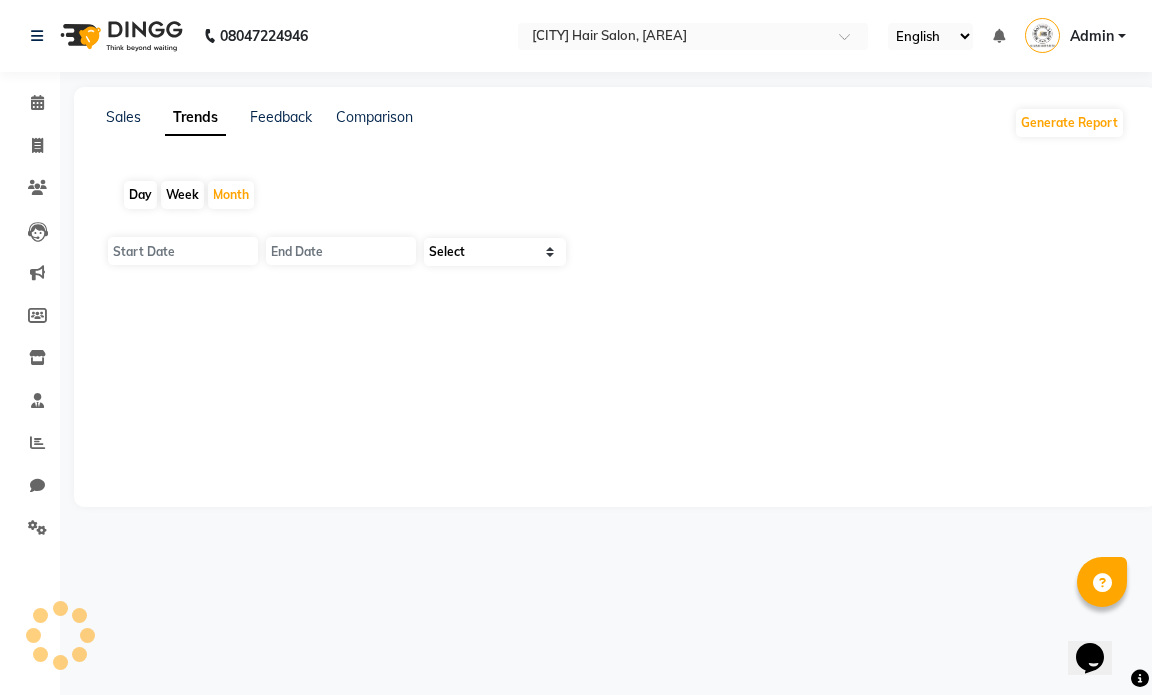 type on "01-08-2025" 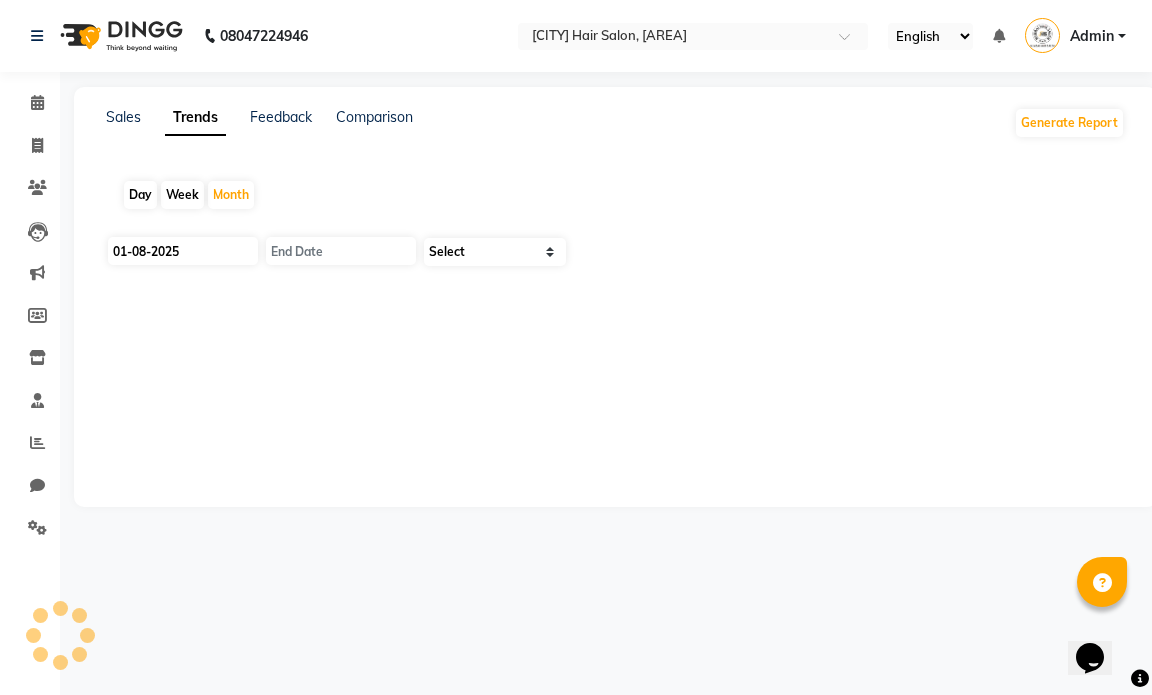 type on "31-08-2025" 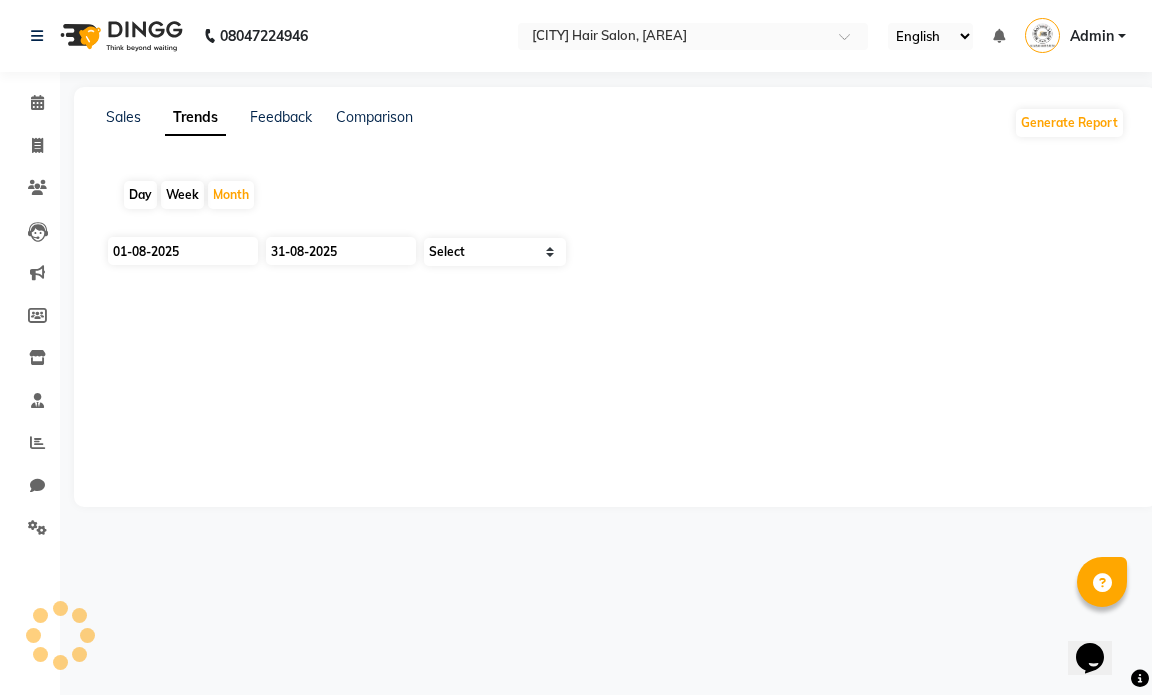 select on "by_client" 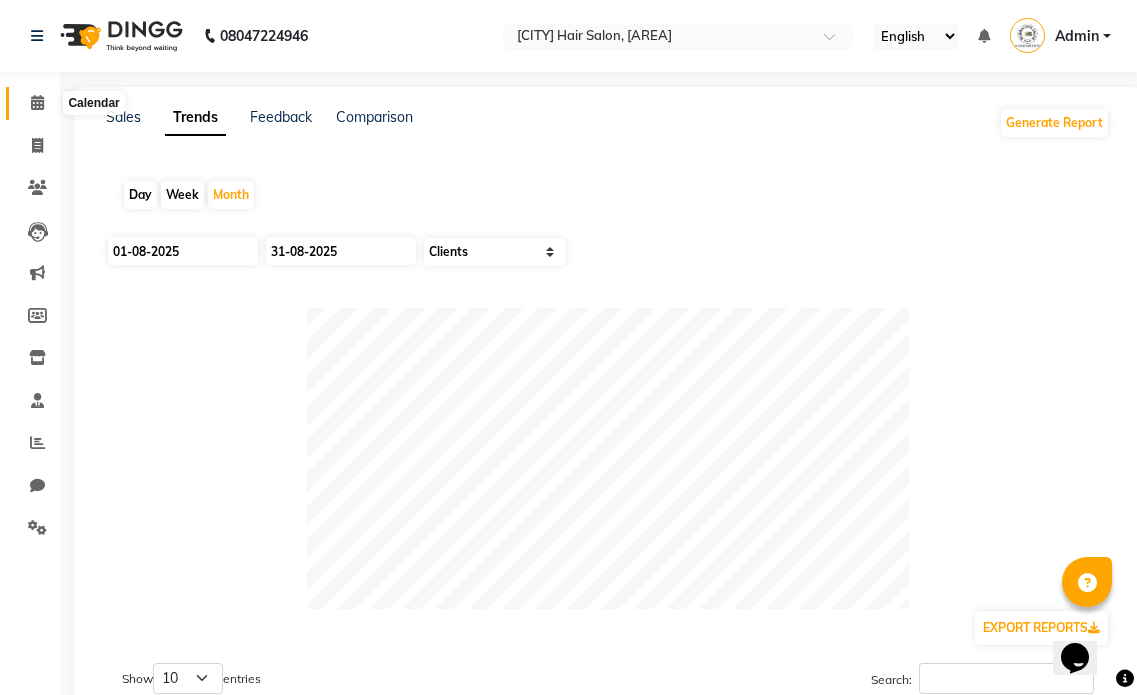 click 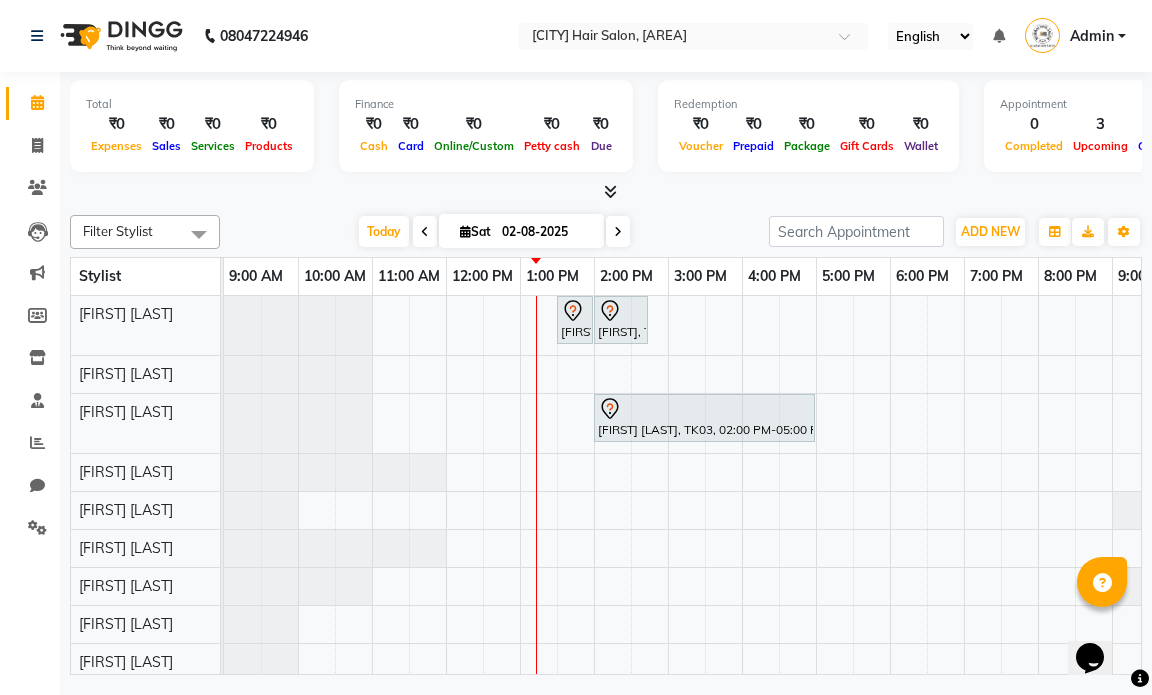 scroll, scrollTop: 0, scrollLeft: 0, axis: both 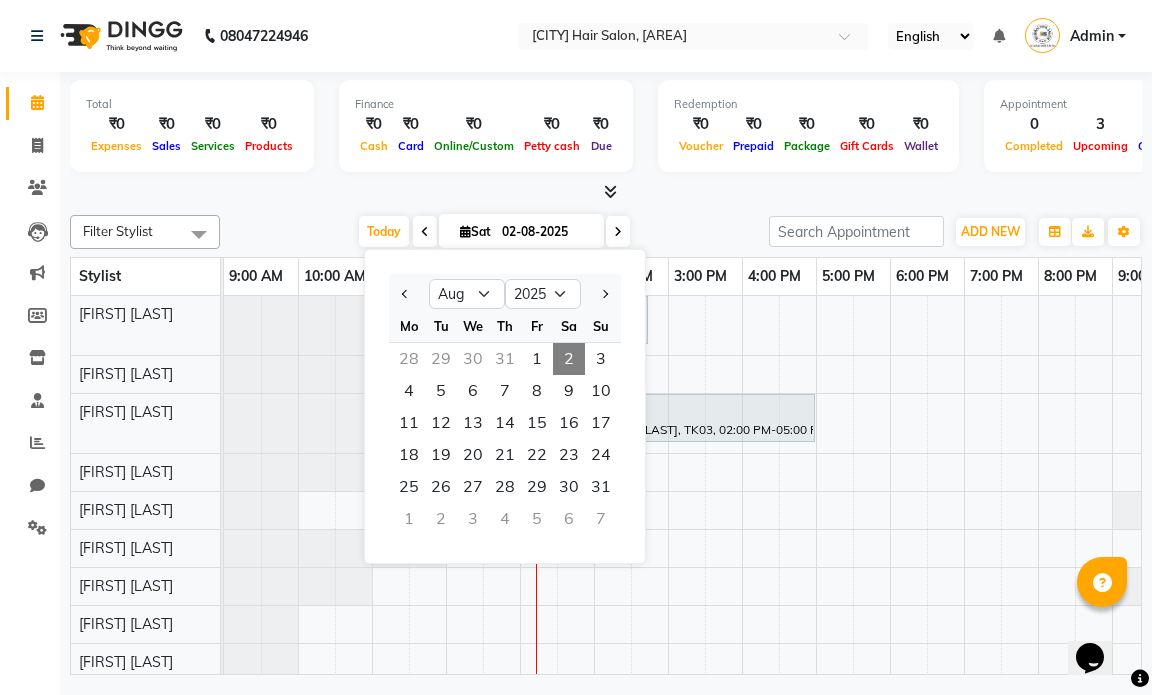 click on "2" at bounding box center [569, 359] 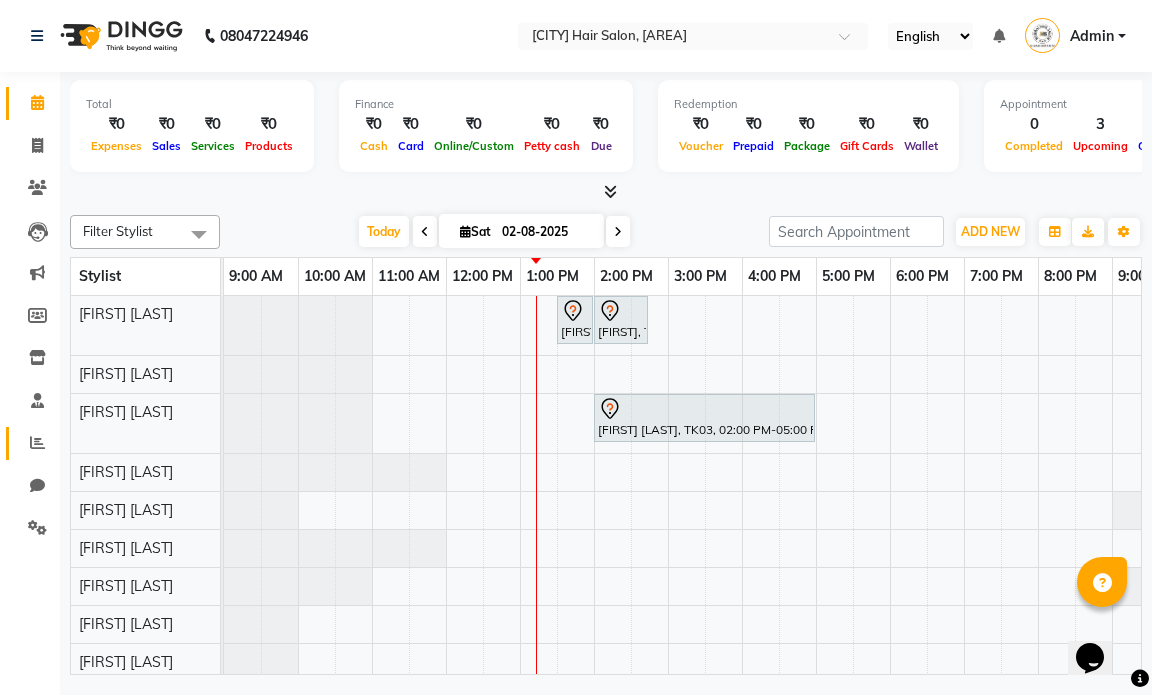 click 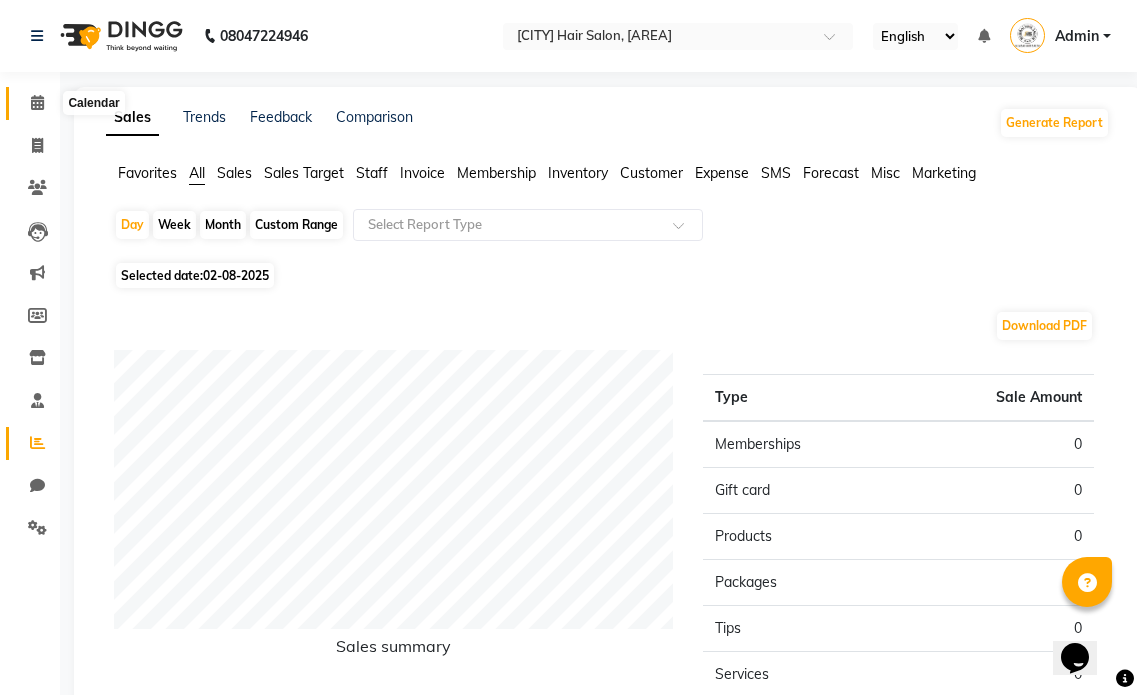 click 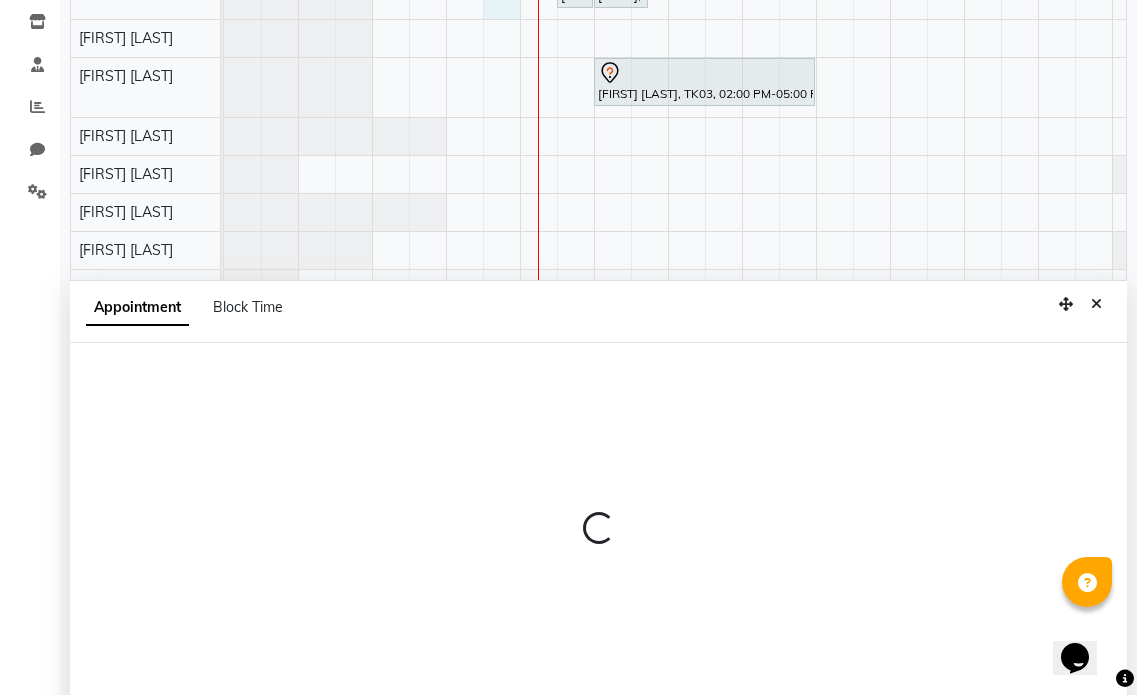 select on "66010" 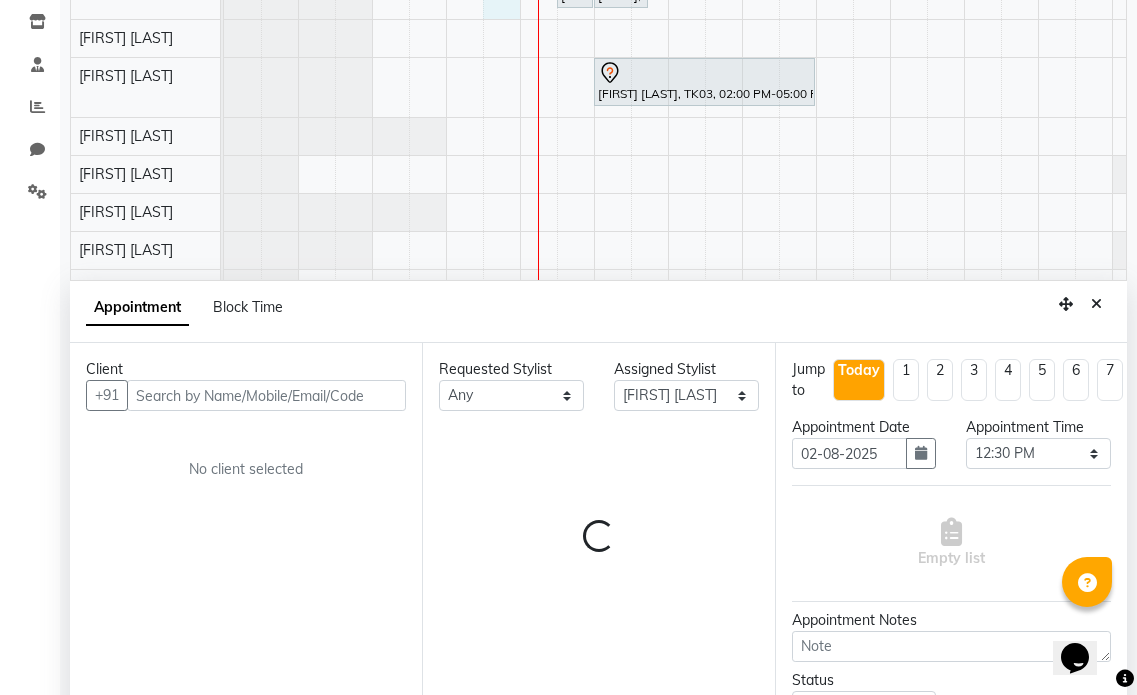 scroll, scrollTop: 377, scrollLeft: 0, axis: vertical 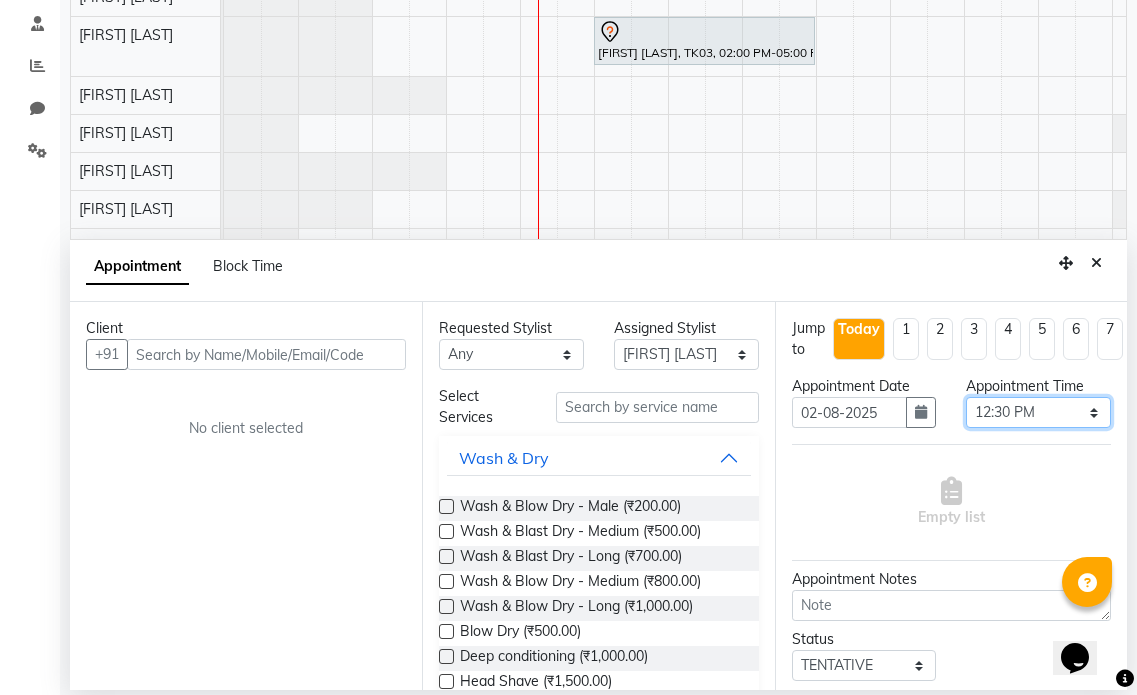 click on "Select 10:00 AM 10:15 AM 10:30 AM 10:45 AM 11:00 AM 11:15 AM 11:30 AM 11:45 AM 12:00 PM 12:15 PM 12:30 PM 12:45 PM 01:00 PM 01:15 PM 01:30 PM 01:45 PM 02:00 PM 02:15 PM 02:30 PM 02:45 PM 03:00 PM 03:15 PM 03:30 PM 03:45 PM 04:00 PM 04:15 PM 04:30 PM 04:45 PM 05:00 PM 05:15 PM 05:30 PM 05:45 PM 06:00 PM 06:15 PM 06:30 PM 06:45 PM 07:00 PM 07:15 PM 07:30 PM 07:45 PM 08:00 PM 08:15 PM 08:30 PM 08:45 PM 09:00 PM 09:15 PM 09:30 PM 09:45 PM 10:00 PM" at bounding box center (1038, 412) 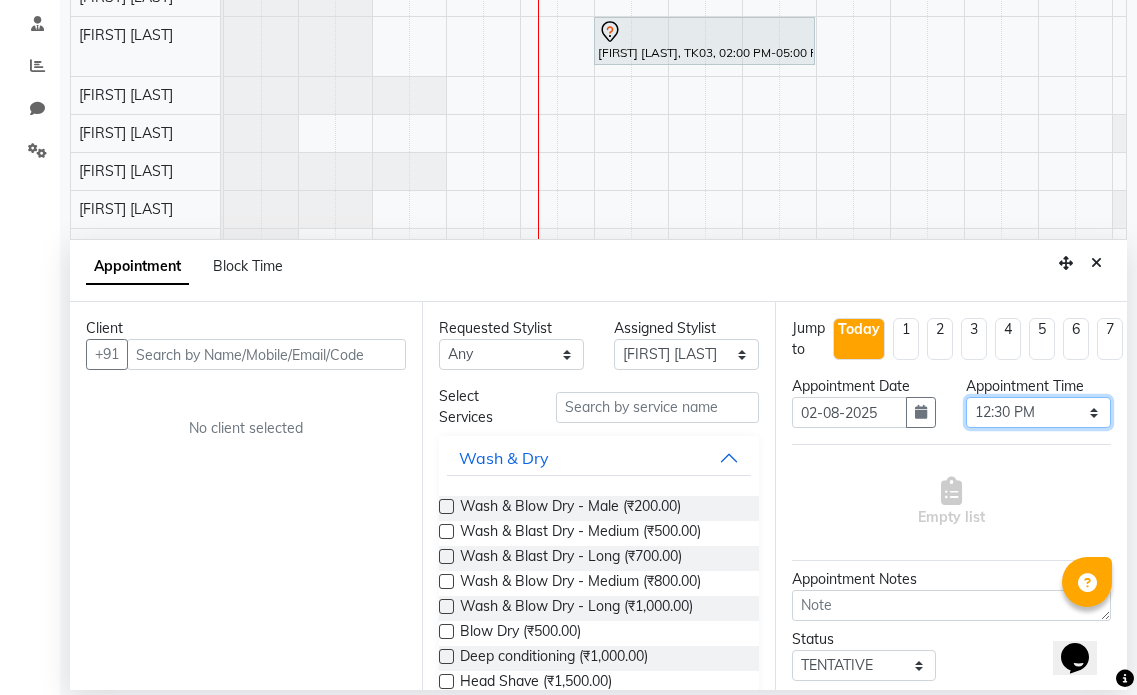 select on "765" 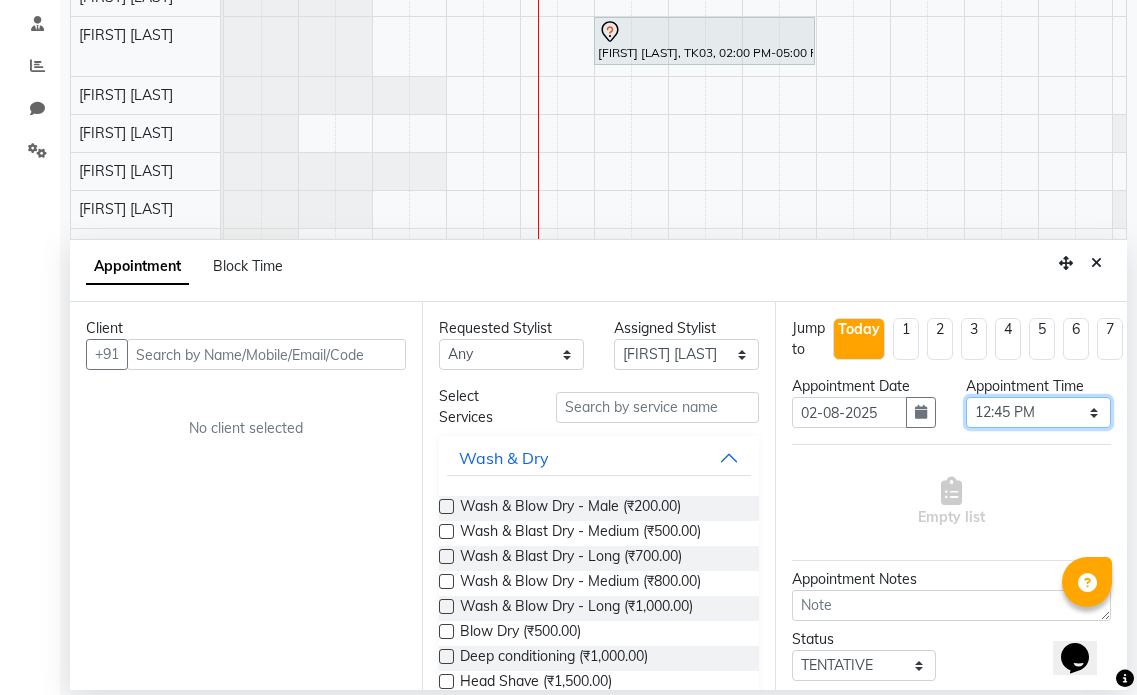 click on "Select 10:00 AM 10:15 AM 10:30 AM 10:45 AM 11:00 AM 11:15 AM 11:30 AM 11:45 AM 12:00 PM 12:15 PM 12:30 PM 12:45 PM 01:00 PM 01:15 PM 01:30 PM 01:45 PM 02:00 PM 02:15 PM 02:30 PM 02:45 PM 03:00 PM 03:15 PM 03:30 PM 03:45 PM 04:00 PM 04:15 PM 04:30 PM 04:45 PM 05:00 PM 05:15 PM 05:30 PM 05:45 PM 06:00 PM 06:15 PM 06:30 PM 06:45 PM 07:00 PM 07:15 PM 07:30 PM 07:45 PM 08:00 PM 08:15 PM 08:30 PM 08:45 PM 09:00 PM 09:15 PM 09:30 PM 09:45 PM 10:00 PM" at bounding box center (1038, 412) 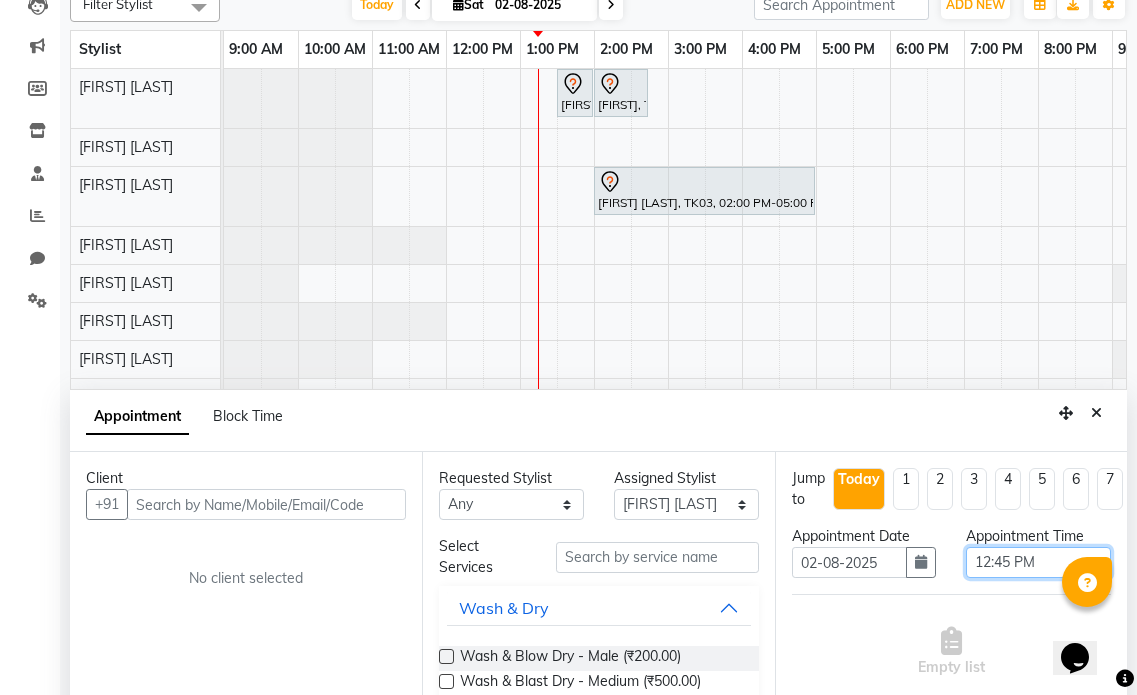 scroll, scrollTop: 177, scrollLeft: 0, axis: vertical 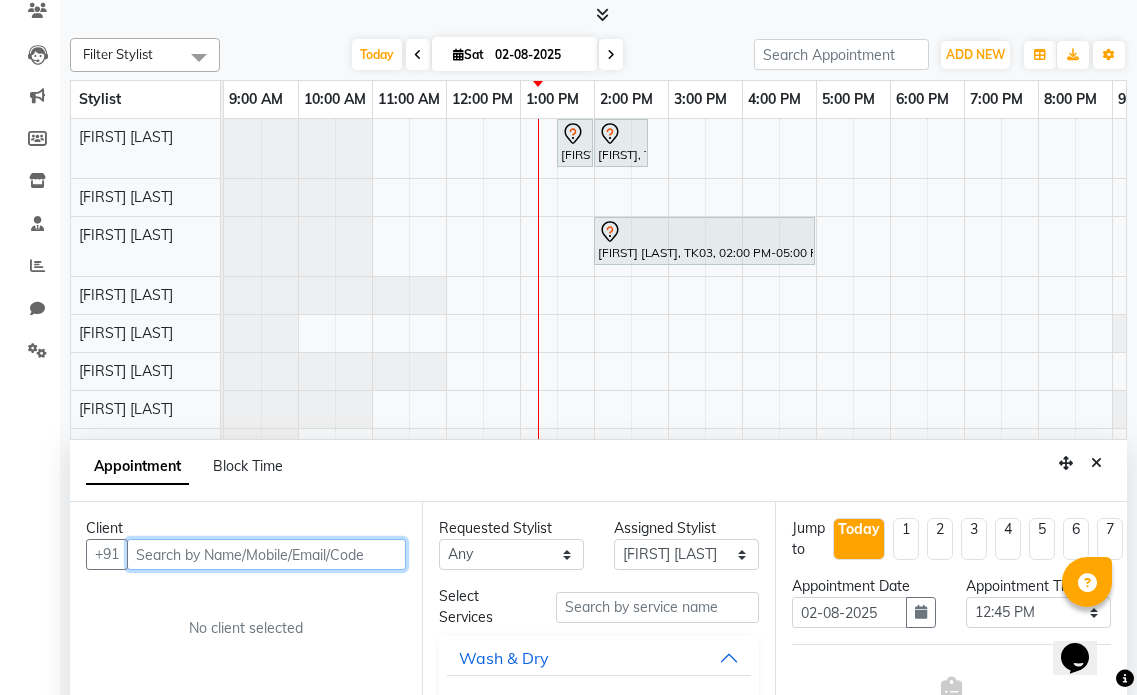 click at bounding box center [266, 554] 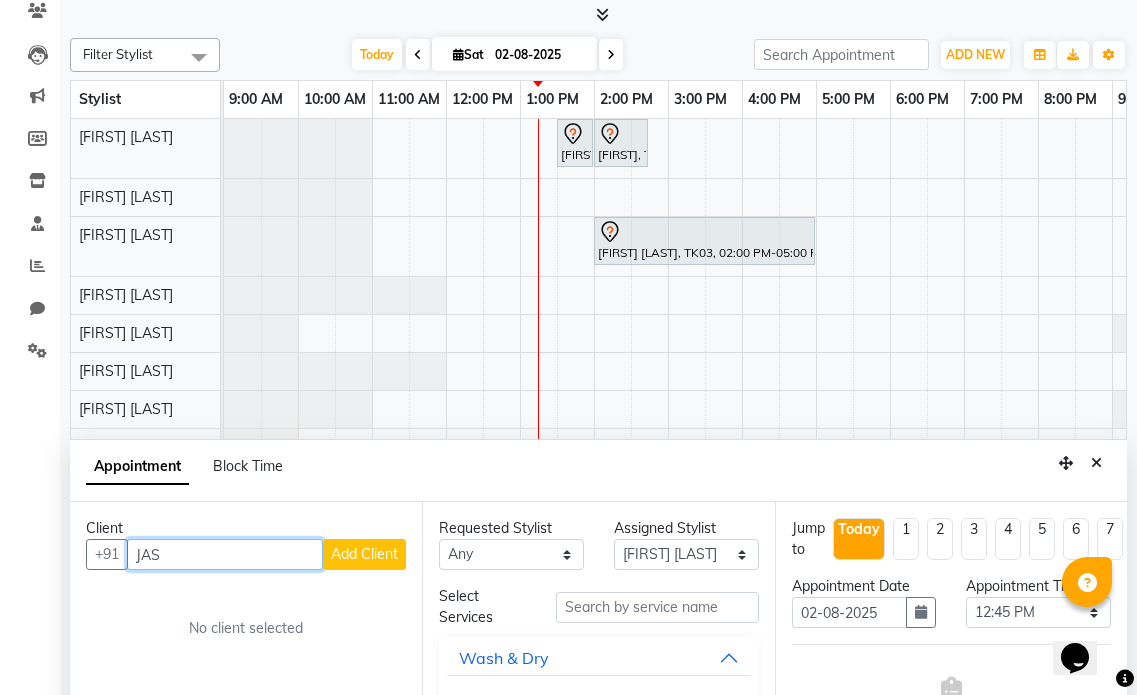 type on "JASH" 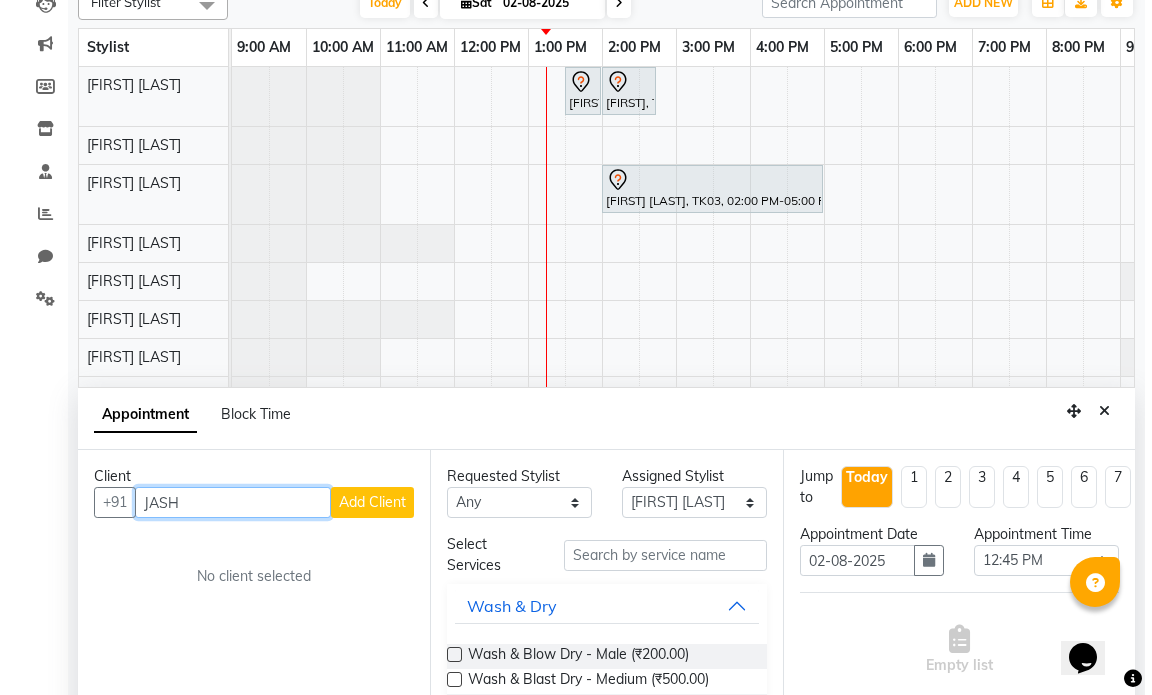 scroll, scrollTop: 277, scrollLeft: 0, axis: vertical 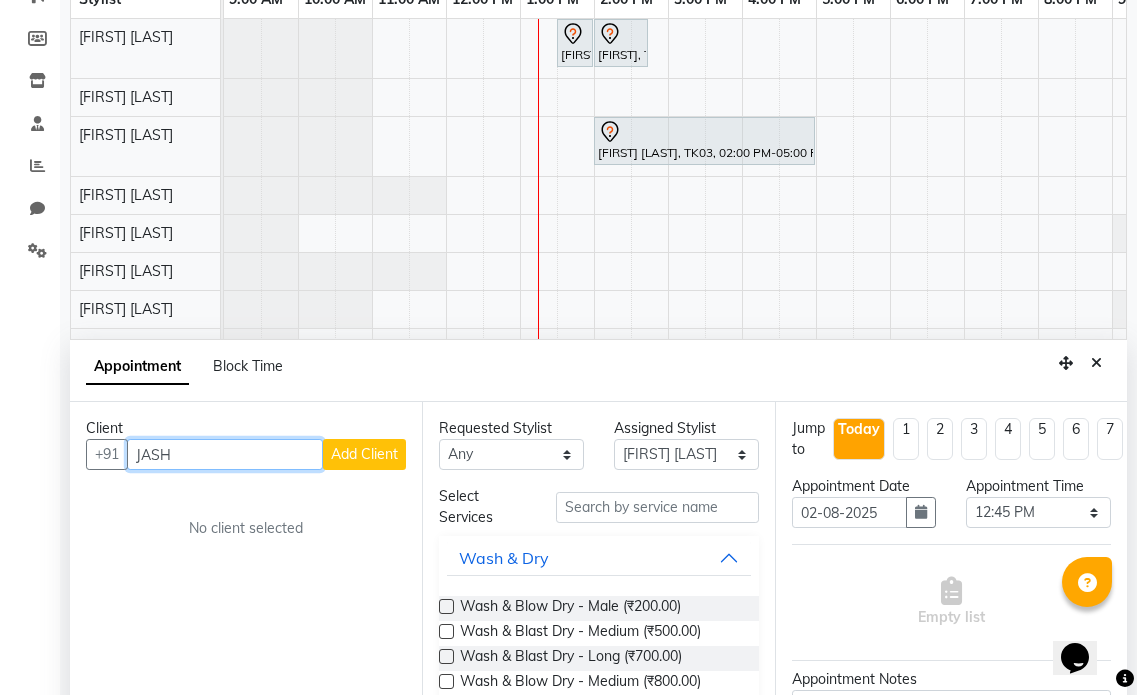 drag, startPoint x: 278, startPoint y: 460, endPoint x: 138, endPoint y: 463, distance: 140.03214 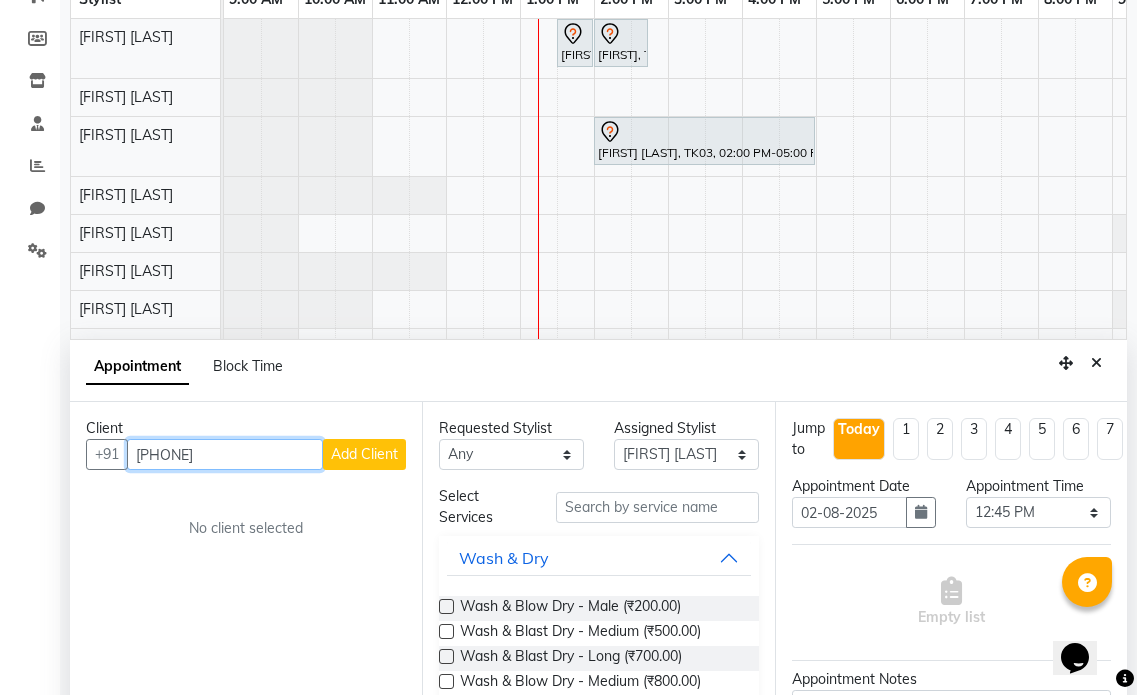 type on "[PHONE]" 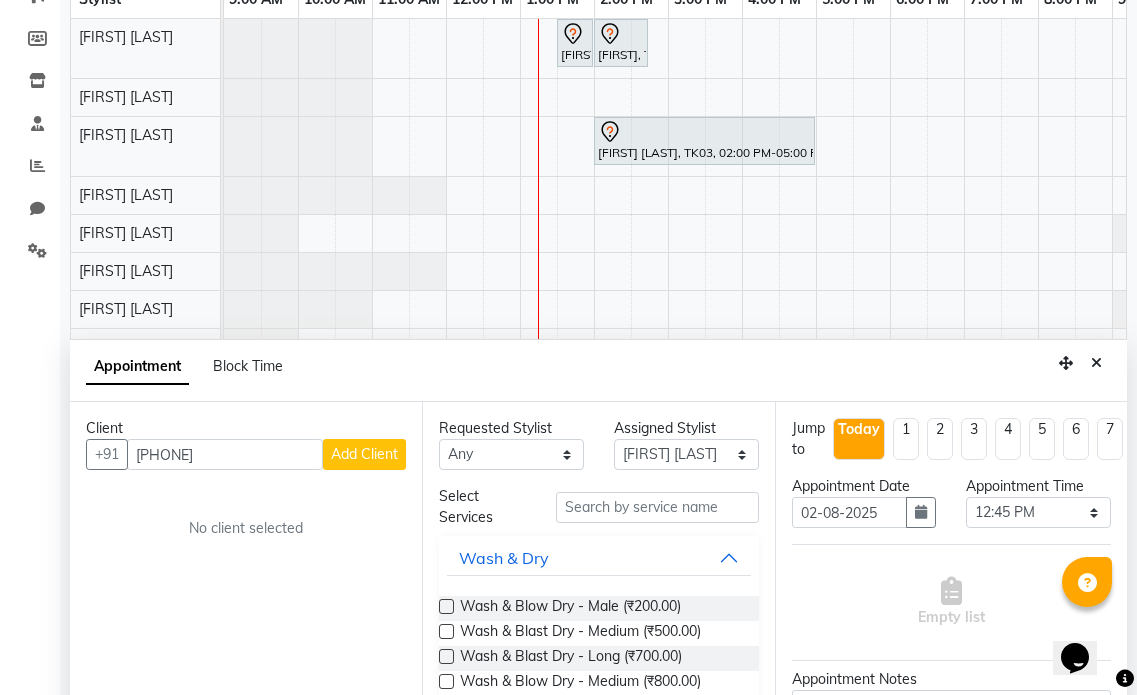 click on "Add Client" at bounding box center (364, 454) 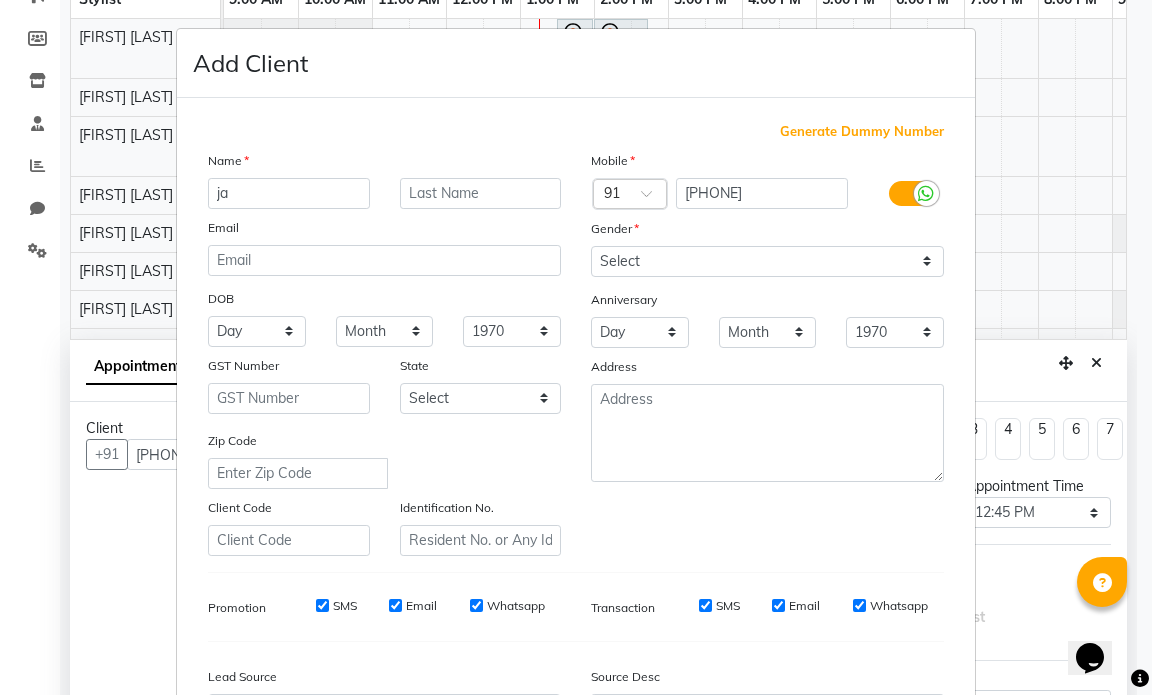 type on "j" 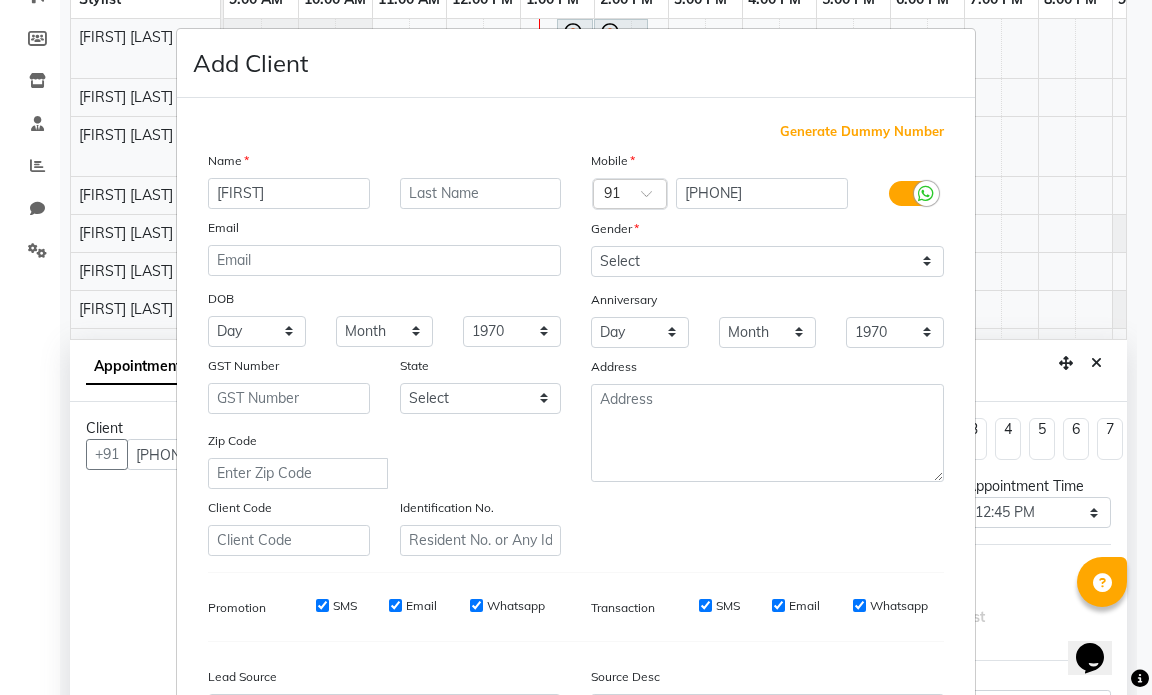 type on "[FIRST]" 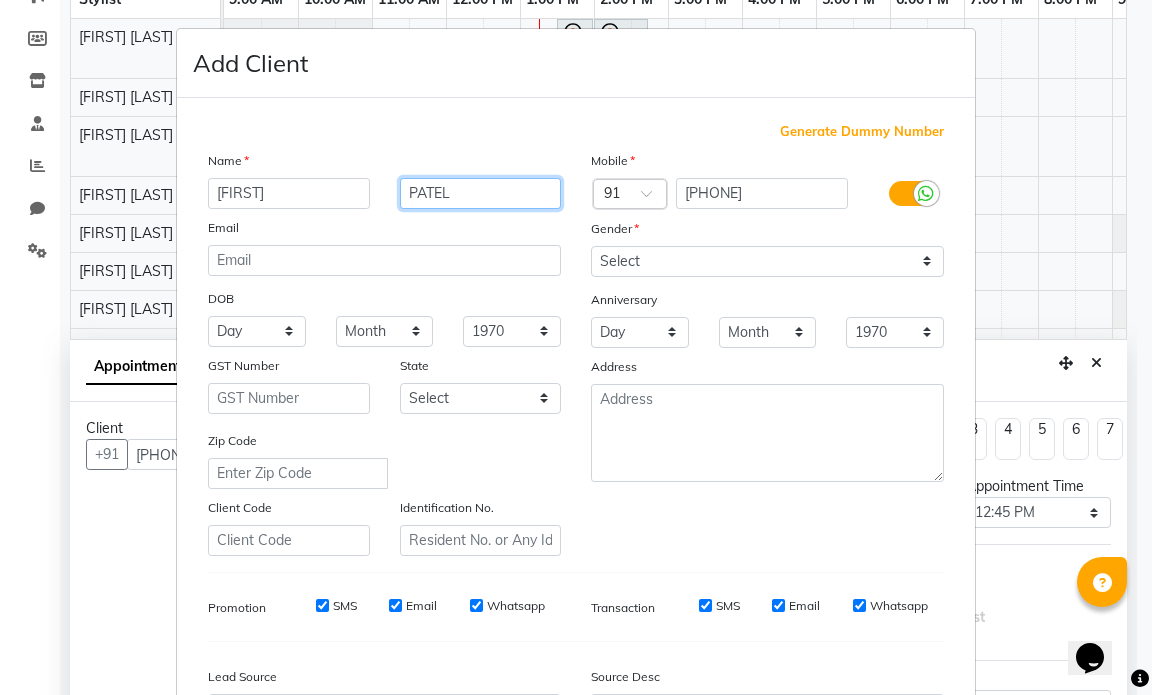 type on "PATEL" 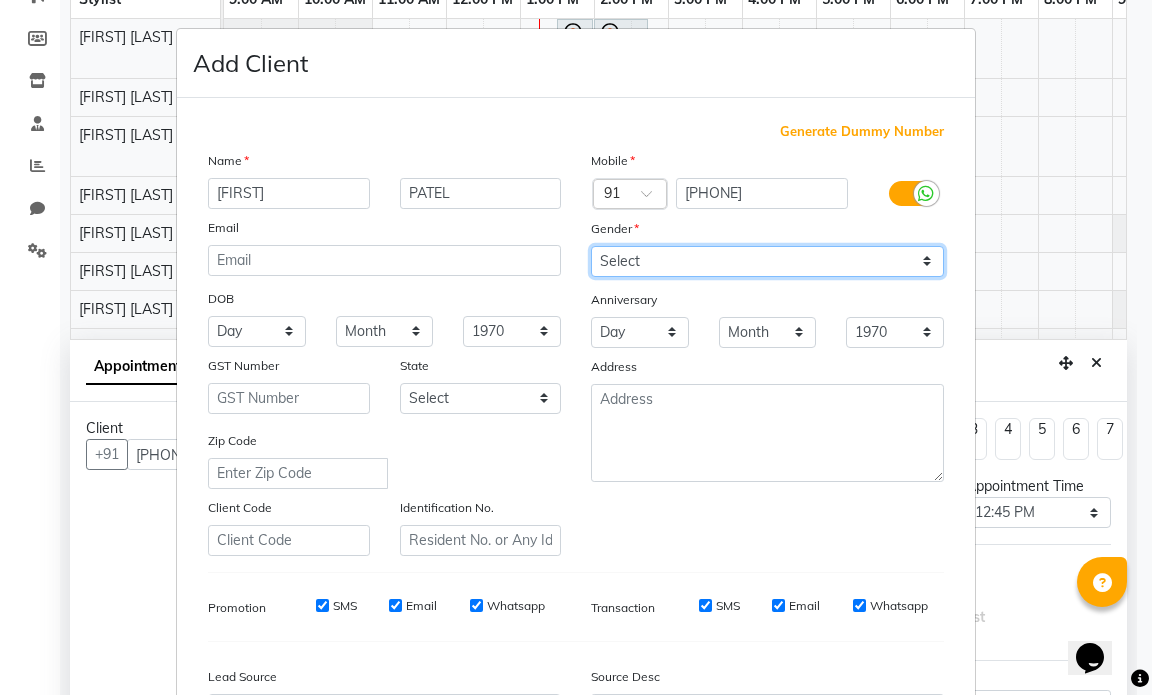 click on "Select Male Female Other Prefer Not To Say" at bounding box center [767, 261] 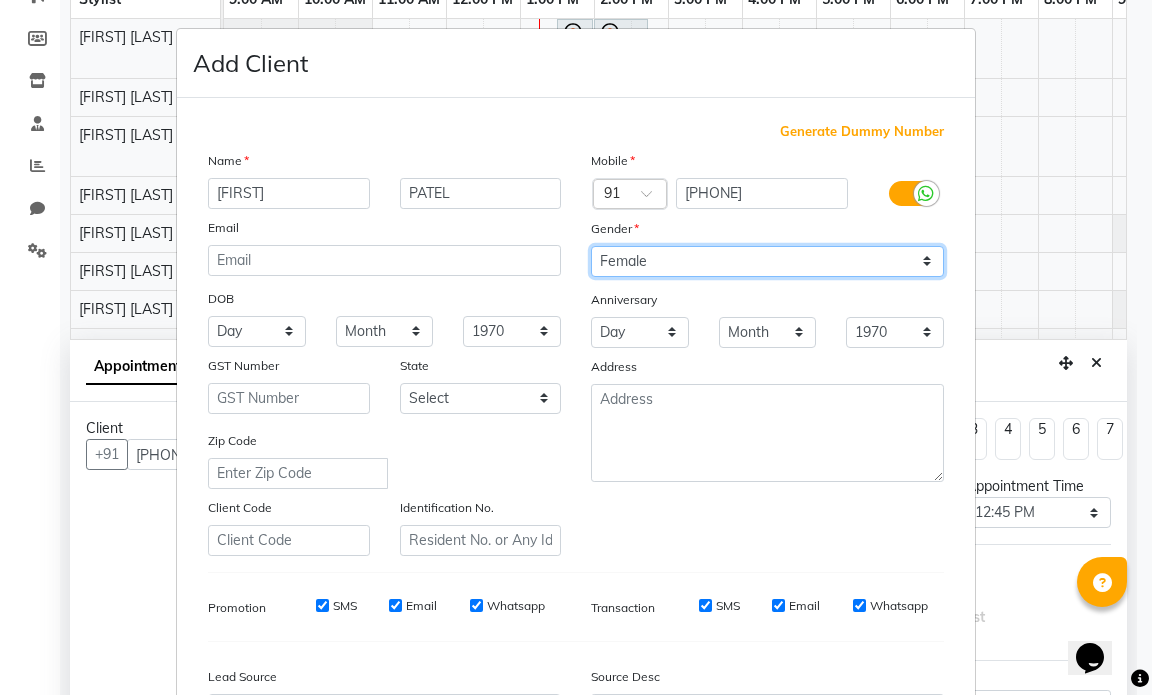 click on "Select Male Female Other Prefer Not To Say" at bounding box center [767, 261] 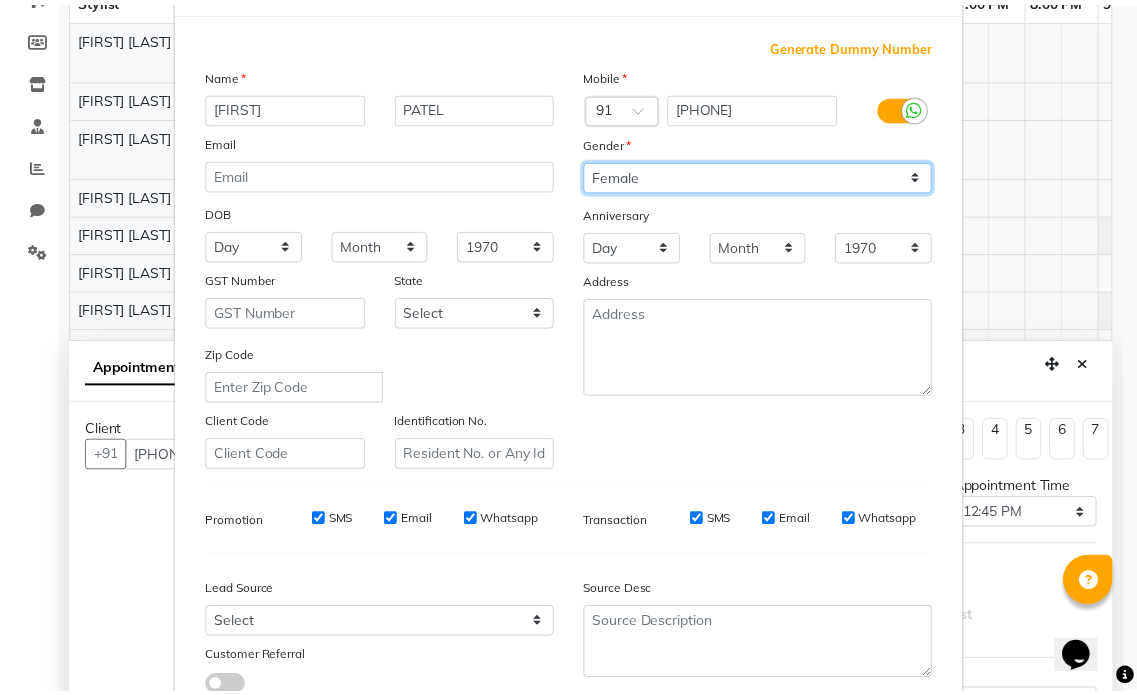 scroll, scrollTop: 228, scrollLeft: 0, axis: vertical 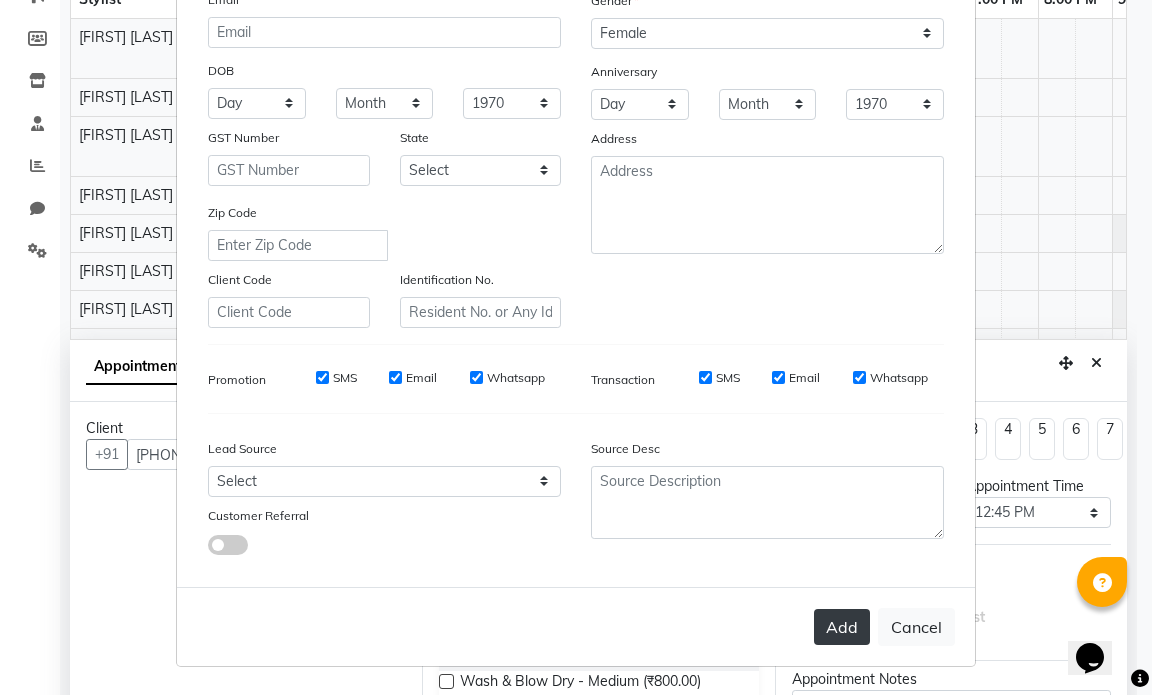 click on "Add" at bounding box center [842, 627] 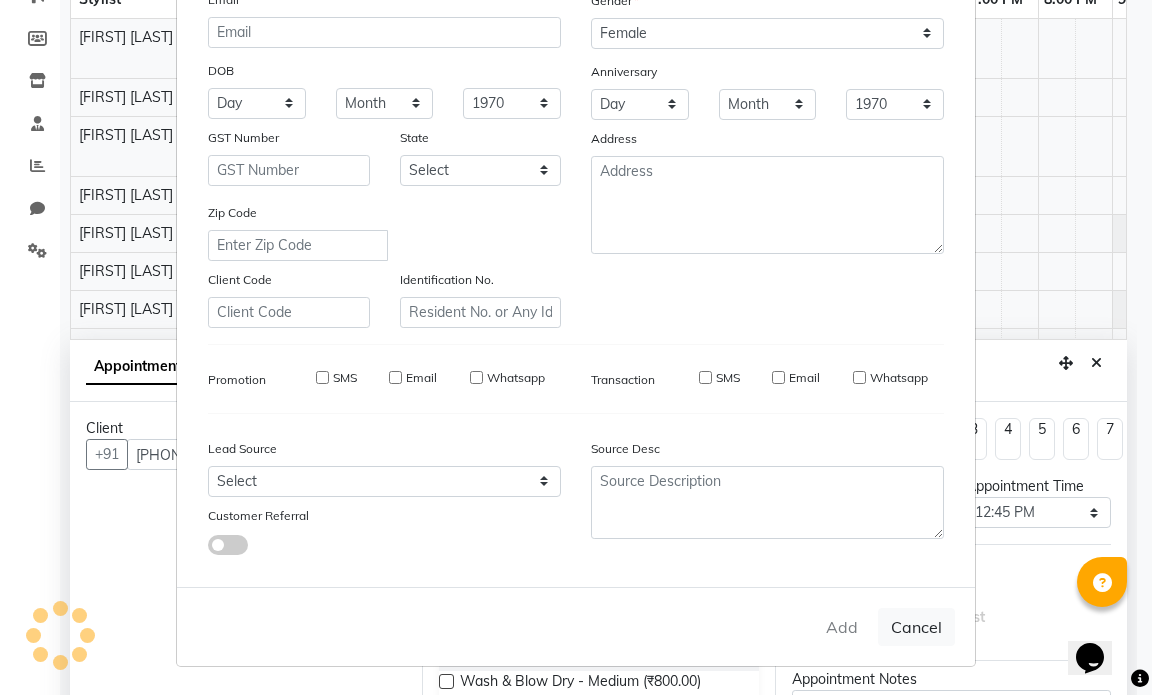 type 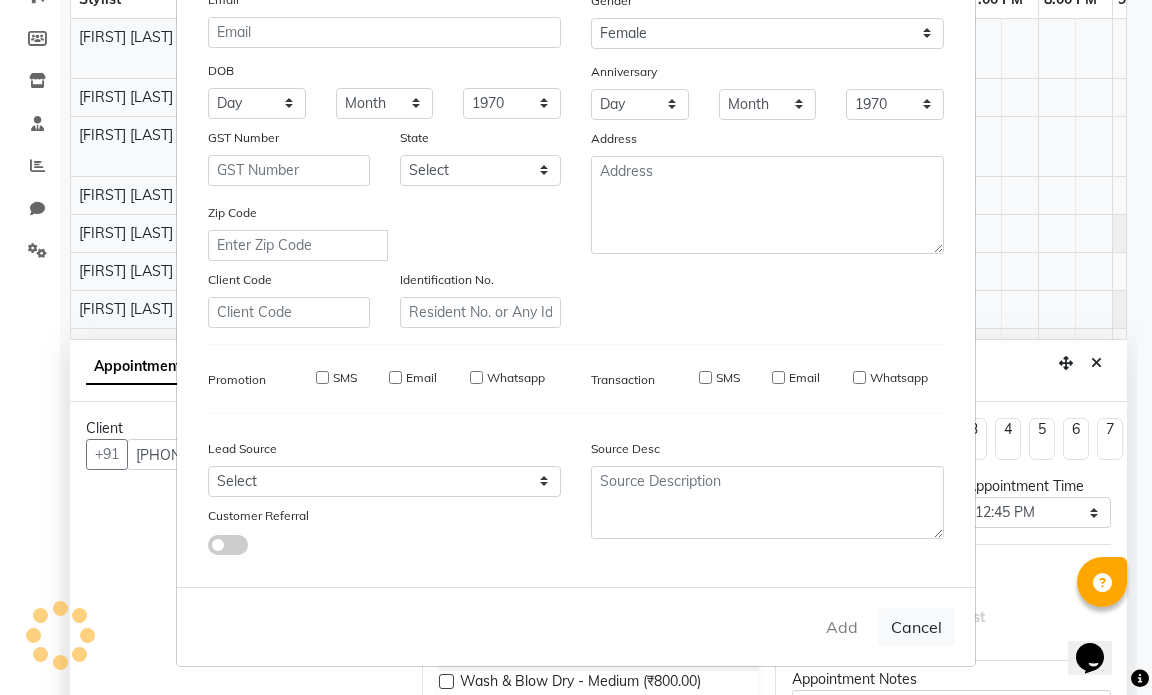 type 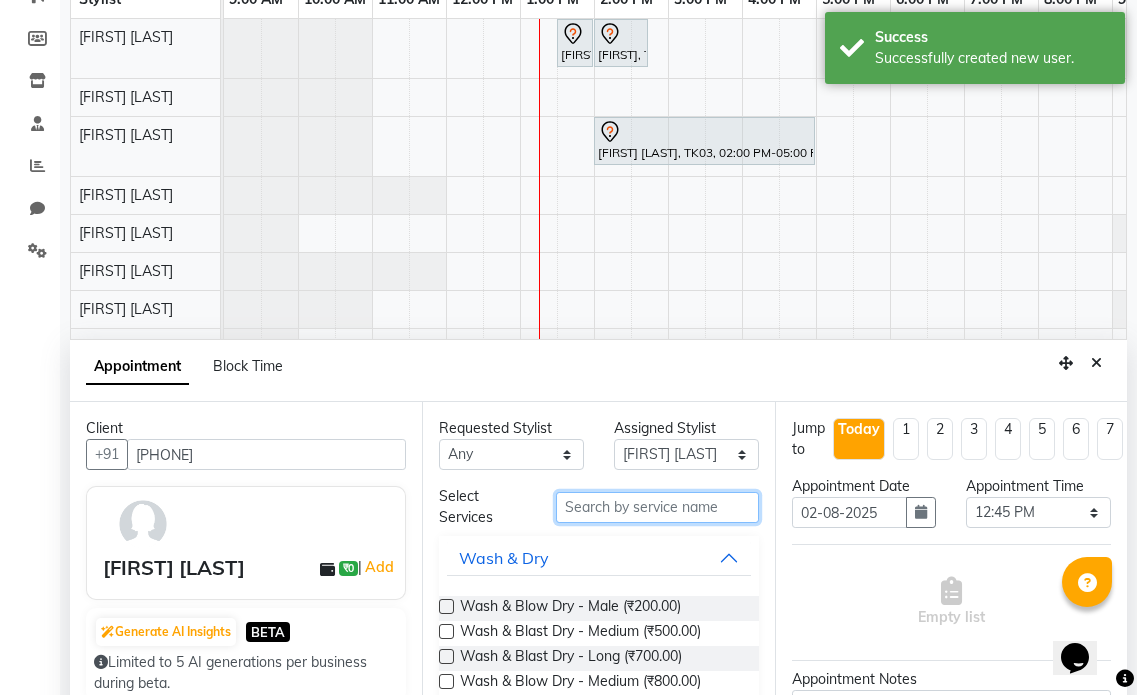 click at bounding box center [657, 507] 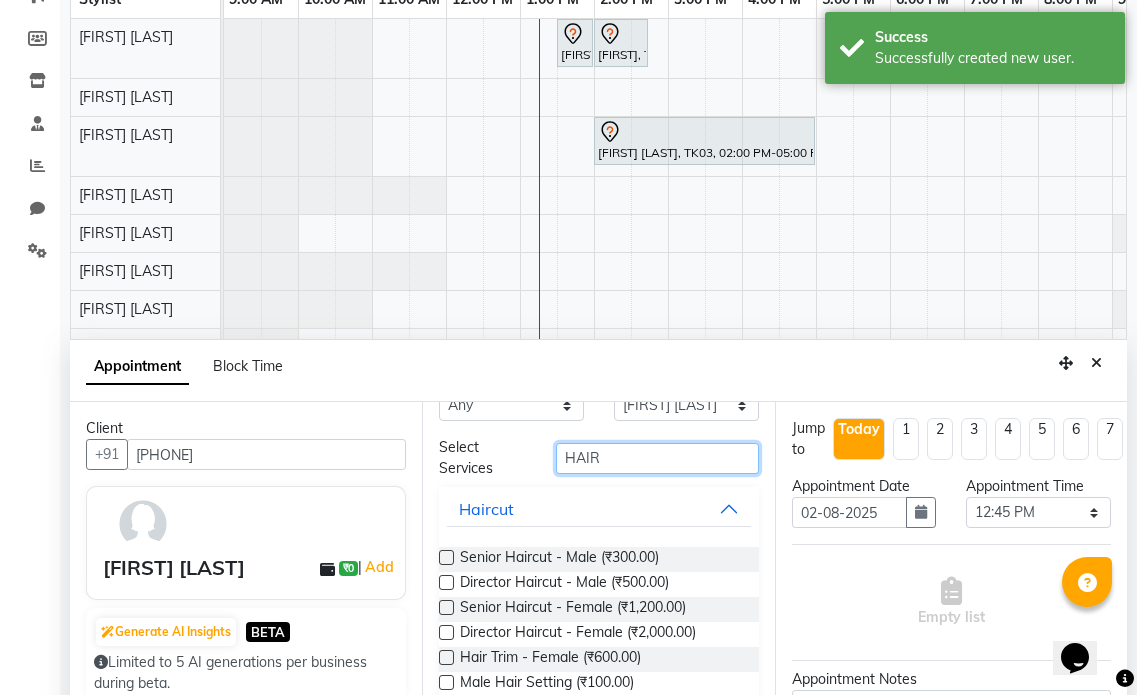 scroll, scrollTop: 76, scrollLeft: 0, axis: vertical 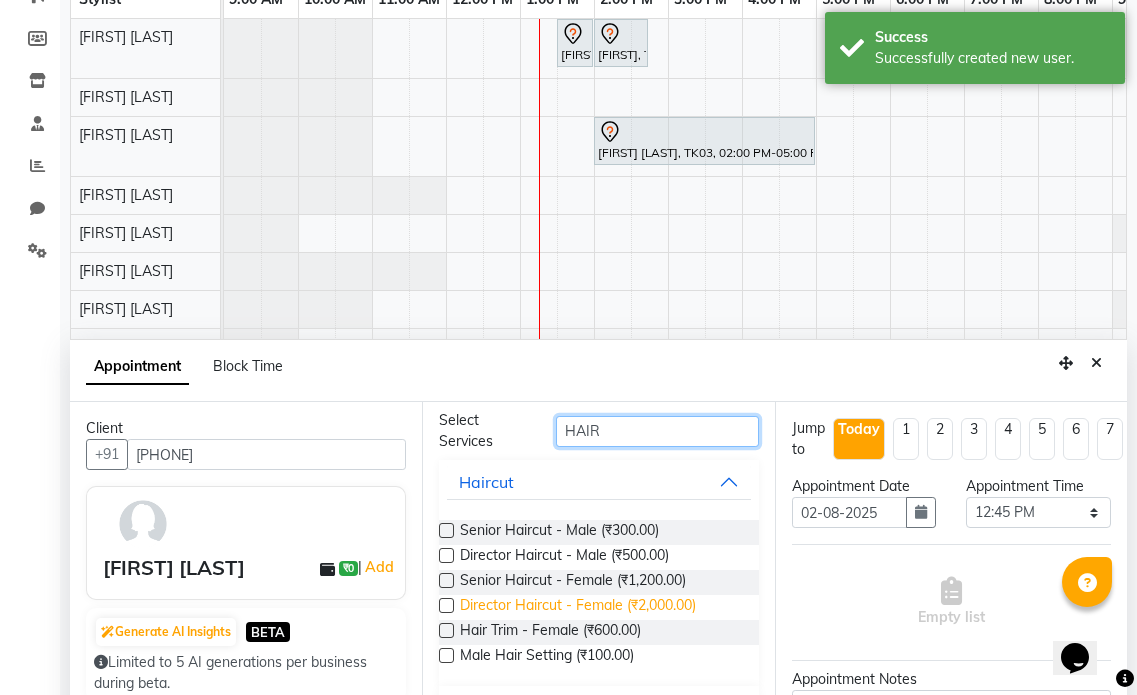 type on "HAIR" 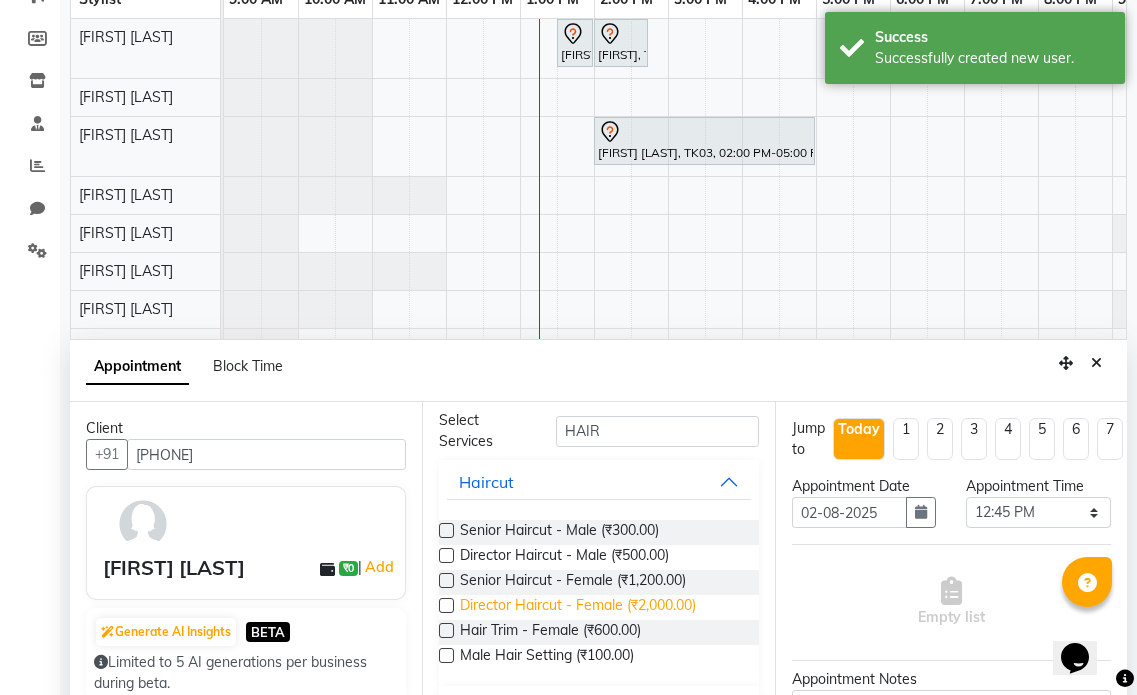 click on "Director Haircut - Female (₹2,000.00)" at bounding box center [578, 607] 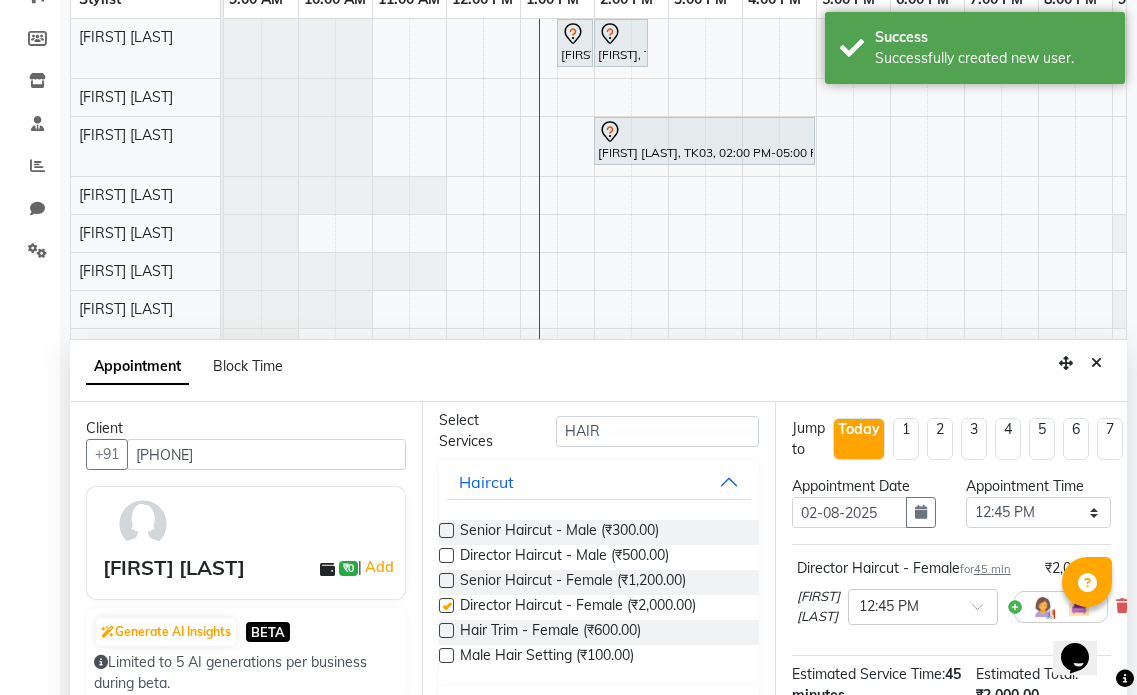 checkbox on "false" 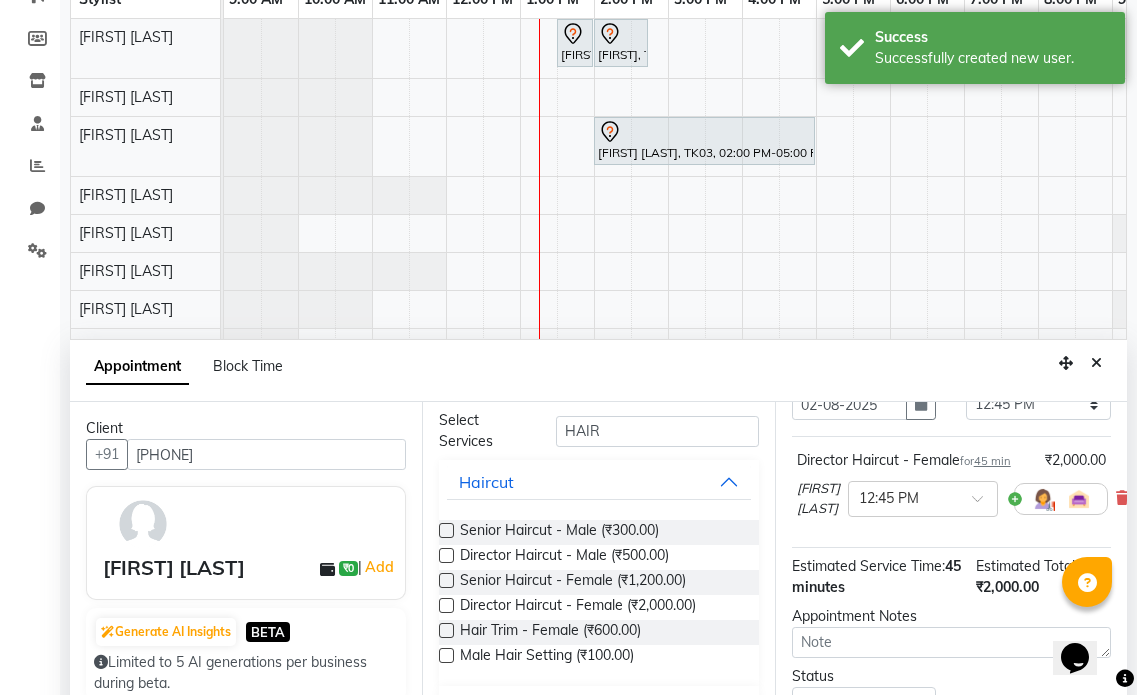 scroll, scrollTop: 194, scrollLeft: 0, axis: vertical 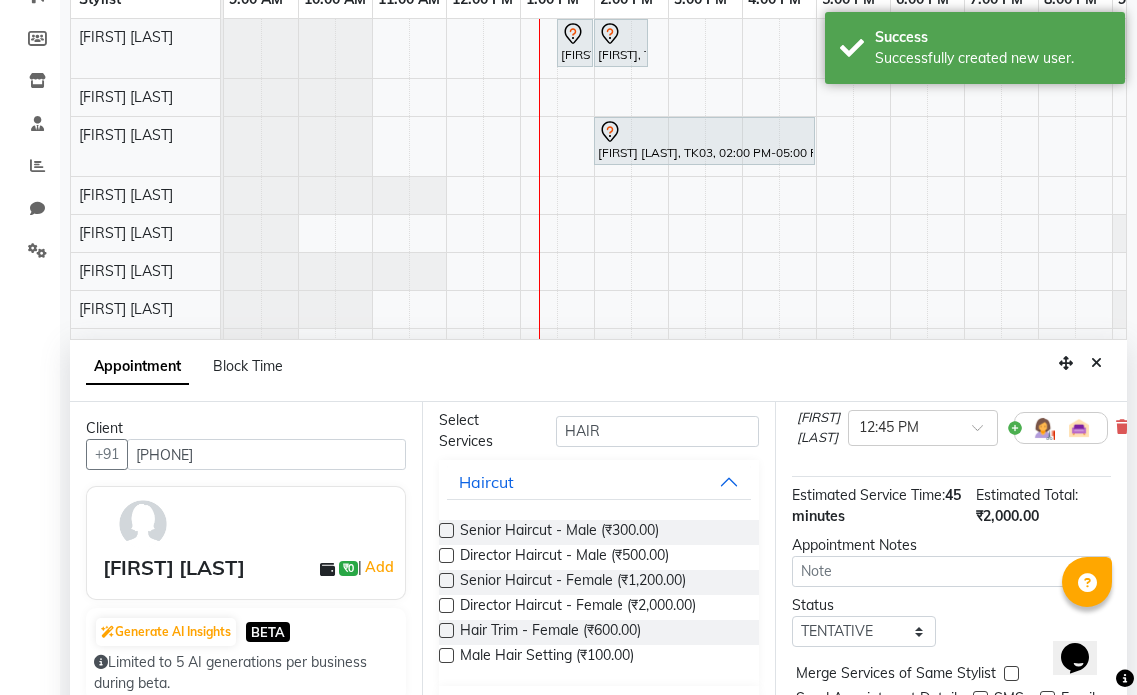 click at bounding box center (1047, 698) 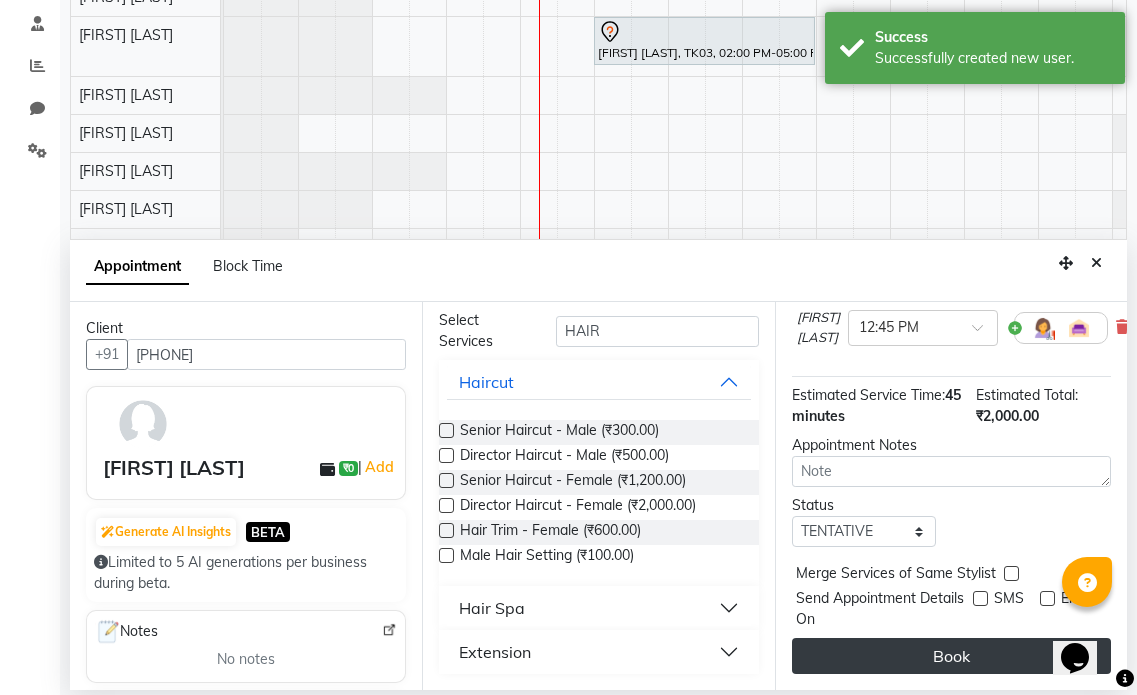 click on "Book" at bounding box center [951, 656] 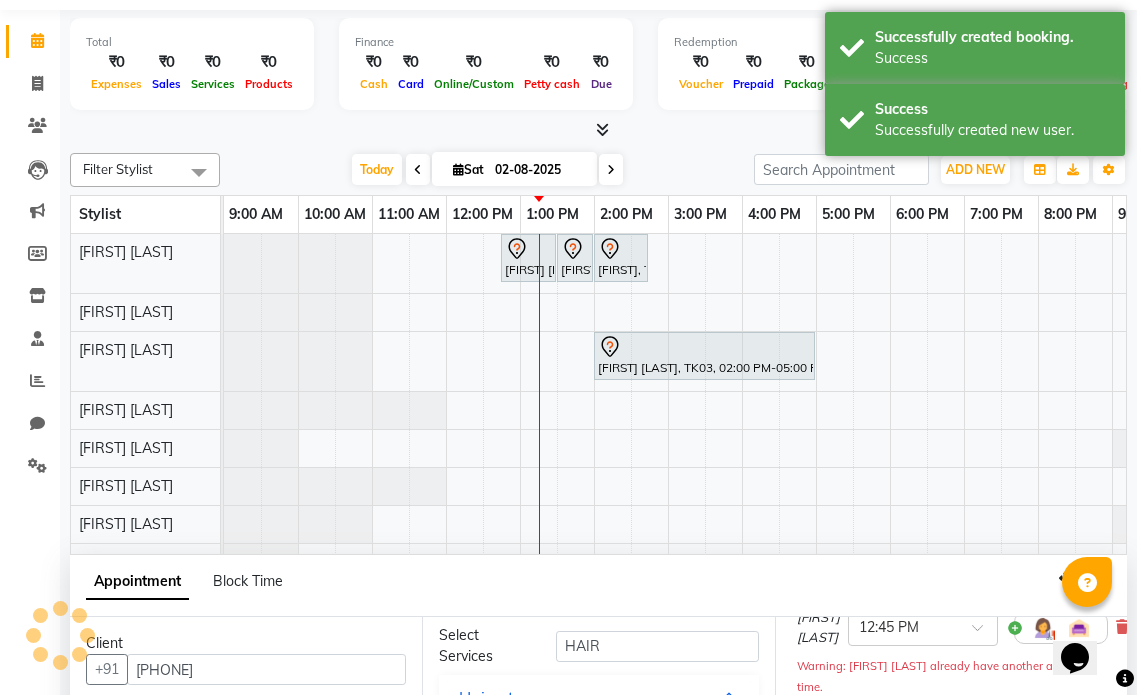 scroll, scrollTop: 0, scrollLeft: 0, axis: both 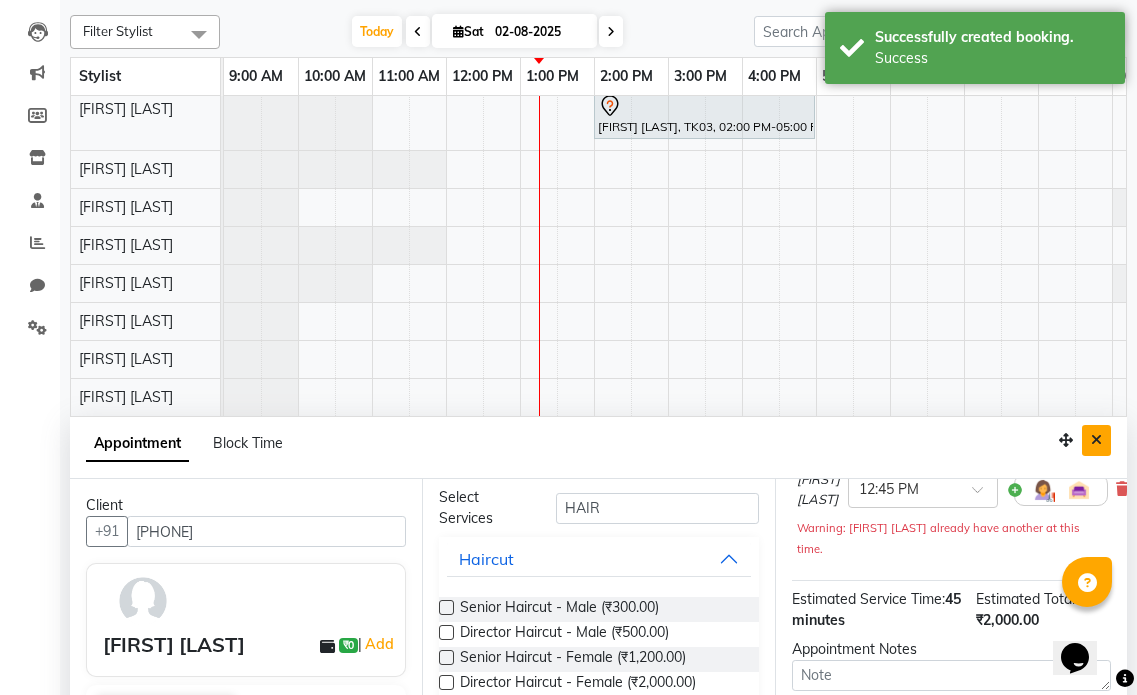 click at bounding box center [1096, 440] 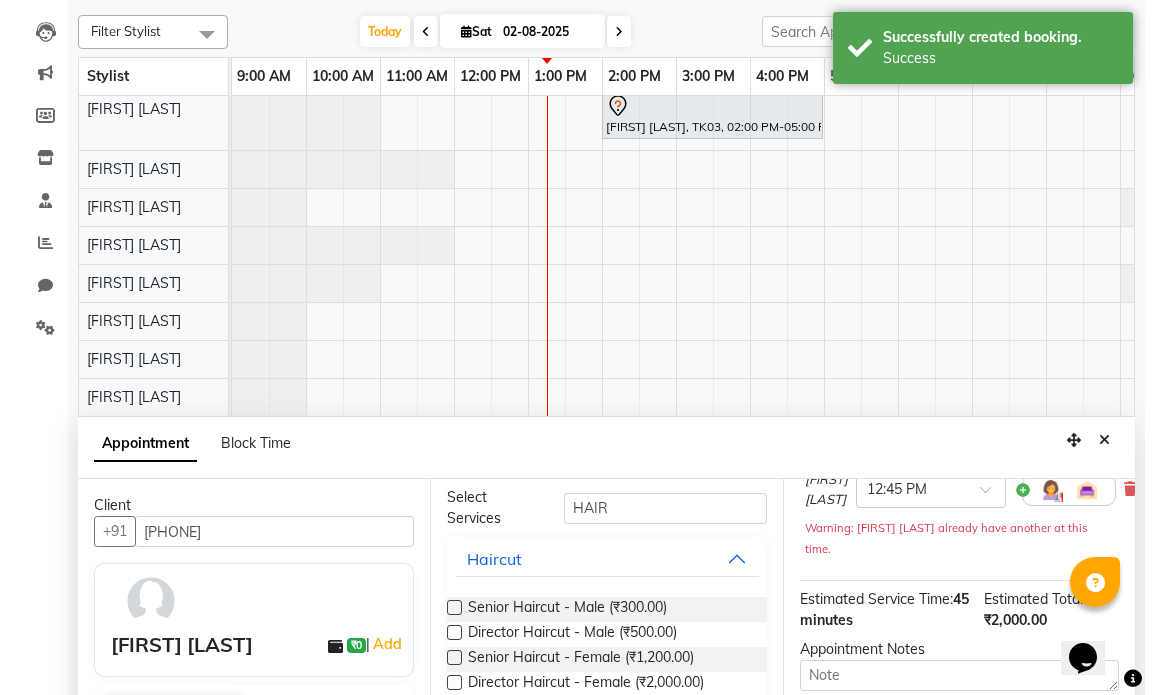 scroll, scrollTop: 0, scrollLeft: 0, axis: both 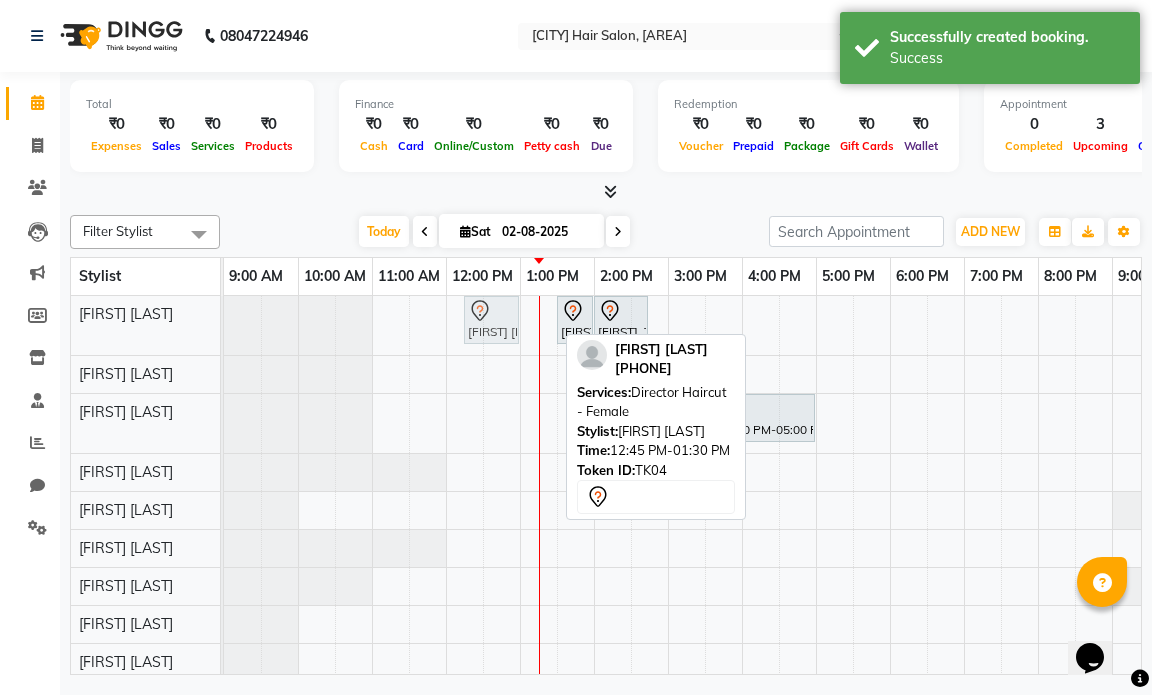 drag, startPoint x: 514, startPoint y: 326, endPoint x: 478, endPoint y: 333, distance: 36.67424 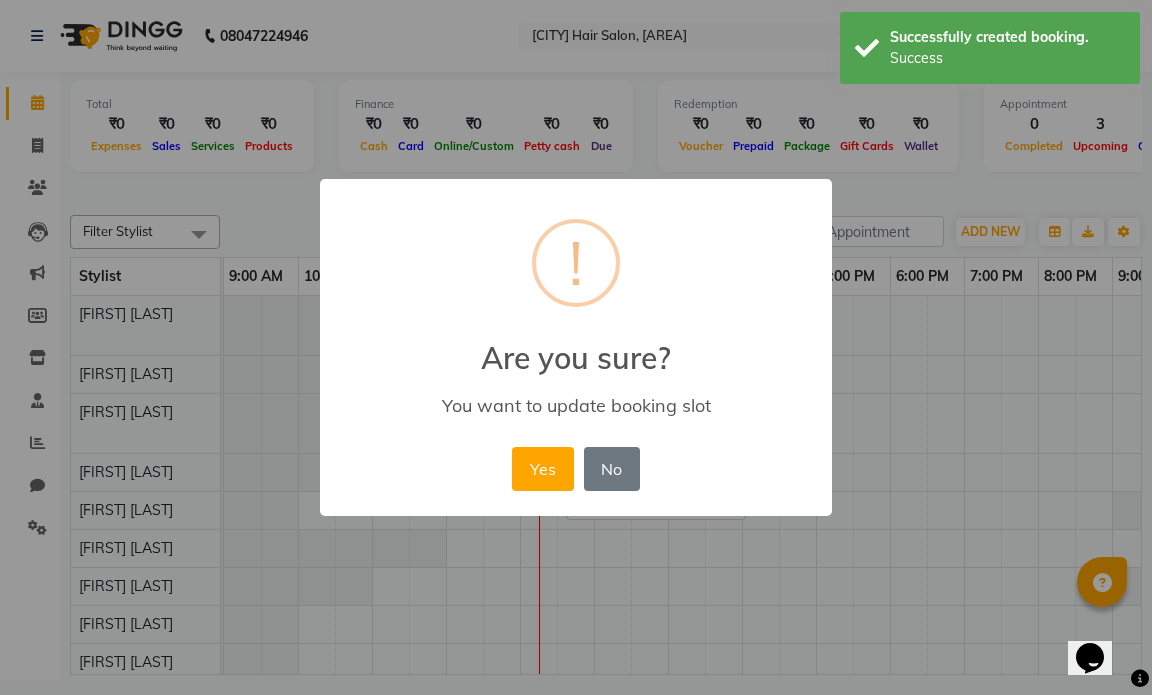 drag, startPoint x: 614, startPoint y: 478, endPoint x: 533, endPoint y: 363, distance: 140.66272 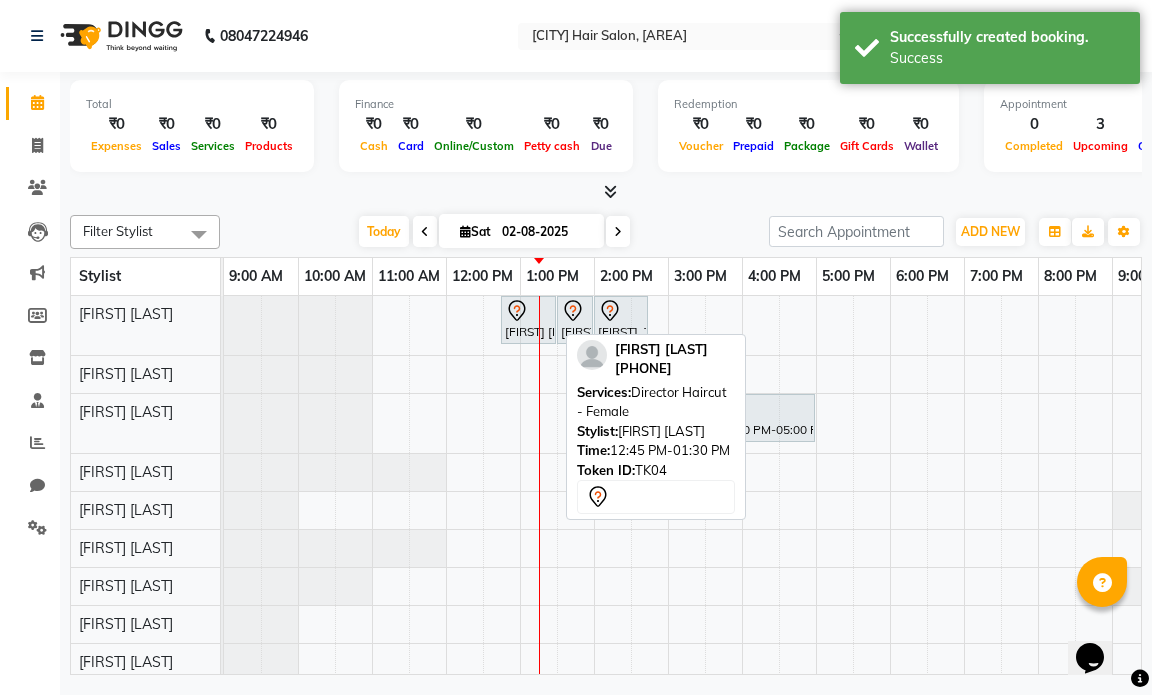 click on "[FIRST] [LAST], TK04, 12:45 PM-01:30 PM, Director Haircut - Female" at bounding box center (528, 320) 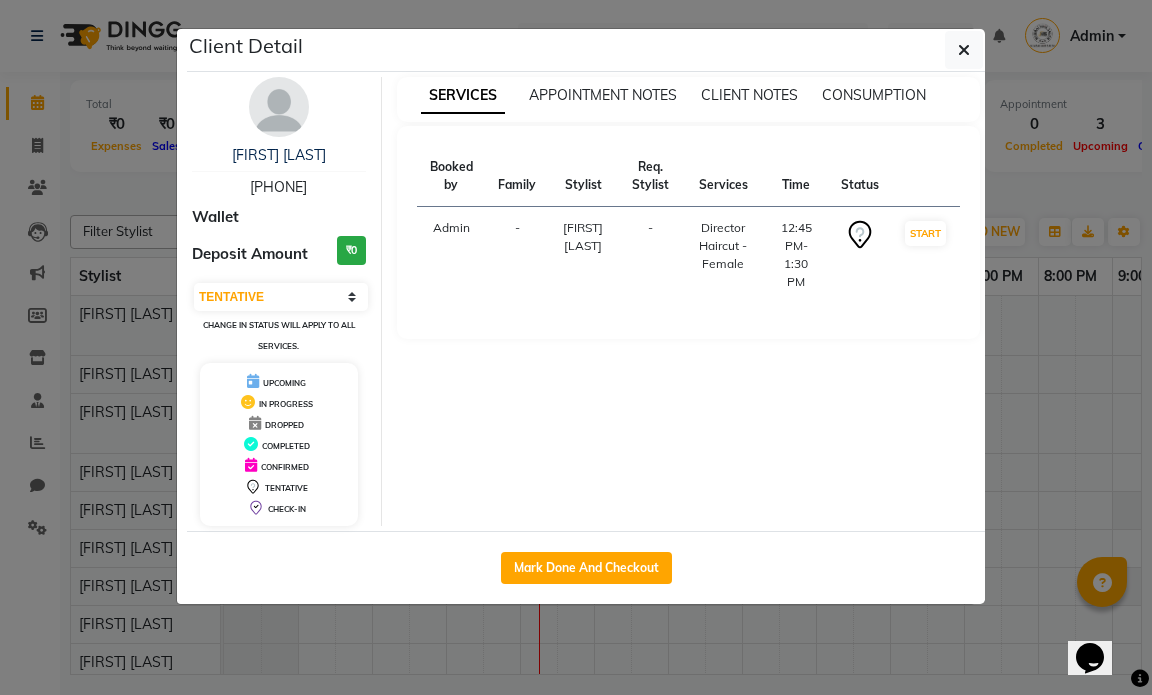 type 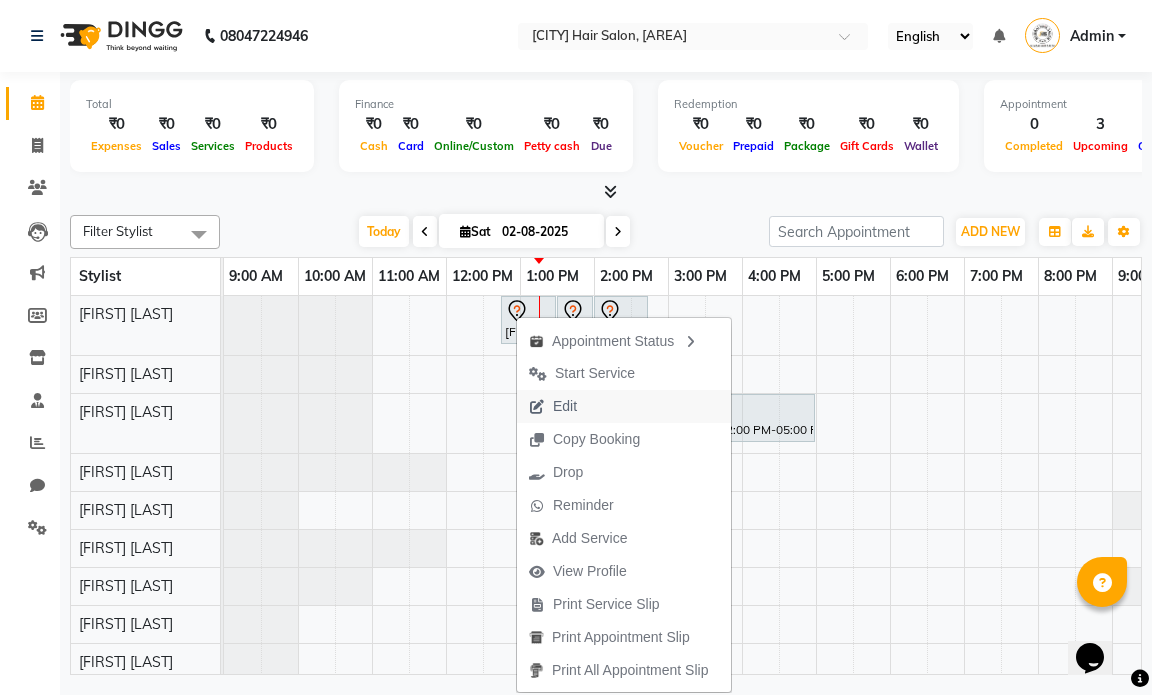 click on "Edit" at bounding box center [565, 406] 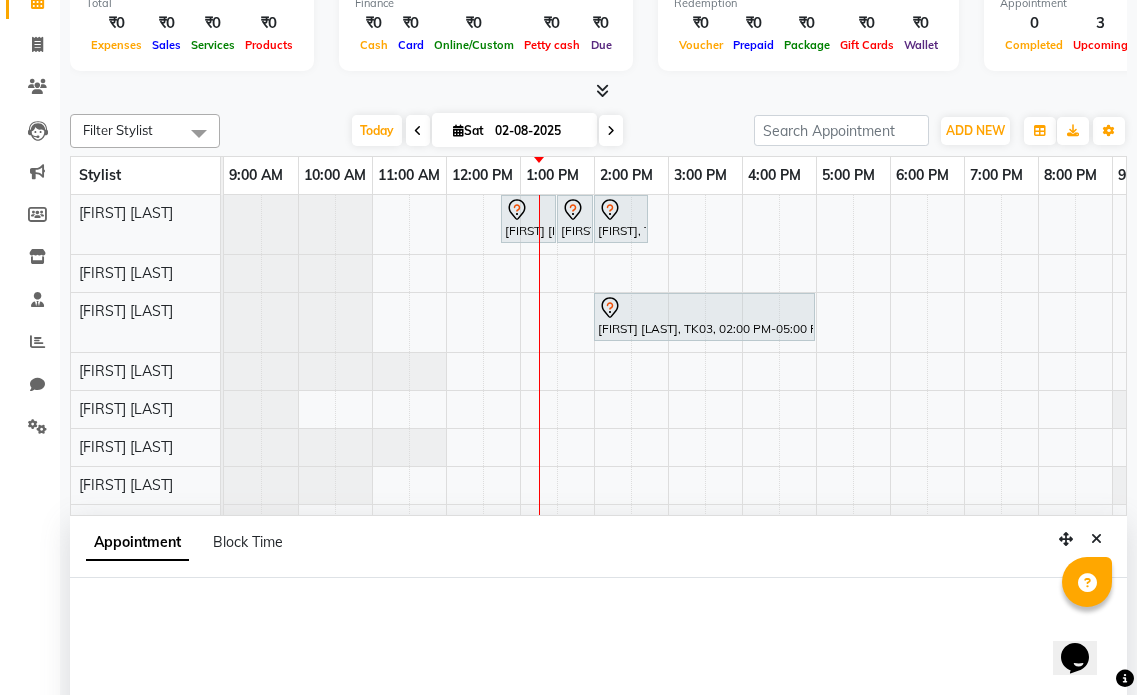 select on "tentative" 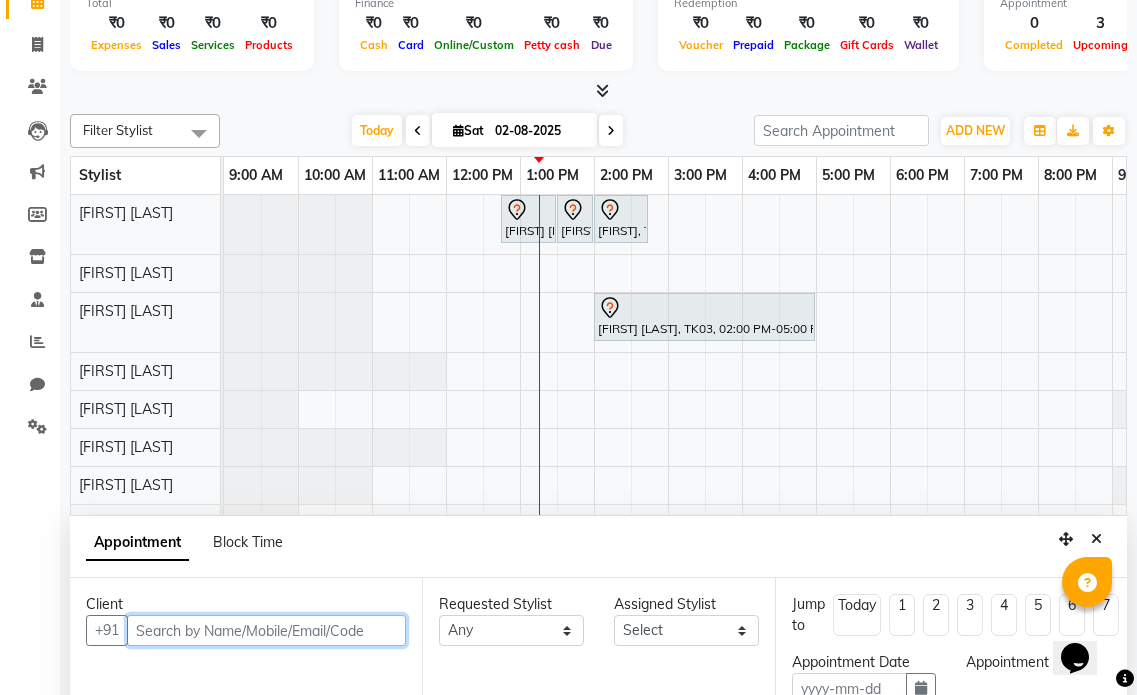 scroll, scrollTop: 377, scrollLeft: 0, axis: vertical 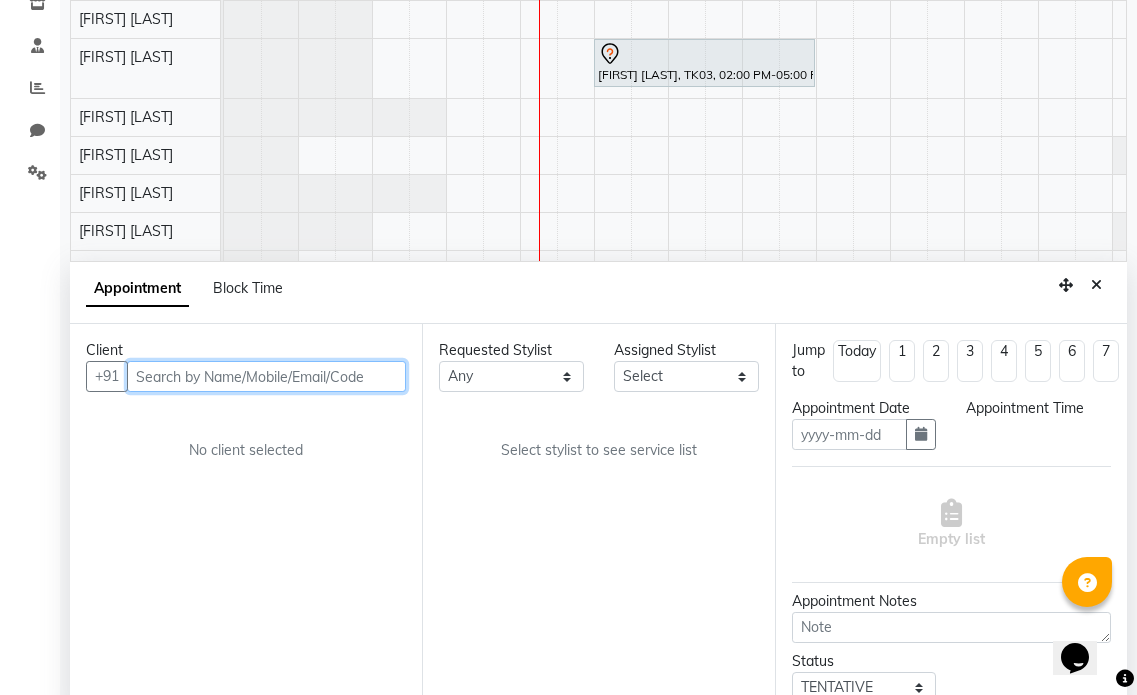 type on "02-08-2025" 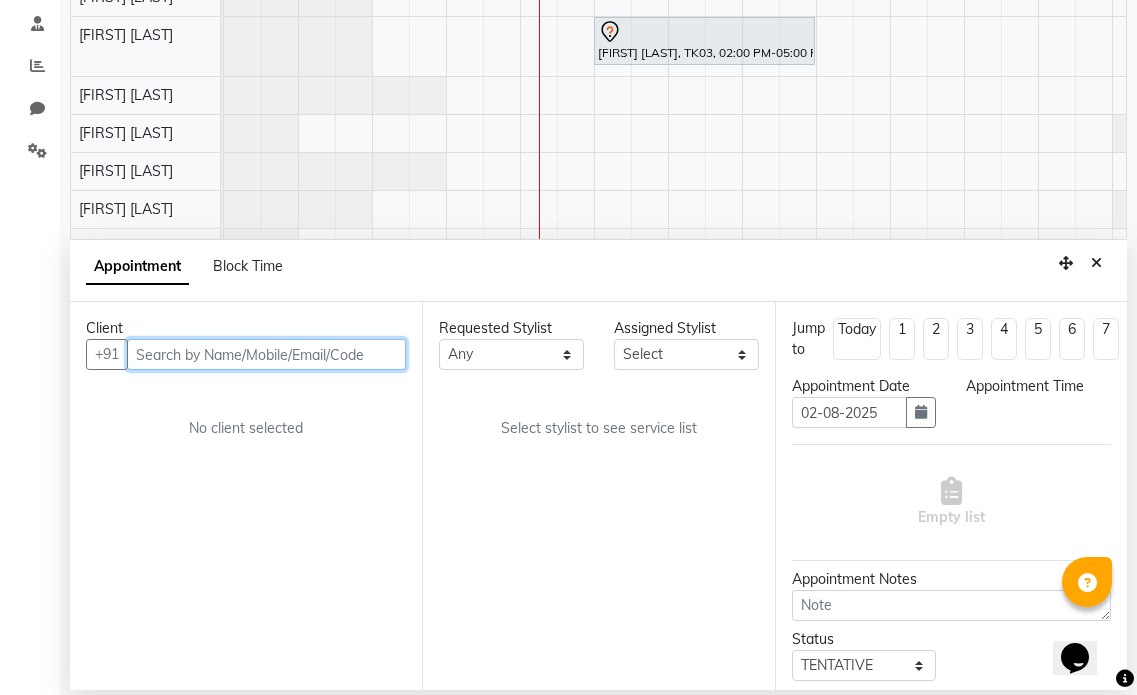 select on "66010" 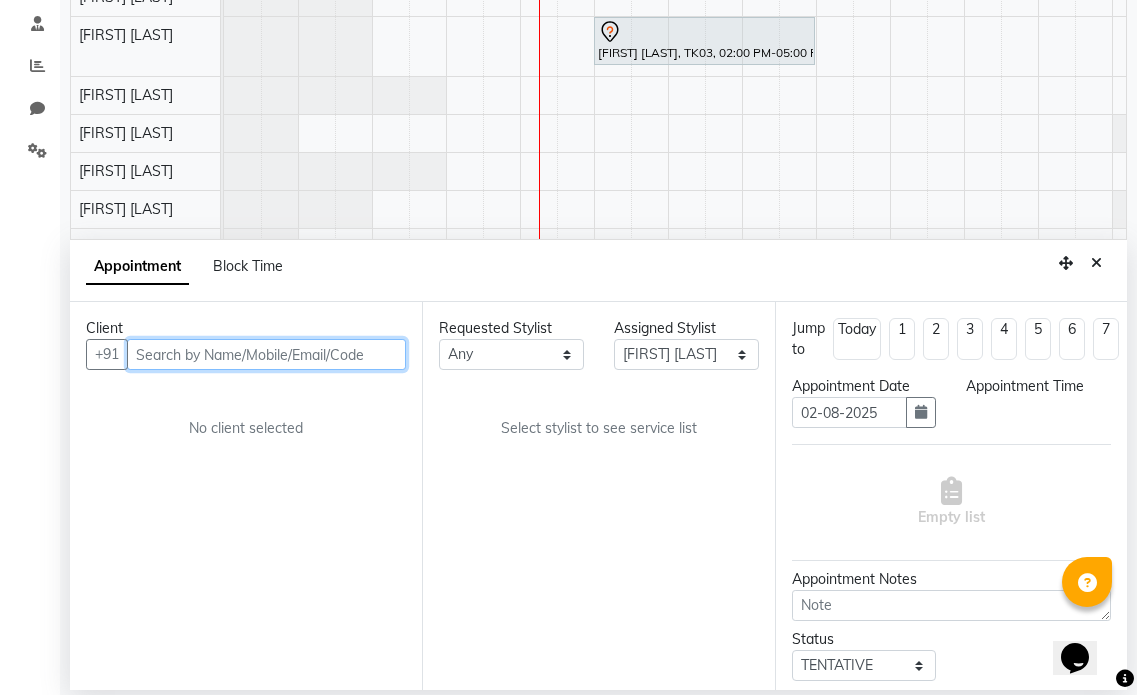 select on "765" 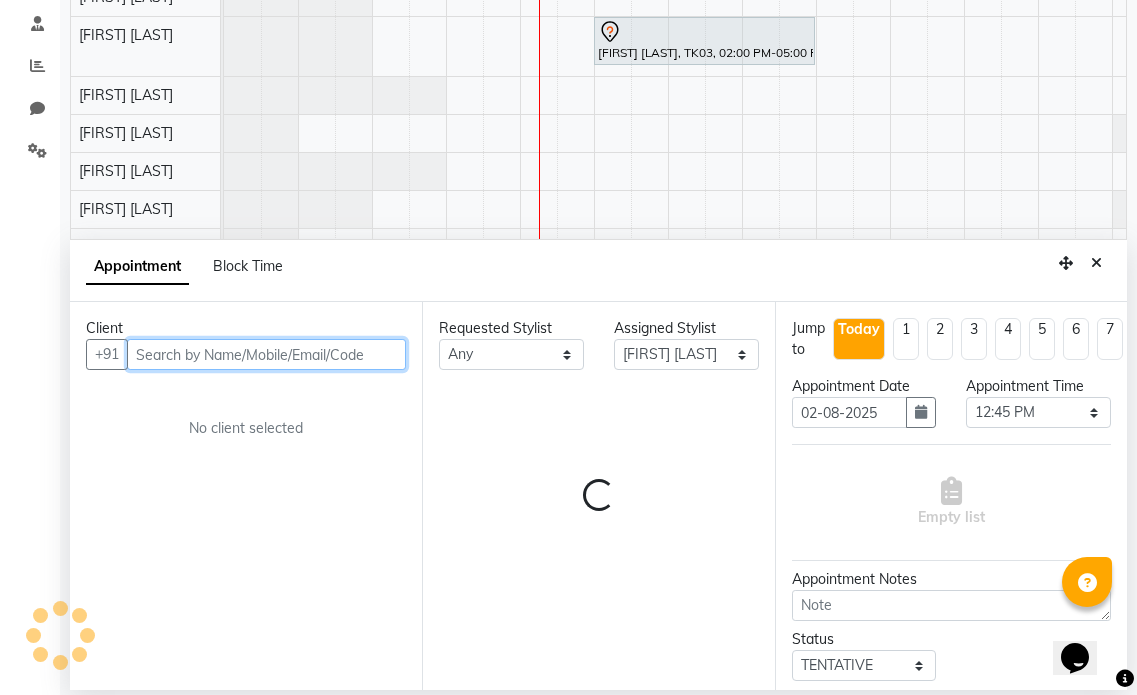 scroll, scrollTop: 0, scrollLeft: 134, axis: horizontal 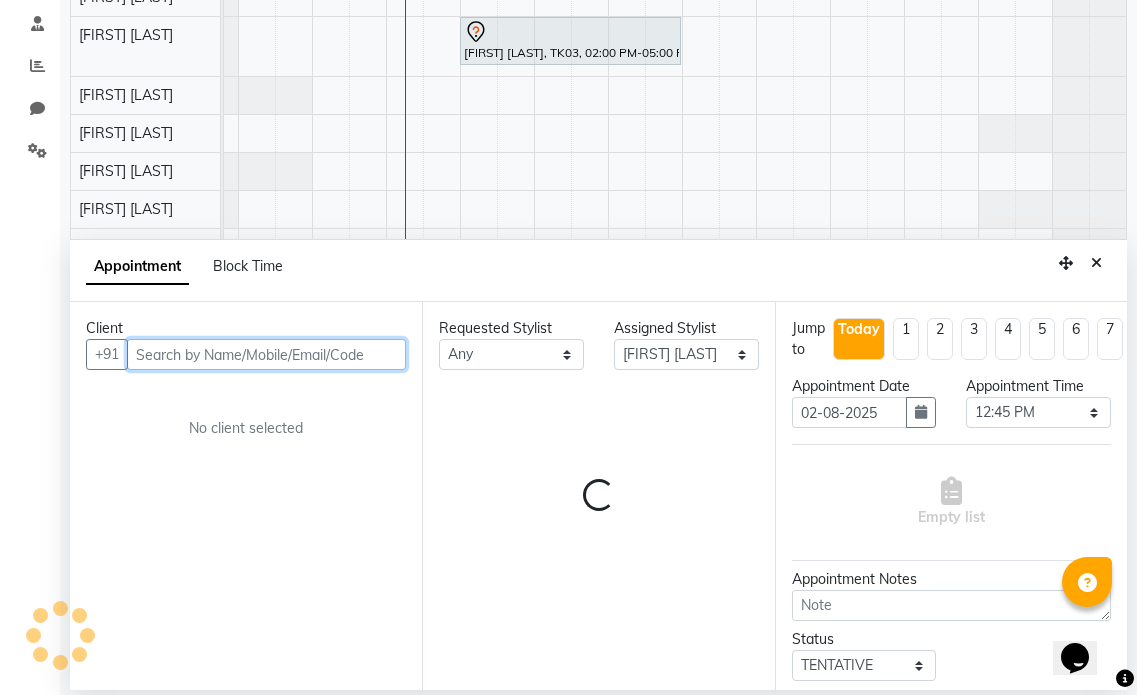 select on "3758" 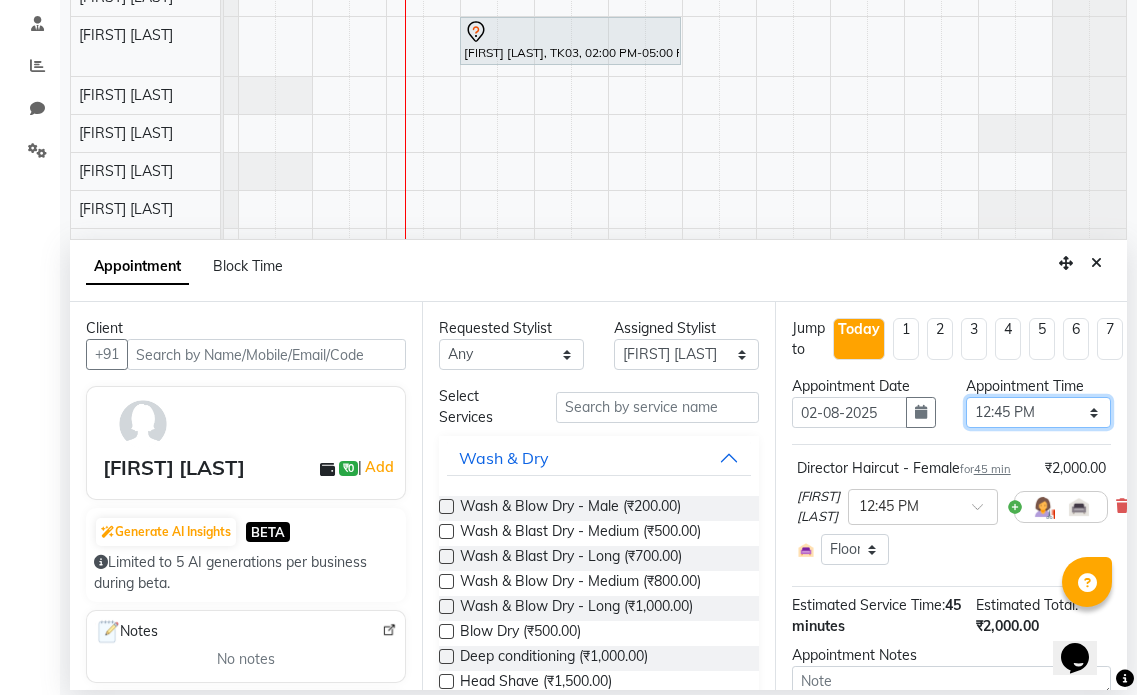 click on "Select 10:00 AM 10:15 AM 10:30 AM 10:45 AM 11:00 AM 11:15 AM 11:30 AM 11:45 AM 12:00 PM 12:15 PM 12:30 PM 12:45 PM 01:00 PM 01:15 PM 01:30 PM 01:45 PM 02:00 PM 02:15 PM 02:30 PM 02:45 PM 03:00 PM 03:15 PM 03:30 PM 03:45 PM 04:00 PM 04:15 PM 04:30 PM 04:45 PM 05:00 PM 05:15 PM 05:30 PM 05:45 PM 06:00 PM 06:15 PM 06:30 PM 06:45 PM 07:00 PM 07:15 PM 07:30 PM 07:45 PM 08:00 PM 08:15 PM 08:30 PM 08:45 PM 09:00 PM 09:15 PM 09:30 PM 09:45 PM 10:00 PM" at bounding box center (1038, 412) 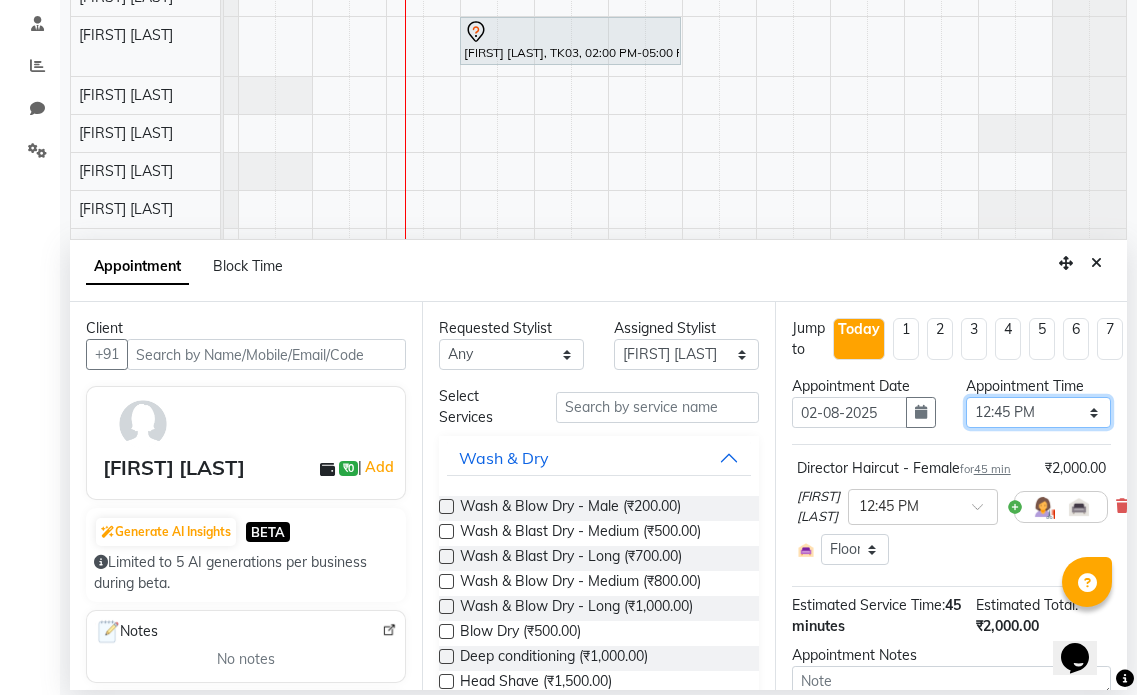 select on "750" 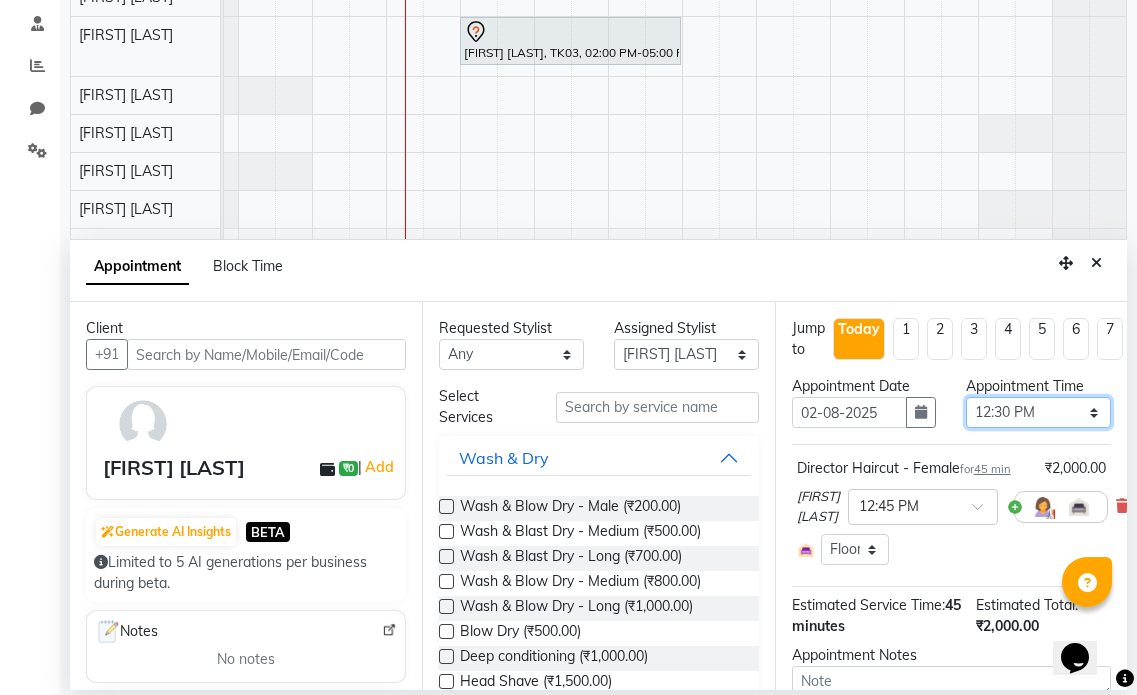 click on "Select 10:00 AM 10:15 AM 10:30 AM 10:45 AM 11:00 AM 11:15 AM 11:30 AM 11:45 AM 12:00 PM 12:15 PM 12:30 PM 12:45 PM 01:00 PM 01:15 PM 01:30 PM 01:45 PM 02:00 PM 02:15 PM 02:30 PM 02:45 PM 03:00 PM 03:15 PM 03:30 PM 03:45 PM 04:00 PM 04:15 PM 04:30 PM 04:45 PM 05:00 PM 05:15 PM 05:30 PM 05:45 PM 06:00 PM 06:15 PM 06:30 PM 06:45 PM 07:00 PM 07:15 PM 07:30 PM 07:45 PM 08:00 PM 08:15 PM 08:30 PM 08:45 PM 09:00 PM 09:15 PM 09:30 PM 09:45 PM 10:00 PM" at bounding box center [1038, 412] 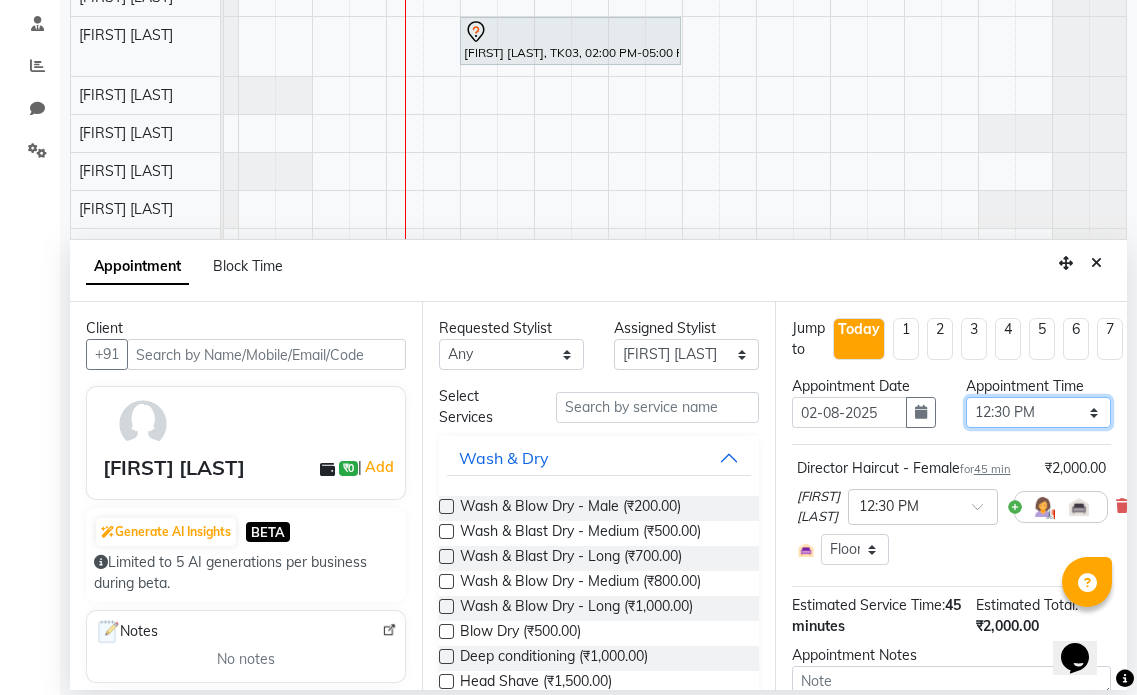 scroll, scrollTop: 150, scrollLeft: 0, axis: vertical 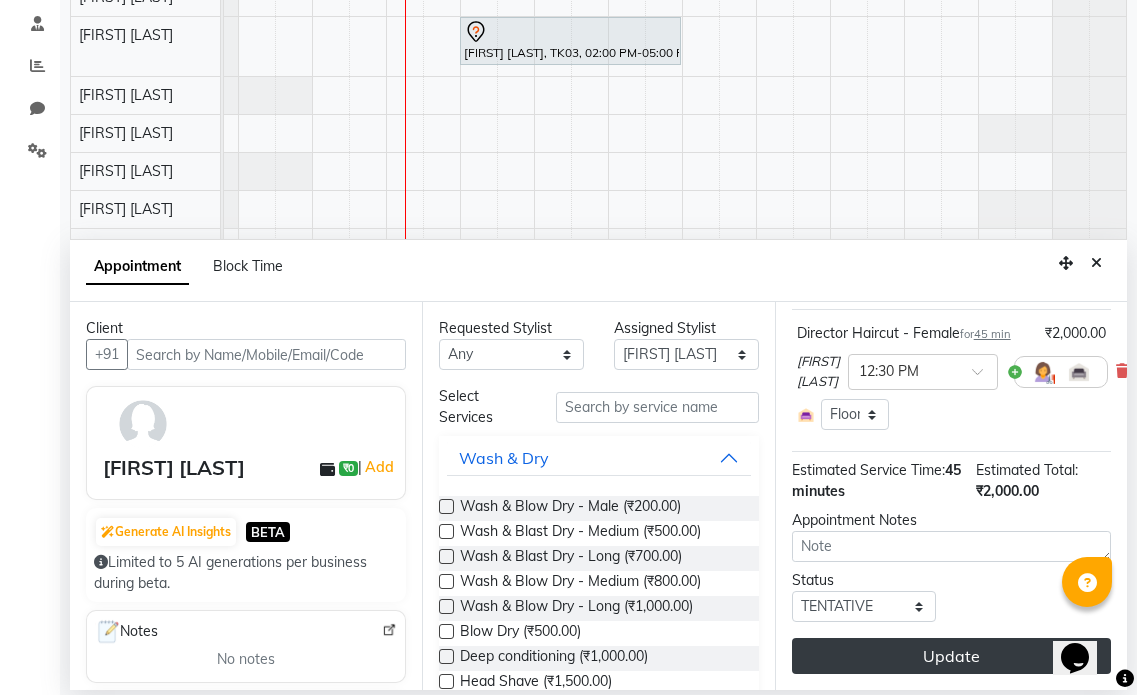 click on "Update" at bounding box center (951, 656) 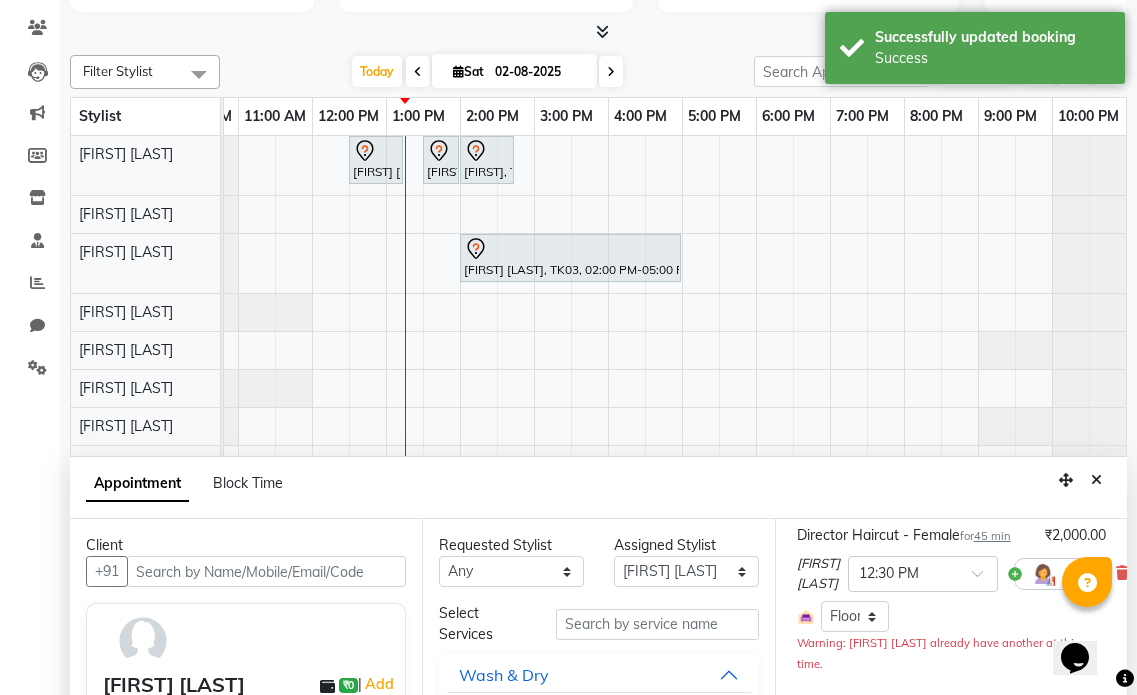 scroll, scrollTop: 200, scrollLeft: 0, axis: vertical 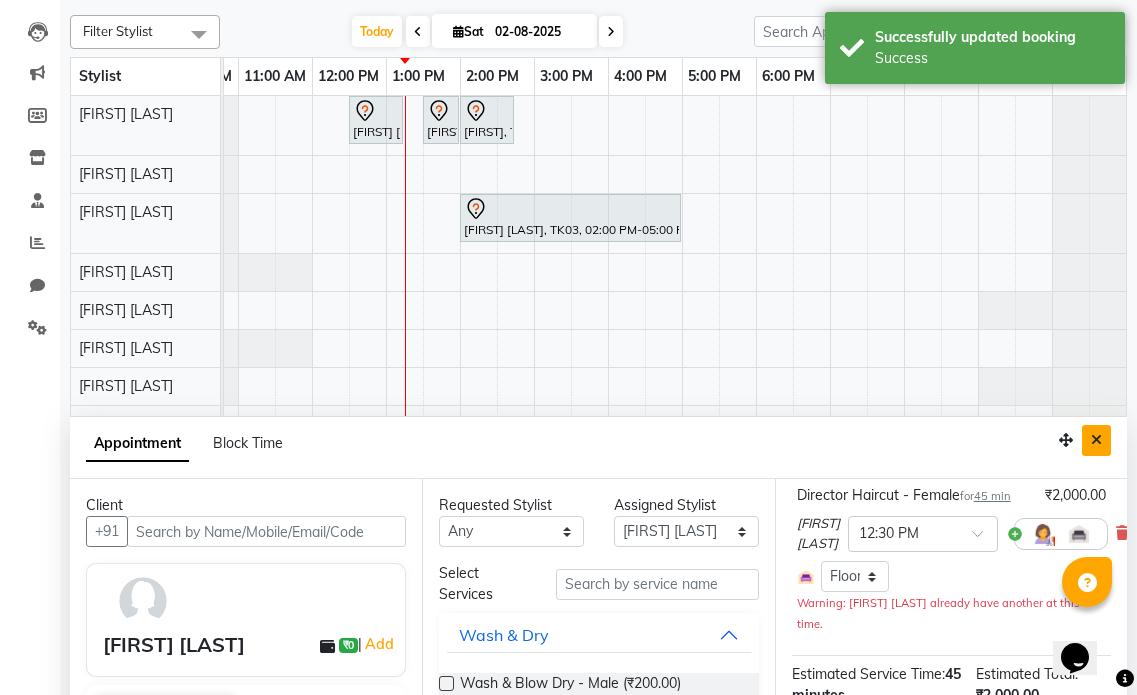 drag, startPoint x: 1097, startPoint y: 443, endPoint x: 553, endPoint y: 325, distance: 556.6507 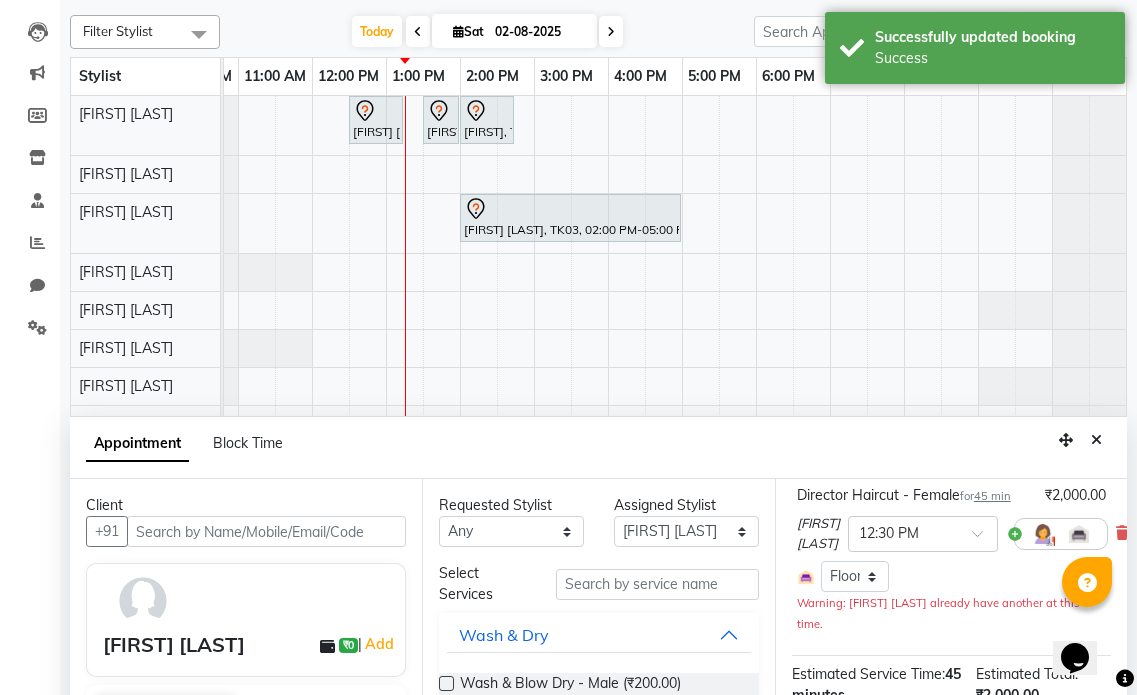 click at bounding box center [1096, 440] 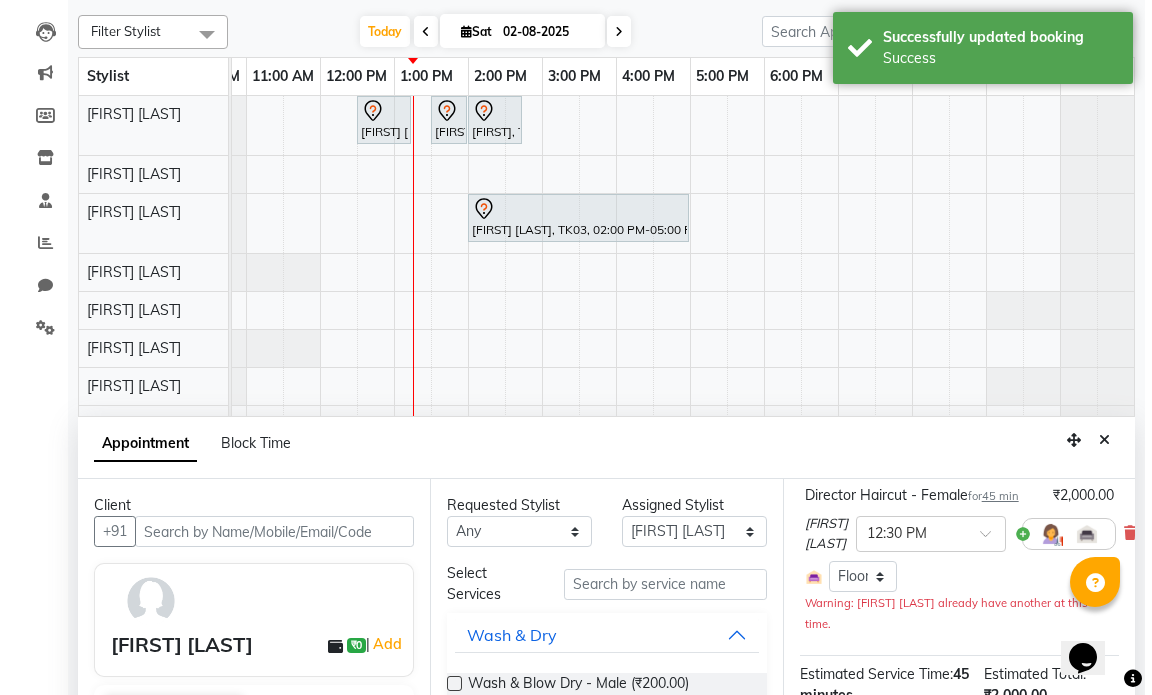scroll, scrollTop: 0, scrollLeft: 0, axis: both 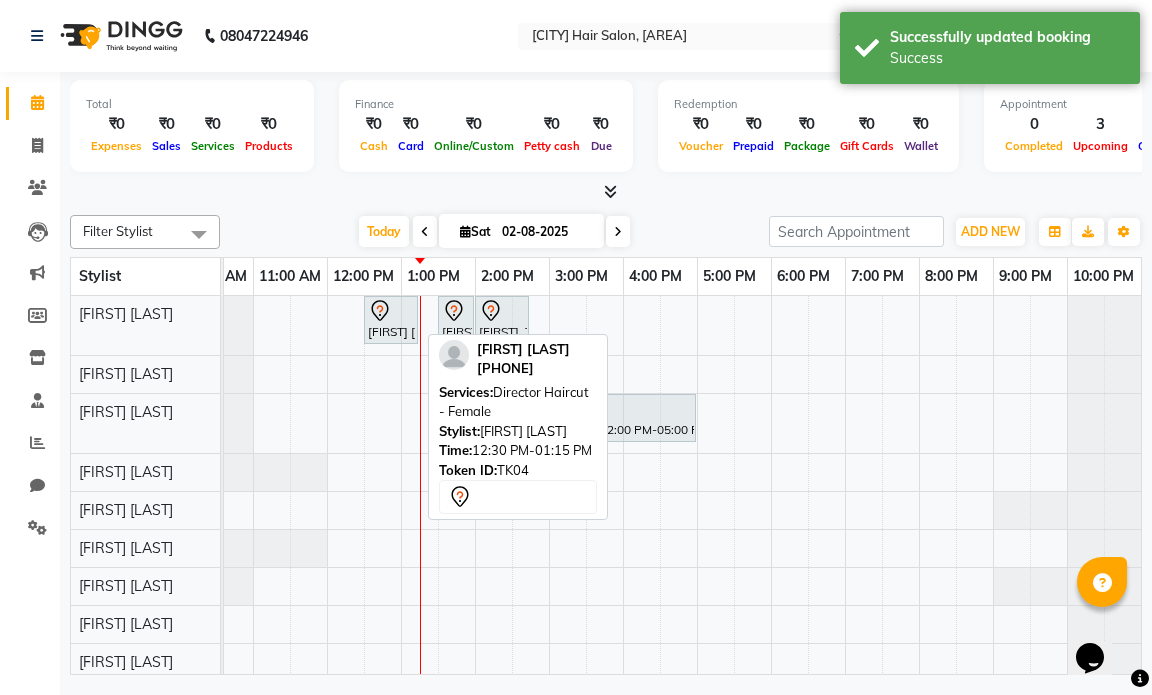 click 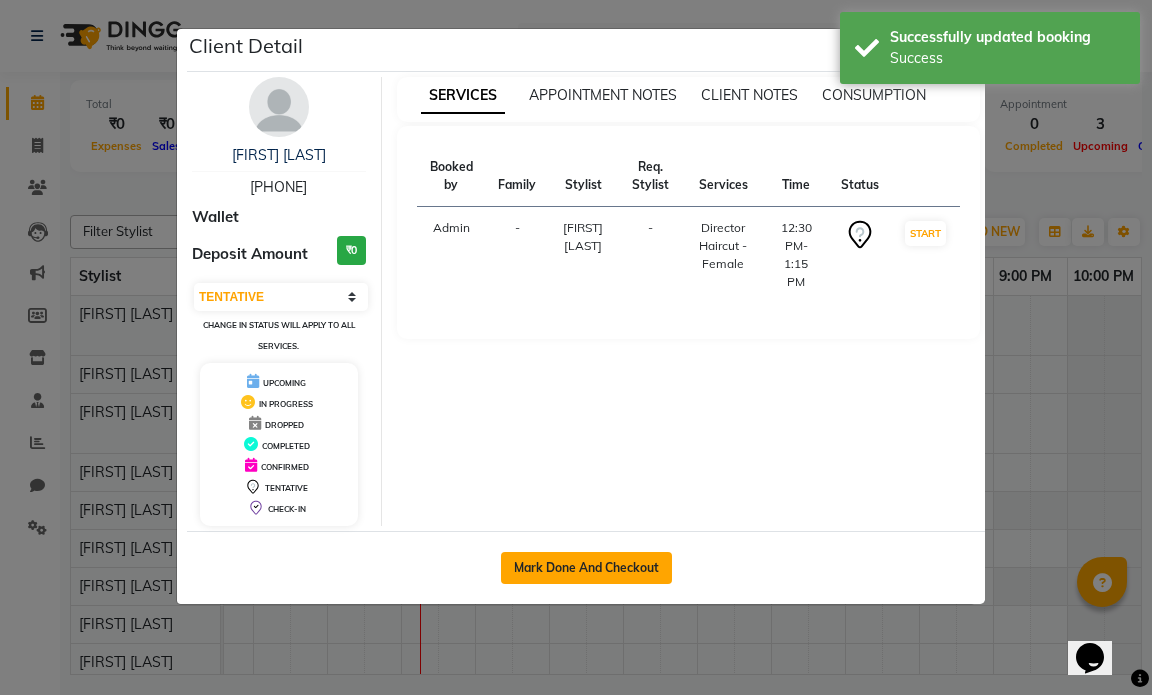 click on "Mark Done And Checkout" 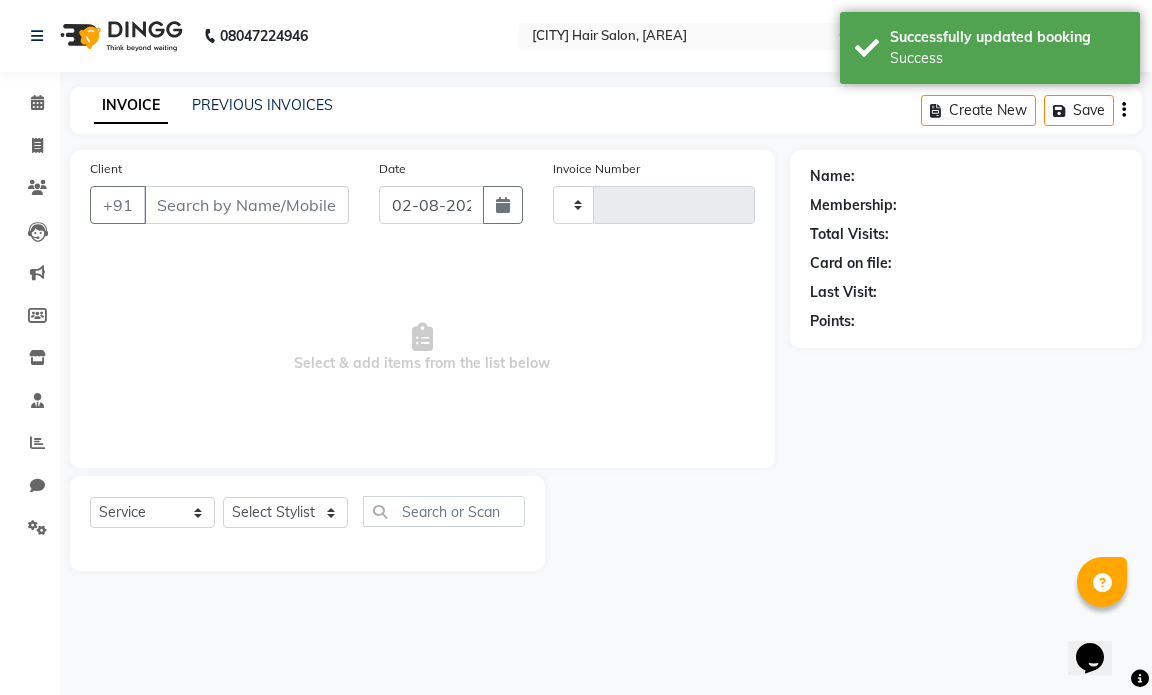type on "0998" 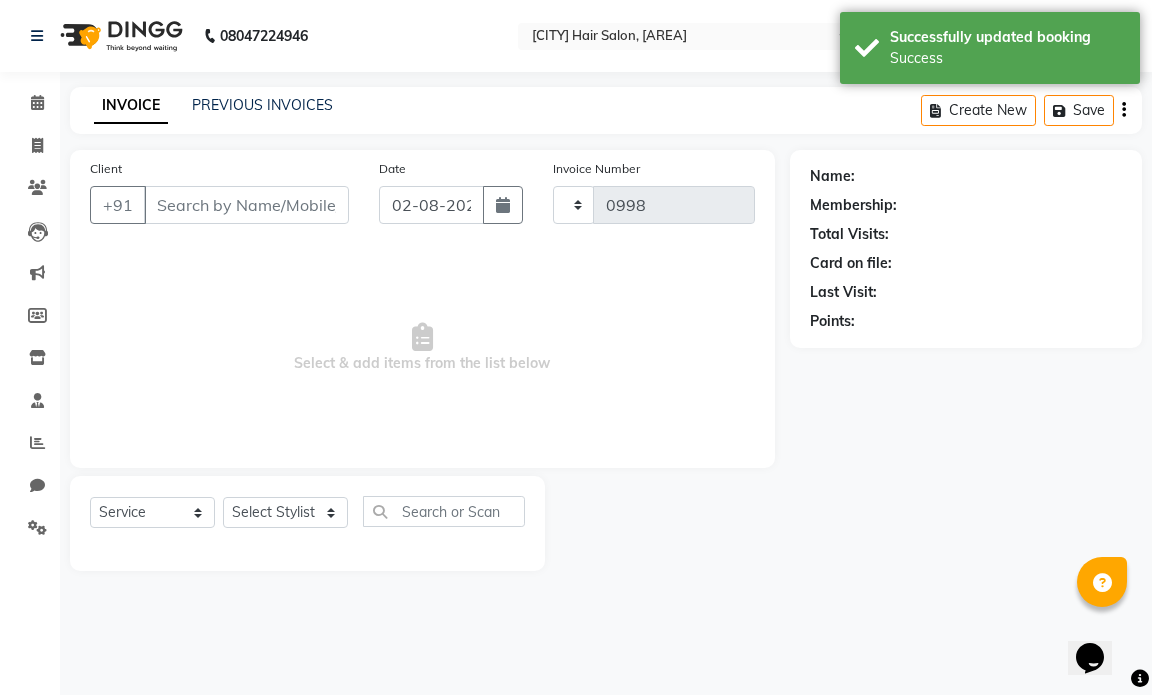 select on "7487" 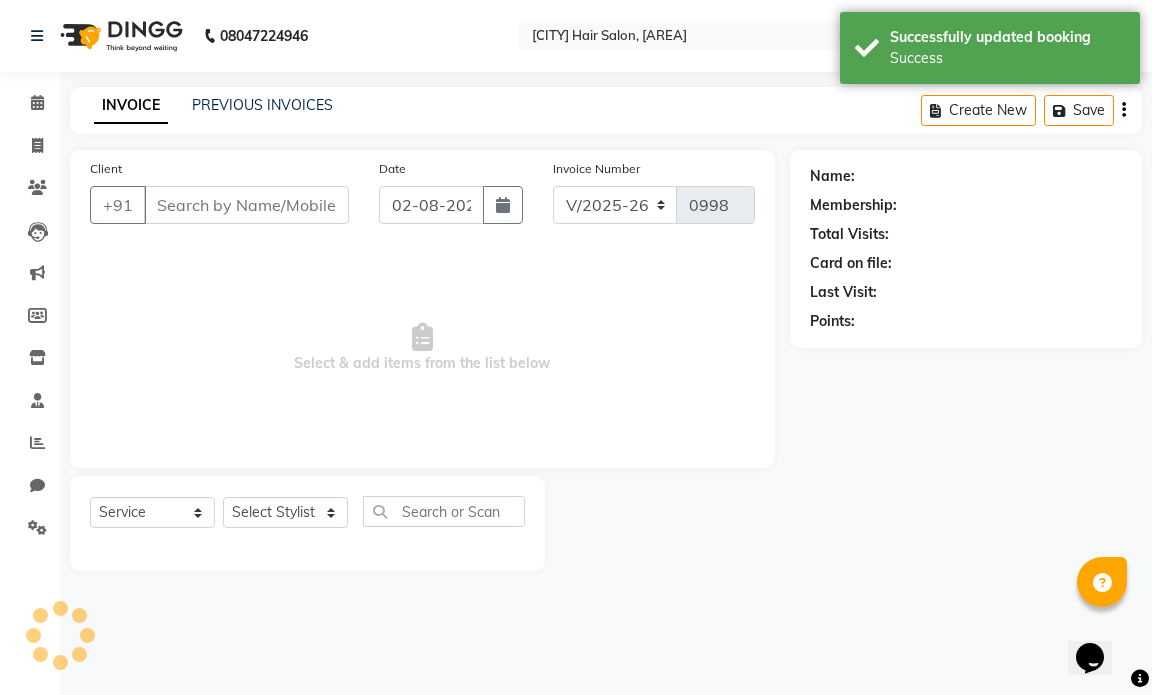 type on "[PHONE]" 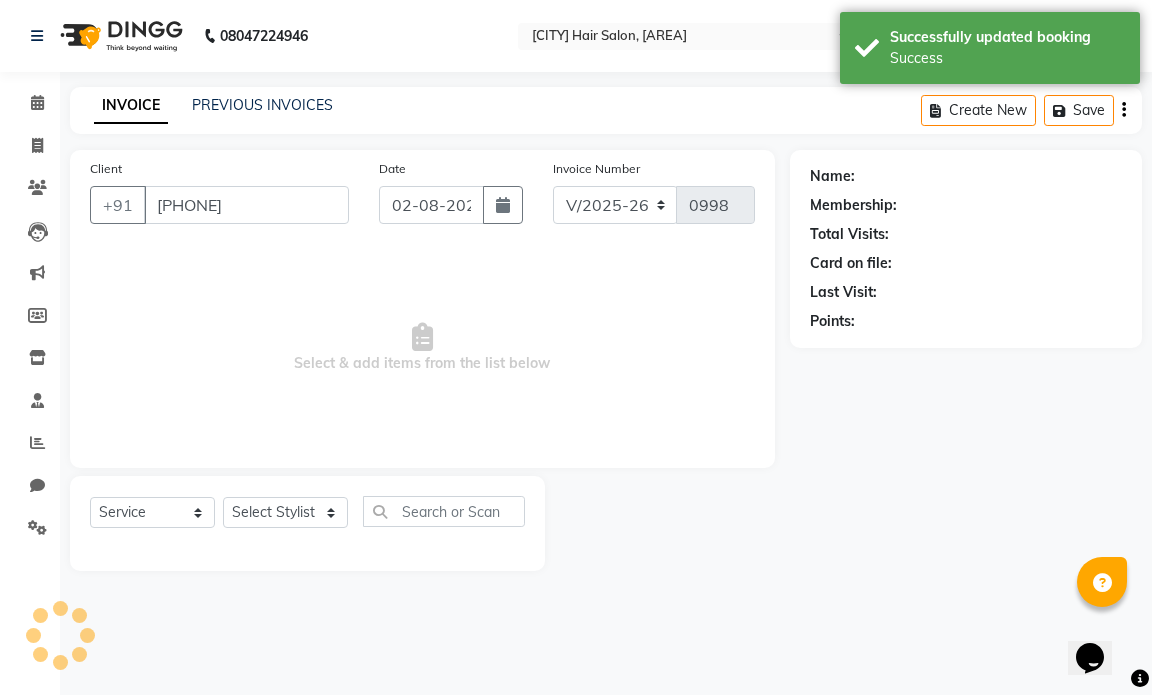 select on "66010" 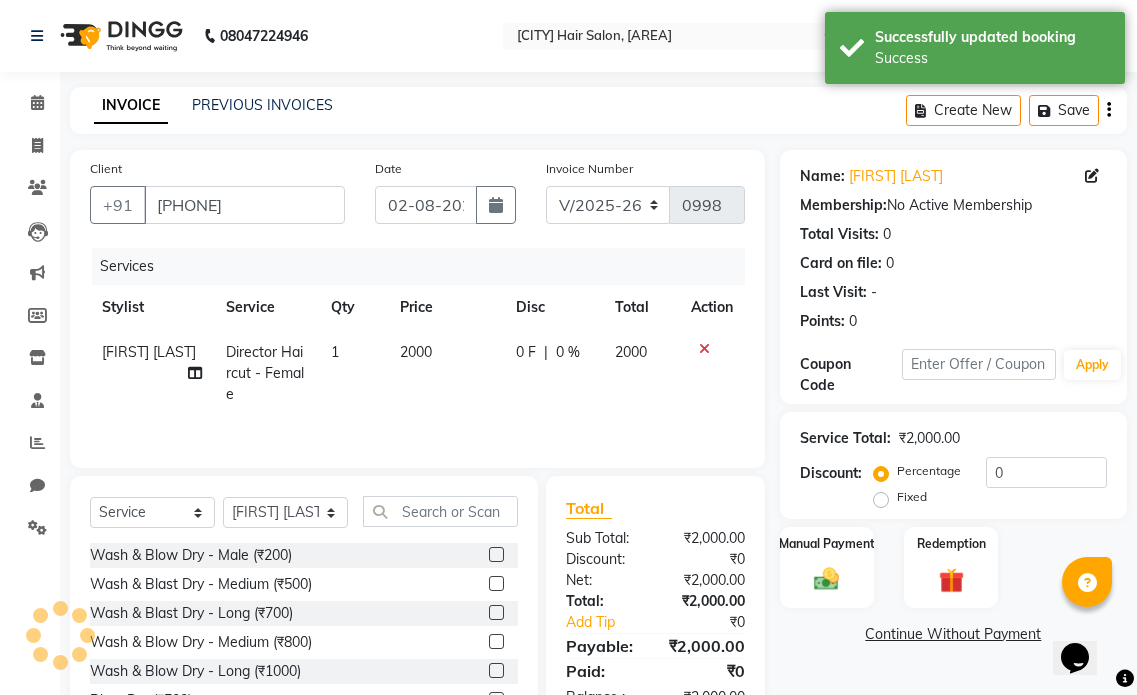 click on "2000" 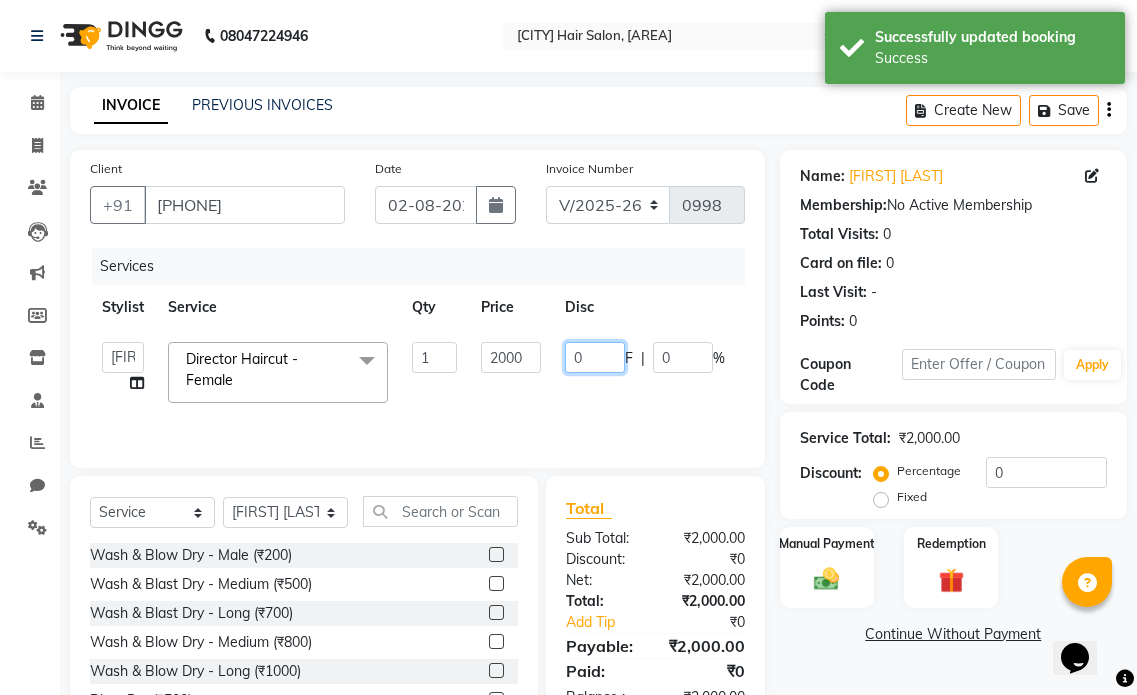 drag, startPoint x: 591, startPoint y: 356, endPoint x: 514, endPoint y: 369, distance: 78.08969 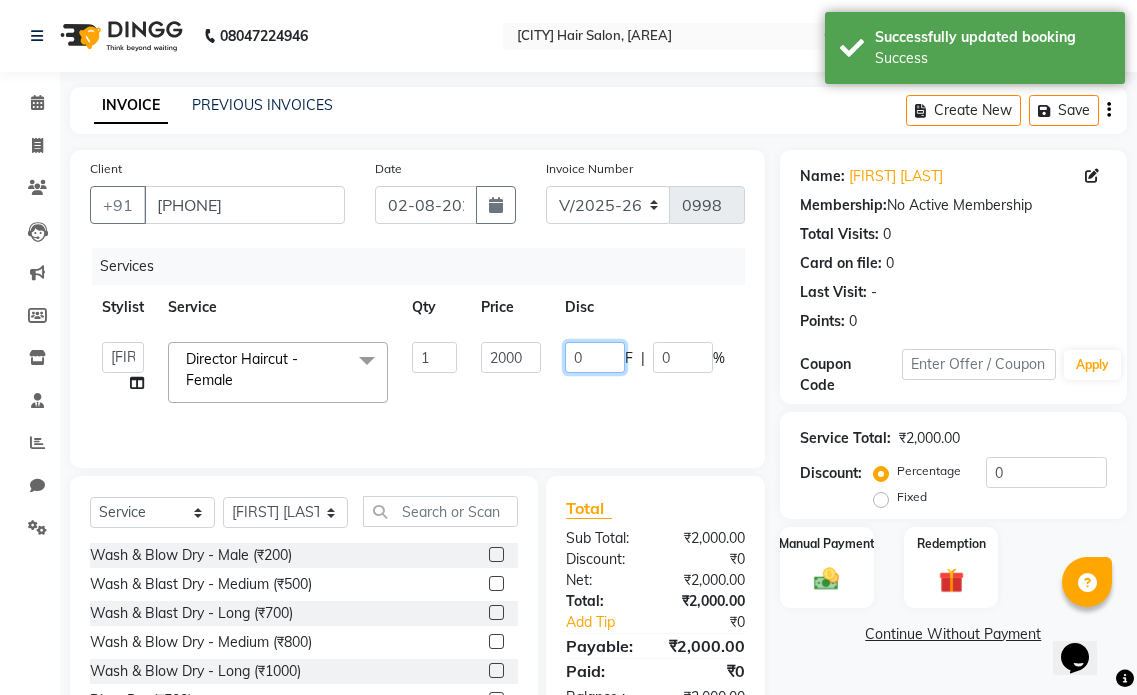 click on "[FIRST] [LAST]   [FIRST] [LAST]   [FIRST] [LAST]   [FIRST] [LAST]    MUMBAI HAIR SALON   [FIRST] [LAST]   [FIRST] [LAST]   [FIRST] [LAST]   [FIRST] [LAST]   [FIRST] [LAST]   [FIRST] [LAST]  Director Haircut - Female  x Wash & Blow Dry - Male (₹200) Wash & Blast Dry - Medium  (₹500) Wash & Blast Dry - Long  (₹700) Wash & Blow Dry - Medium  (₹800) Wash & Blow Dry - Long  (₹1000) Blow Dry (₹500) Deep conditioning  (₹1000) Head Shave (₹1500) Senior Haircut - Male (₹300) Director Haircut - Male (₹500) Aditional Wash Male  (₹200) Senior Haircut - Female (₹1200) Director Haircut - Female (₹2000) Aditional Wash Female  (₹300) Beard / Shave (₹200) Hair Trim - Female (₹600) Bangs - Female  (₹500) Male Hair Setting (₹100) Ironing/Tong/Crimping - Medium (₹1500) Ironing/Tong/Crimping - Long  (₹2000) Ironing/Tong/Crimping - Below Waist   (₹2500) Glitter - Per strand (₹50) Touch-up 1 Inches - Majirel  (₹1400) Touch-up 1 Inches - Inoa   (₹1800) Touch-up Regrowth - Majirel  (₹2200) 1 2000 0" 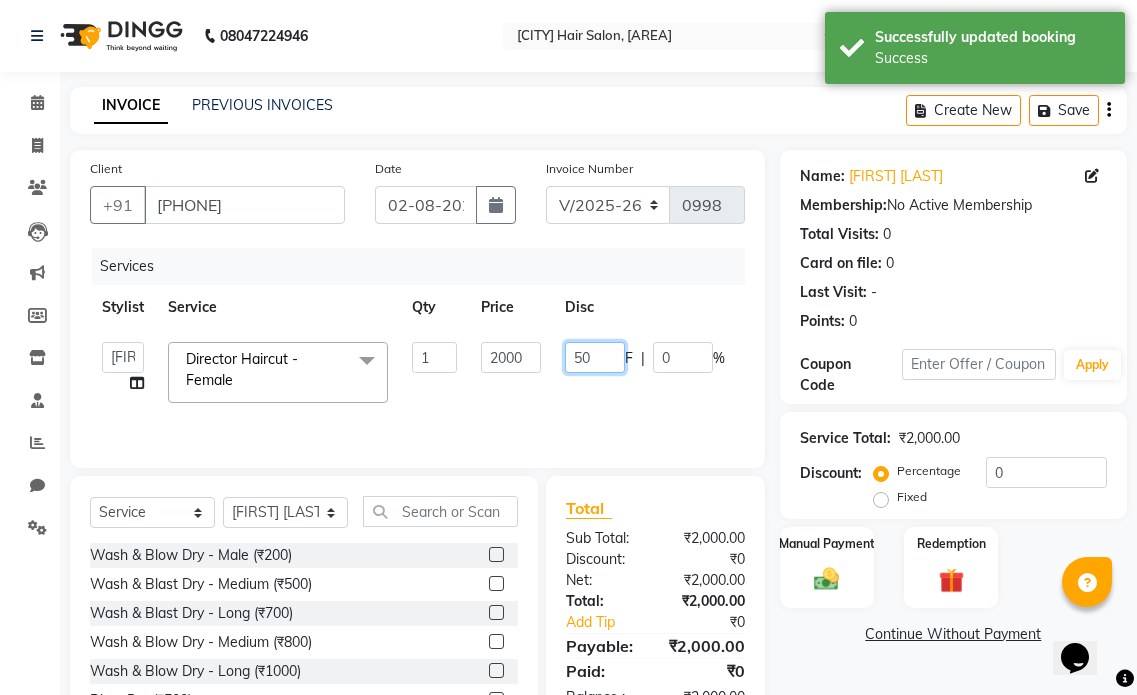 type on "500" 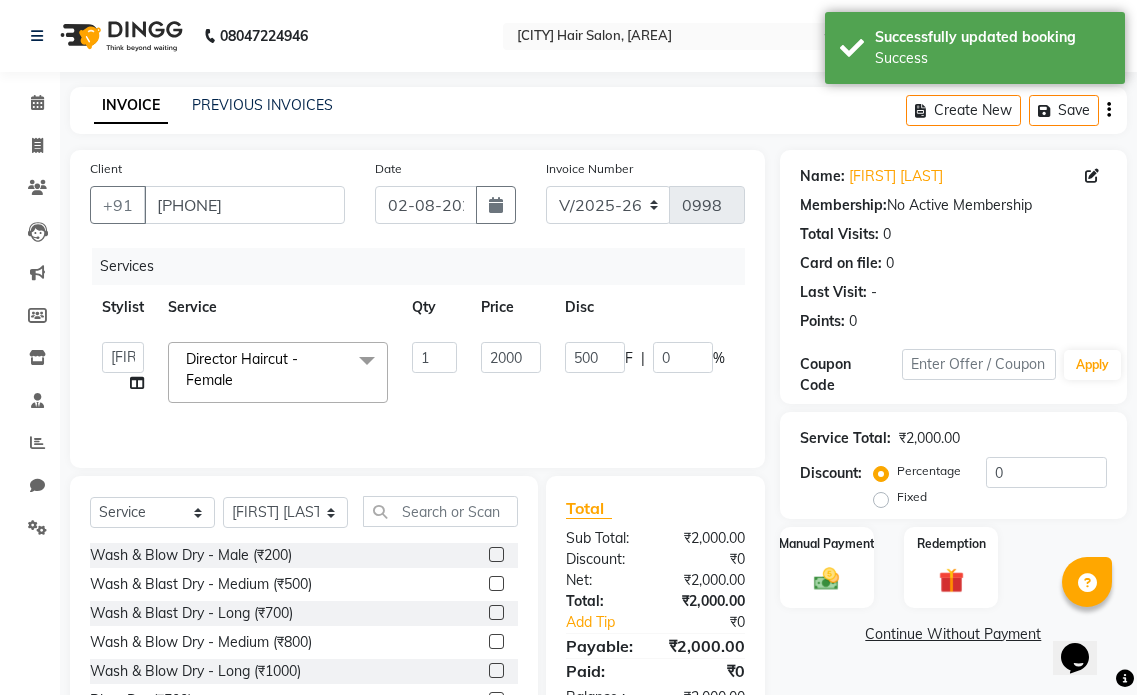 click on "[FIRST] [LAST]   [FIRST] [LAST]   [FIRST] [LAST]   [FIRST] [LAST]    MUMBAI HAIR SALON   [FIRST] [LAST]   [FIRST] [LAST]   [FIRST] [LAST]   [FIRST] [LAST]   [FIRST] [LAST]   [FIRST] [LAST]  Director Haircut - Female  x Wash & Blow Dry - Male (₹200) Wash & Blast Dry - Medium  (₹500) Wash & Blast Dry - Long  (₹700) Wash & Blow Dry - Medium  (₹800) Wash & Blow Dry - Long  (₹1000) Blow Dry (₹500) Deep conditioning  (₹1000) Head Shave (₹1500) Senior Haircut - Male (₹300) Director Haircut - Male (₹500) Aditional Wash Male  (₹200) Senior Haircut - Female (₹1200) Director Haircut - Female (₹2000) Aditional Wash Female  (₹300) Beard / Shave (₹200) Hair Trim - Female (₹600) Bangs - Female  (₹500) Male Hair Setting (₹100) Ironing/Tong/Crimping - Medium (₹1500) Ironing/Tong/Crimping - Long  (₹2000) Ironing/Tong/Crimping - Below Waist   (₹2500) Glitter - Per strand (₹50) Touch-up 1 Inches - Majirel  (₹1400) Touch-up 1 Inches - Inoa   (₹1800) Touch-up Regrowth - Majirel  (₹2200) 1 2000 F" 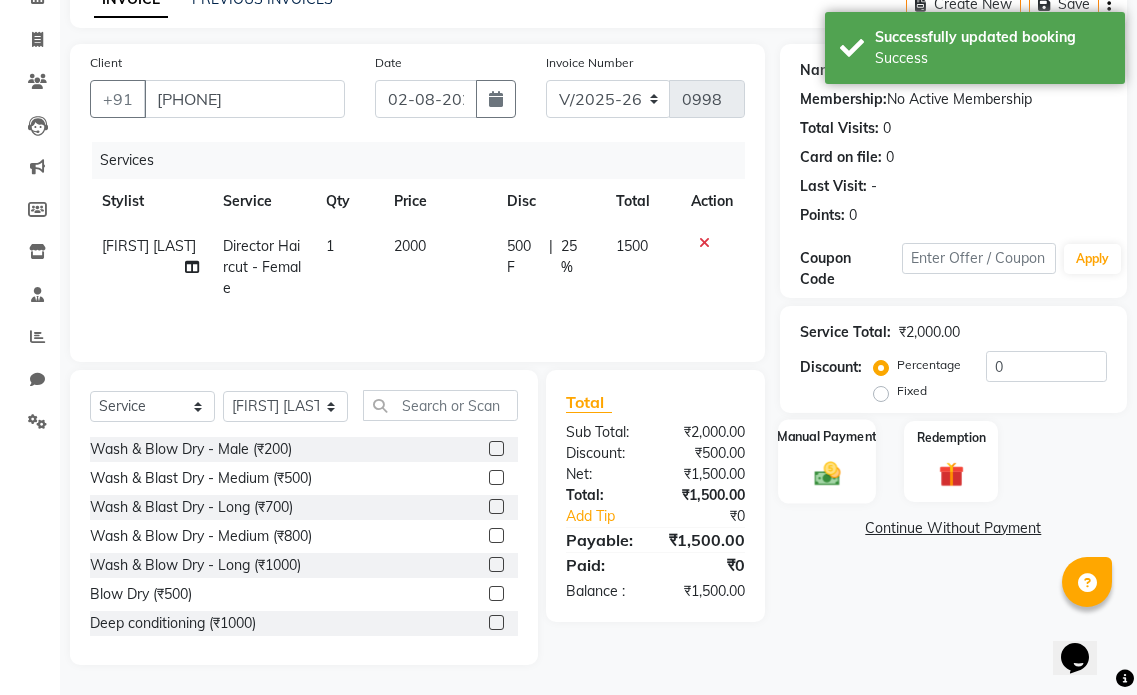 drag, startPoint x: 832, startPoint y: 470, endPoint x: 870, endPoint y: 486, distance: 41.231056 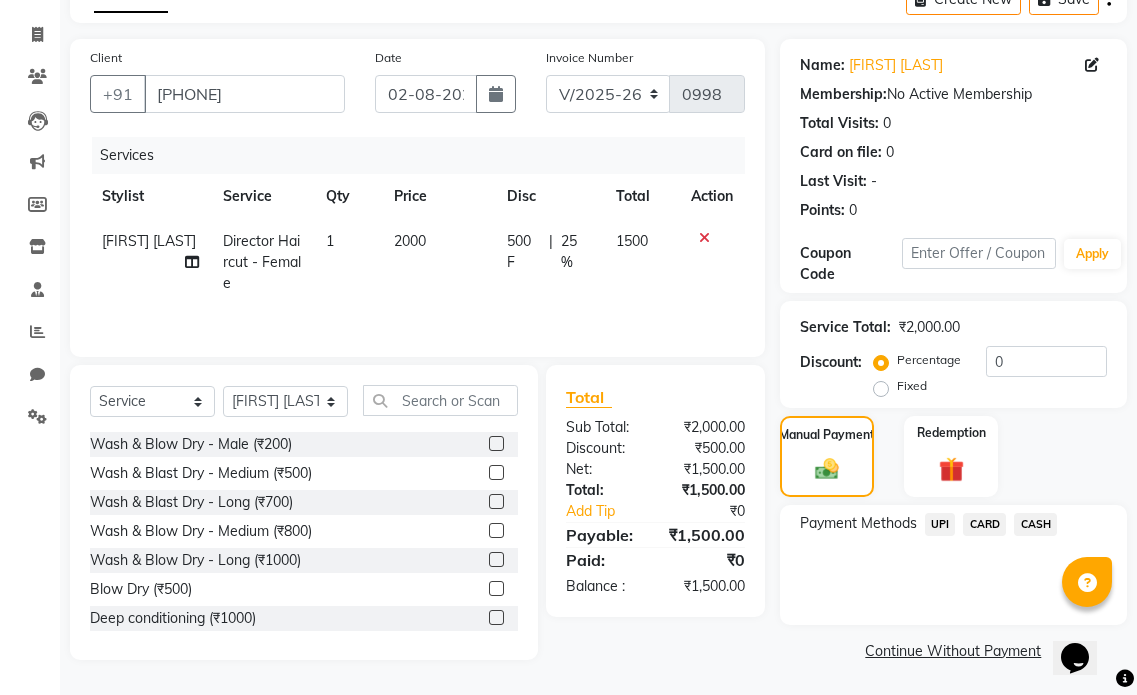 scroll, scrollTop: 112, scrollLeft: 0, axis: vertical 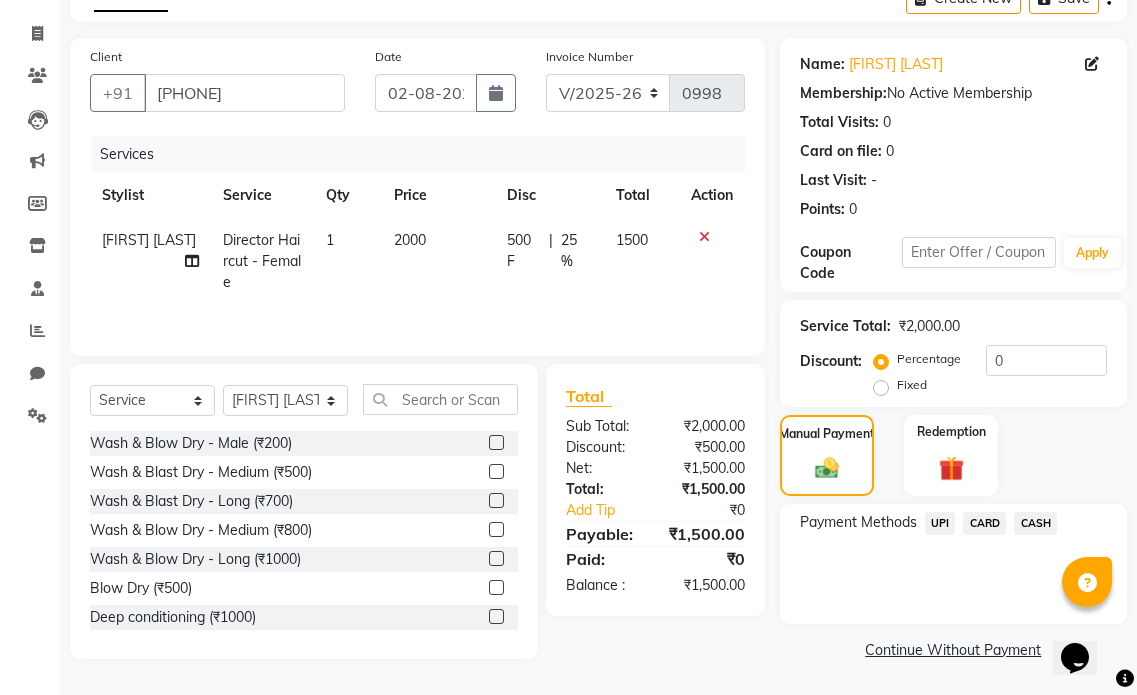 click on "Payment Methods  UPI   CARD   CASH" 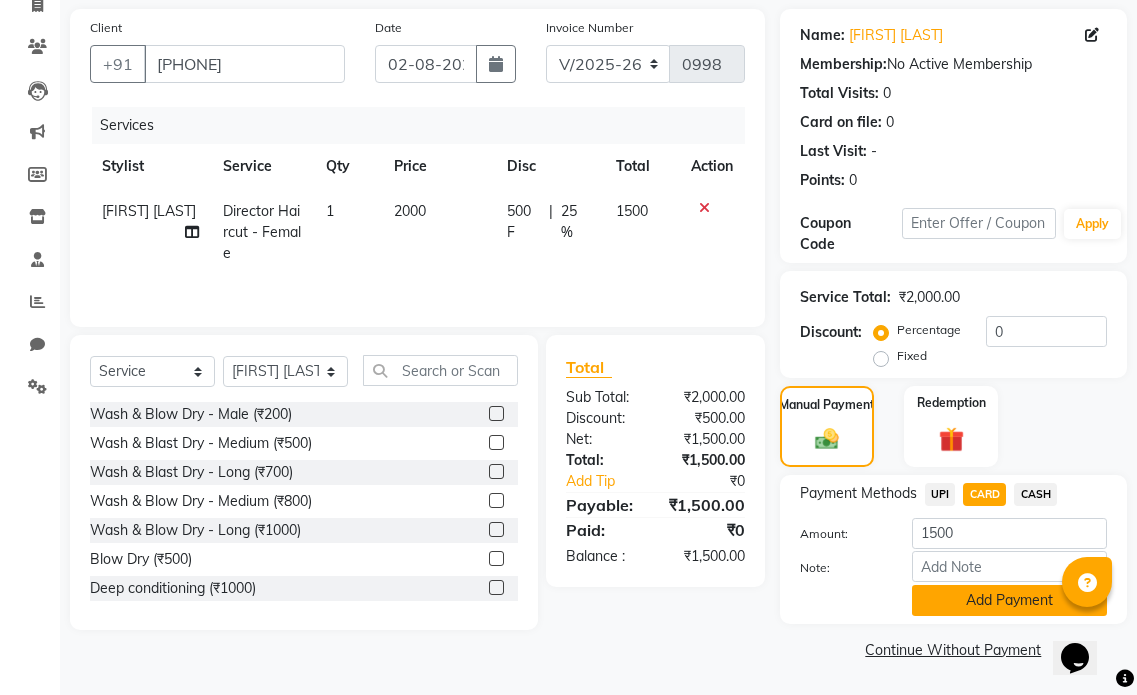 click on "Add Payment" 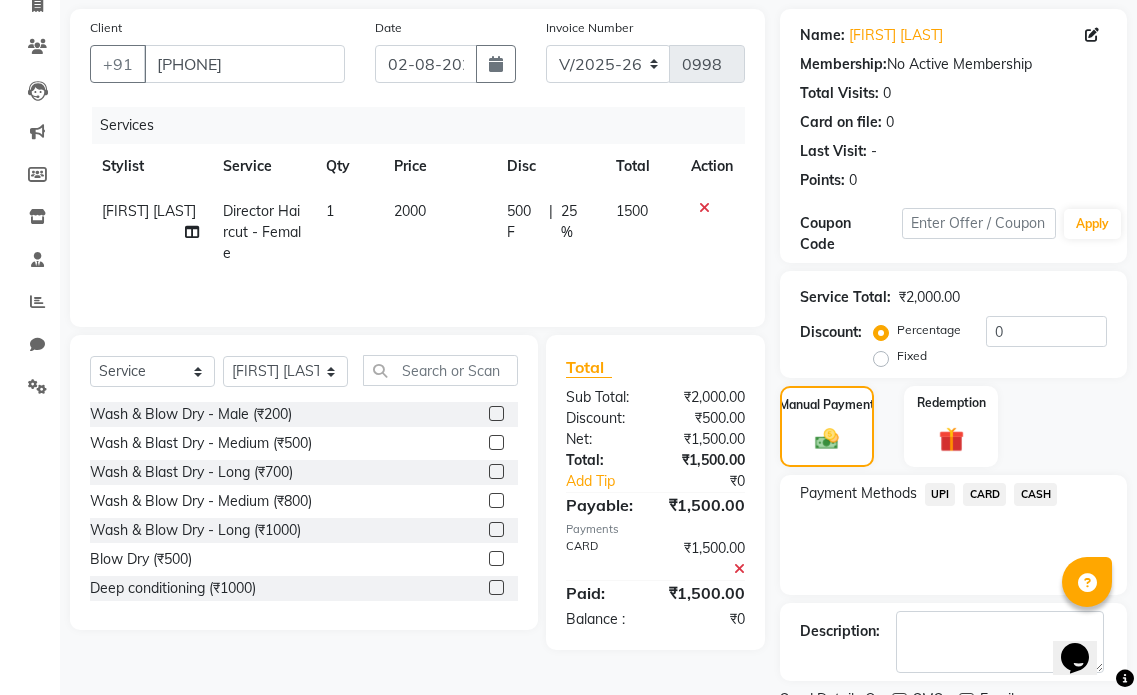 scroll, scrollTop: 225, scrollLeft: 0, axis: vertical 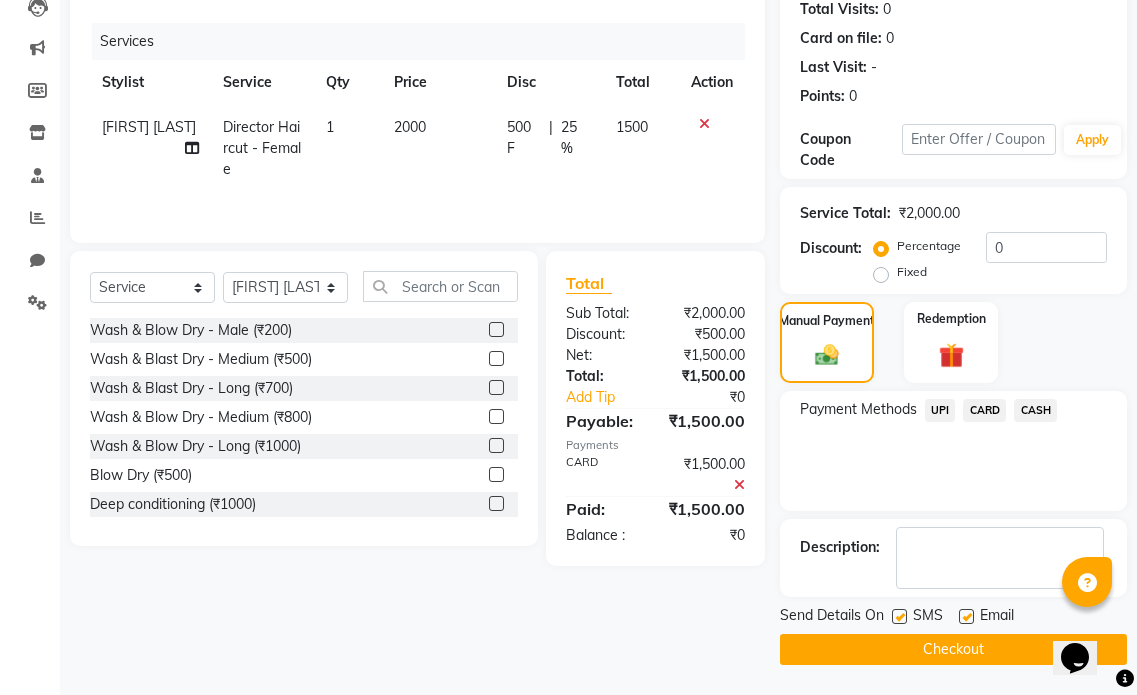 click 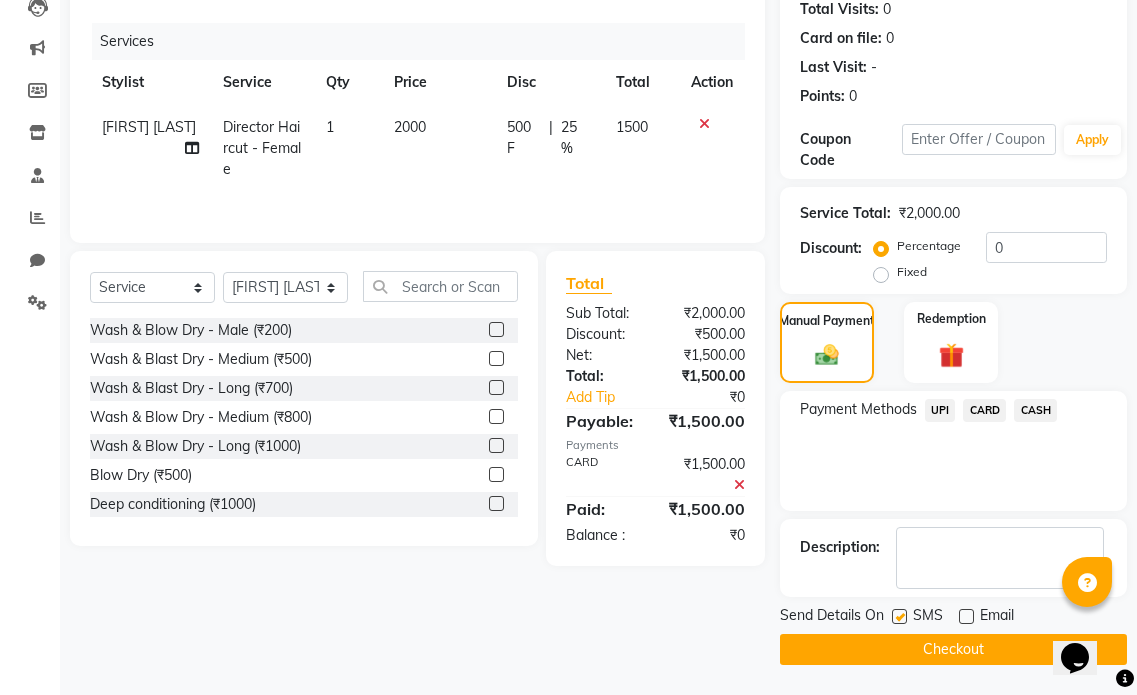 click on "Checkout" 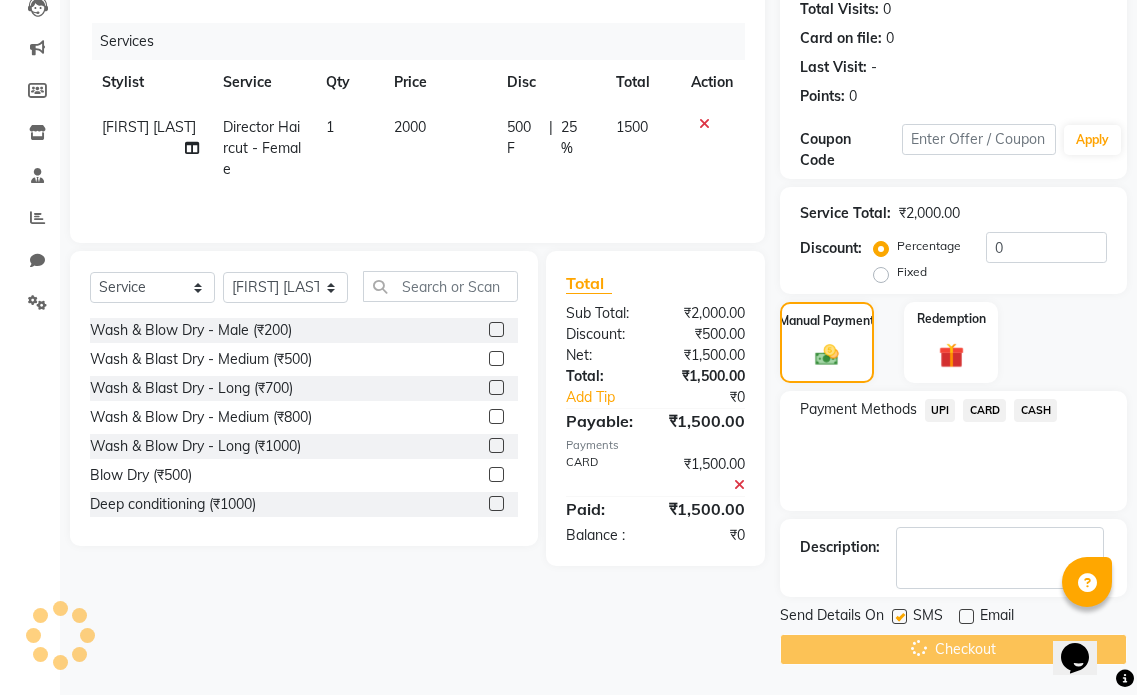 scroll 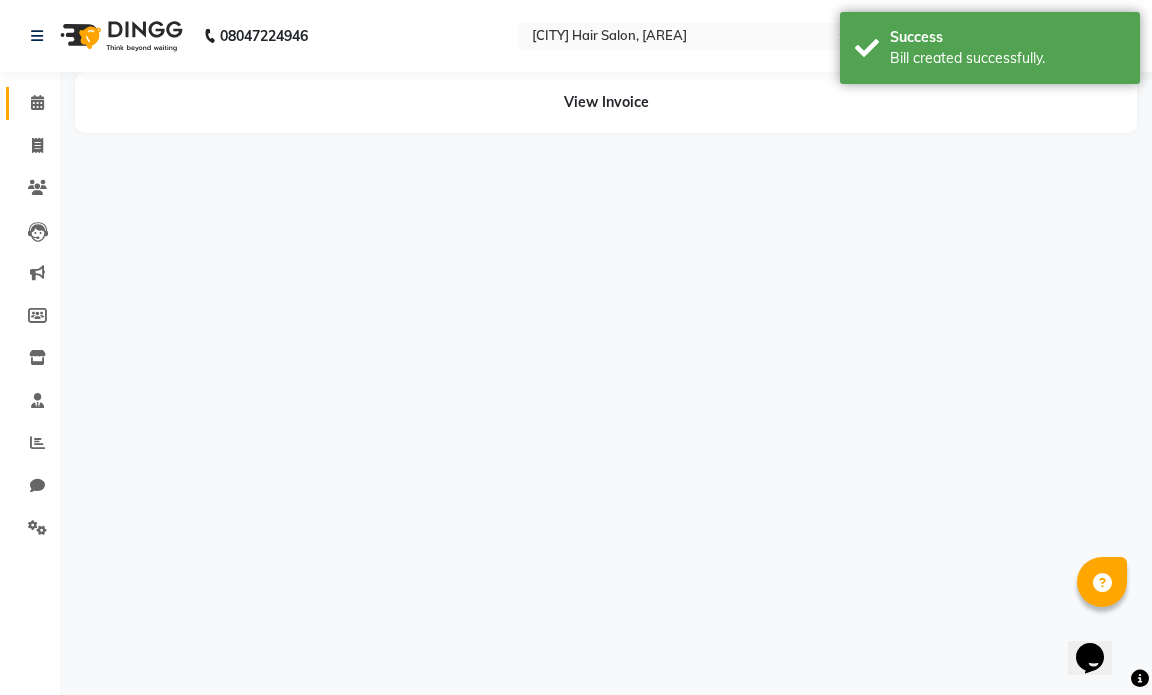 click 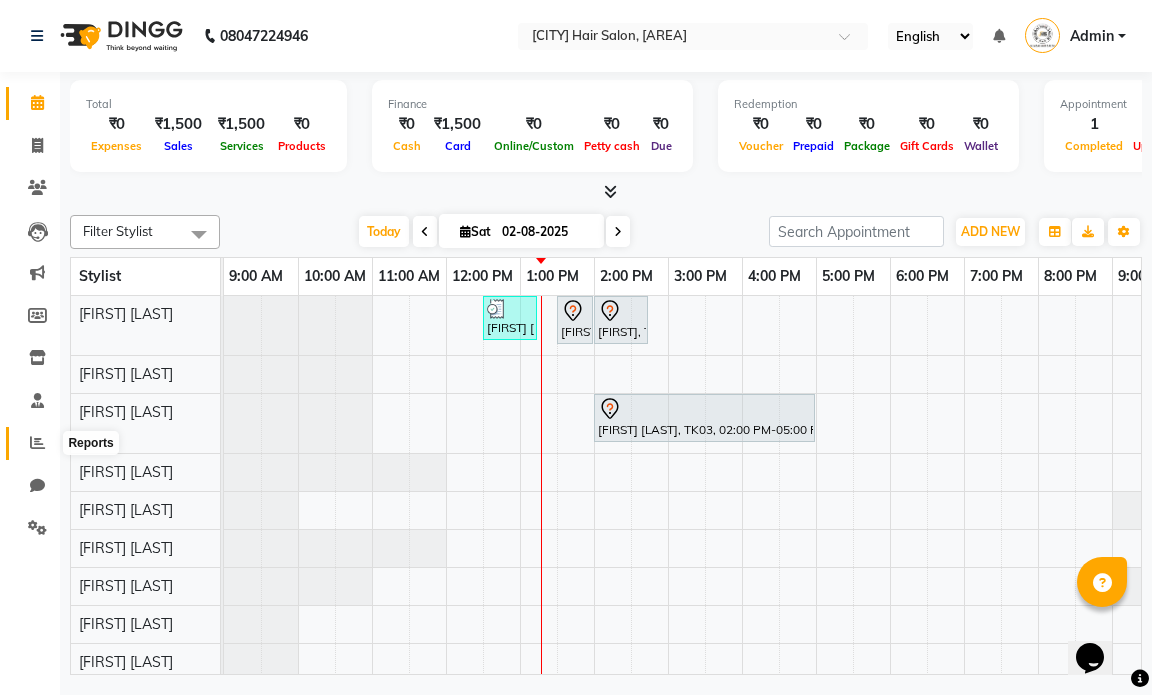 click on "Reports" at bounding box center [91, 443] 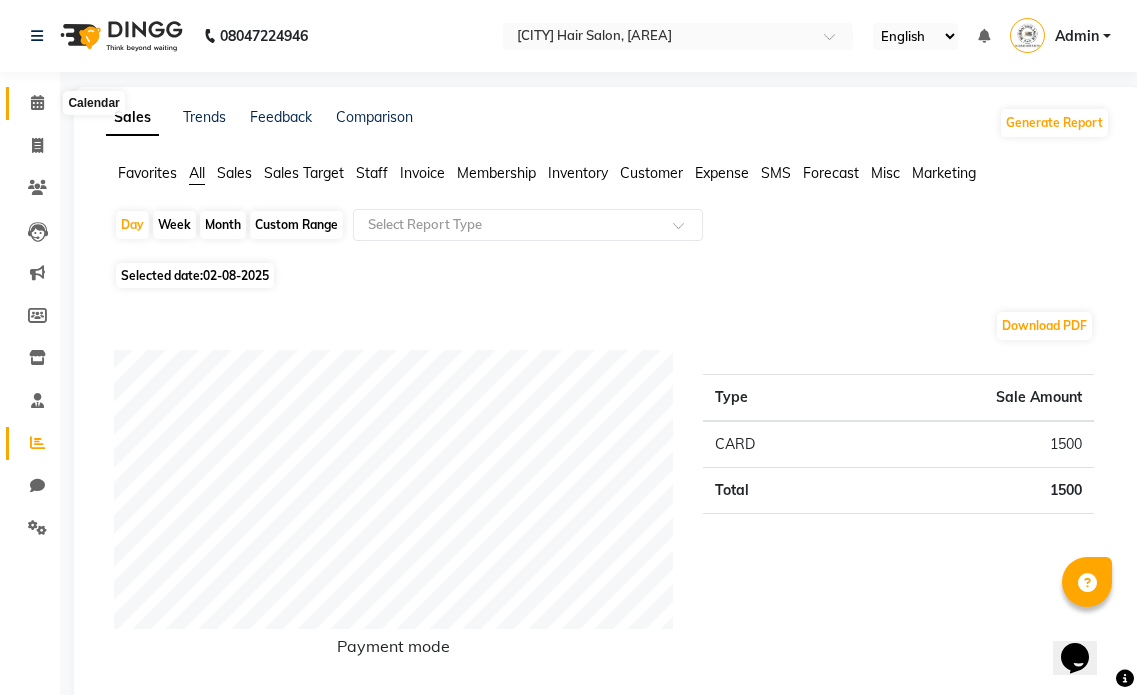 click 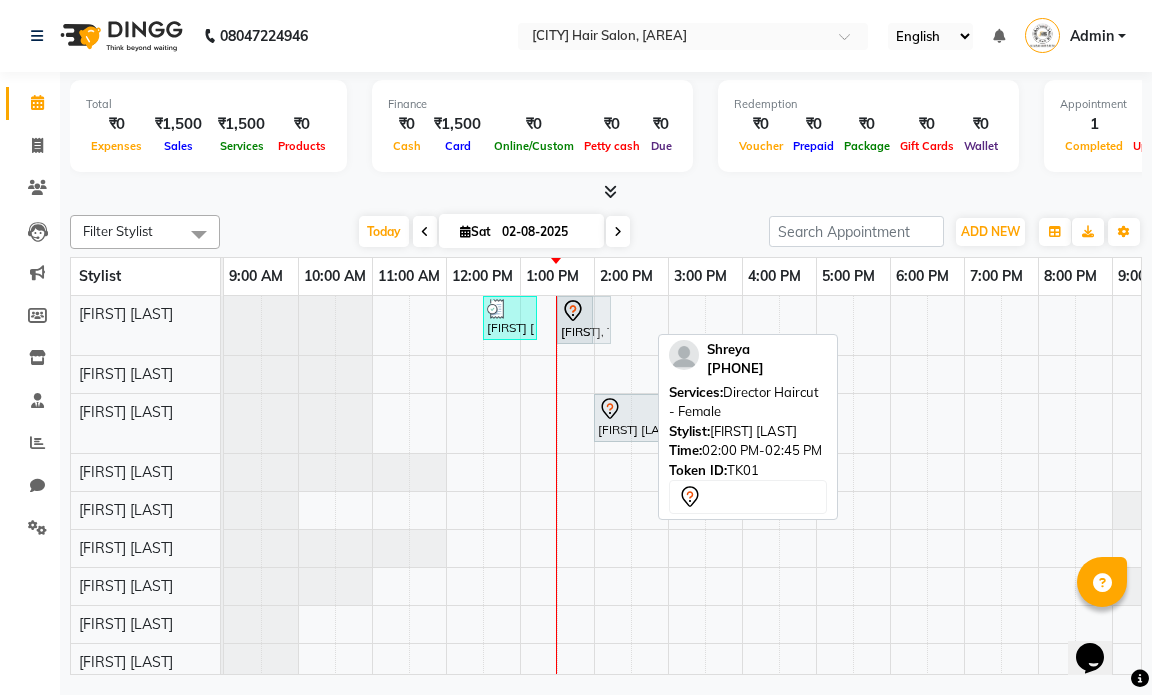 drag, startPoint x: 632, startPoint y: 315, endPoint x: 587, endPoint y: 319, distance: 45.17743 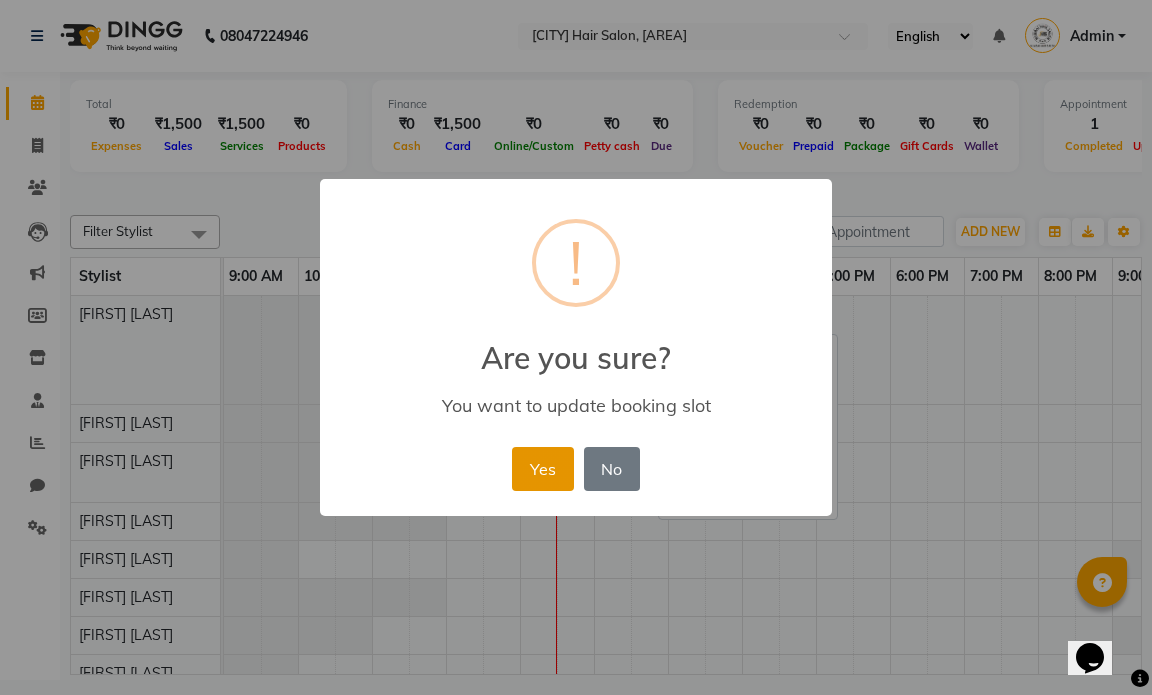 click on "Yes" at bounding box center [542, 469] 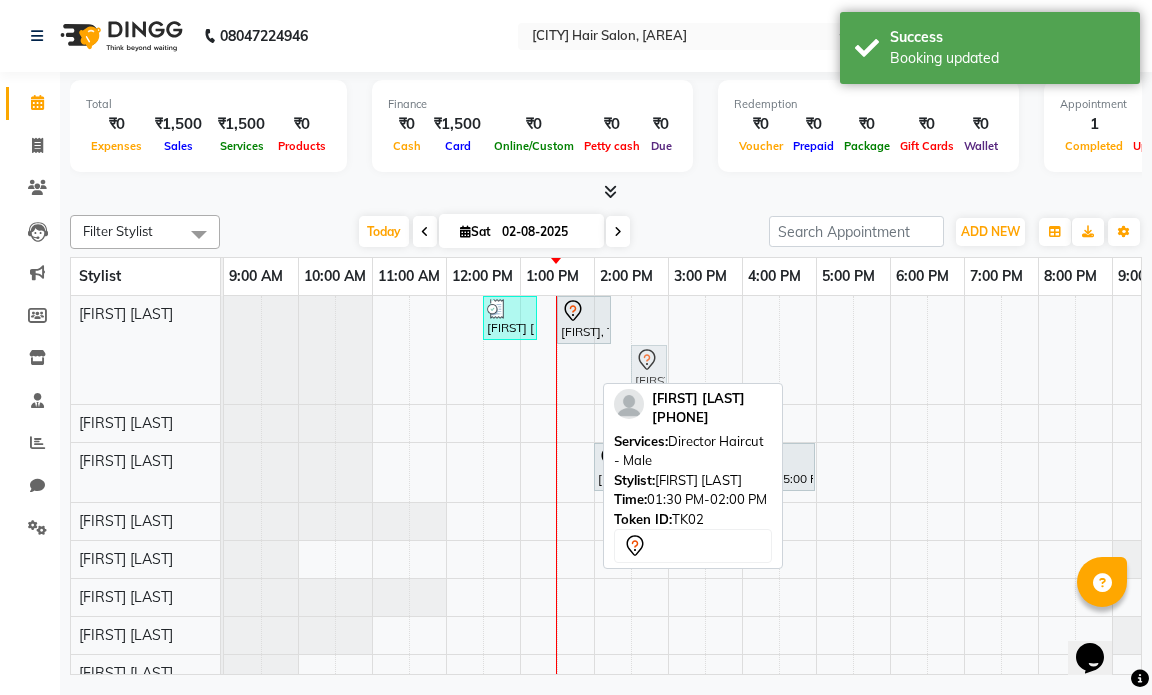 drag, startPoint x: 580, startPoint y: 371, endPoint x: 640, endPoint y: 313, distance: 83.450584 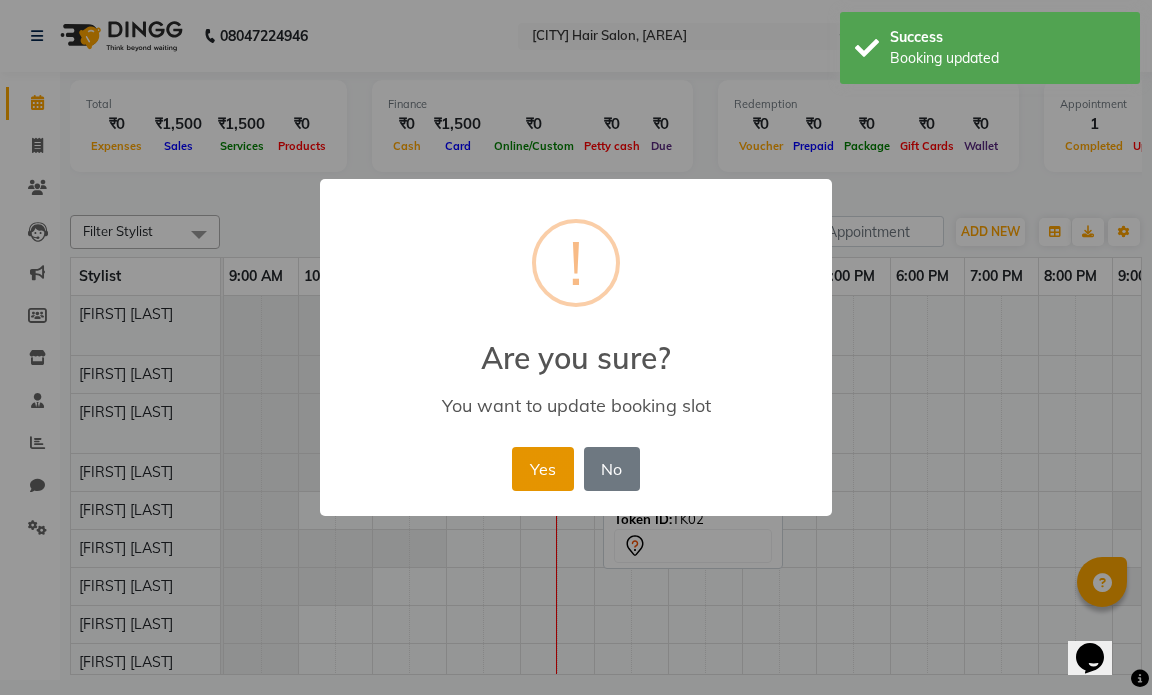 click on "Yes" at bounding box center (542, 469) 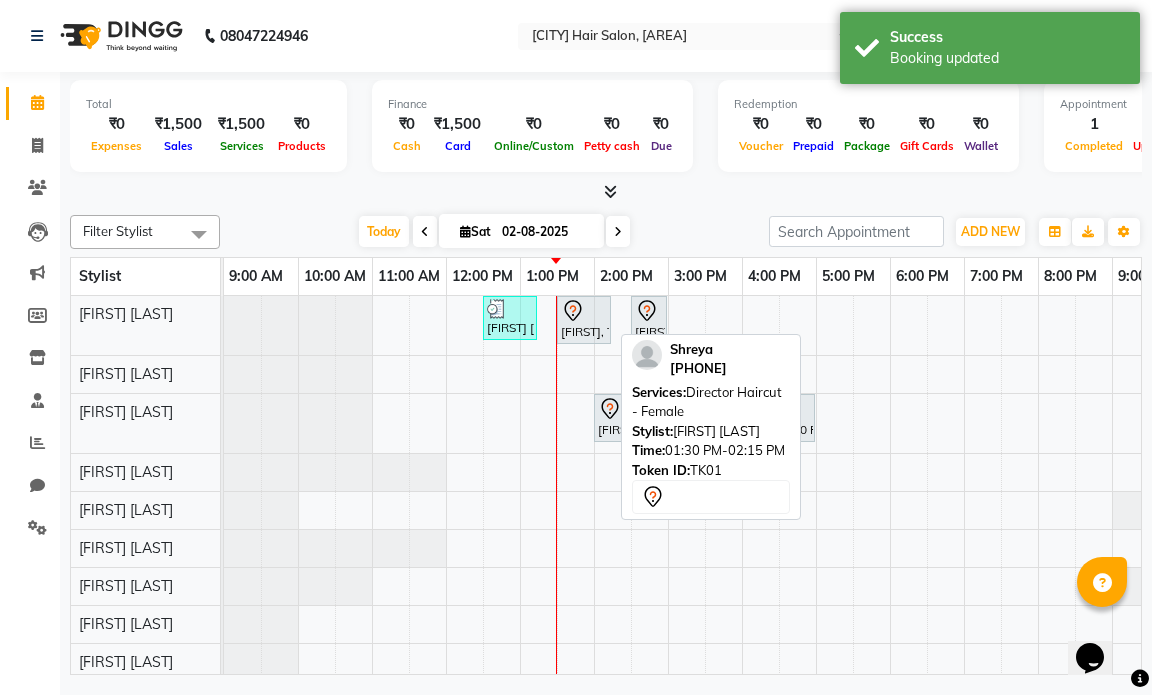 click on "[FIRST], TK01, 01:30 PM-02:15 PM, Director Haircut - Female" at bounding box center (584, 320) 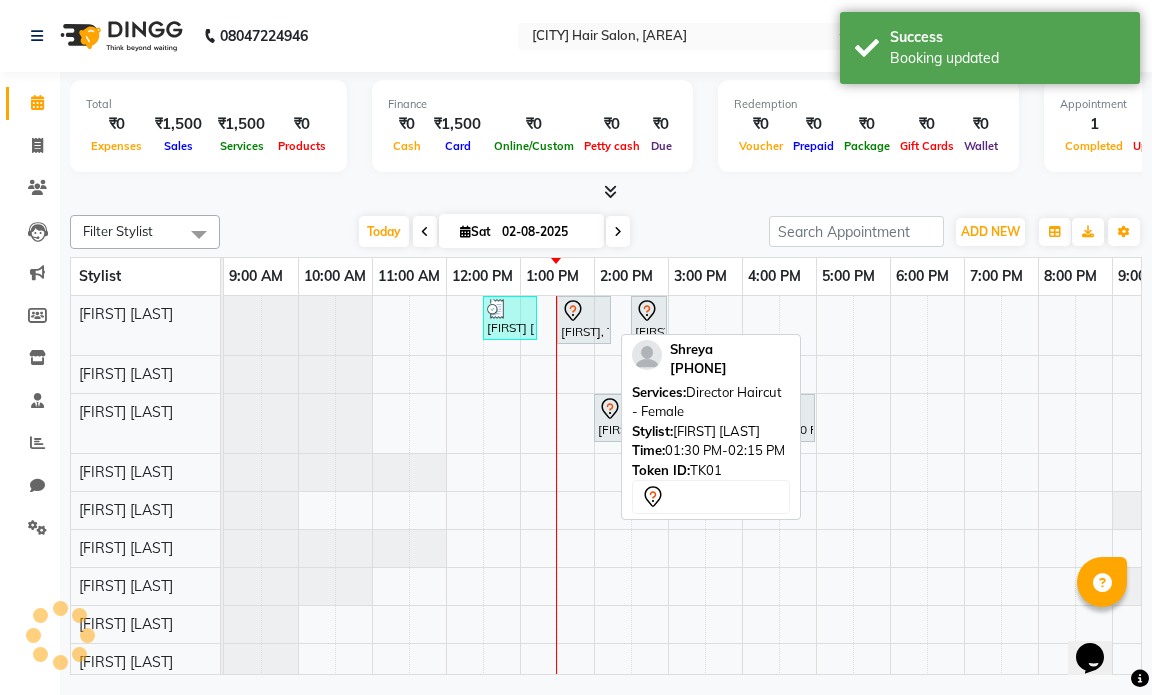 click on "[FIRST], TK01, 01:30 PM-02:15 PM, Director Haircut - Female" at bounding box center (584, 320) 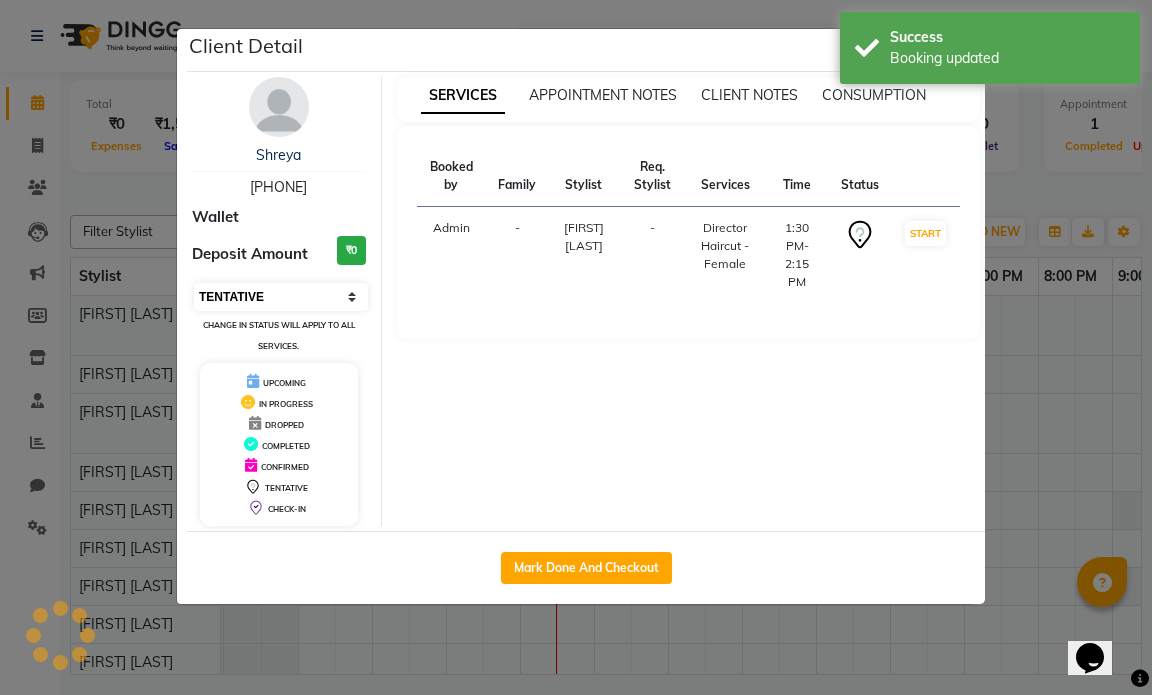 click on "Select IN SERVICE CONFIRMED TENTATIVE CHECK IN MARK DONE DROPPED UPCOMING" at bounding box center [281, 297] 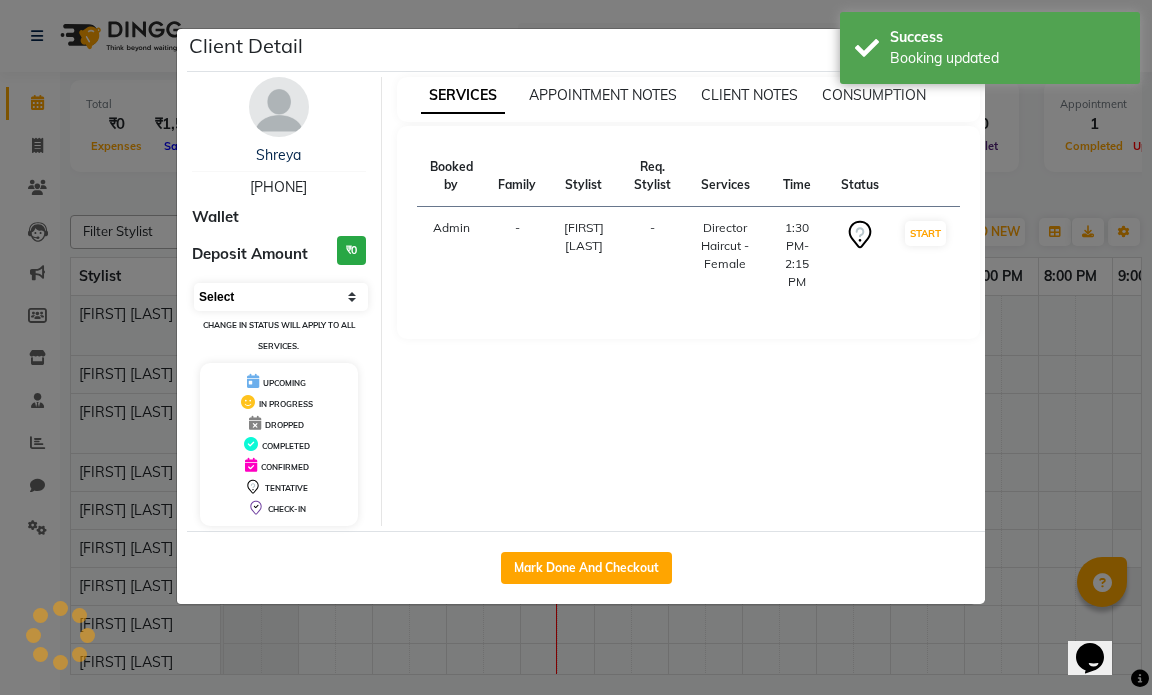 click on "Select IN SERVICE CONFIRMED TENTATIVE CHECK IN MARK DONE DROPPED UPCOMING" at bounding box center (281, 297) 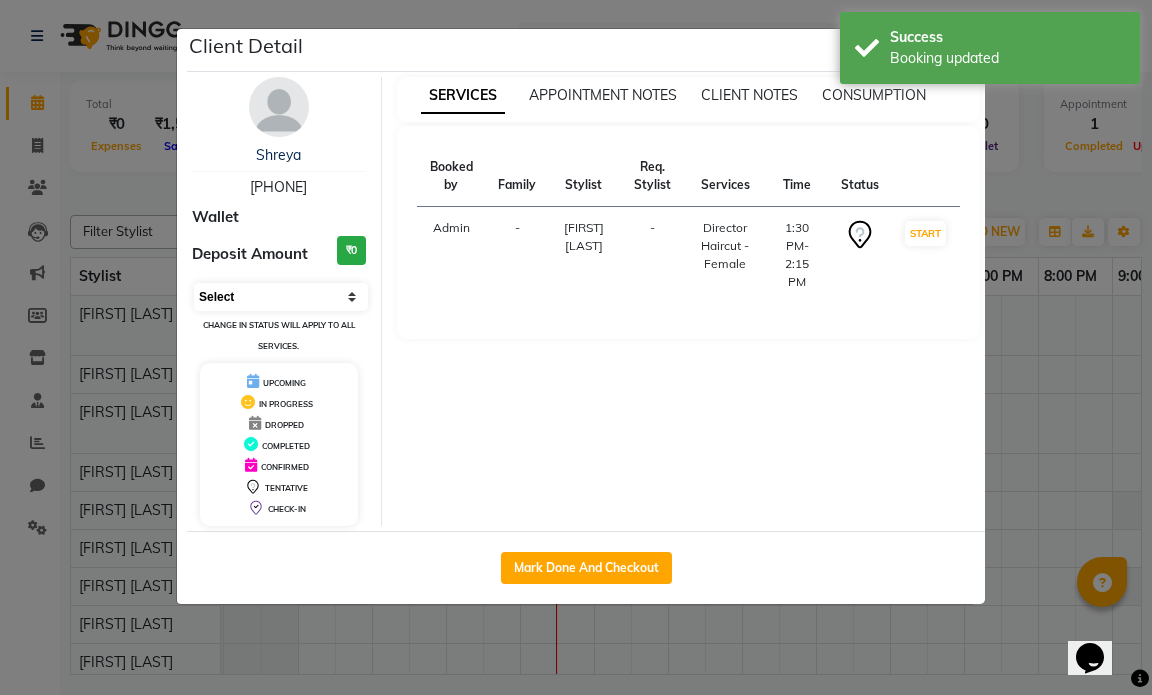 drag, startPoint x: 290, startPoint y: 292, endPoint x: 289, endPoint y: 303, distance: 11.045361 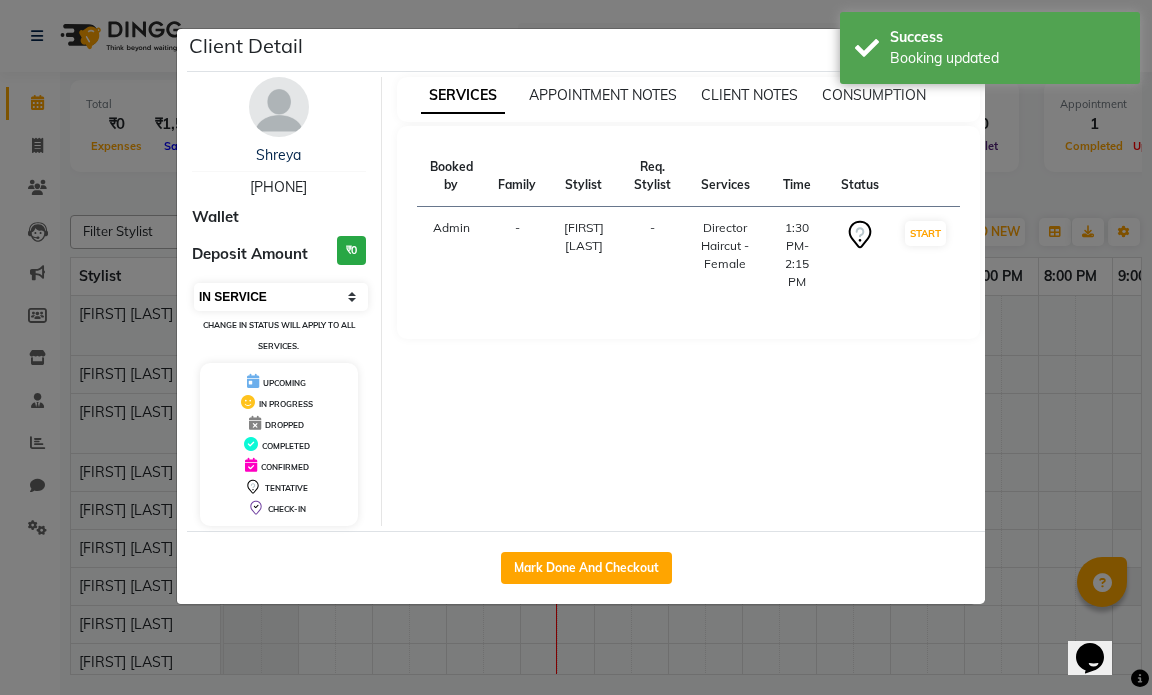 click on "Select IN SERVICE CONFIRMED TENTATIVE CHECK IN MARK DONE DROPPED UPCOMING" at bounding box center [281, 297] 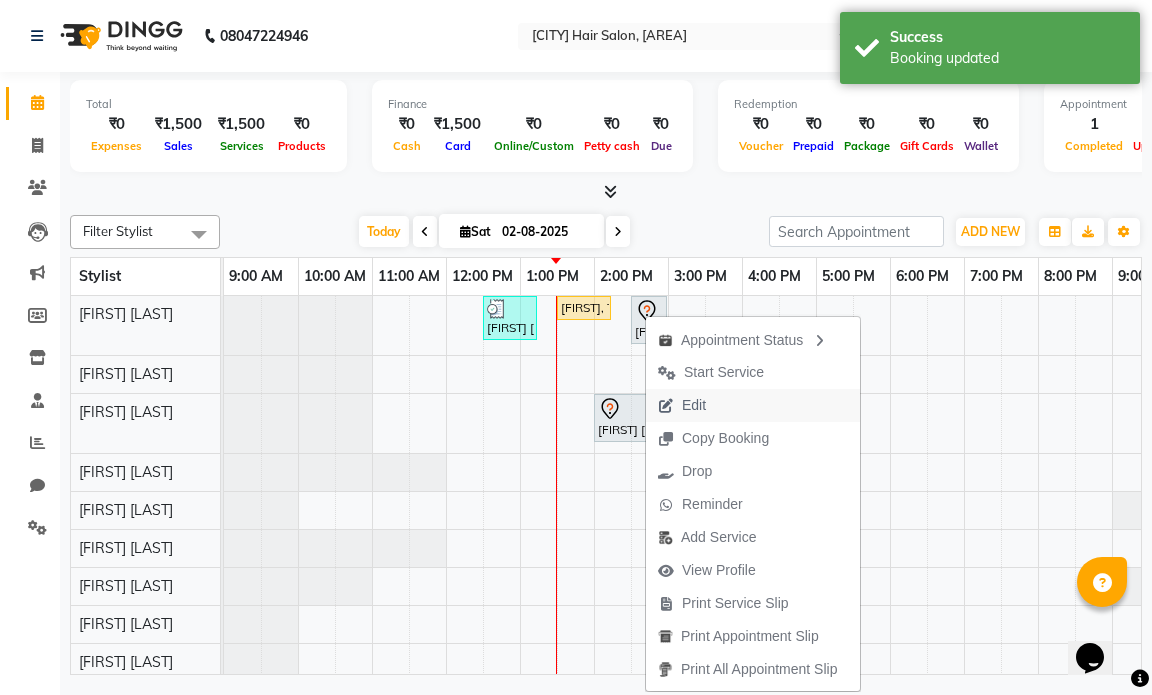 click on "Edit" at bounding box center (682, 405) 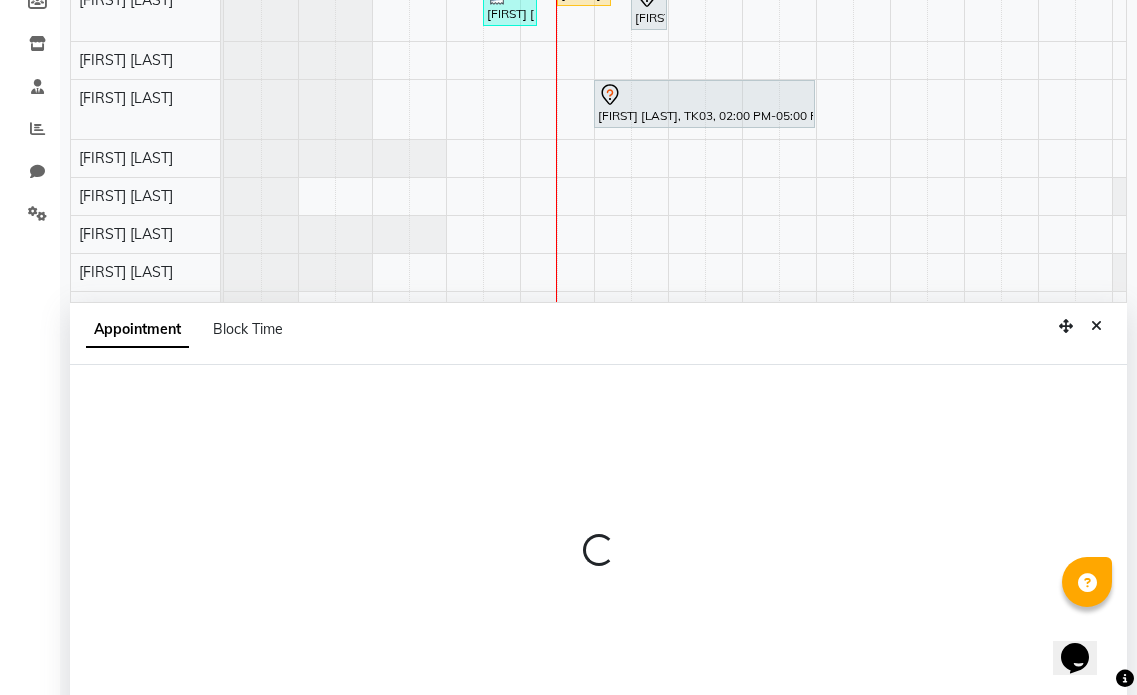 select on "66010" 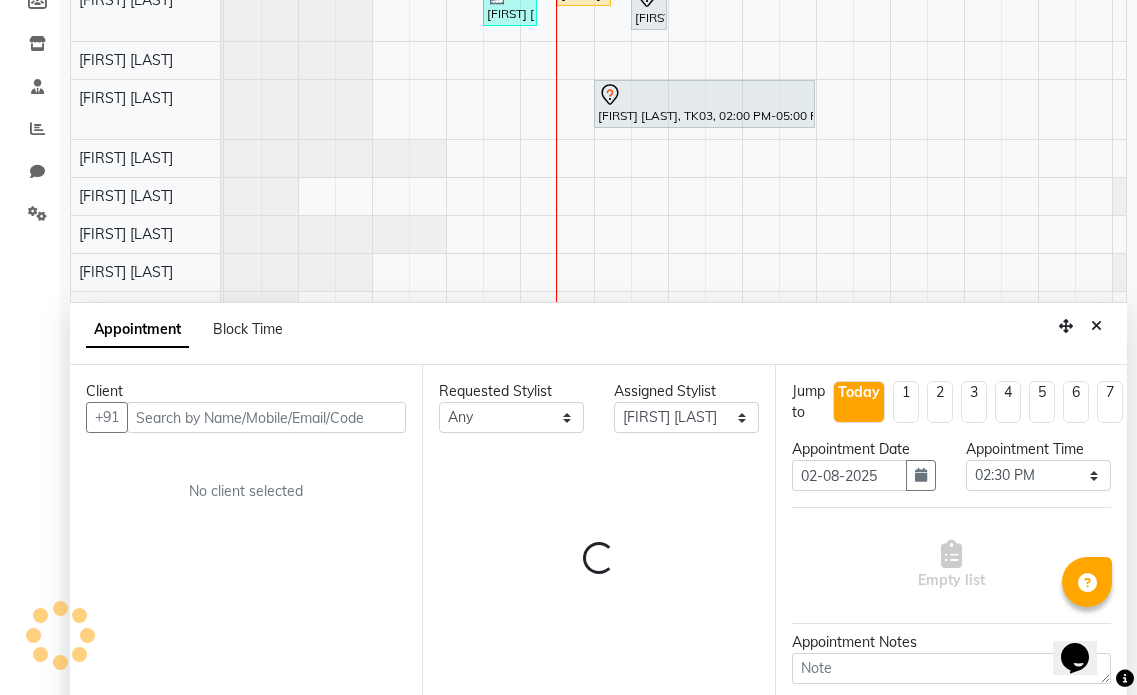 scroll, scrollTop: 377, scrollLeft: 0, axis: vertical 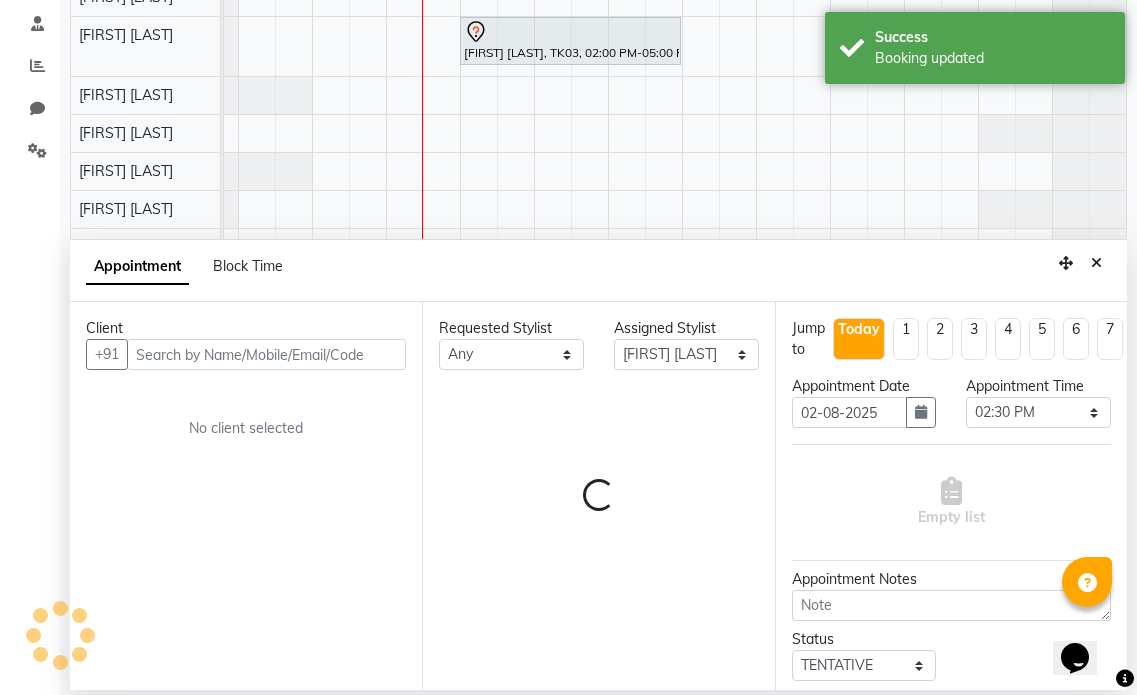 select on "3758" 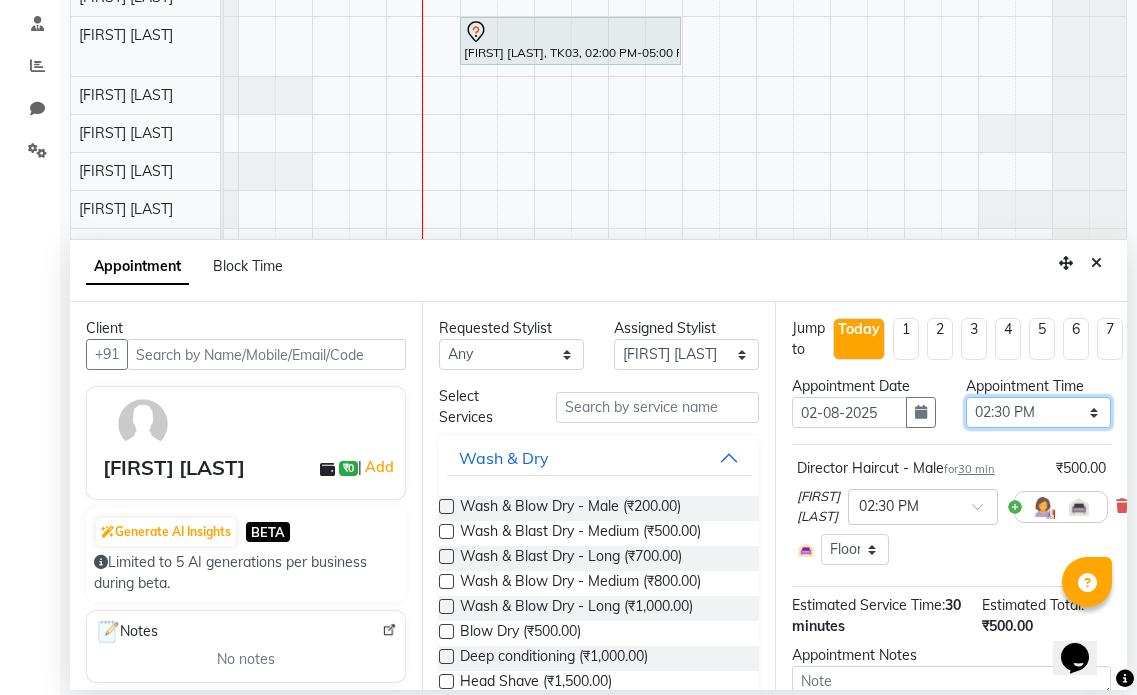 click on "Select 10:00 AM 10:15 AM 10:30 AM 10:45 AM 11:00 AM 11:15 AM 11:30 AM 11:45 AM 12:00 PM 12:15 PM 12:30 PM 12:45 PM 01:00 PM 01:15 PM 01:30 PM 01:45 PM 02:00 PM 02:15 PM 02:30 PM 02:45 PM 03:00 PM 03:15 PM 03:30 PM 03:45 PM 04:00 PM 04:15 PM 04:30 PM 04:45 PM 05:00 PM 05:15 PM 05:30 PM 05:45 PM 06:00 PM 06:15 PM 06:30 PM 06:45 PM 07:00 PM 07:15 PM 07:30 PM 07:45 PM 08:00 PM 08:15 PM 08:30 PM 08:45 PM 09:00 PM 09:15 PM 09:30 PM 09:45 PM 10:00 PM" at bounding box center [1038, 412] 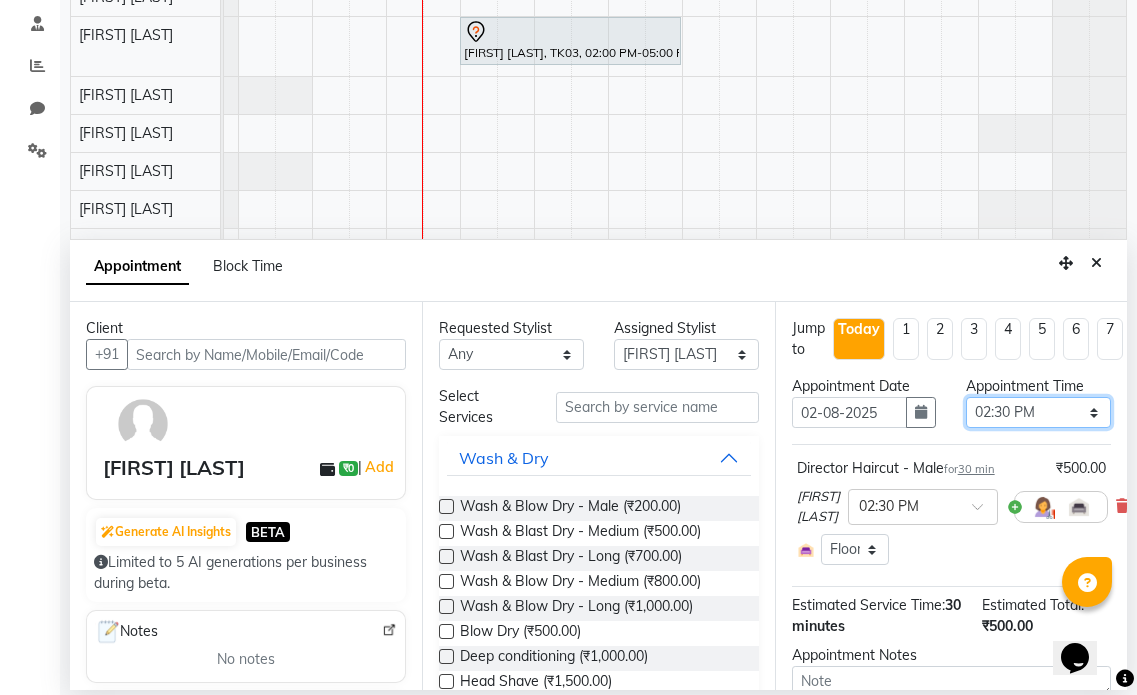 select on "855" 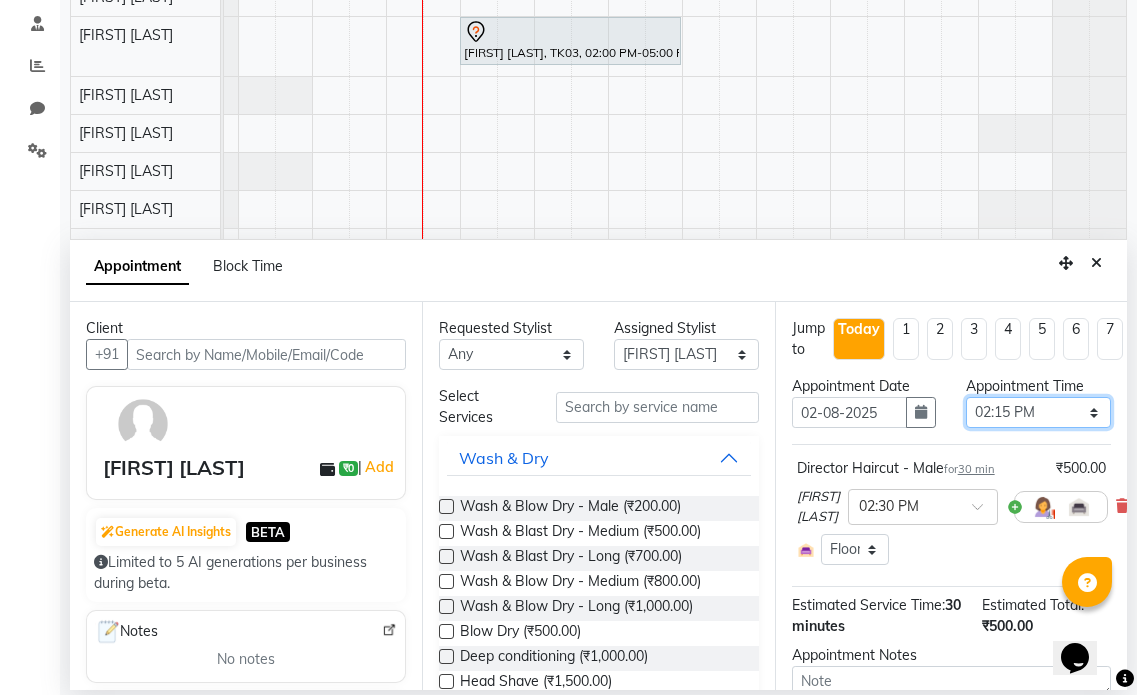 click on "Select 10:00 AM 10:15 AM 10:30 AM 10:45 AM 11:00 AM 11:15 AM 11:30 AM 11:45 AM 12:00 PM 12:15 PM 12:30 PM 12:45 PM 01:00 PM 01:15 PM 01:30 PM 01:45 PM 02:00 PM 02:15 PM 02:30 PM 02:45 PM 03:00 PM 03:15 PM 03:30 PM 03:45 PM 04:00 PM 04:15 PM 04:30 PM 04:45 PM 05:00 PM 05:15 PM 05:30 PM 05:45 PM 06:00 PM 06:15 PM 06:30 PM 06:45 PM 07:00 PM 07:15 PM 07:30 PM 07:45 PM 08:00 PM 08:15 PM 08:30 PM 08:45 PM 09:00 PM 09:15 PM 09:30 PM 09:45 PM 10:00 PM" at bounding box center (1038, 412) 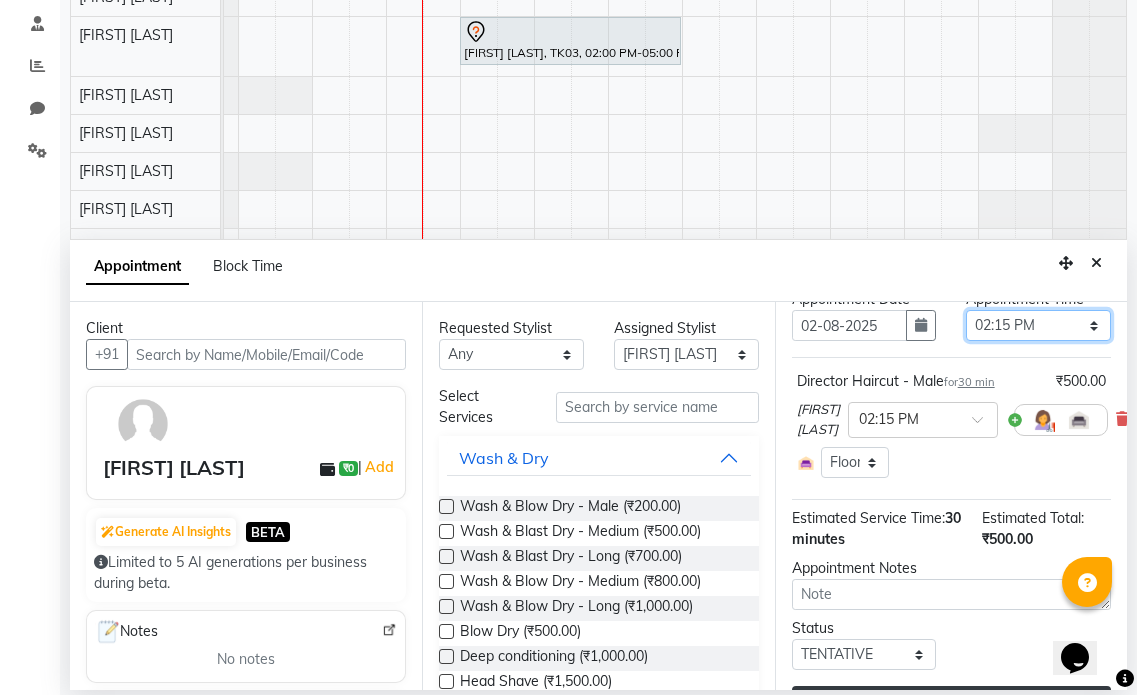 scroll, scrollTop: 150, scrollLeft: 0, axis: vertical 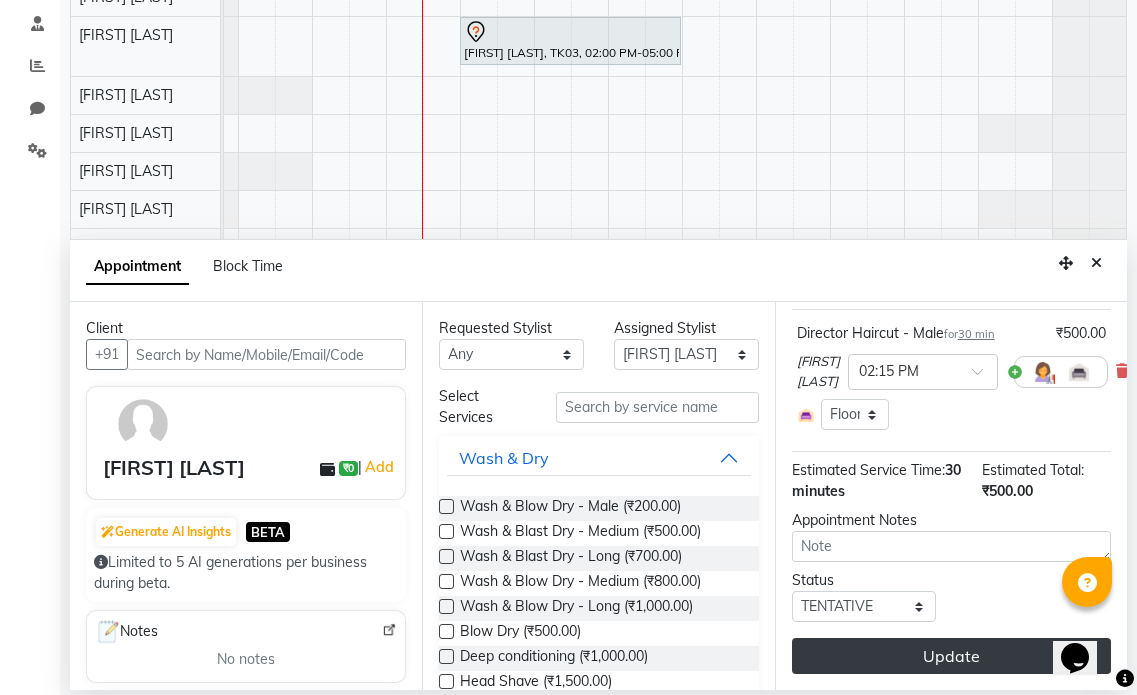 click on "Update" at bounding box center [951, 656] 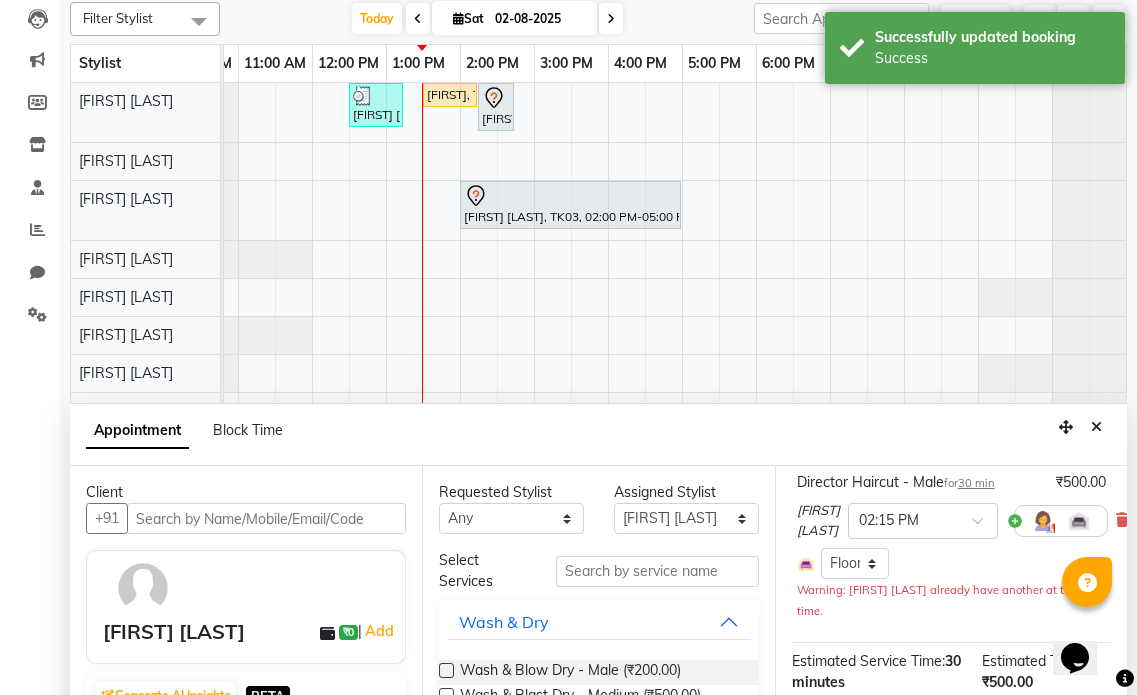 scroll, scrollTop: 300, scrollLeft: 0, axis: vertical 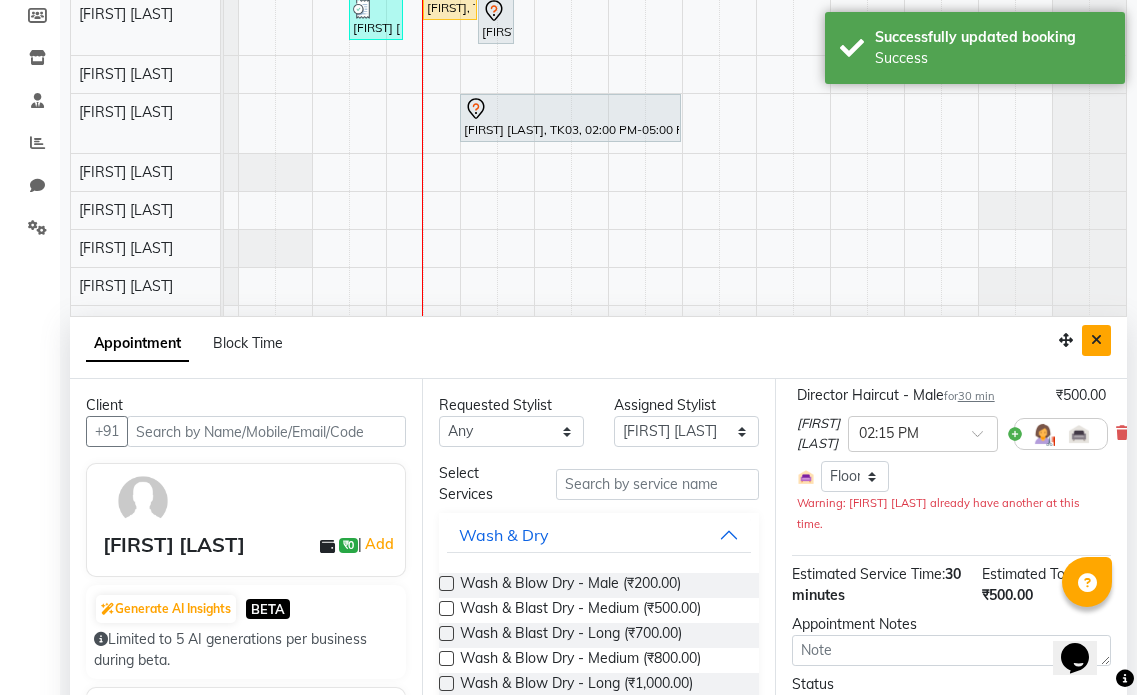 click at bounding box center (1096, 340) 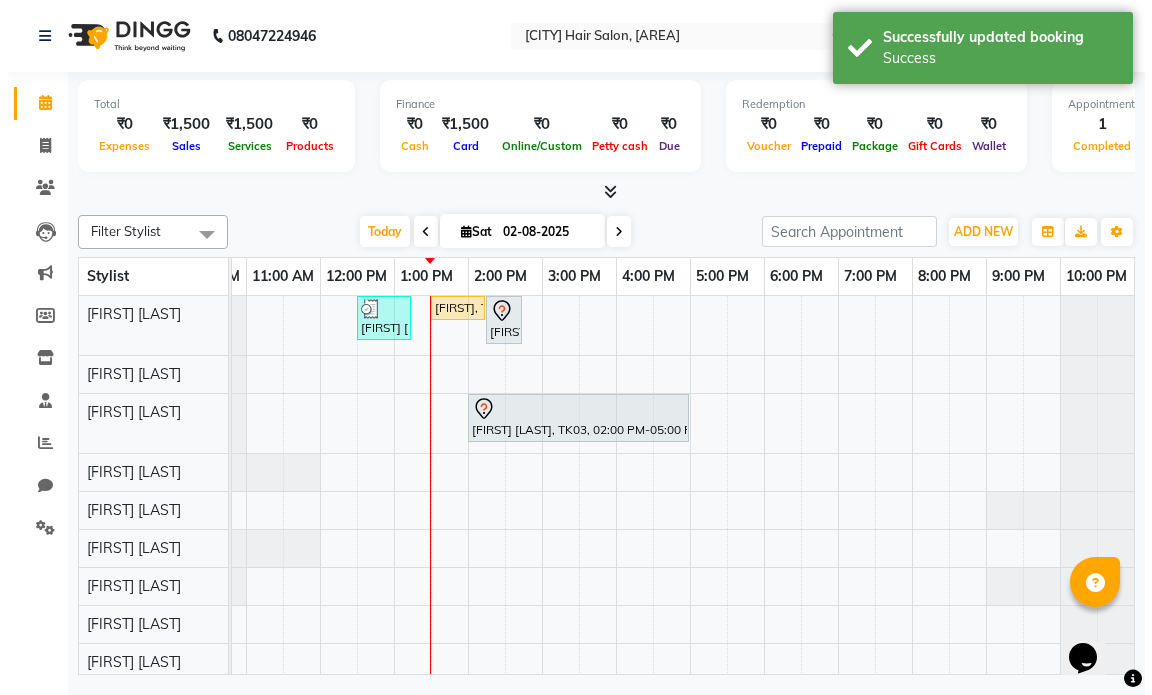 scroll, scrollTop: 0, scrollLeft: 0, axis: both 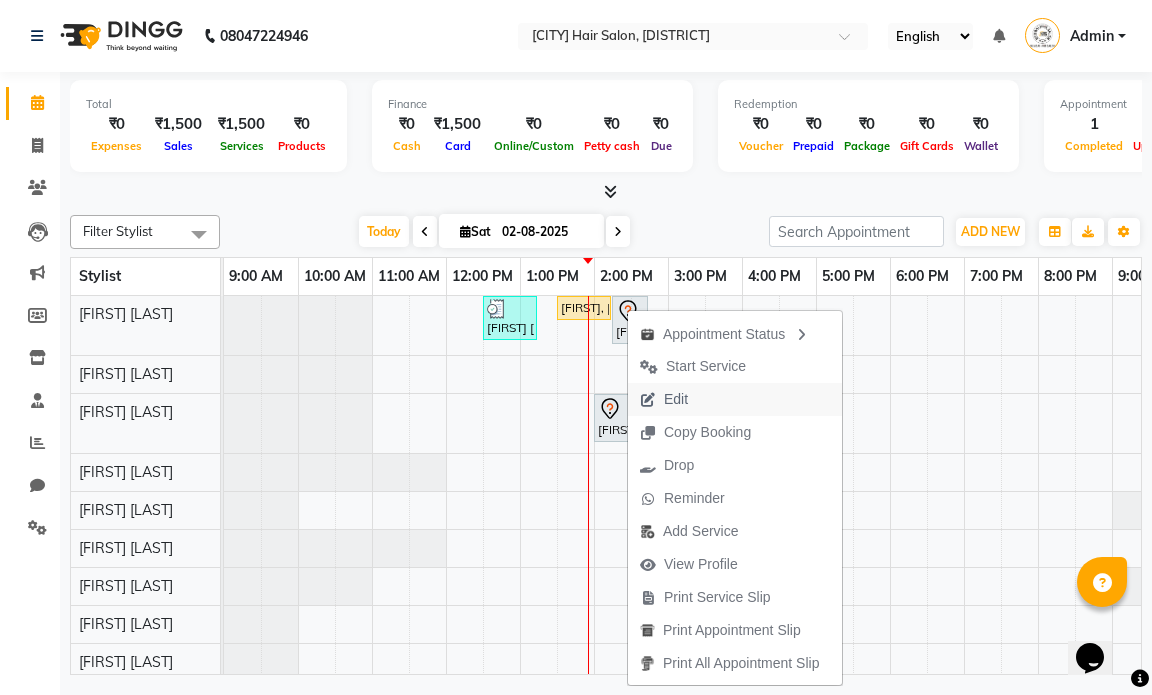 click on "Edit" at bounding box center (664, 399) 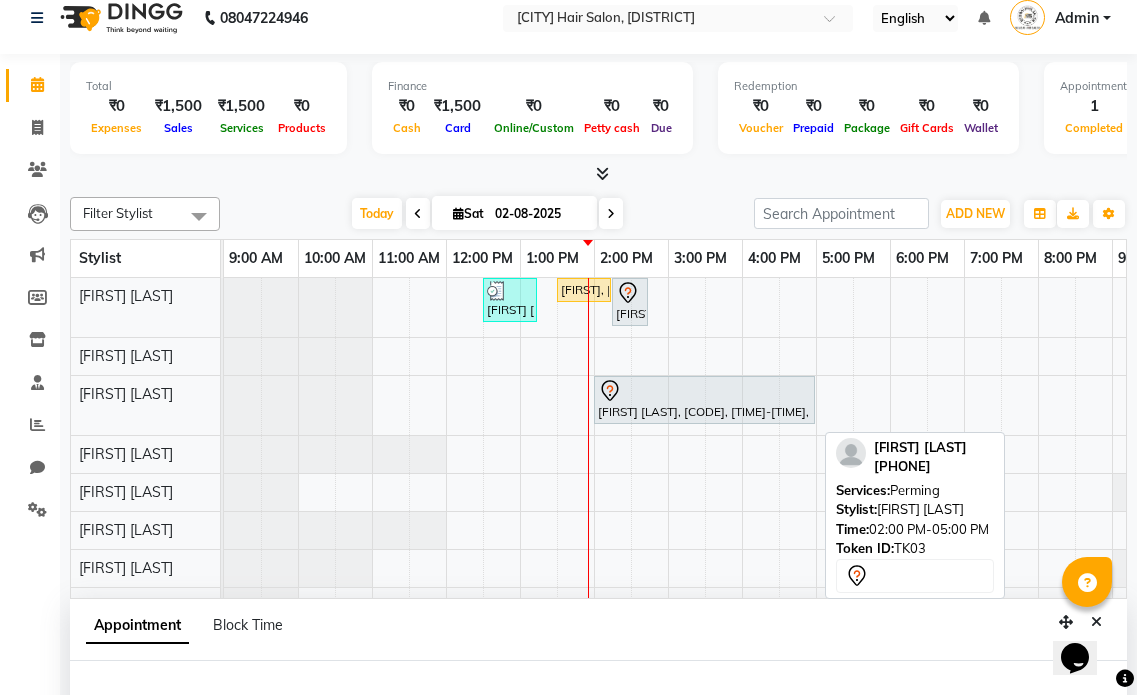 select on "66010" 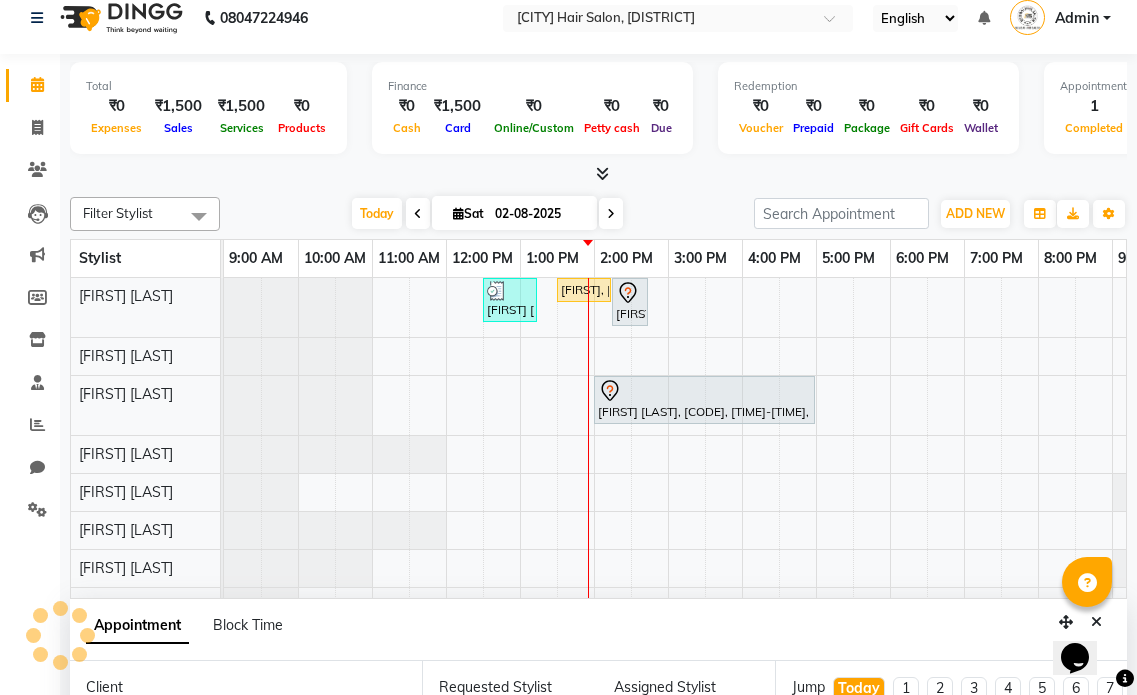 scroll, scrollTop: 377, scrollLeft: 0, axis: vertical 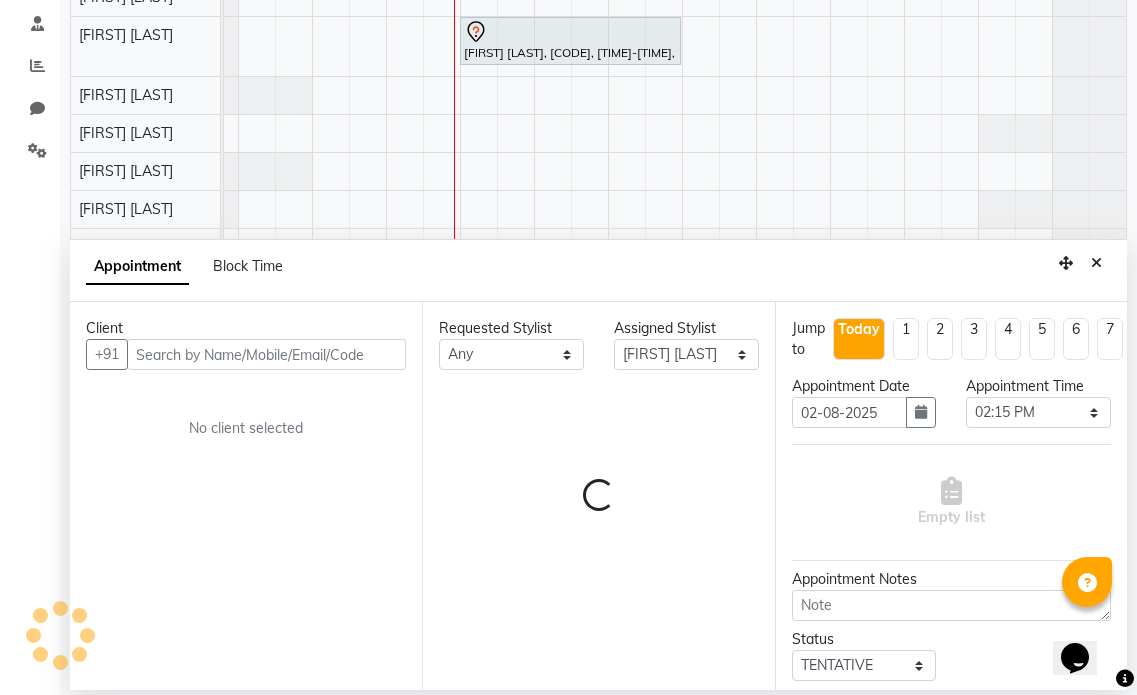 select on "3758" 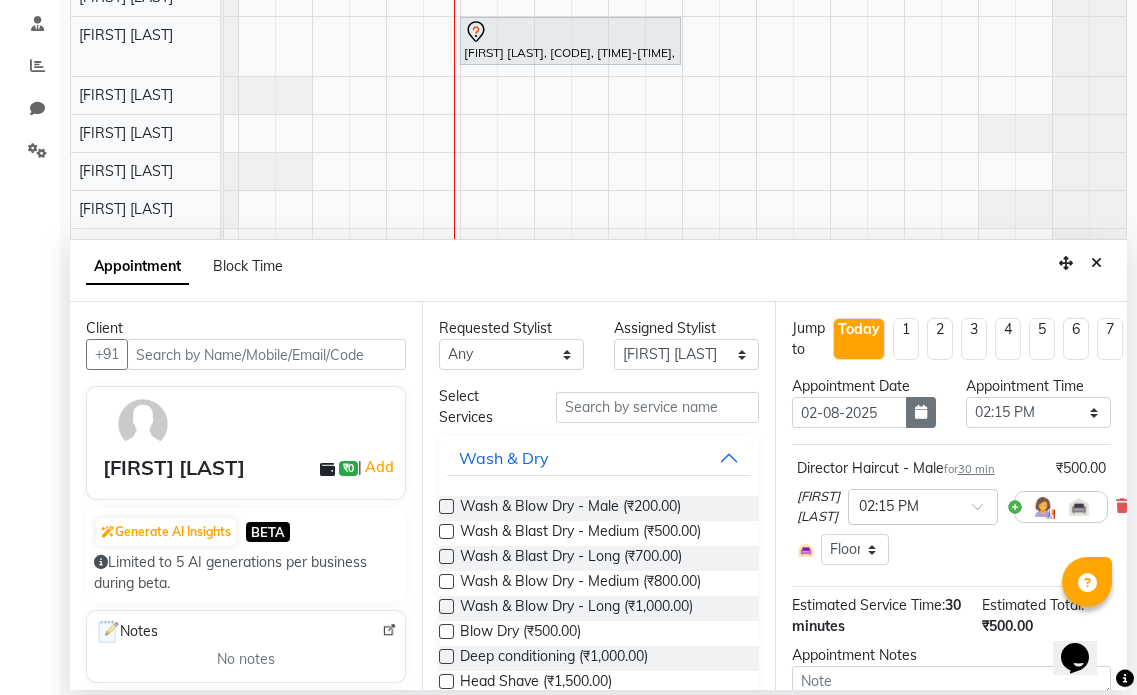 click at bounding box center [921, 412] 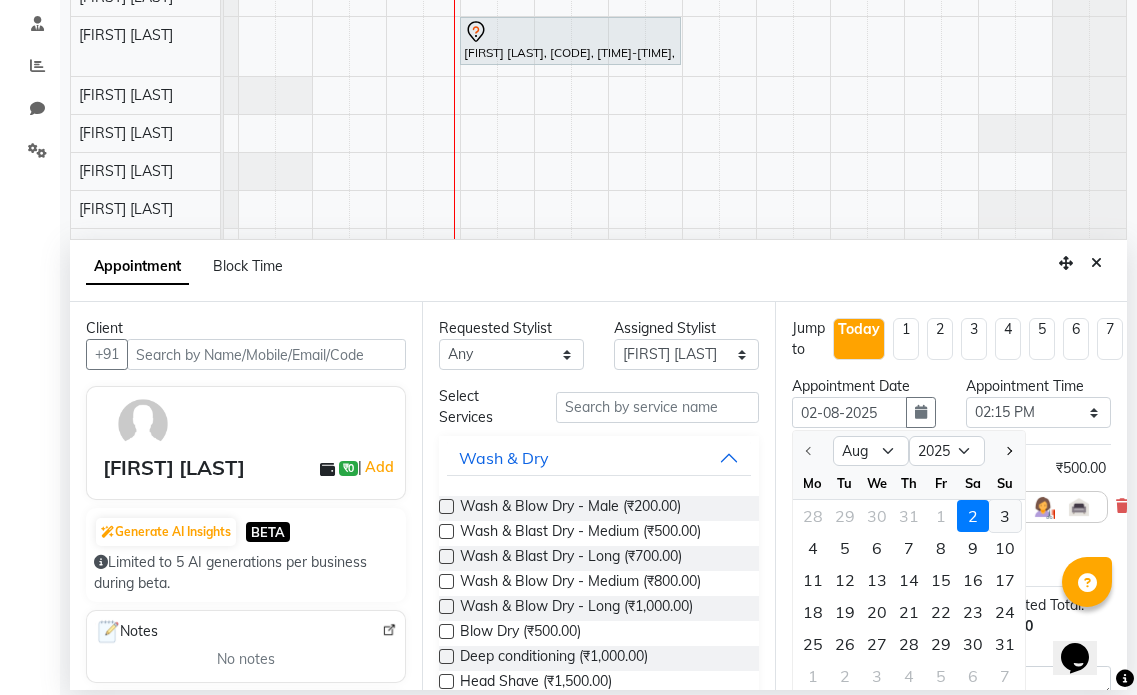 click on "3" at bounding box center [1005, 516] 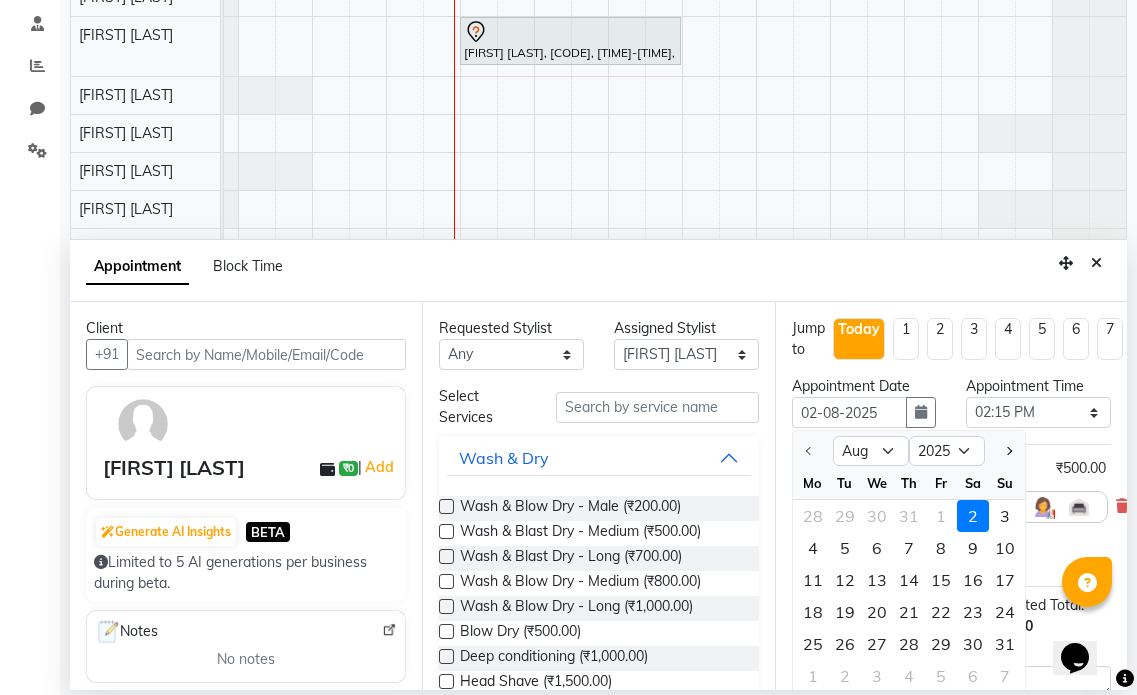type on "03-08-2025" 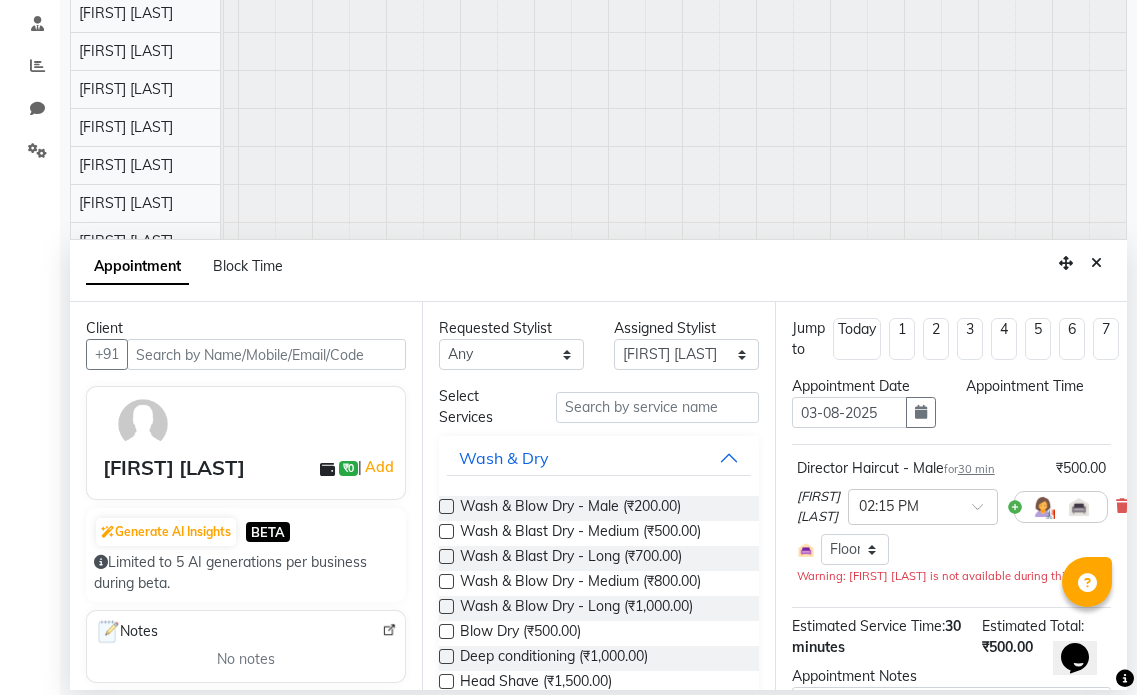 scroll, scrollTop: 0, scrollLeft: 134, axis: horizontal 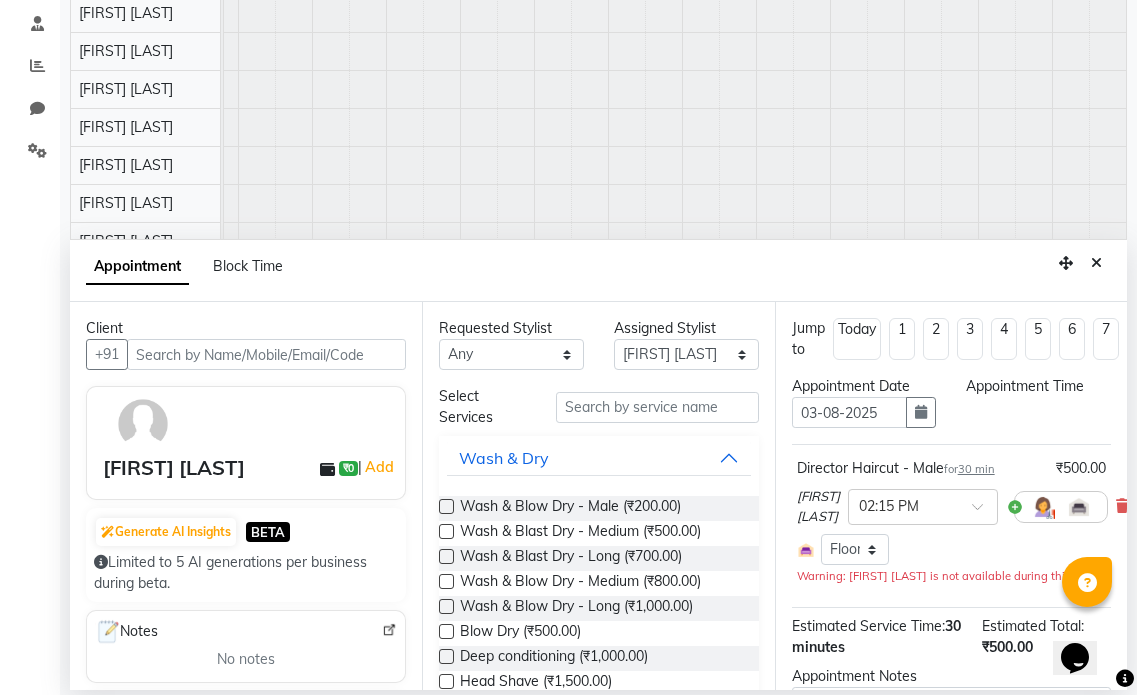 select on "855" 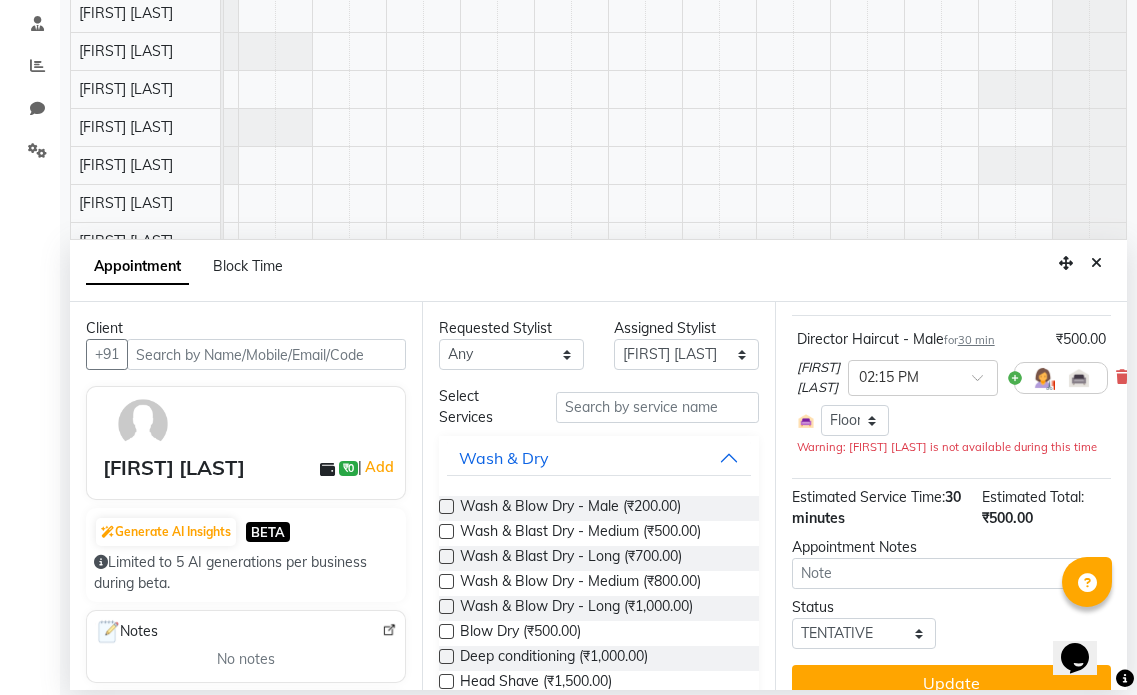 scroll, scrollTop: 171, scrollLeft: 0, axis: vertical 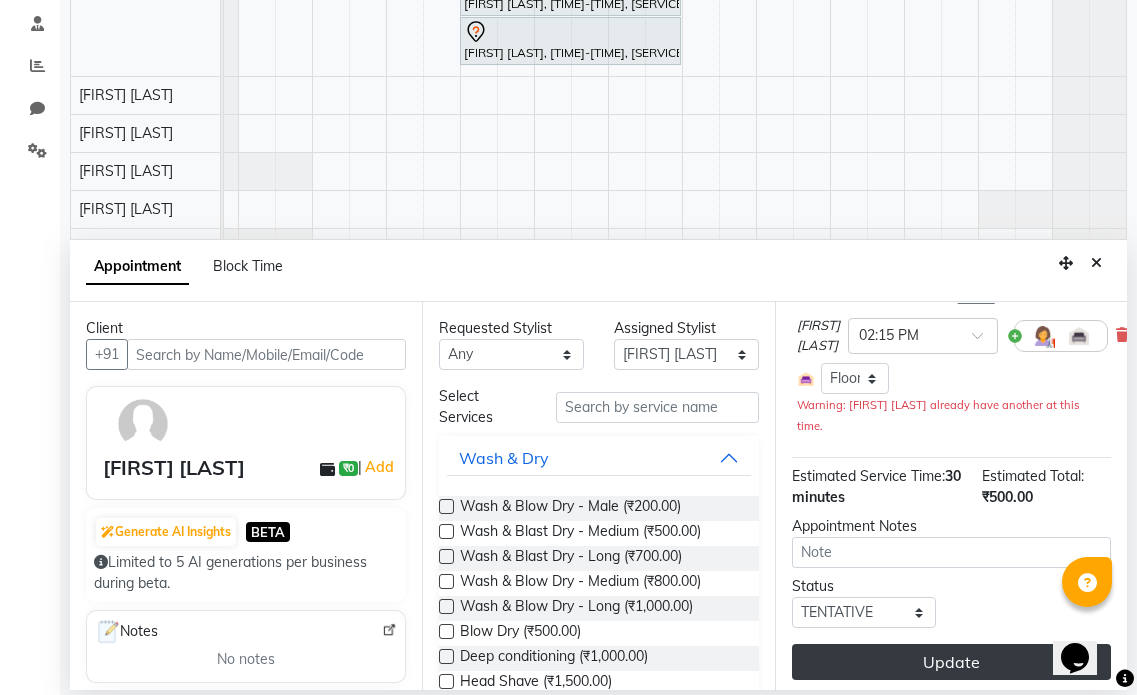 click on "Update" at bounding box center [951, 662] 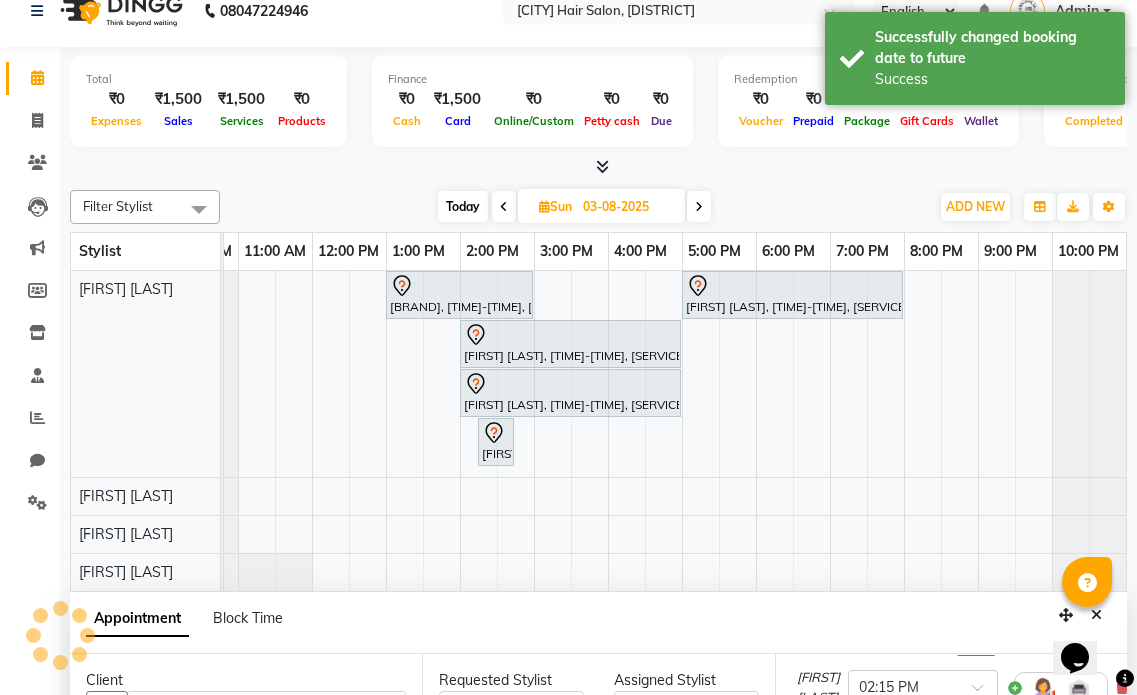 scroll, scrollTop: 0, scrollLeft: 0, axis: both 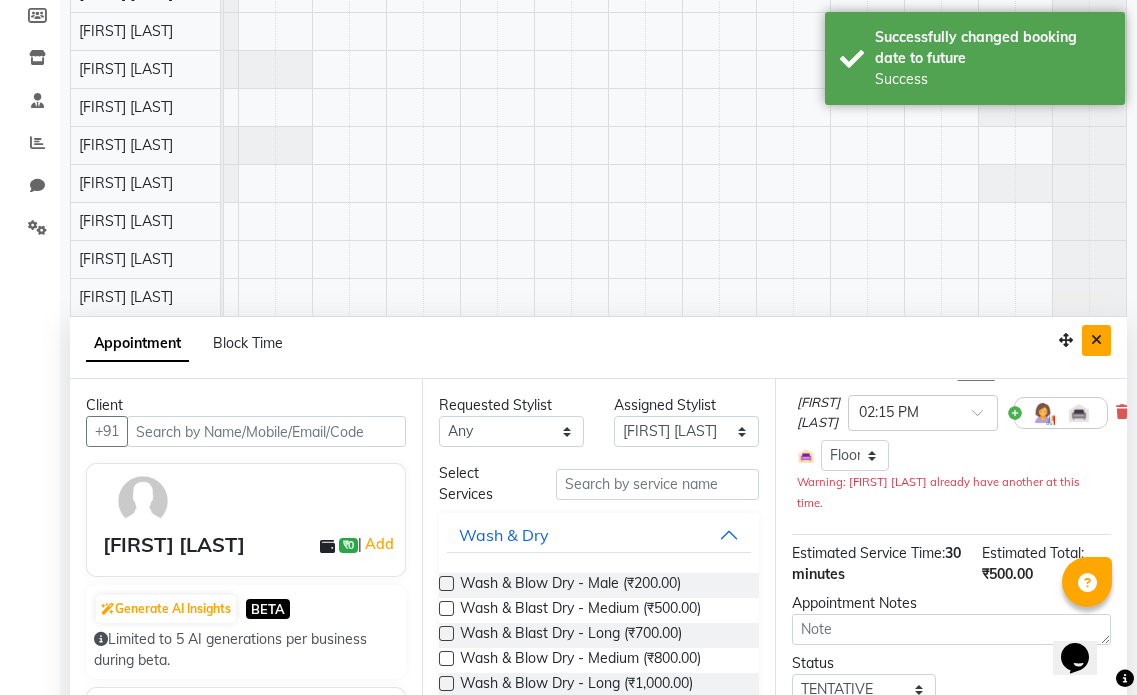 click at bounding box center (1096, 340) 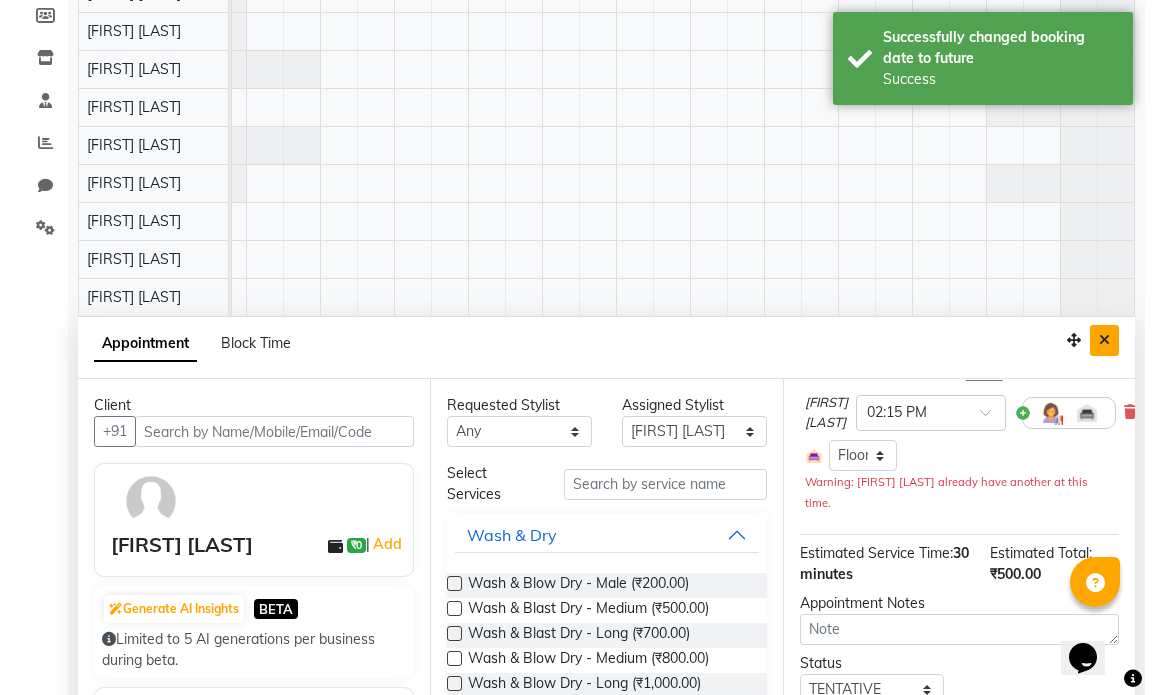 scroll, scrollTop: 0, scrollLeft: 0, axis: both 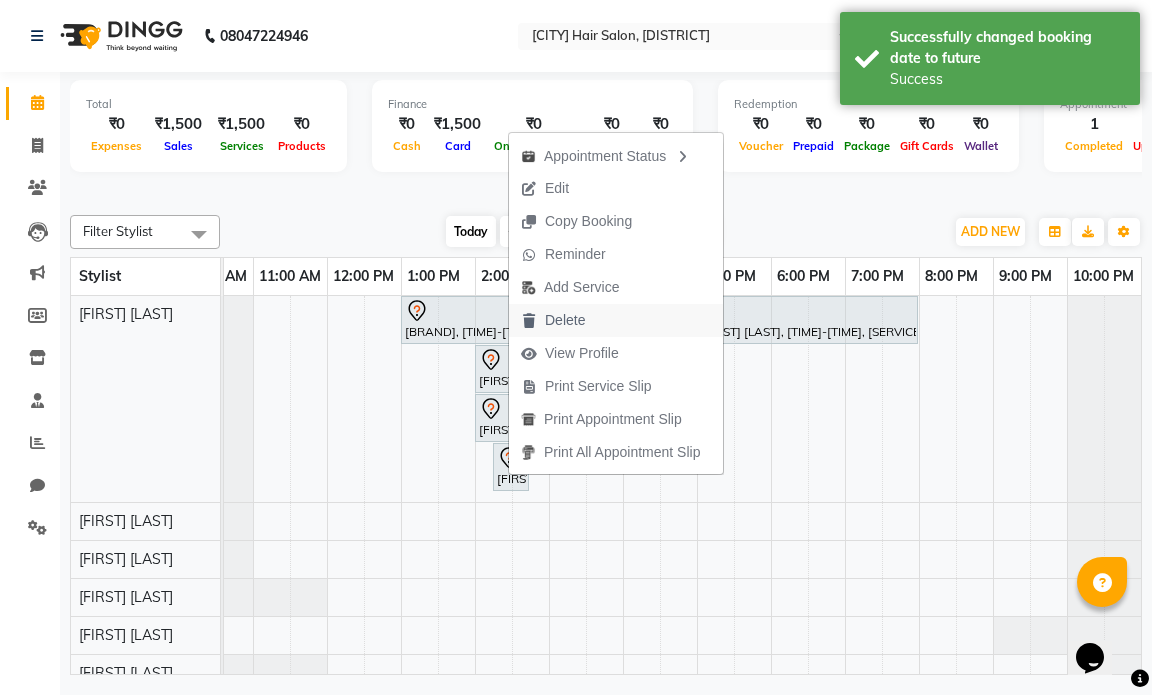 click on "Delete" at bounding box center (565, 320) 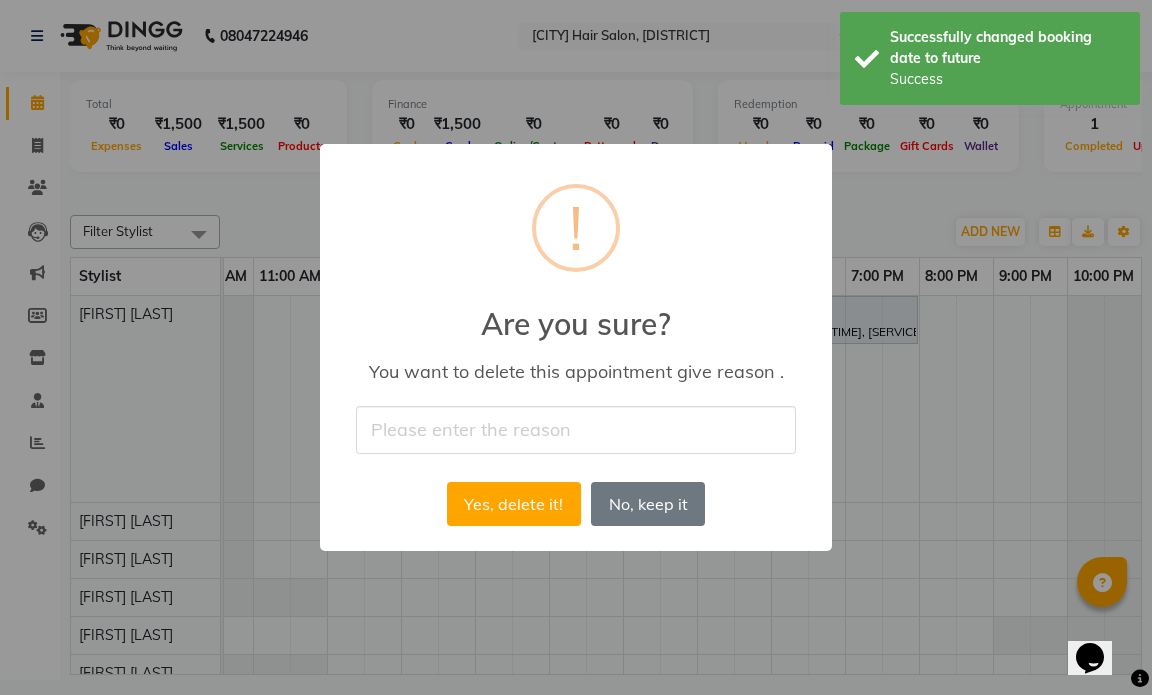 click at bounding box center [576, 429] 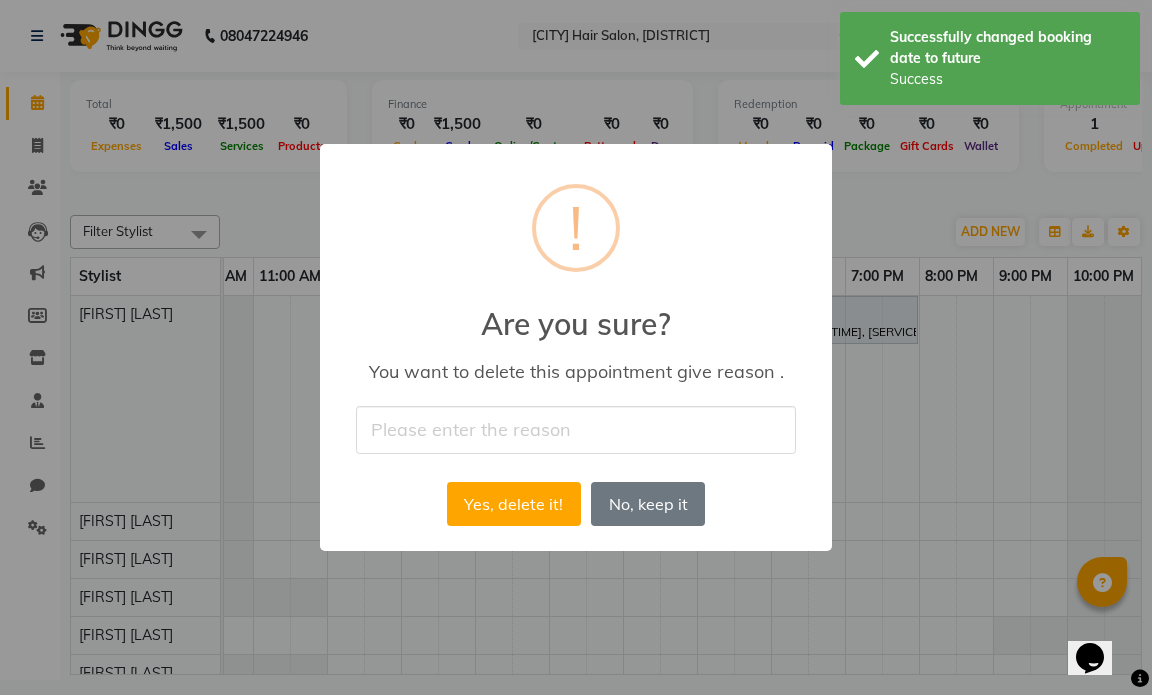 type on "Personal" 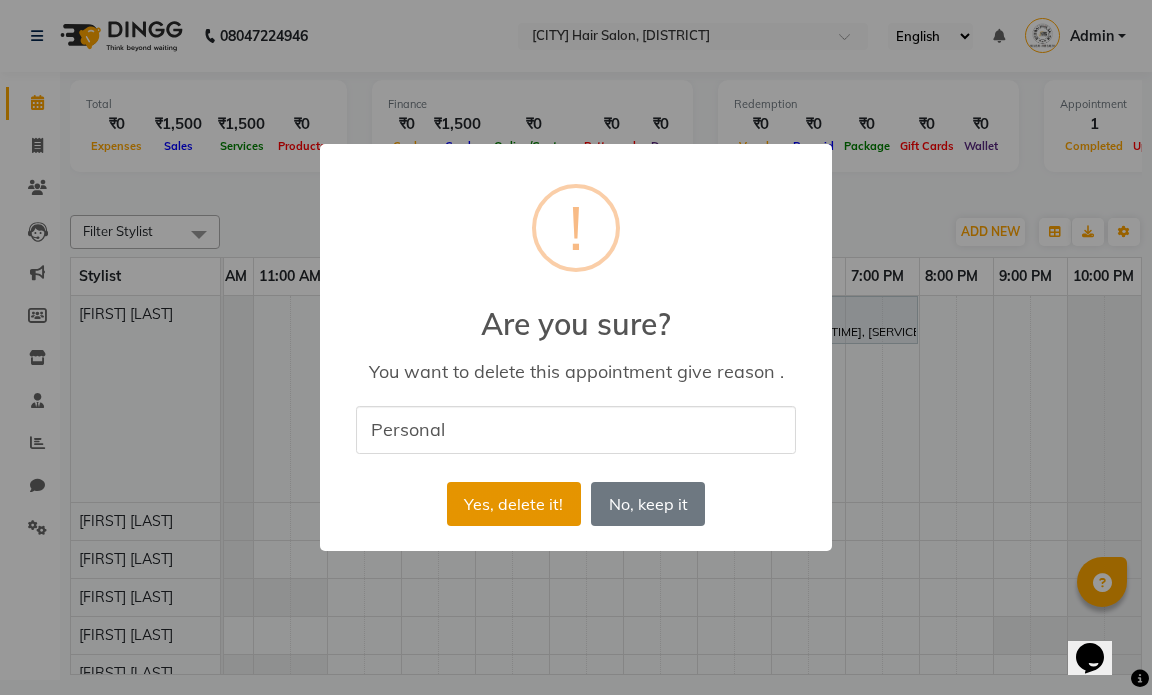click on "Yes, delete it!" at bounding box center [514, 504] 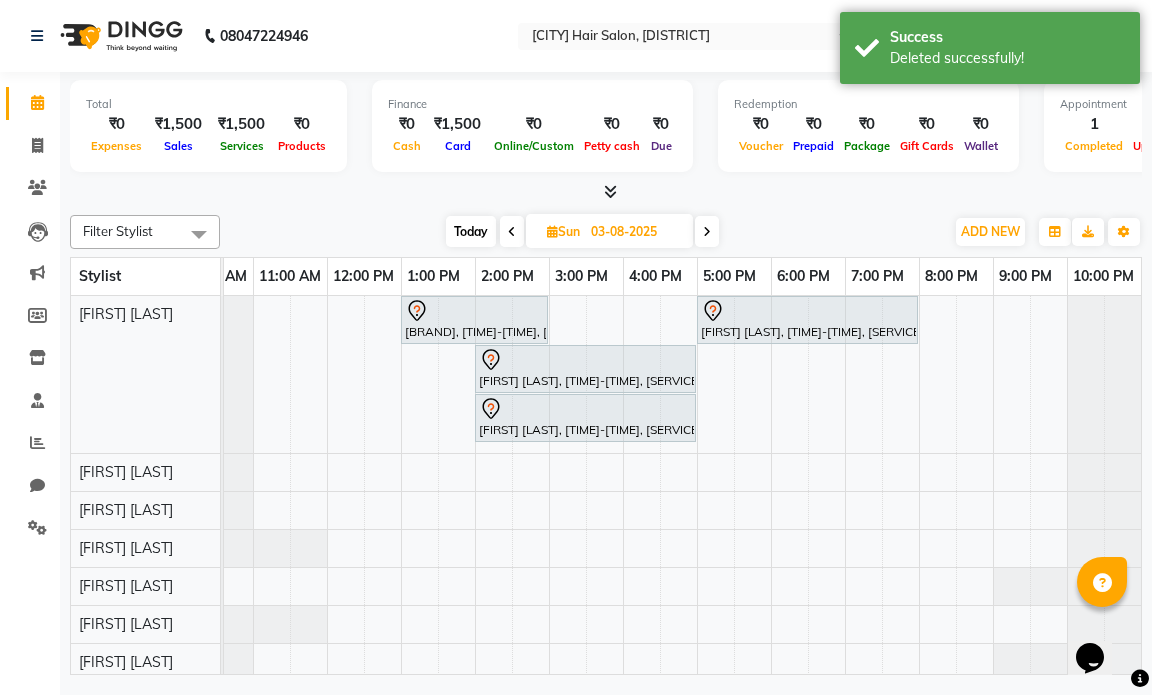 drag, startPoint x: 509, startPoint y: 229, endPoint x: 513, endPoint y: 241, distance: 12.649111 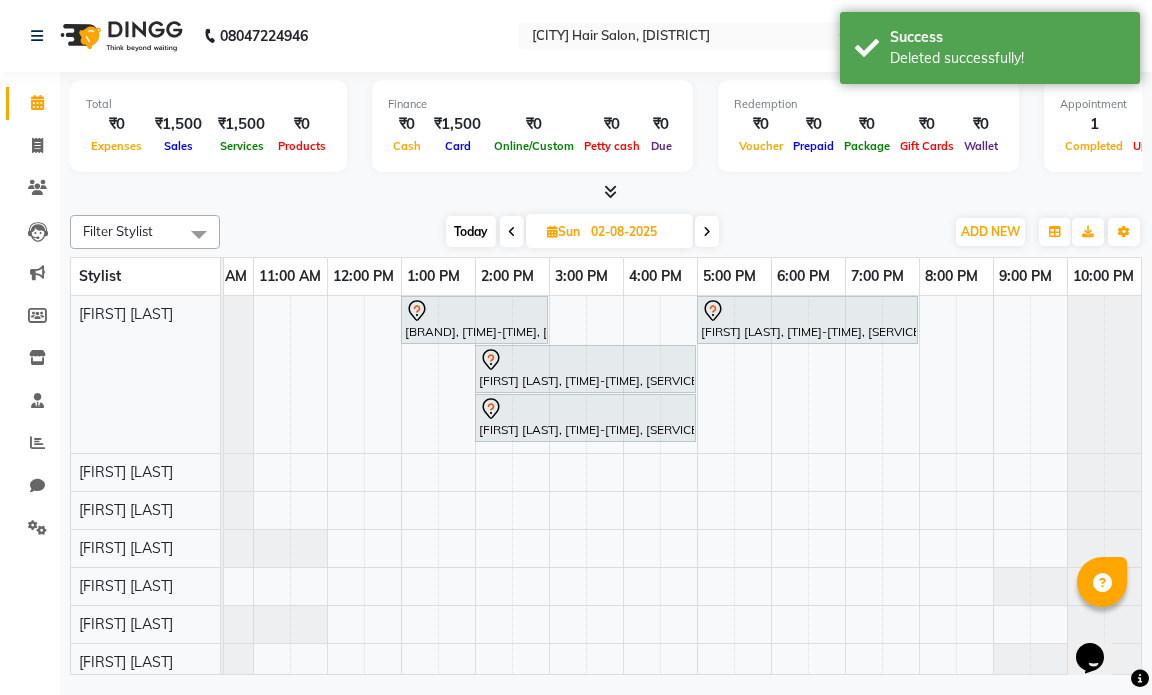 scroll, scrollTop: 0, scrollLeft: 119, axis: horizontal 